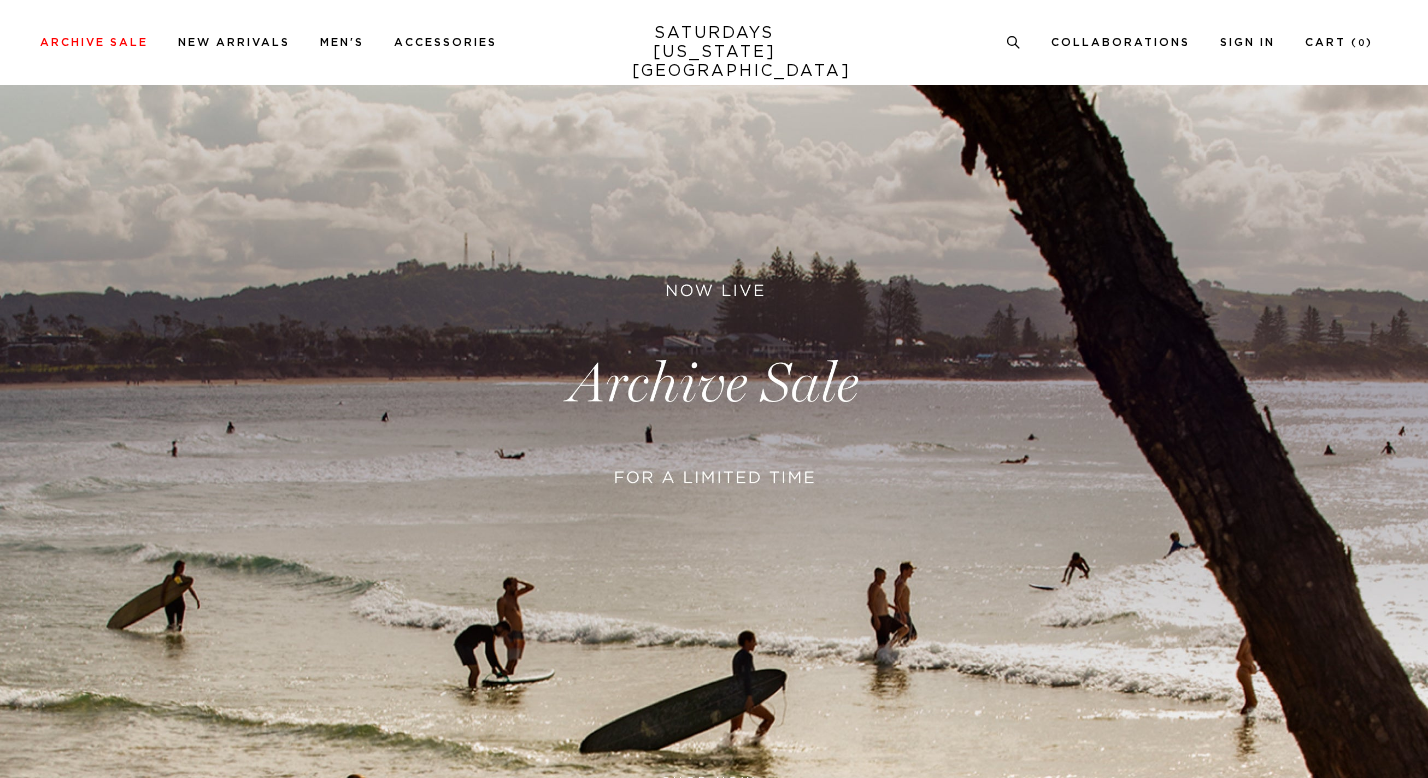 scroll, scrollTop: 138, scrollLeft: 0, axis: vertical 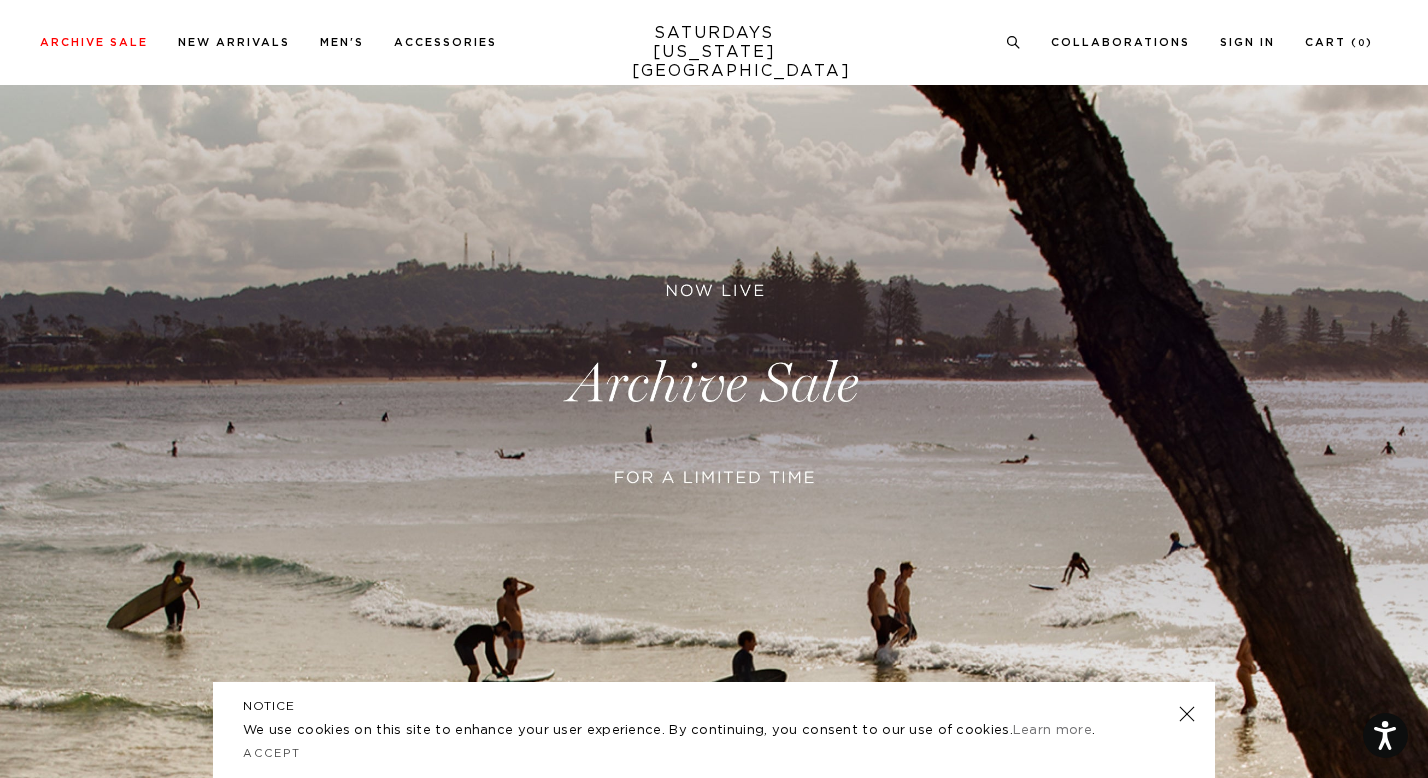click at bounding box center [714, 384] 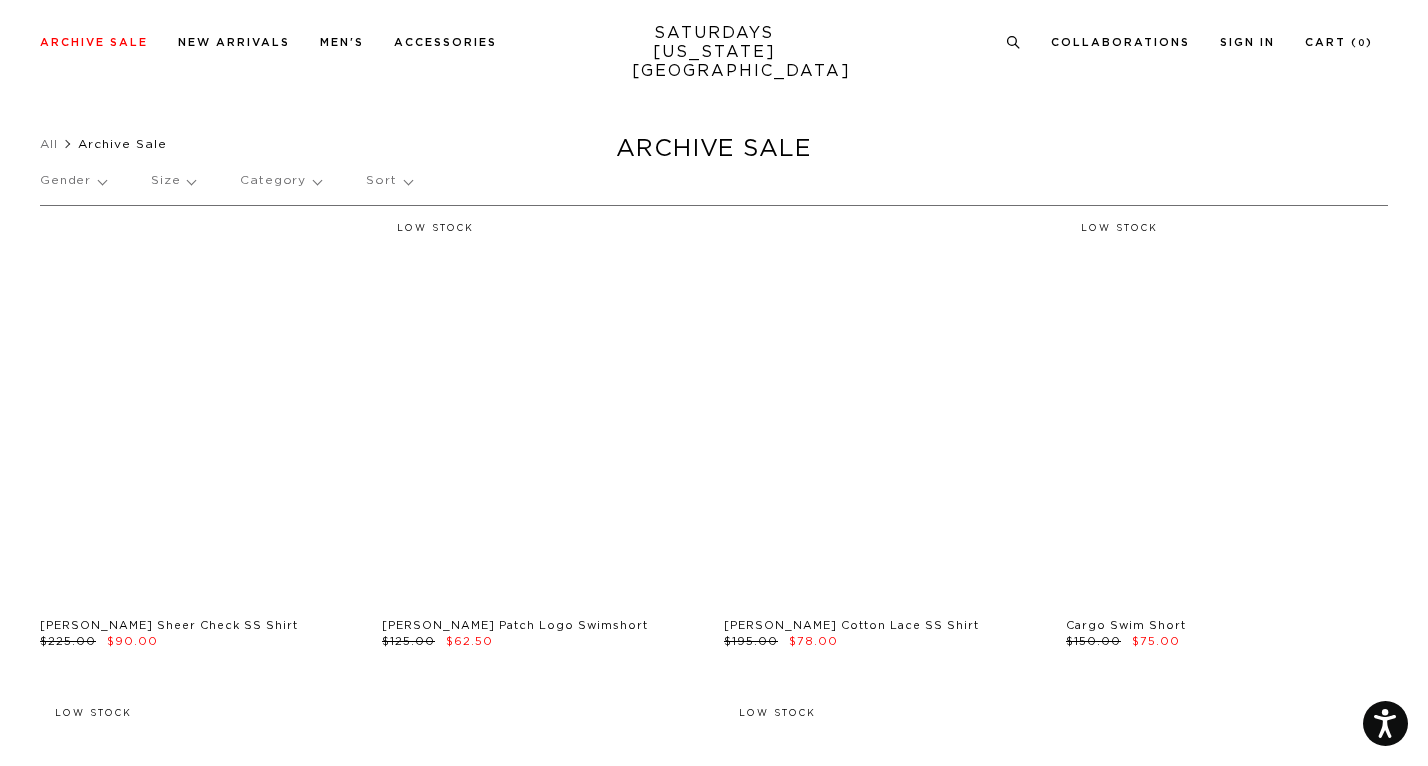 scroll, scrollTop: 132, scrollLeft: 0, axis: vertical 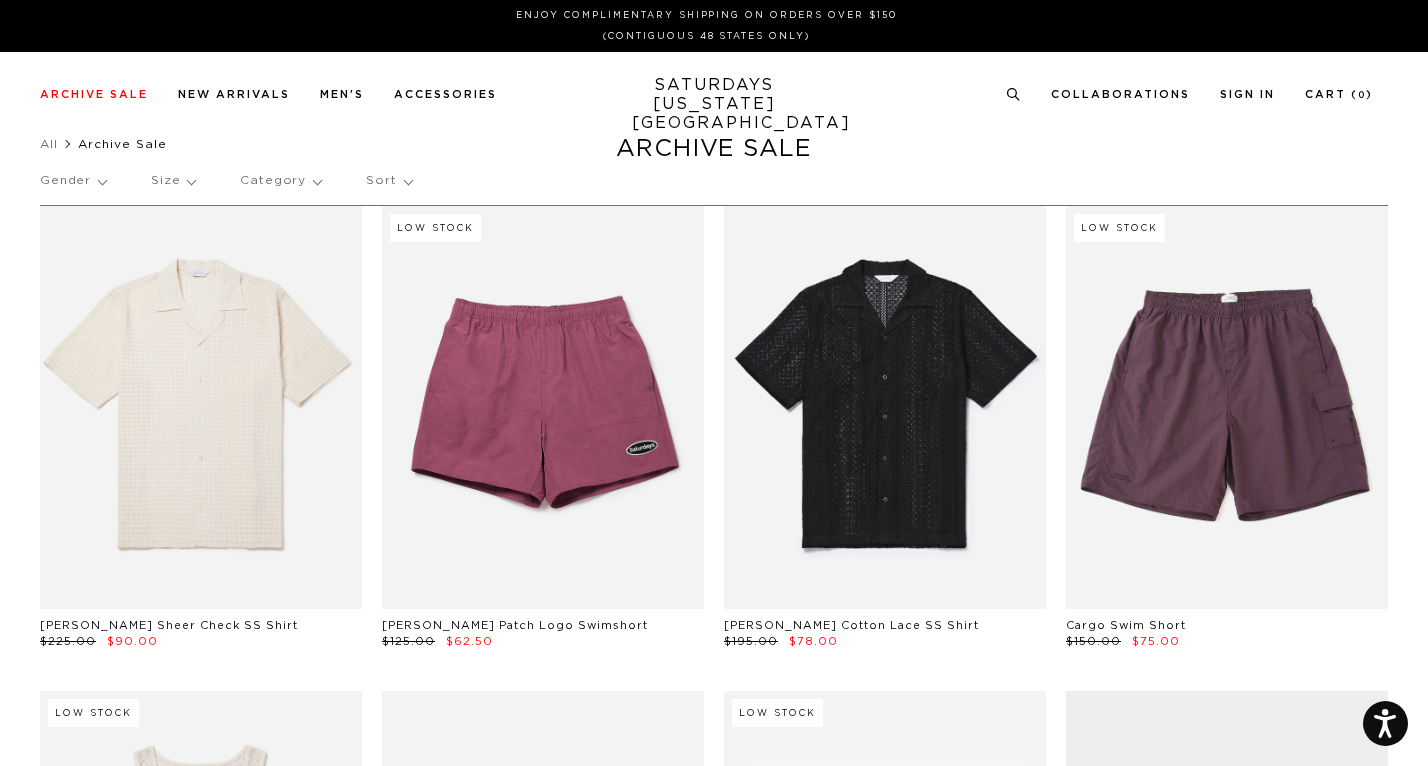 click on "Sort" at bounding box center [388, 181] 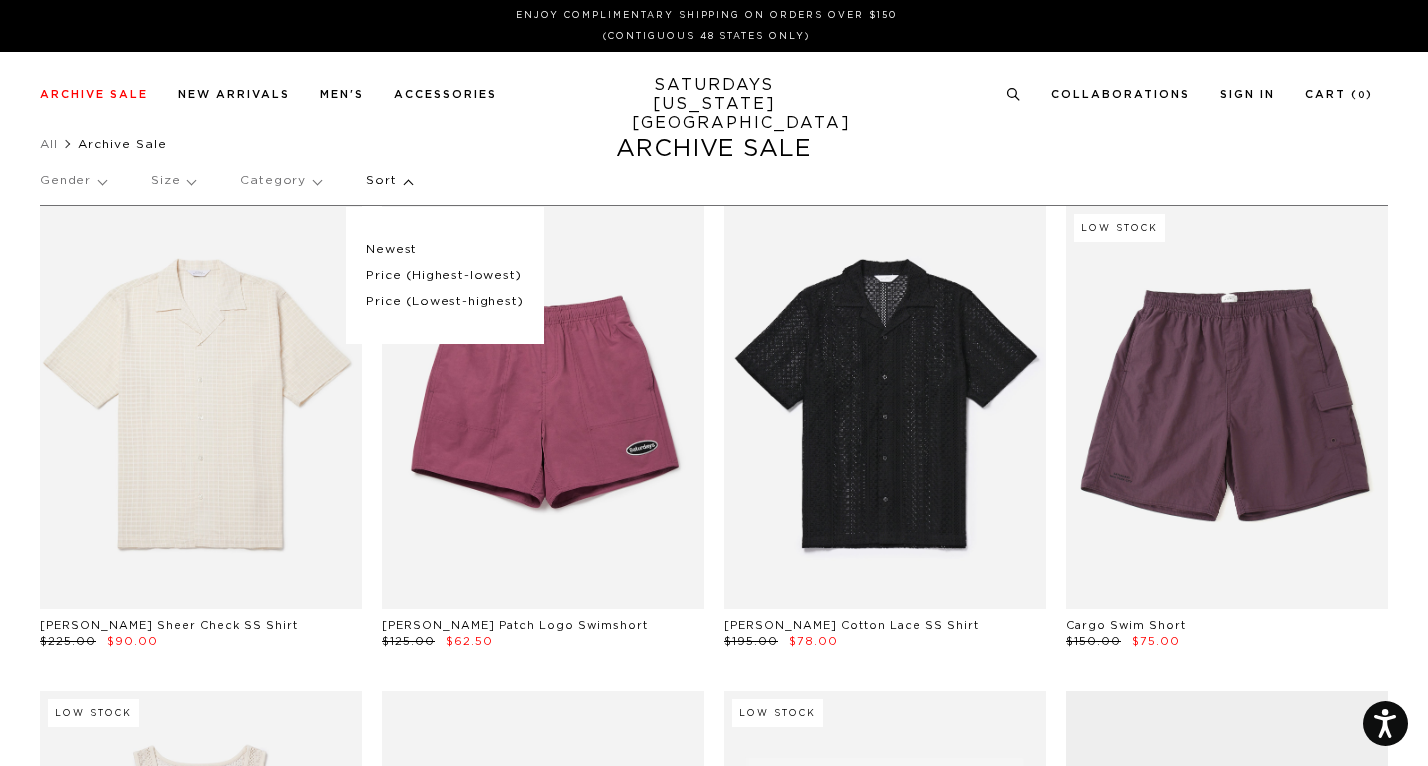click on "Price (Lowest-highest)" at bounding box center (444, 302) 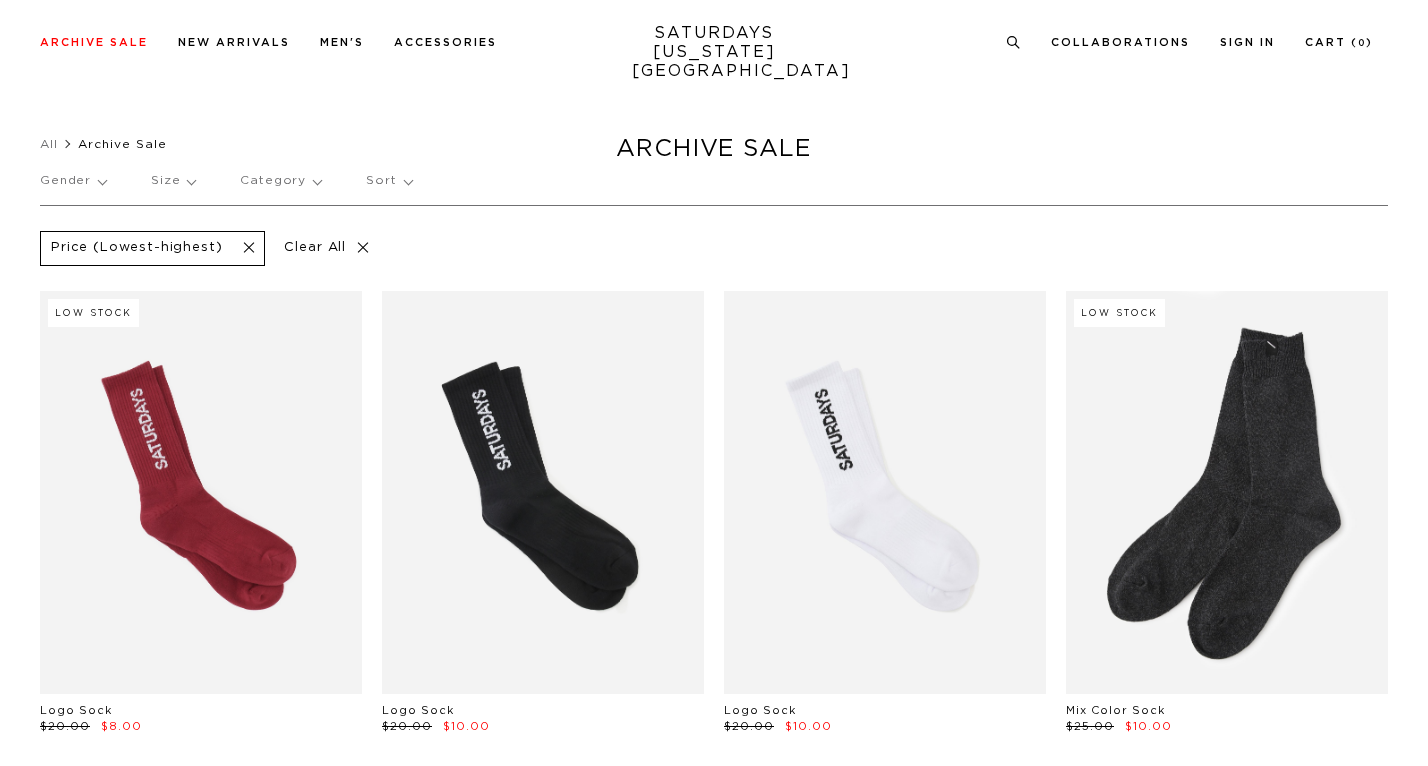 scroll, scrollTop: 172, scrollLeft: 0, axis: vertical 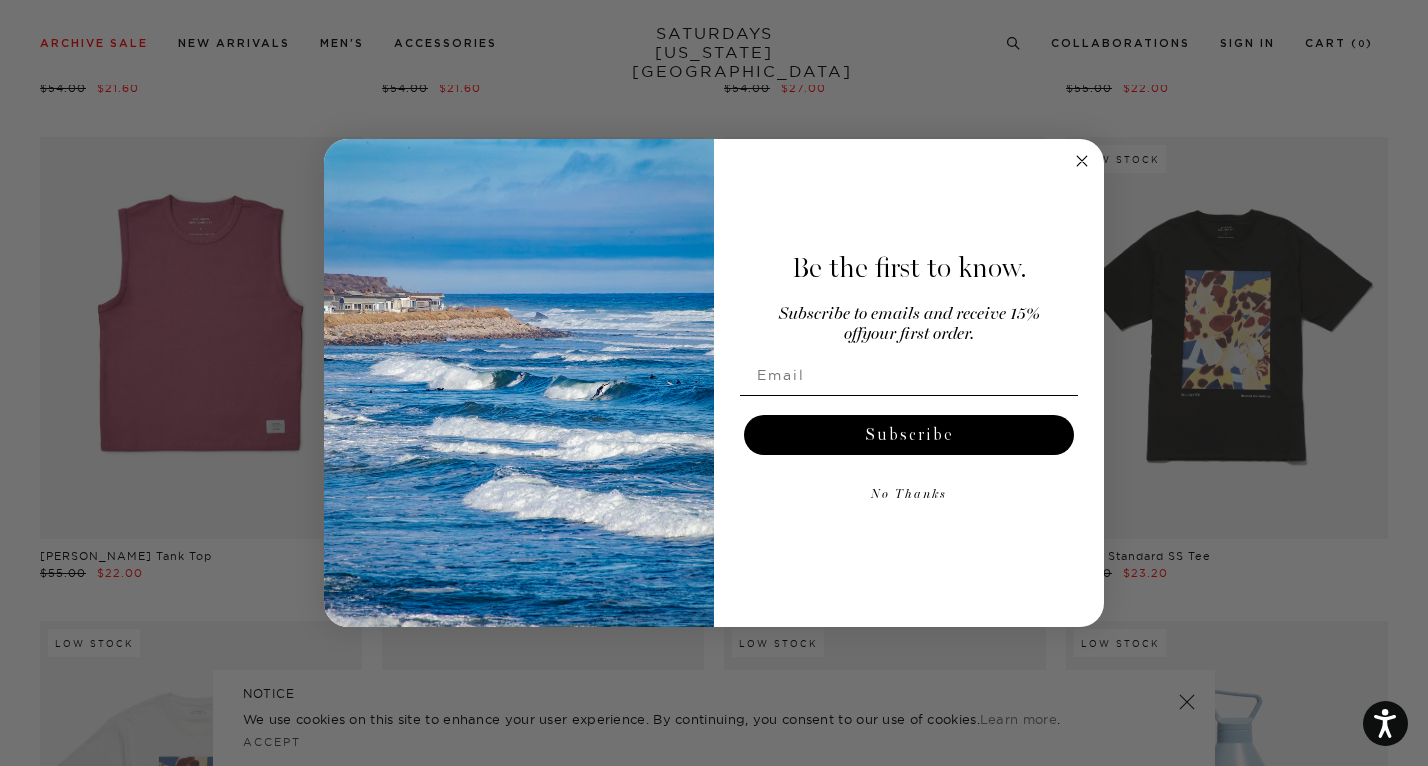 click at bounding box center [909, 375] 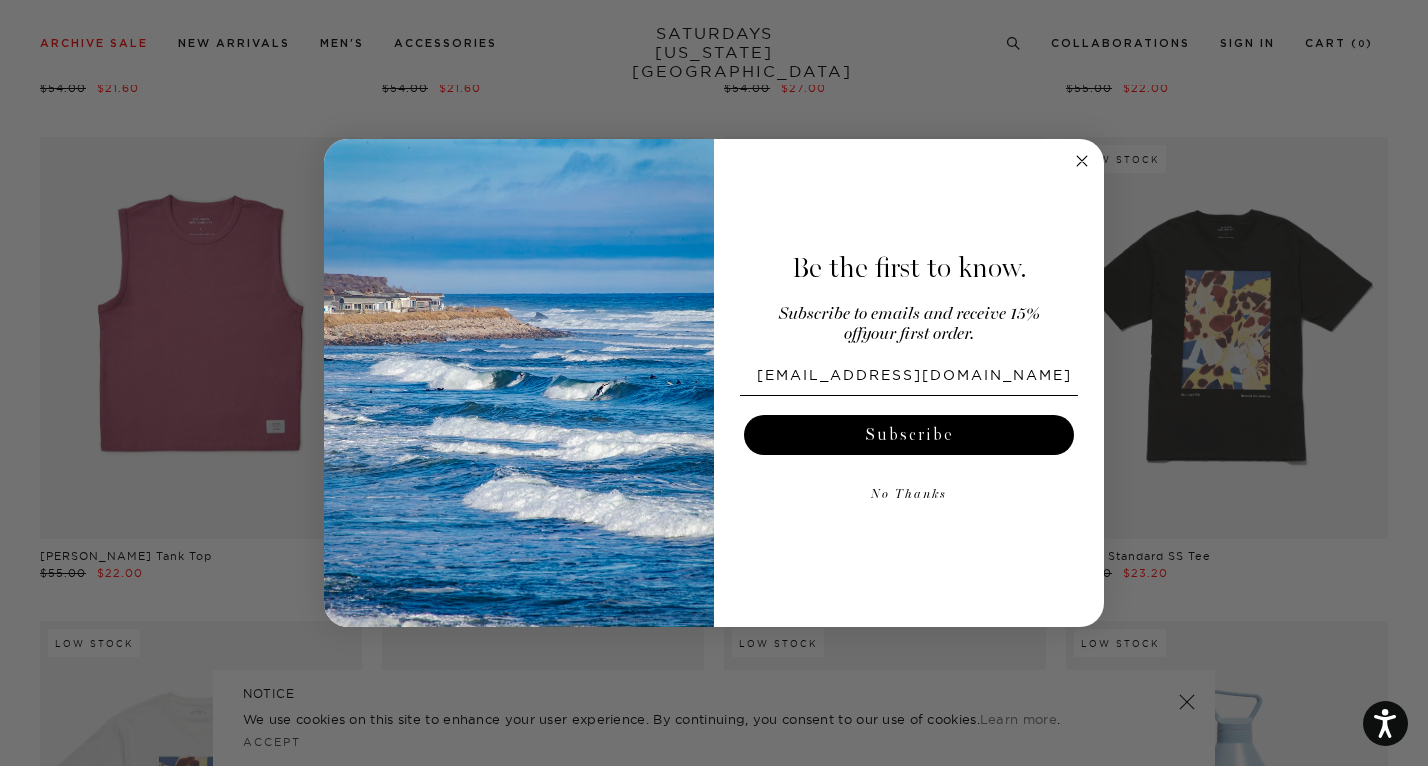 click on "Subscribe" at bounding box center (909, 435) 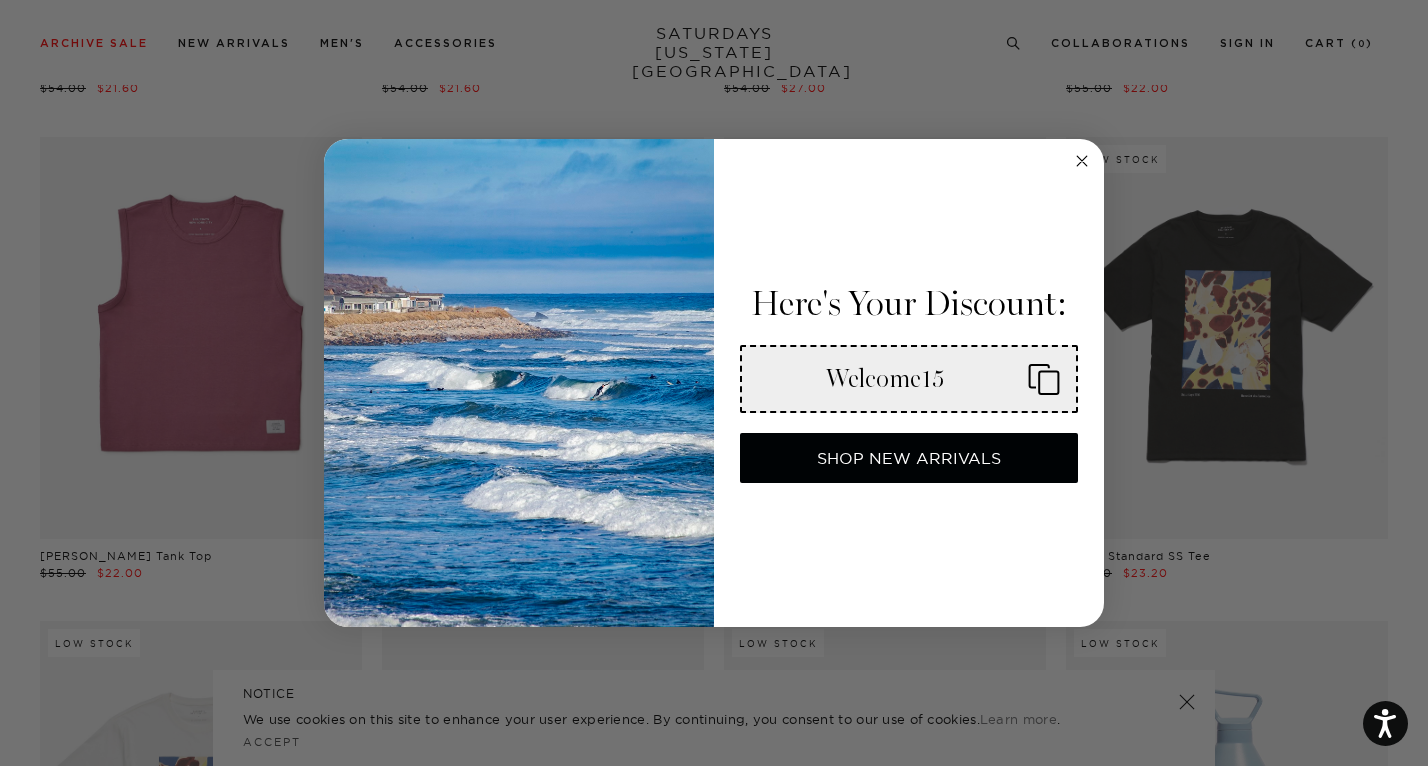 click on "Welcome15" at bounding box center (885, 379) 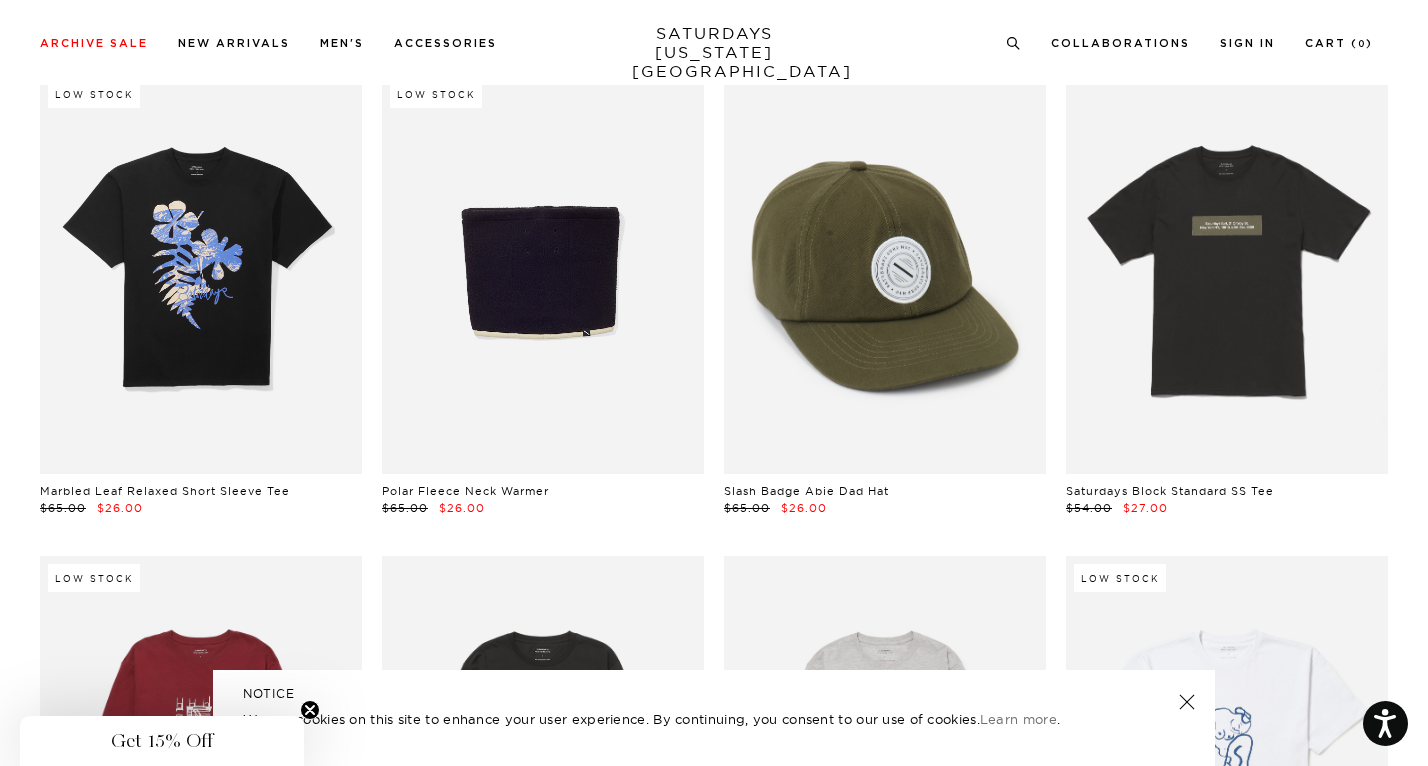 scroll, scrollTop: 2673, scrollLeft: 0, axis: vertical 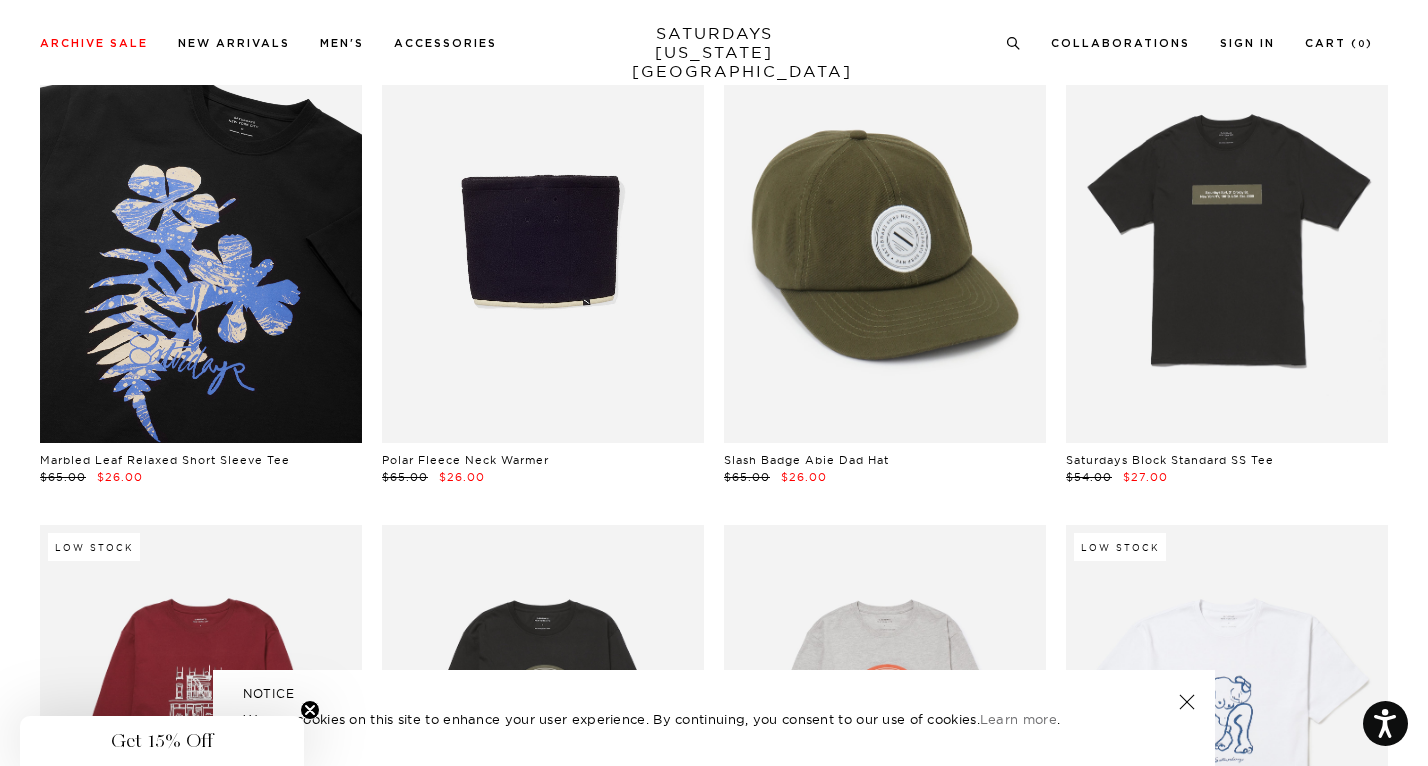 click at bounding box center [201, 242] 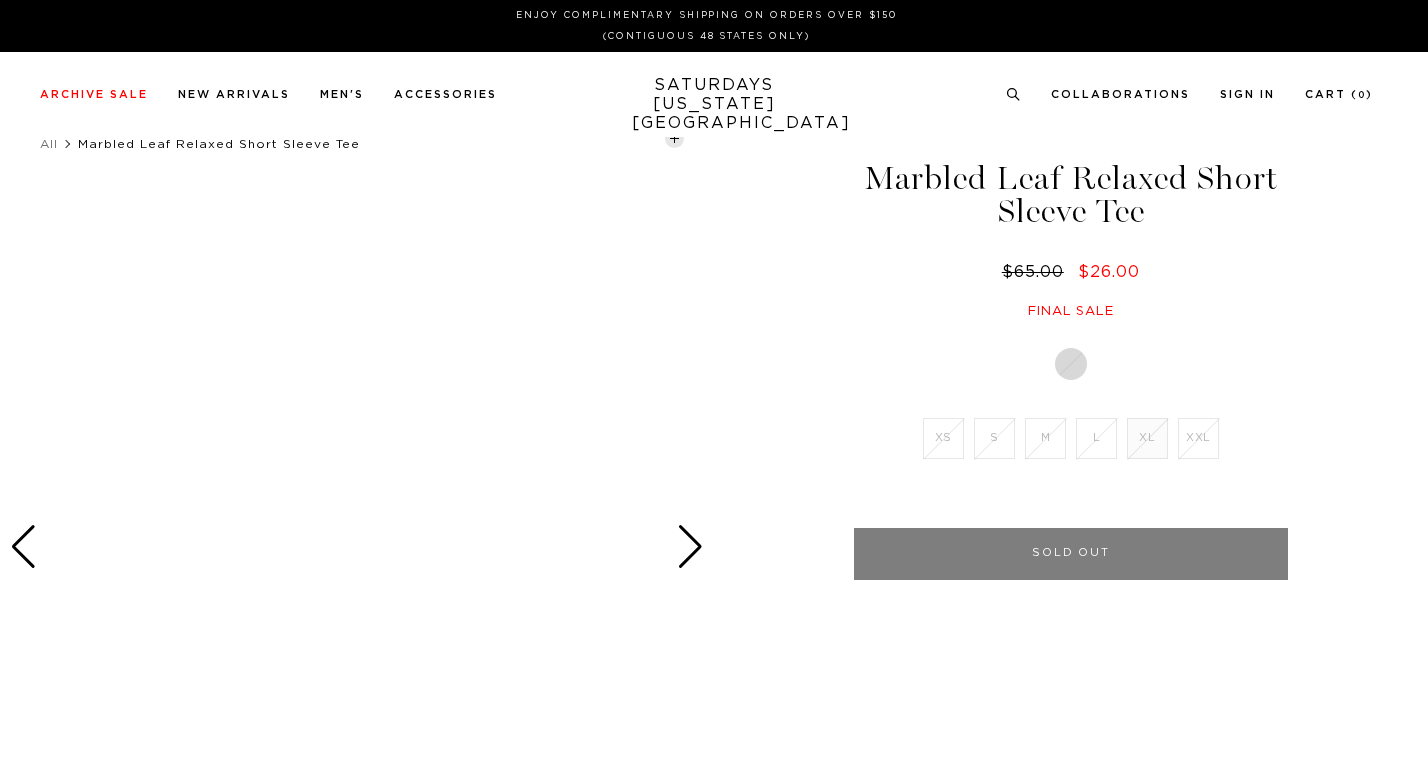 scroll, scrollTop: 0, scrollLeft: 0, axis: both 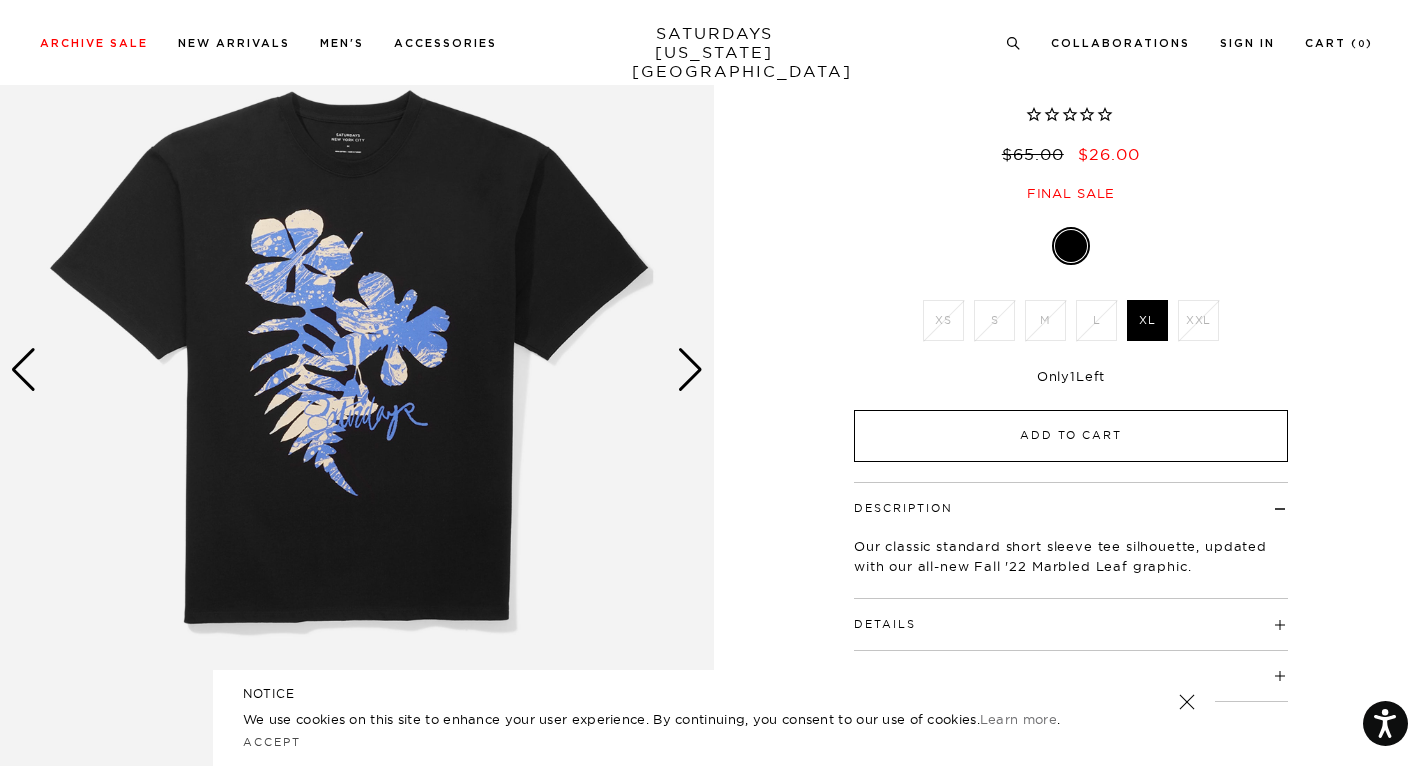 click on "Add to Cart" at bounding box center [1071, 436] 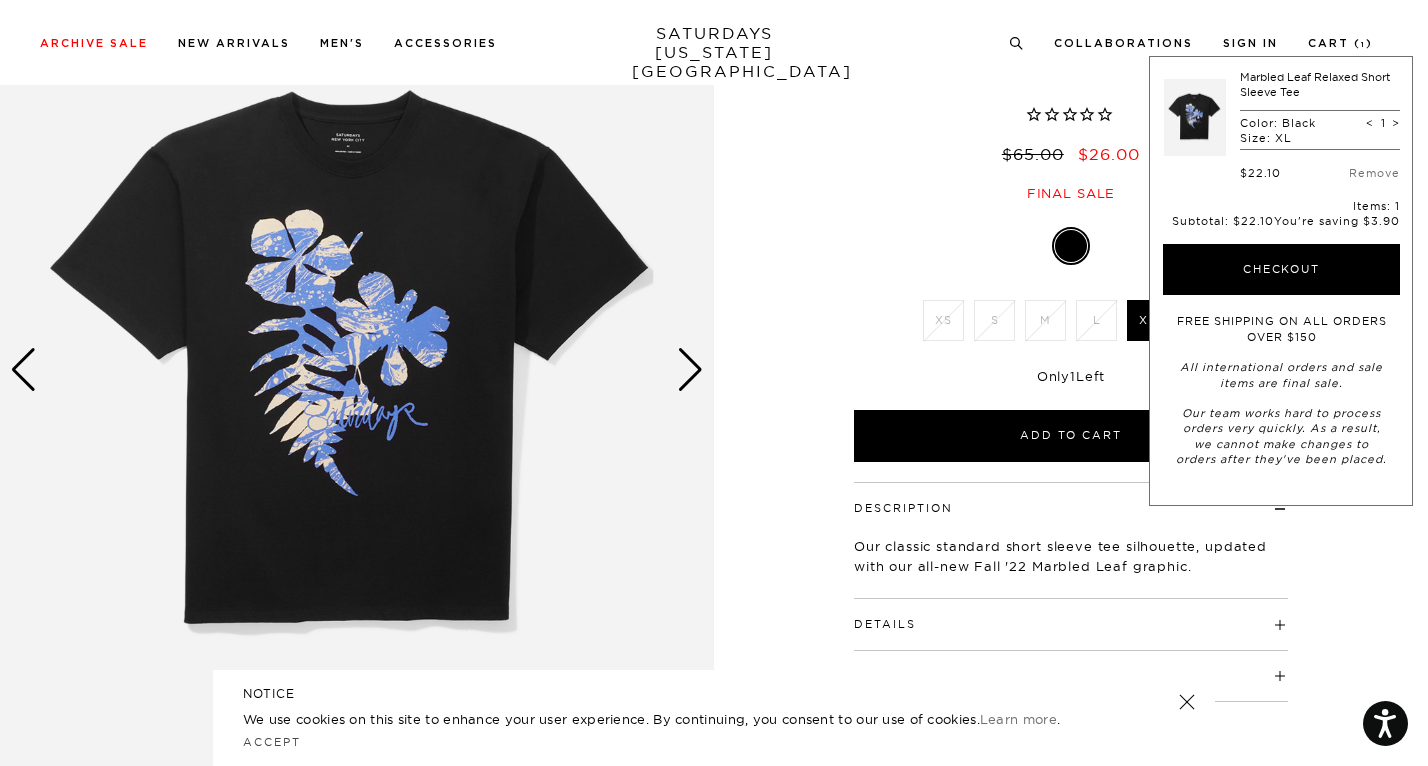 click on "Final sale" at bounding box center (1071, 193) 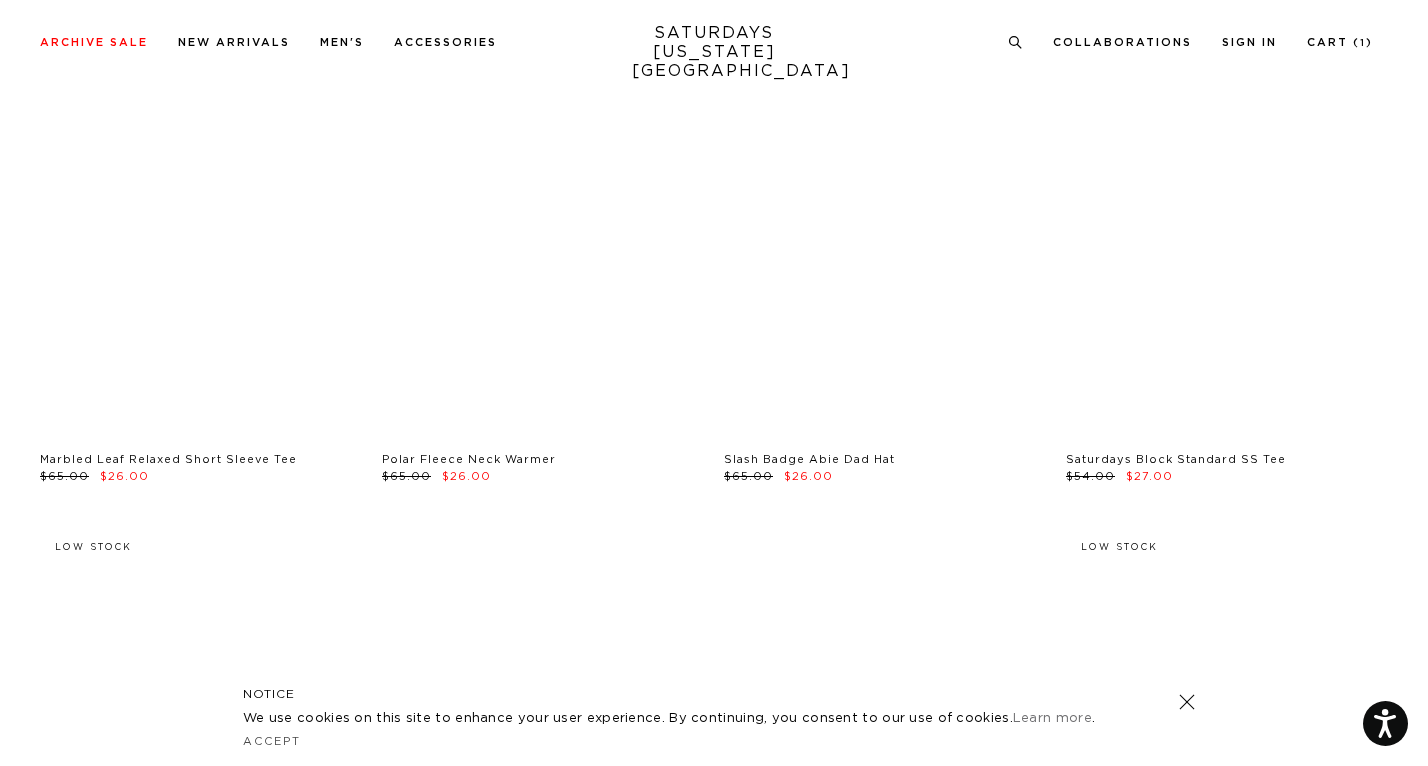 scroll, scrollTop: 2673, scrollLeft: 0, axis: vertical 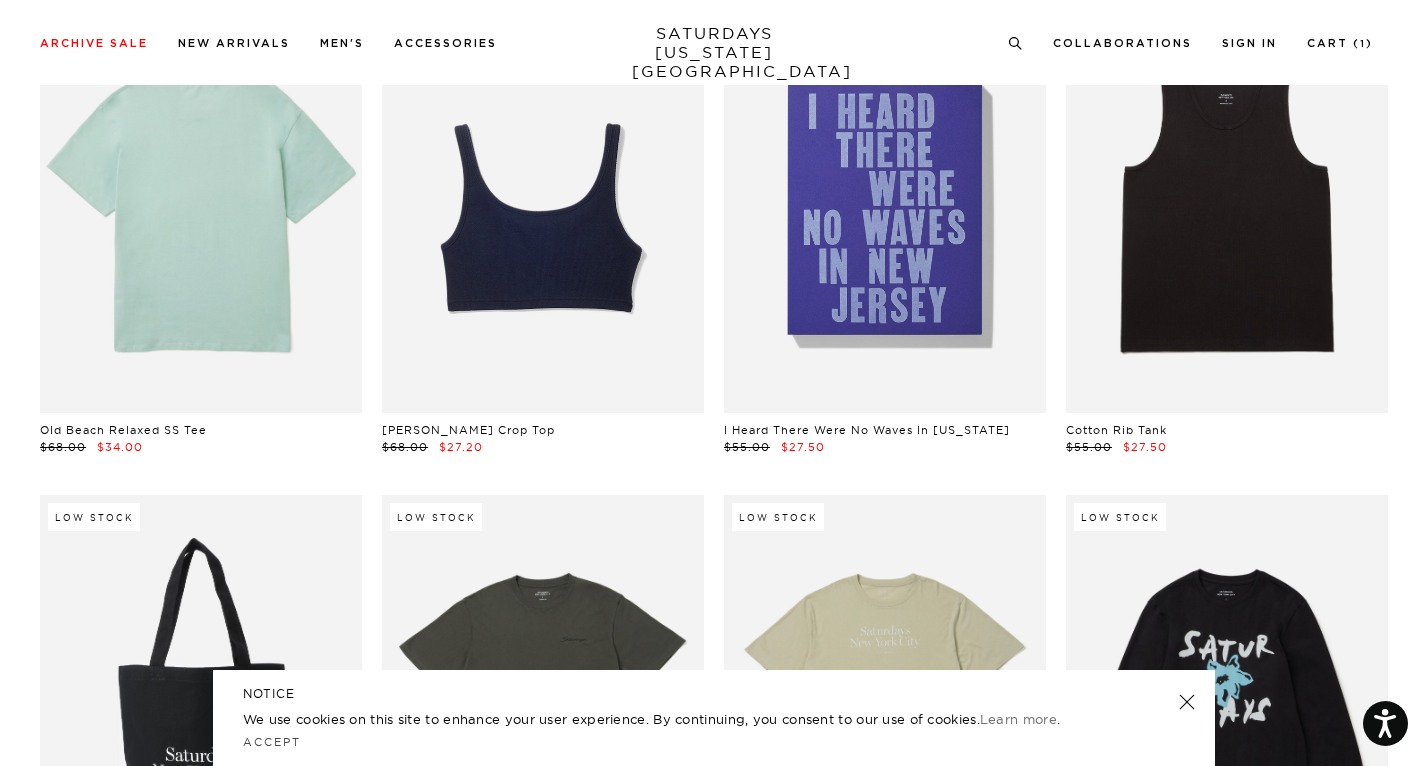 click at bounding box center [201, 212] 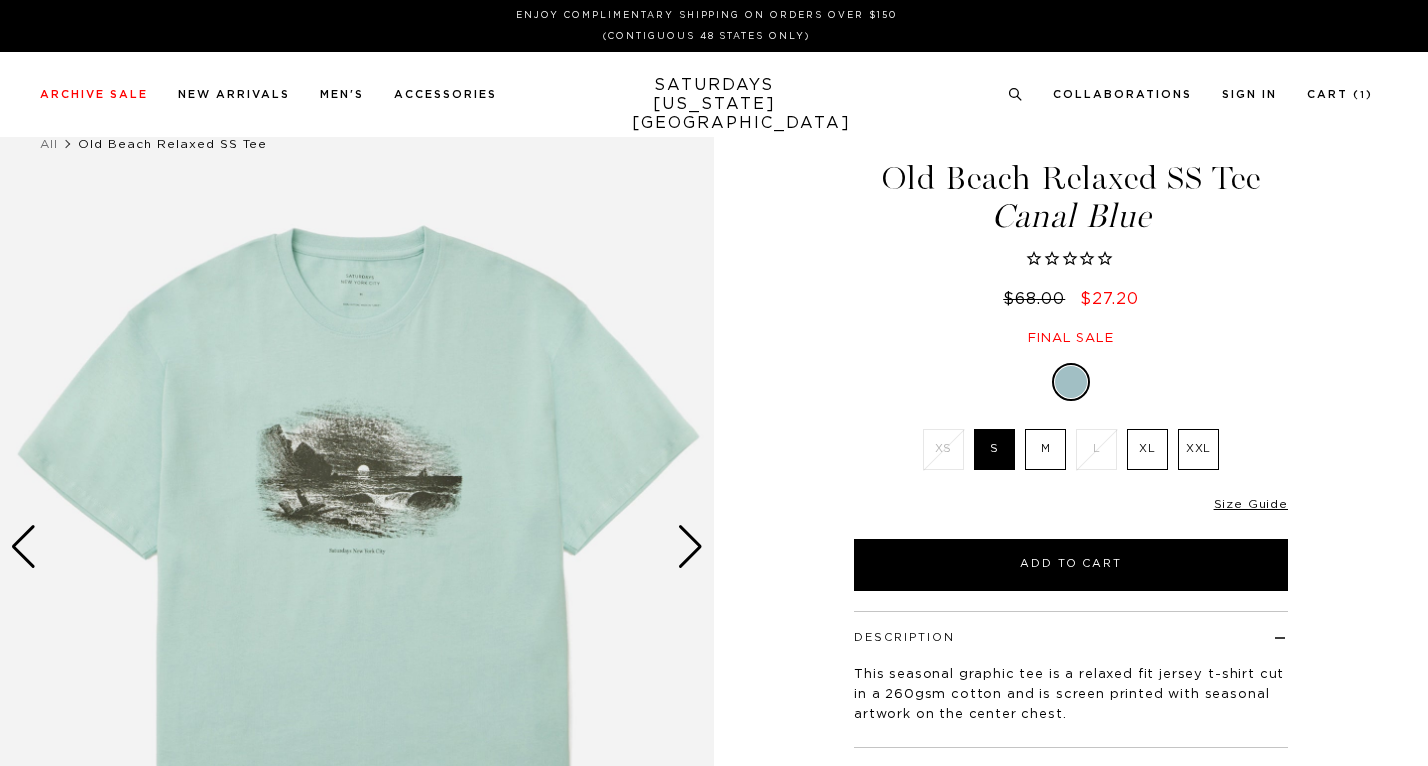 scroll, scrollTop: 0, scrollLeft: 0, axis: both 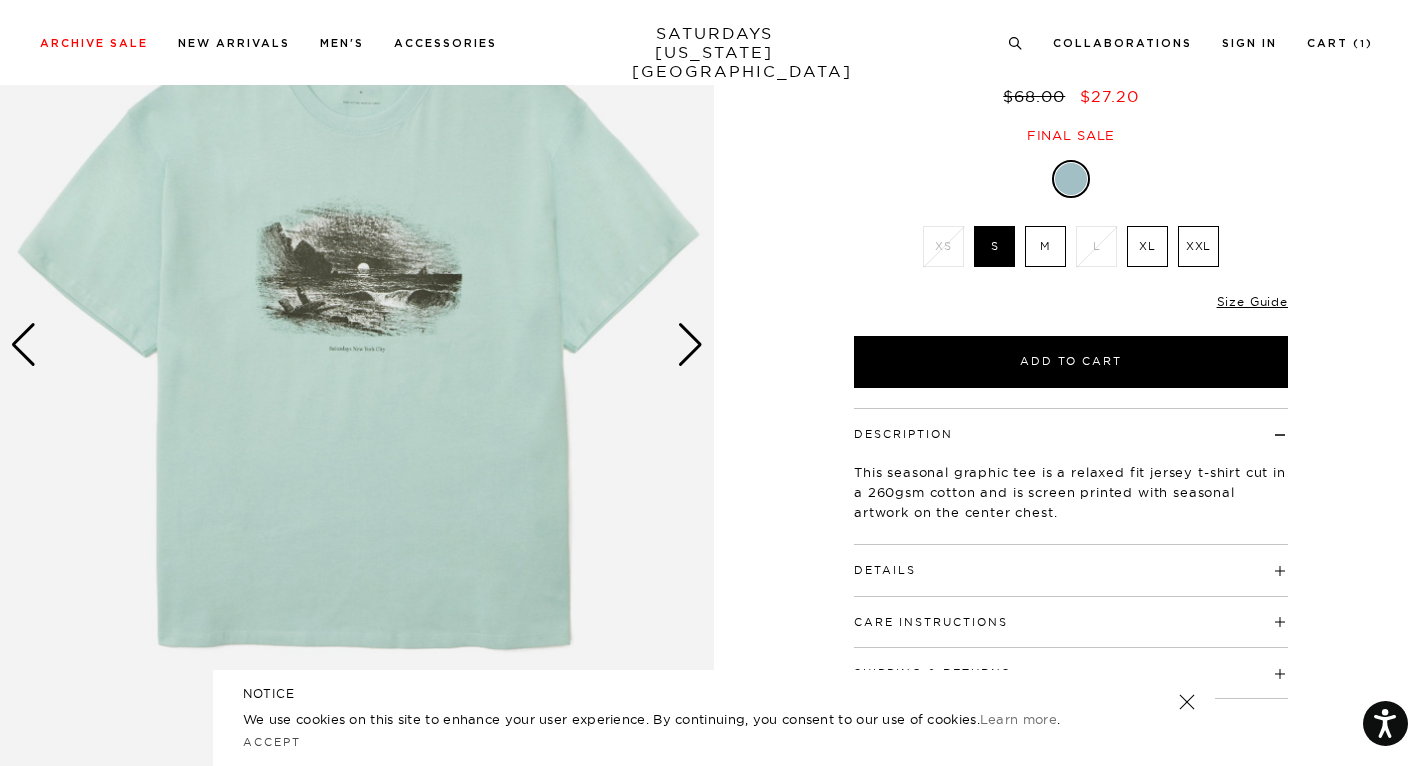 click at bounding box center (357, 345) 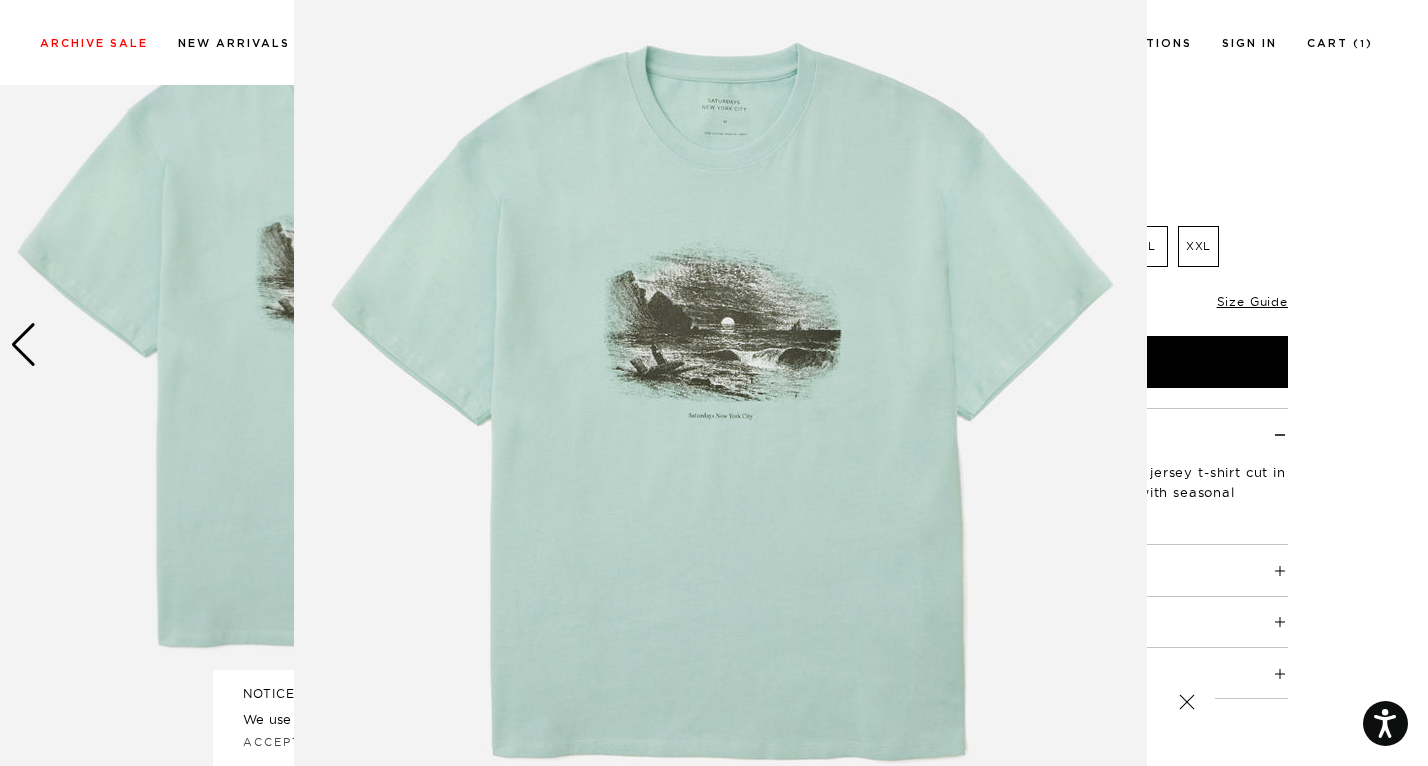 scroll, scrollTop: 97, scrollLeft: 0, axis: vertical 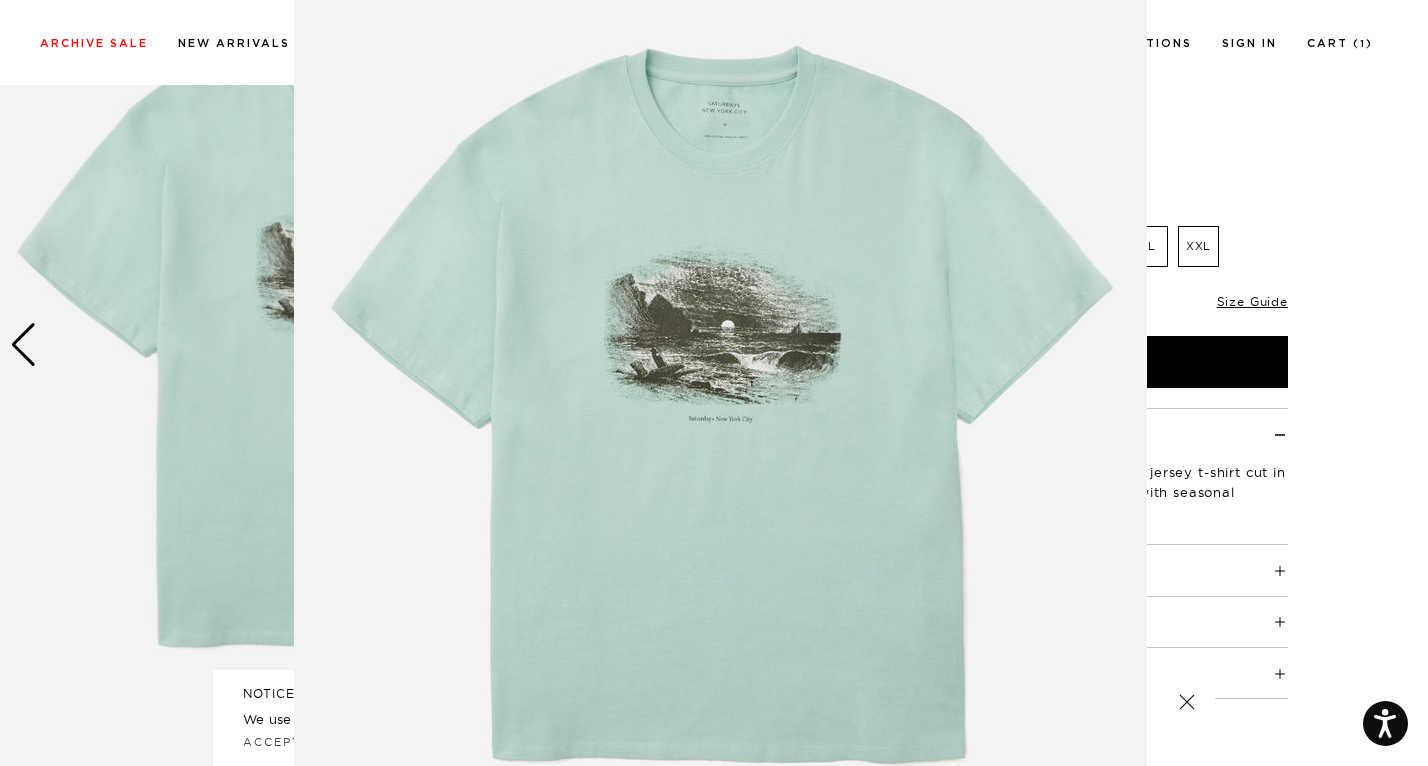 click at bounding box center (720, 415) 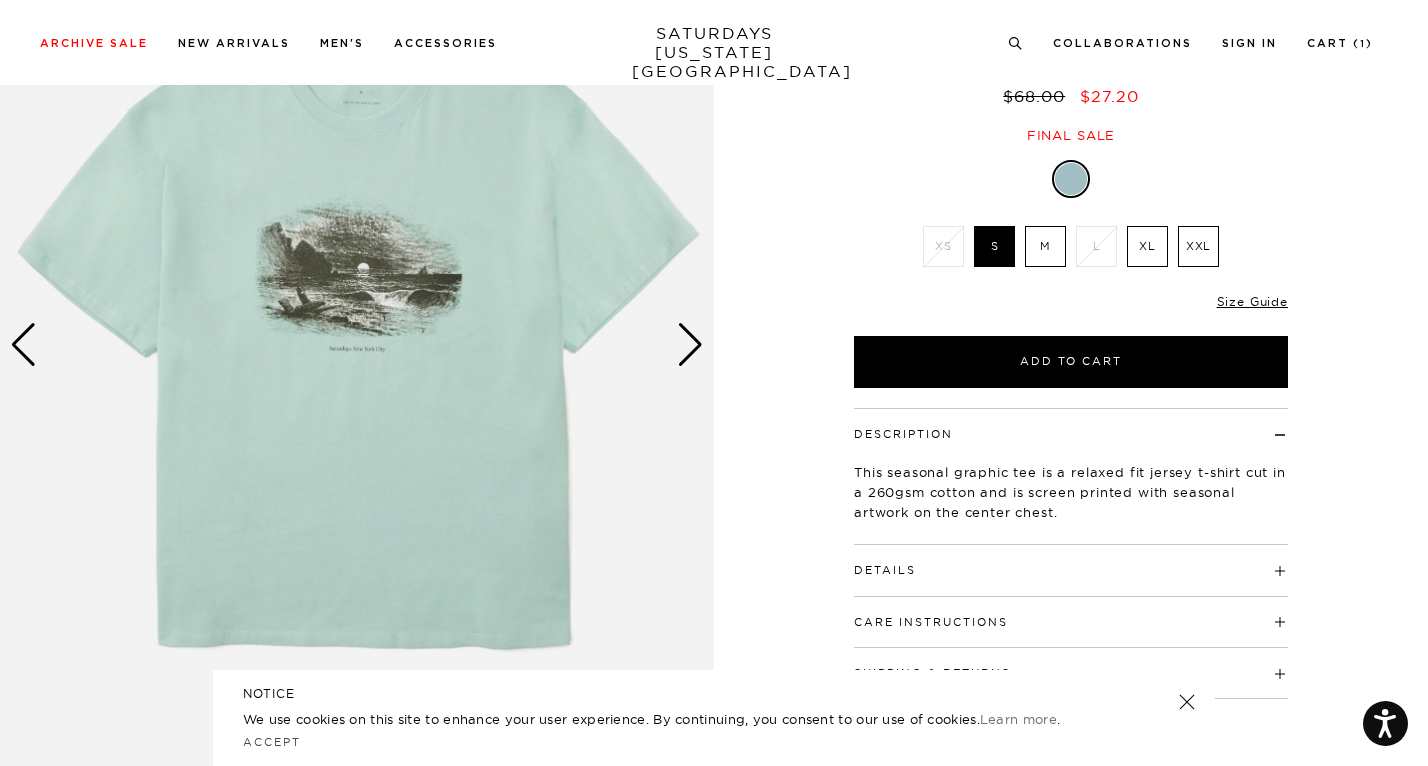 scroll, scrollTop: 0, scrollLeft: 0, axis: both 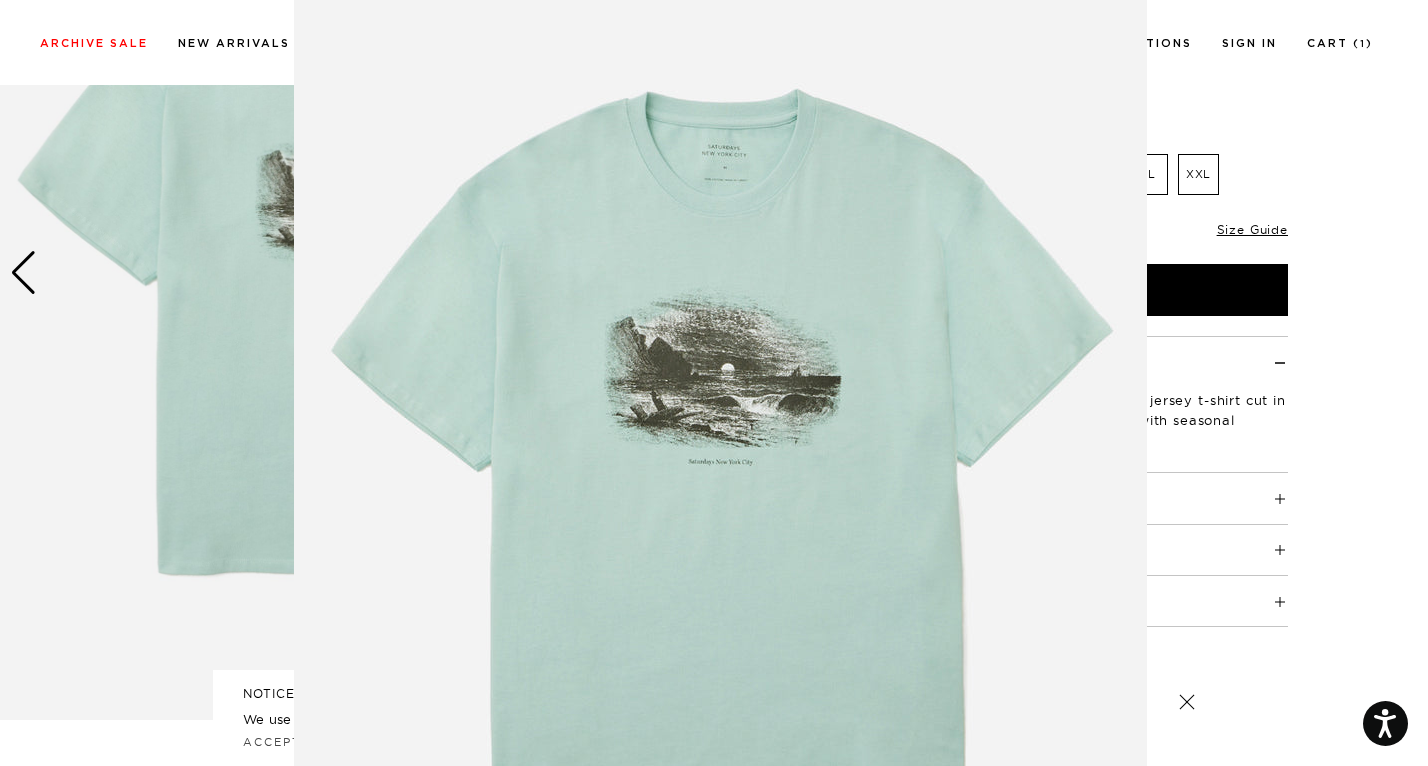 click at bounding box center [714, 383] 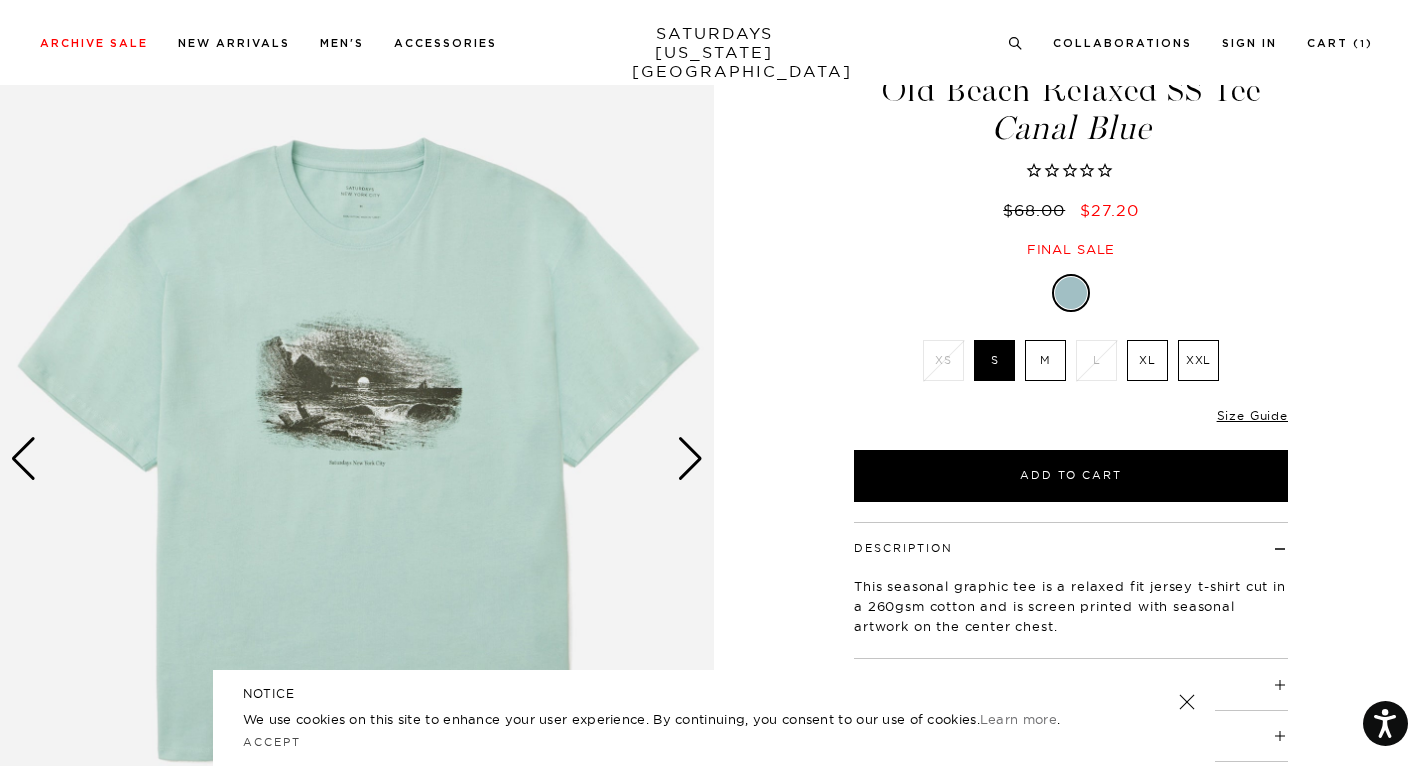 scroll, scrollTop: 63, scrollLeft: 0, axis: vertical 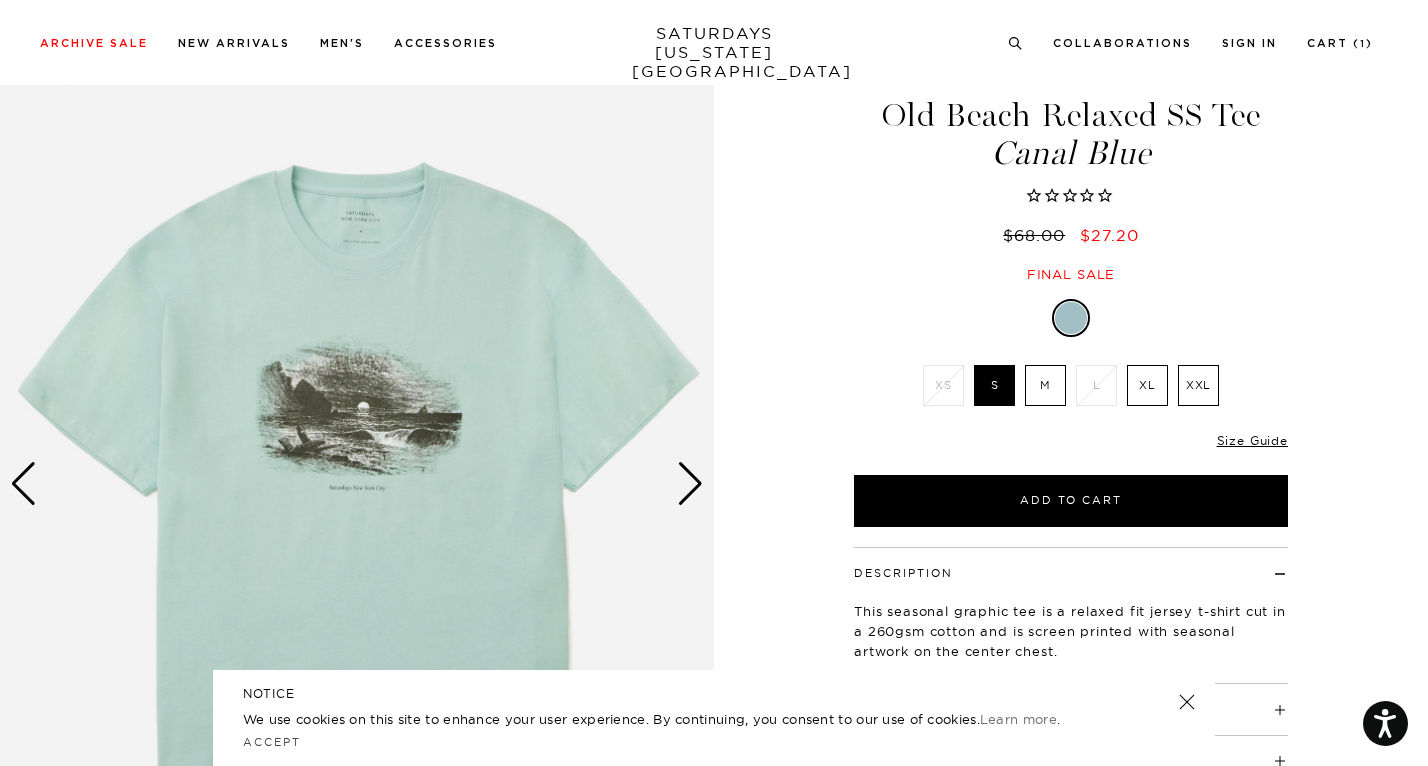 click on "XL" at bounding box center [1147, 385] 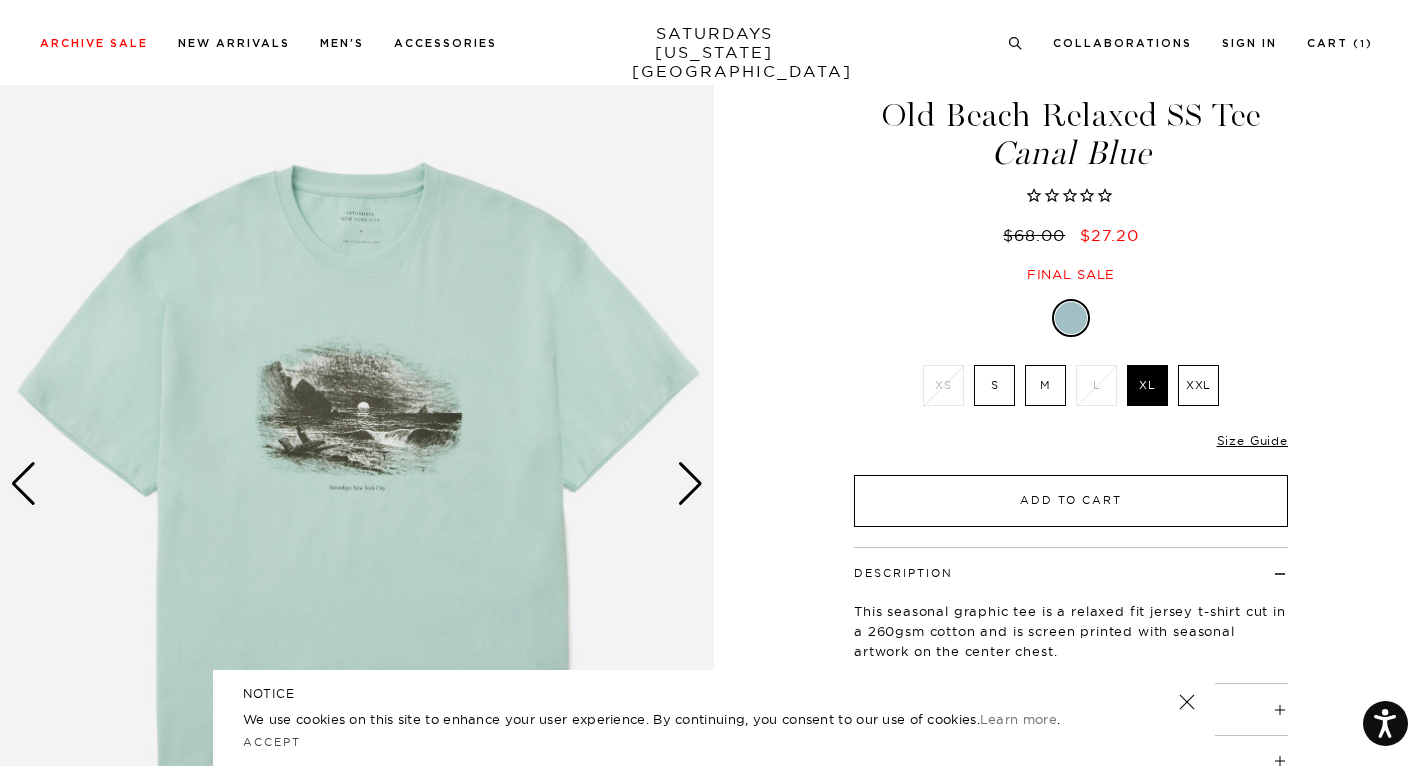 click on "Add to Cart" at bounding box center [1071, 501] 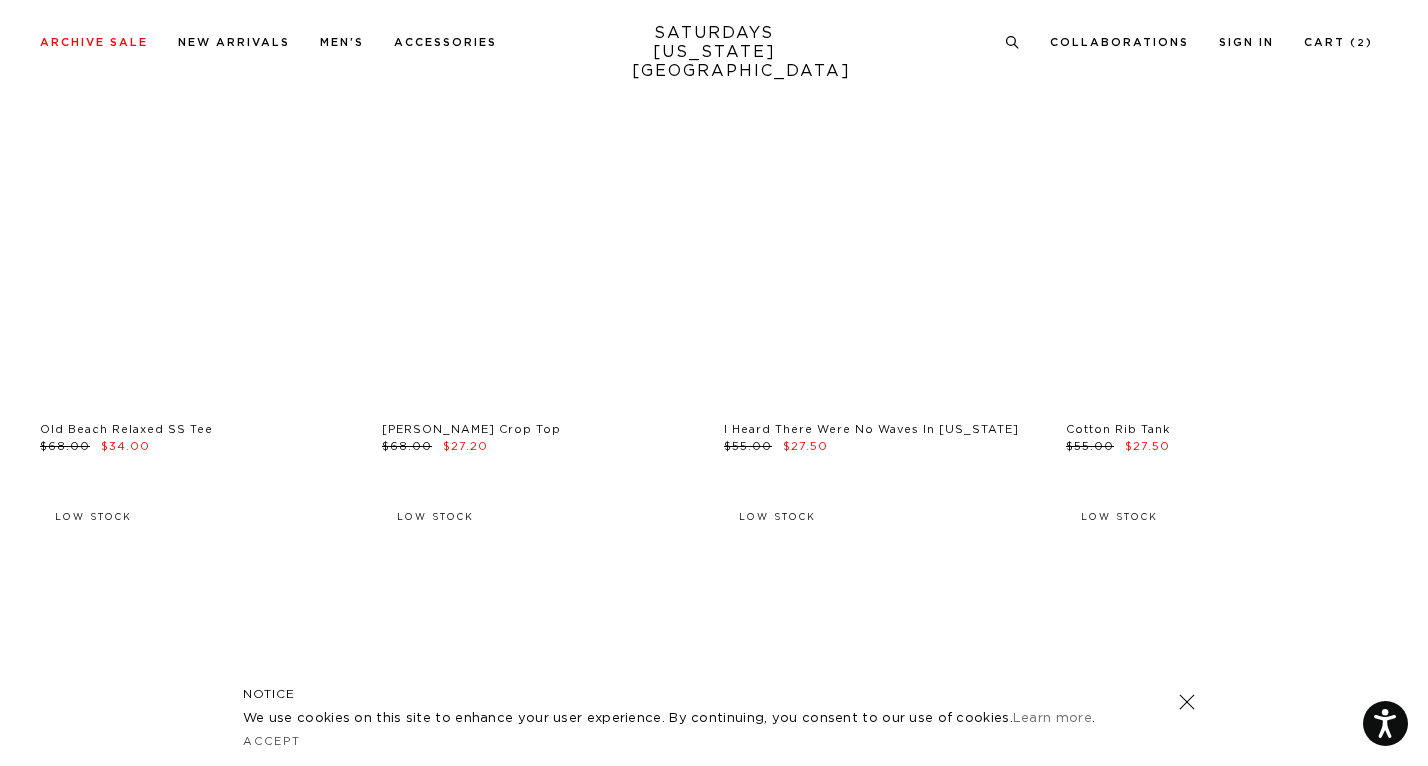 scroll, scrollTop: 3822, scrollLeft: 0, axis: vertical 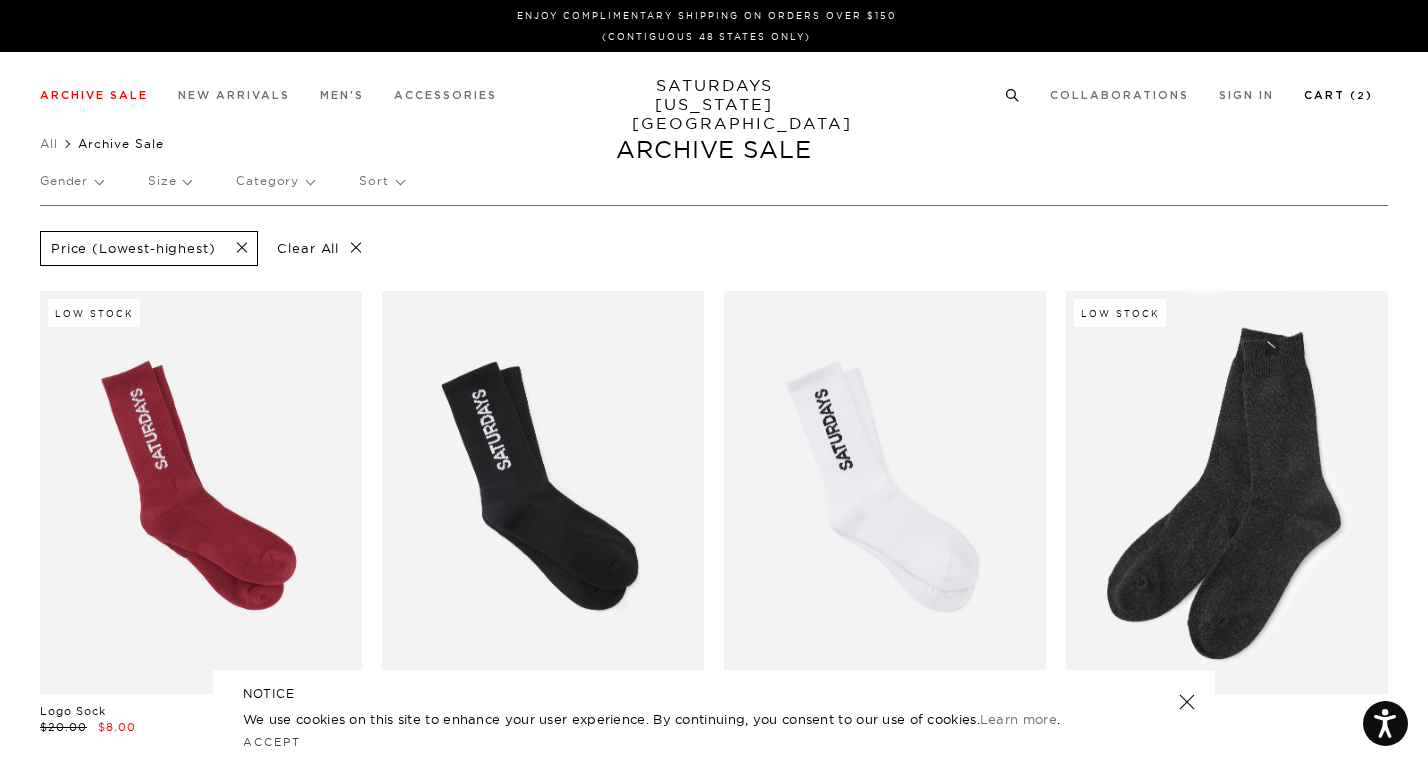 click on "Cart ( 2 )" at bounding box center [1338, 95] 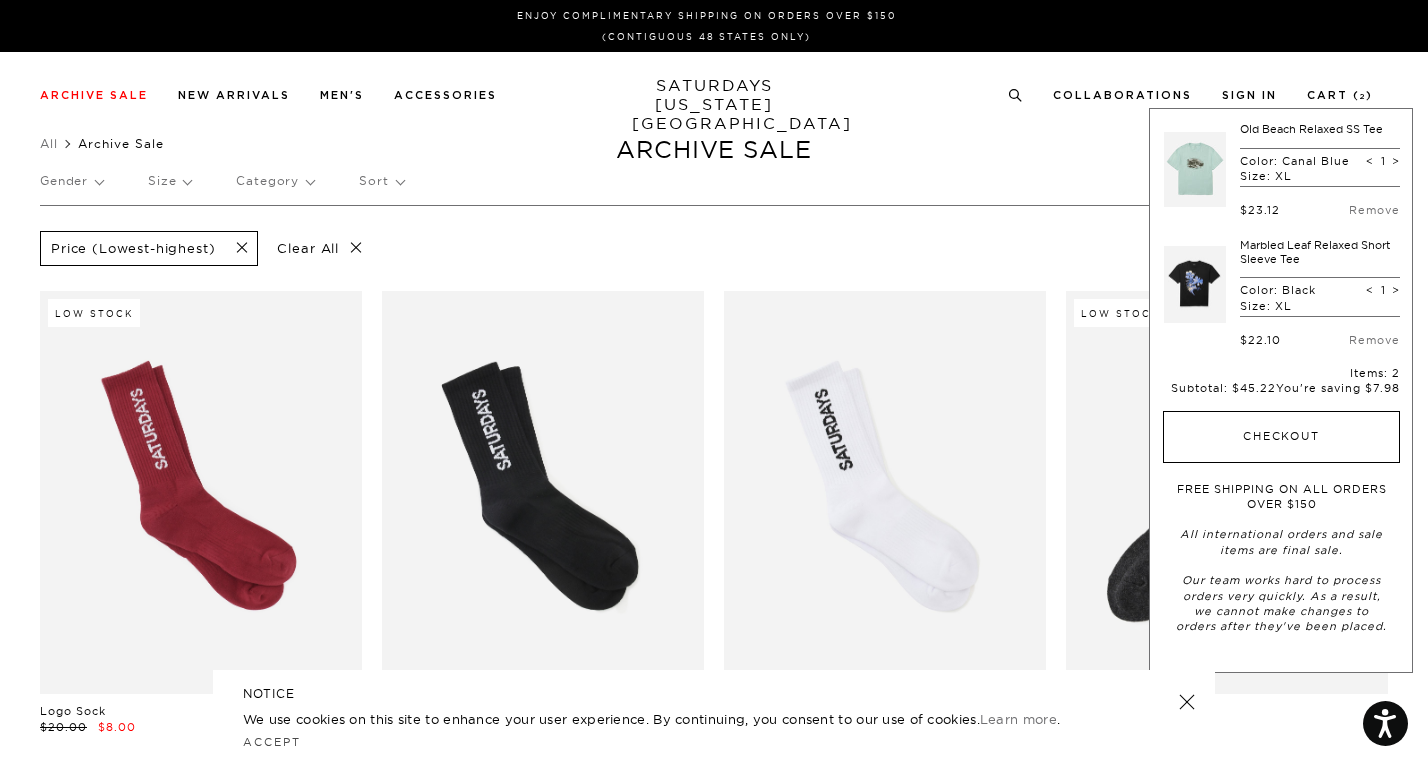 click on "Checkout" at bounding box center [1281, 437] 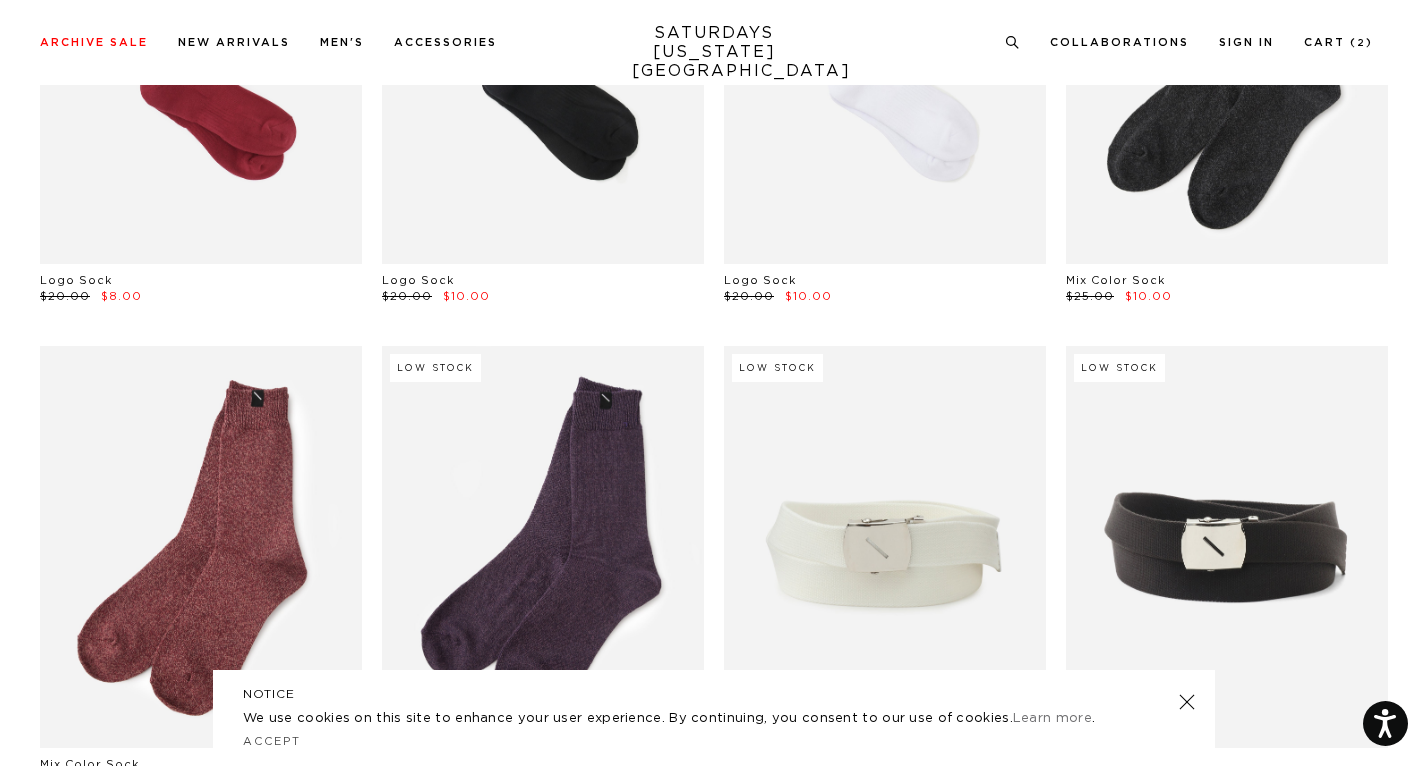 scroll, scrollTop: 681, scrollLeft: 0, axis: vertical 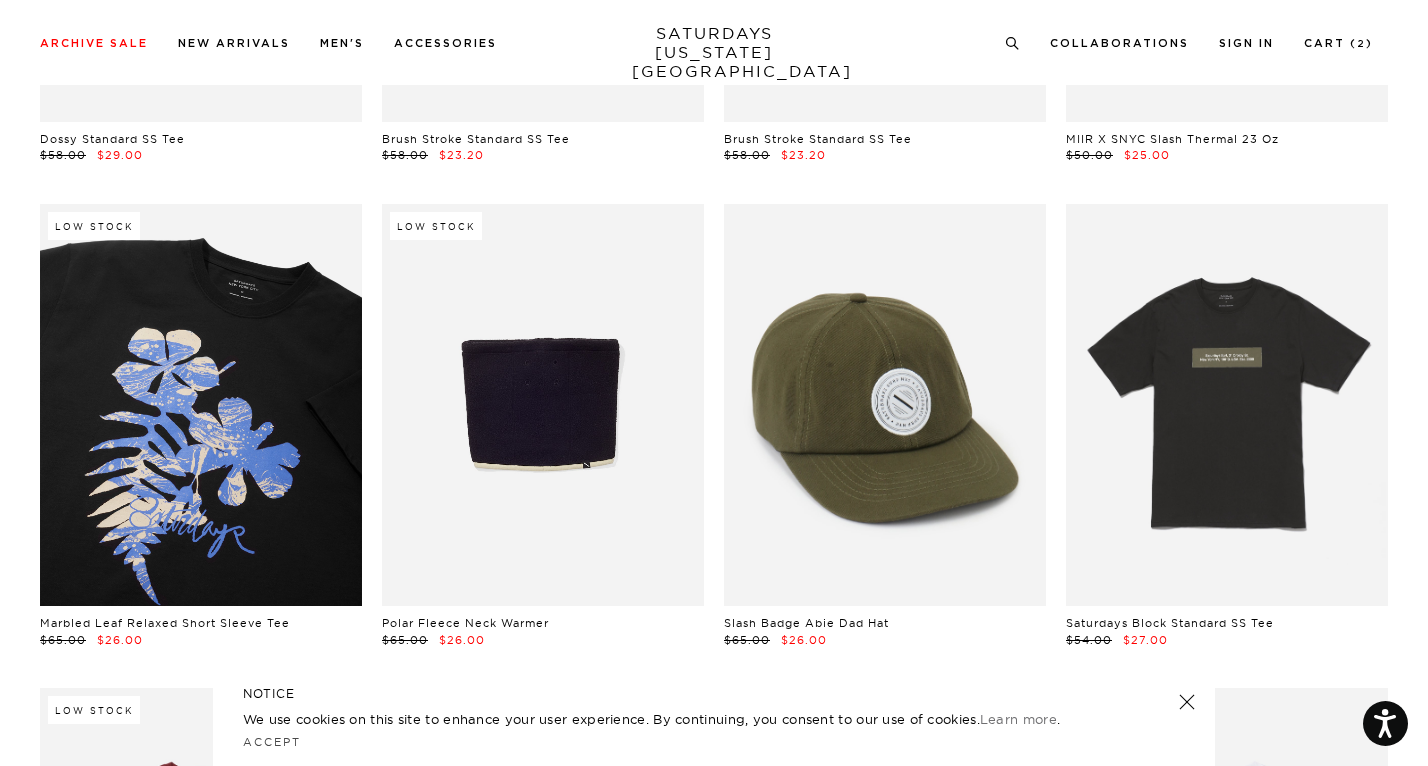 click at bounding box center [201, 405] 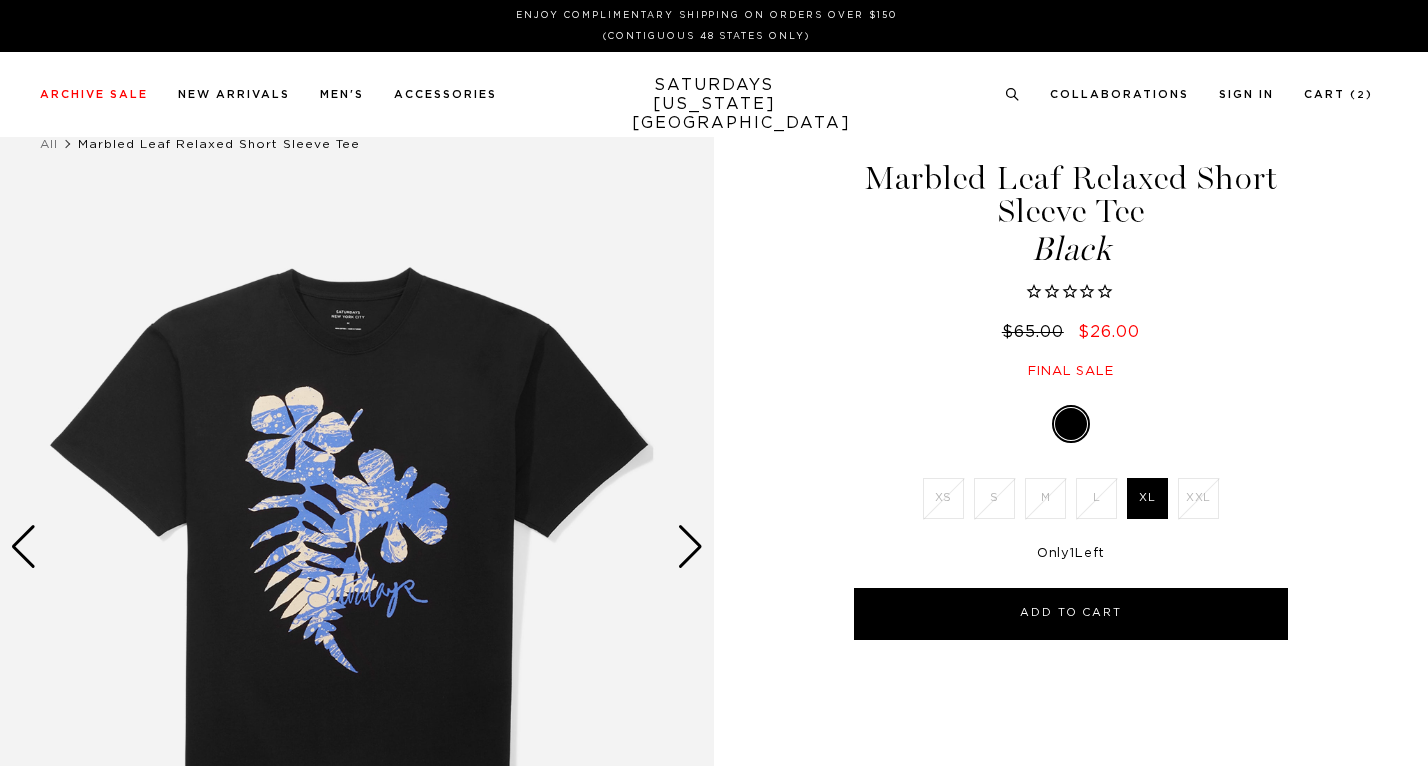 scroll, scrollTop: 0, scrollLeft: 0, axis: both 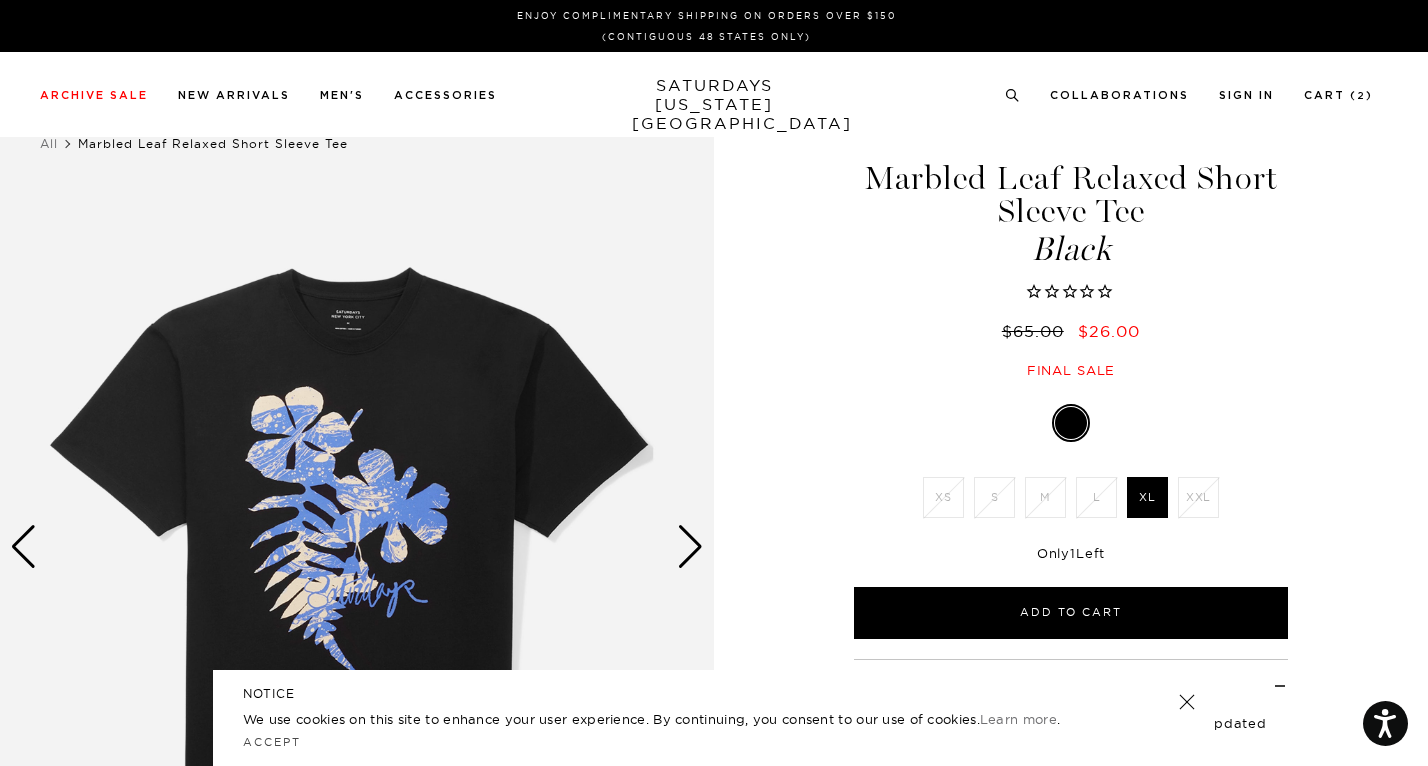 click at bounding box center [357, 547] 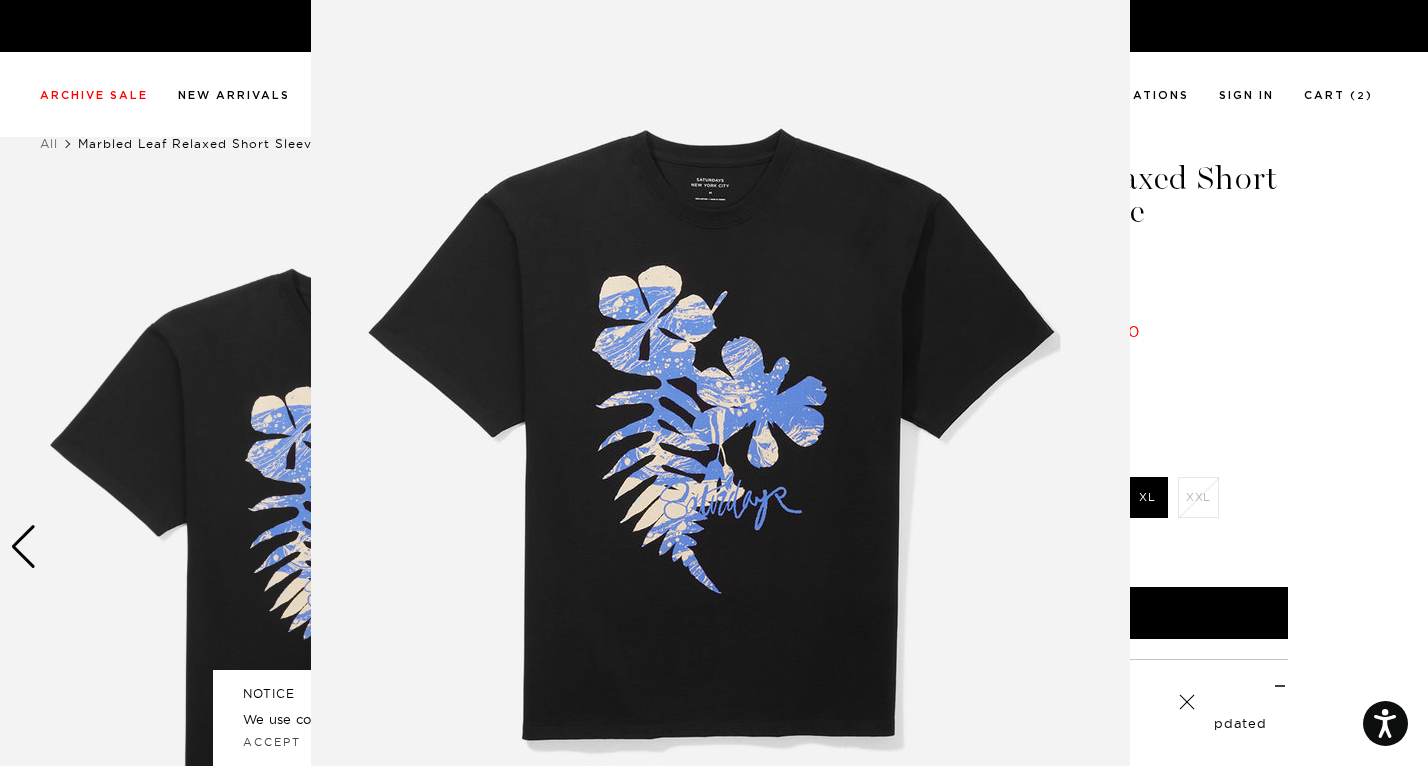 scroll, scrollTop: 55, scrollLeft: 0, axis: vertical 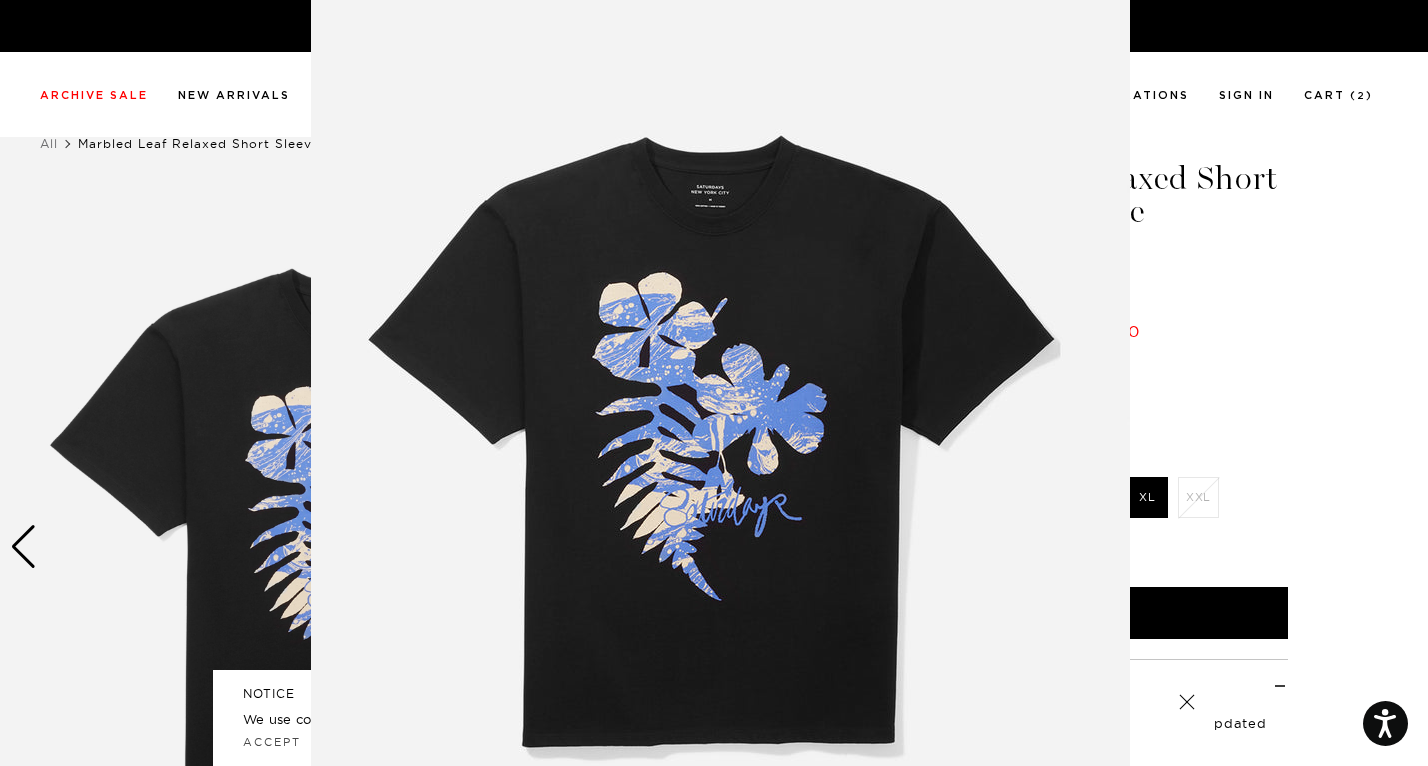 click at bounding box center [720, 457] 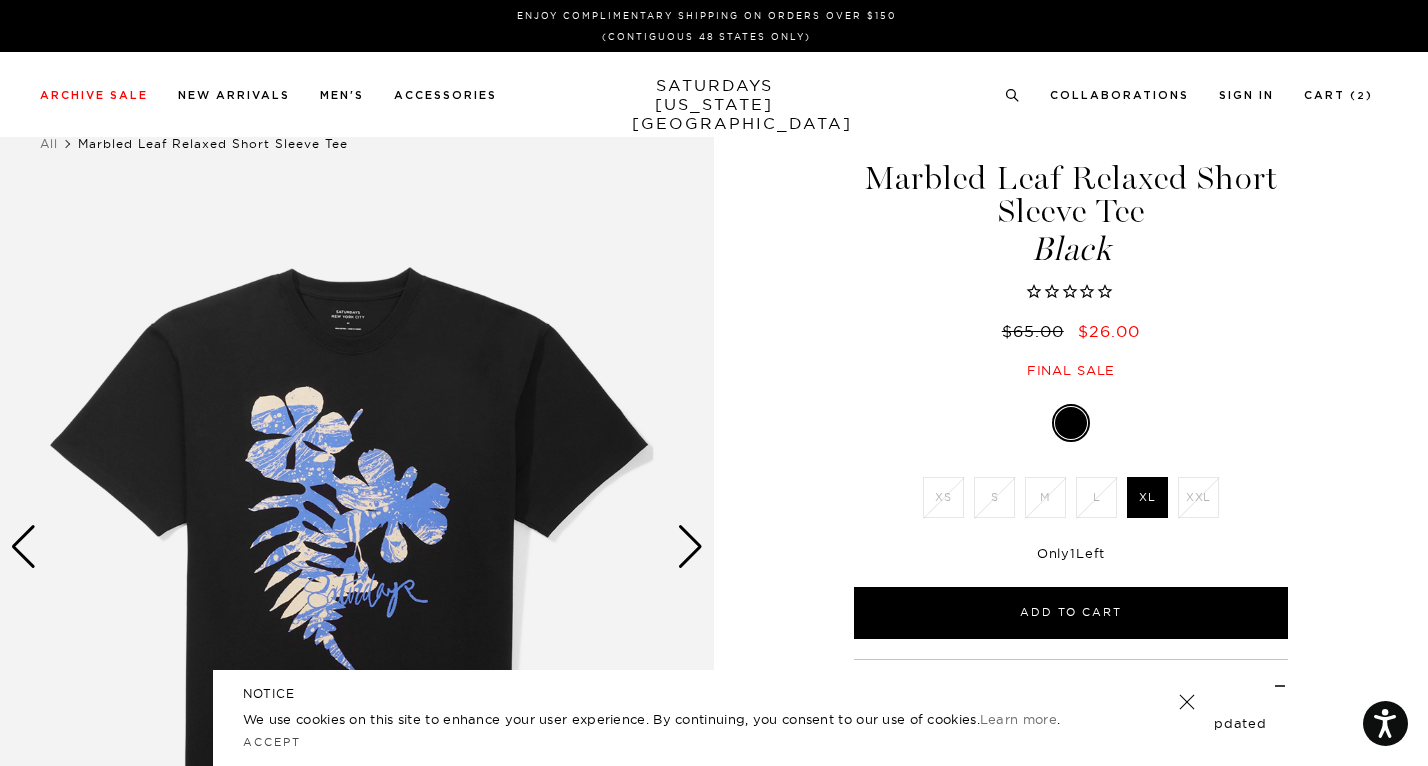 click at bounding box center [357, 547] 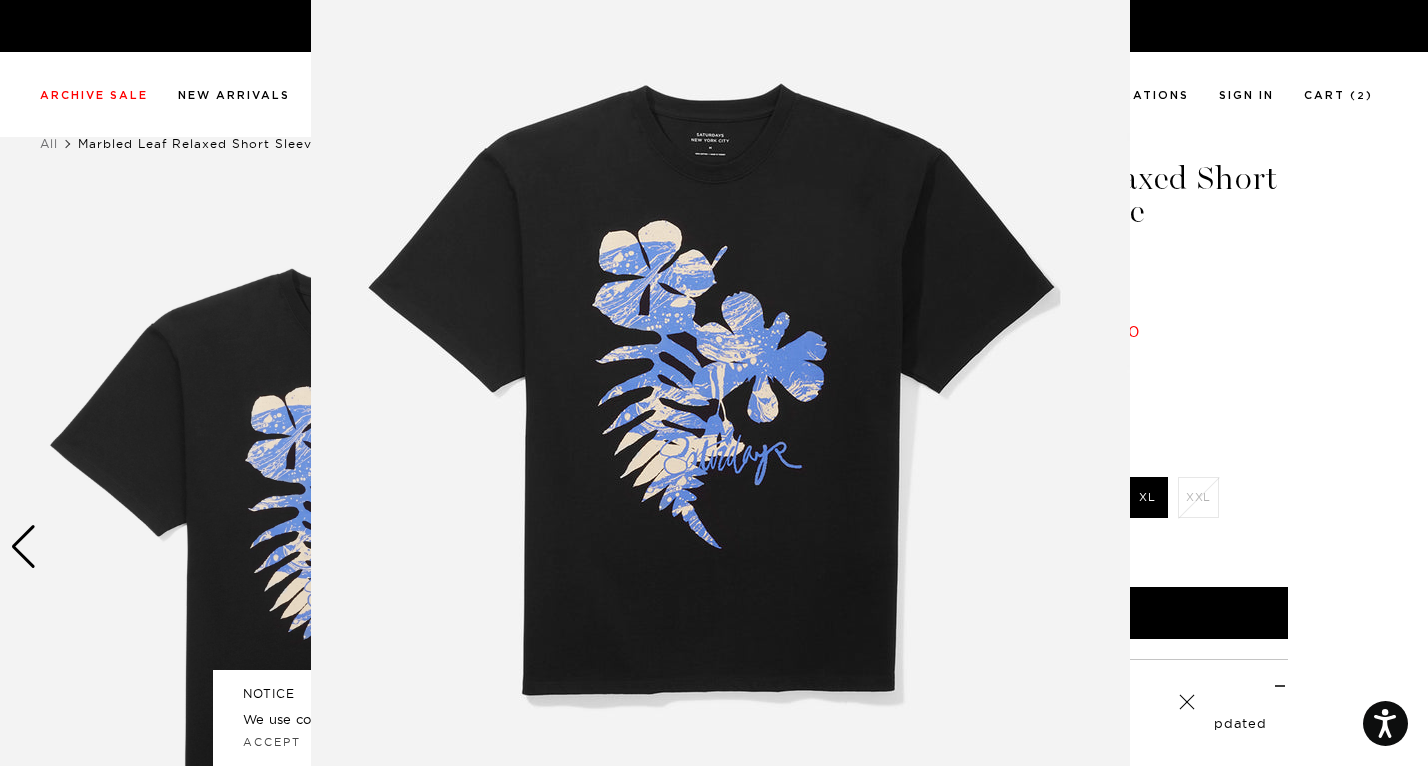 scroll, scrollTop: 106, scrollLeft: 0, axis: vertical 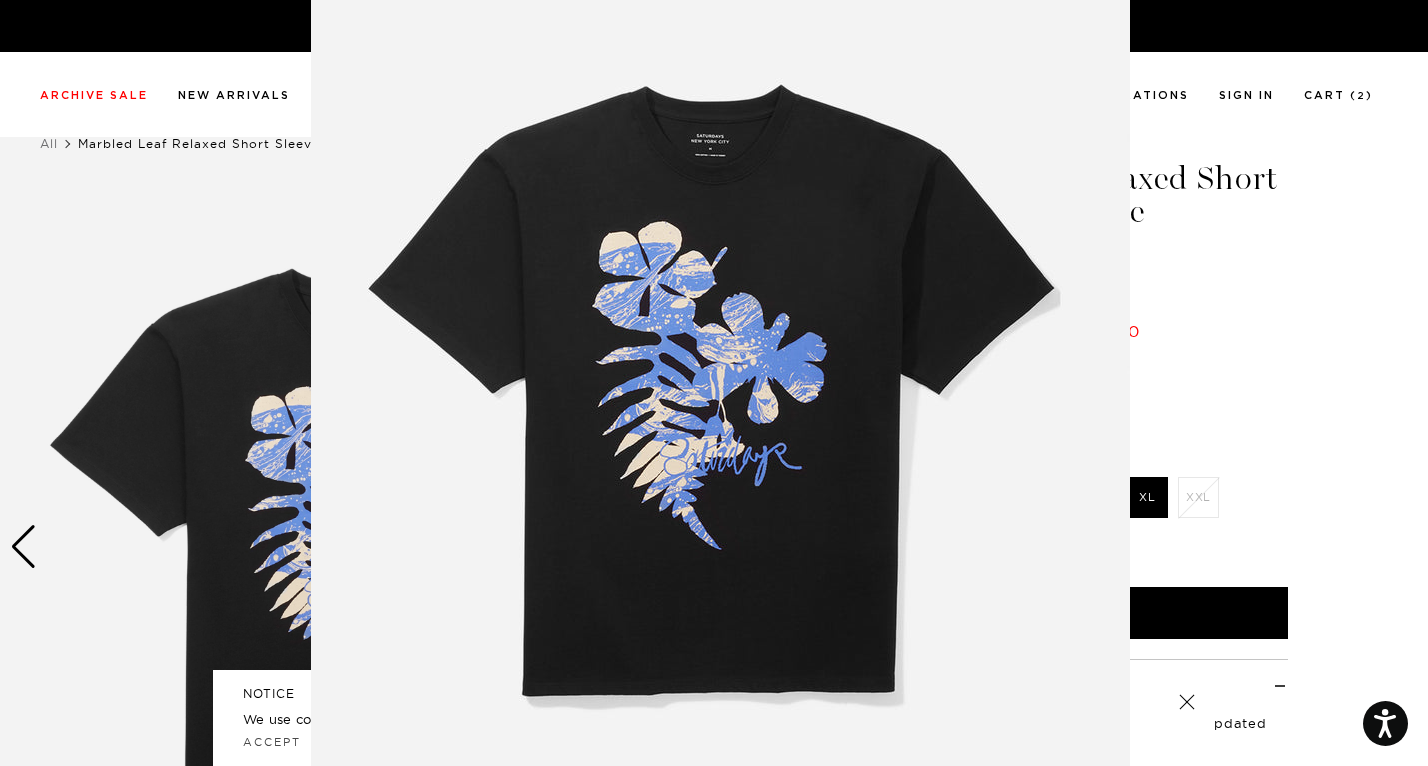 click at bounding box center (714, 383) 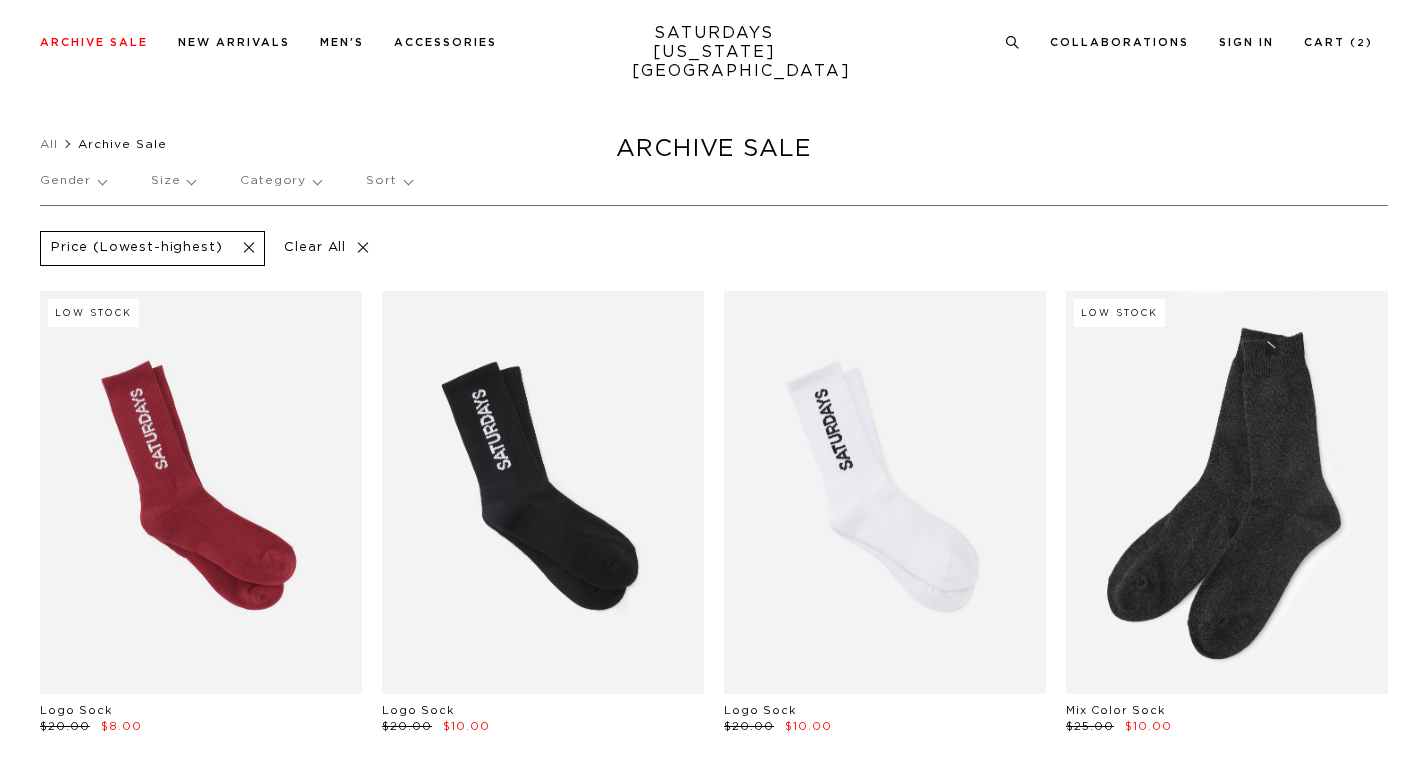 scroll, scrollTop: 2510, scrollLeft: 0, axis: vertical 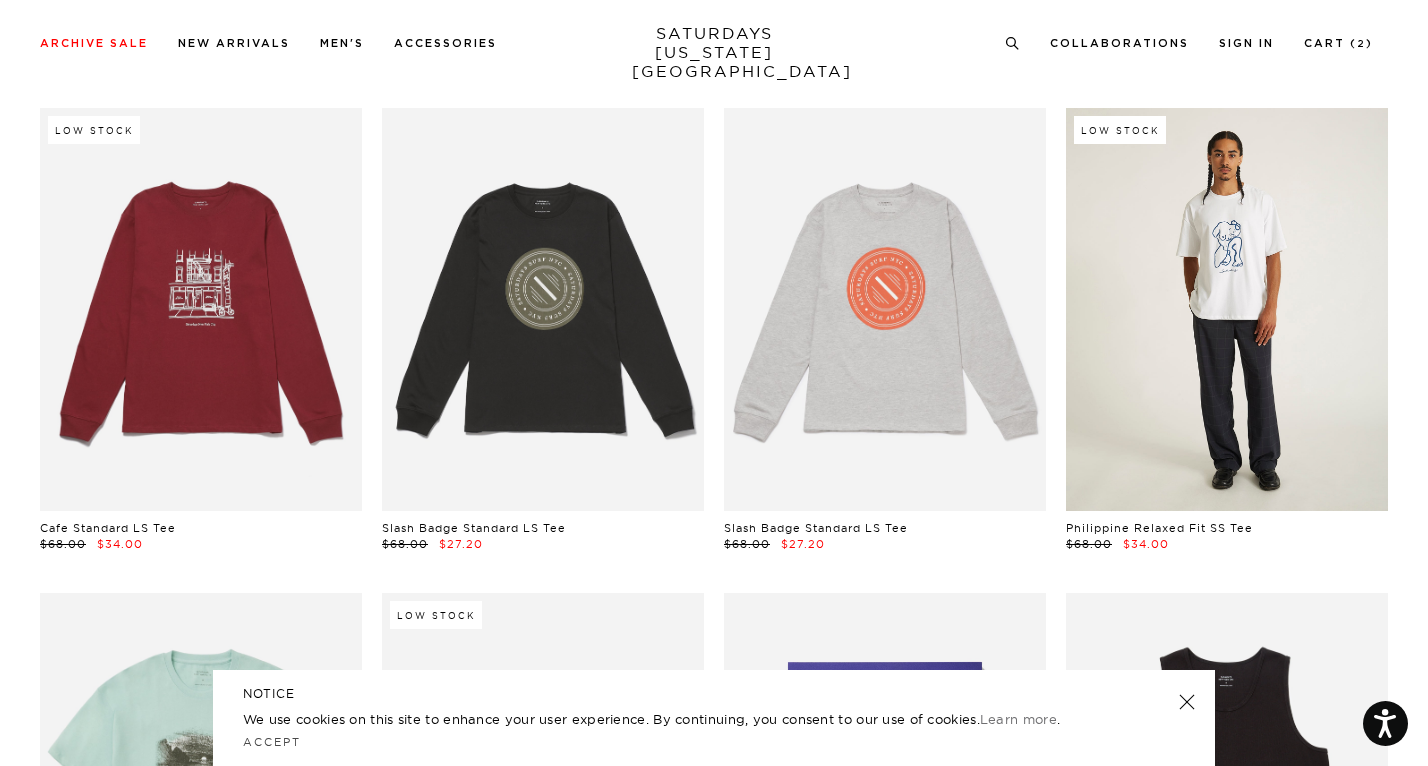 click at bounding box center (1227, 309) 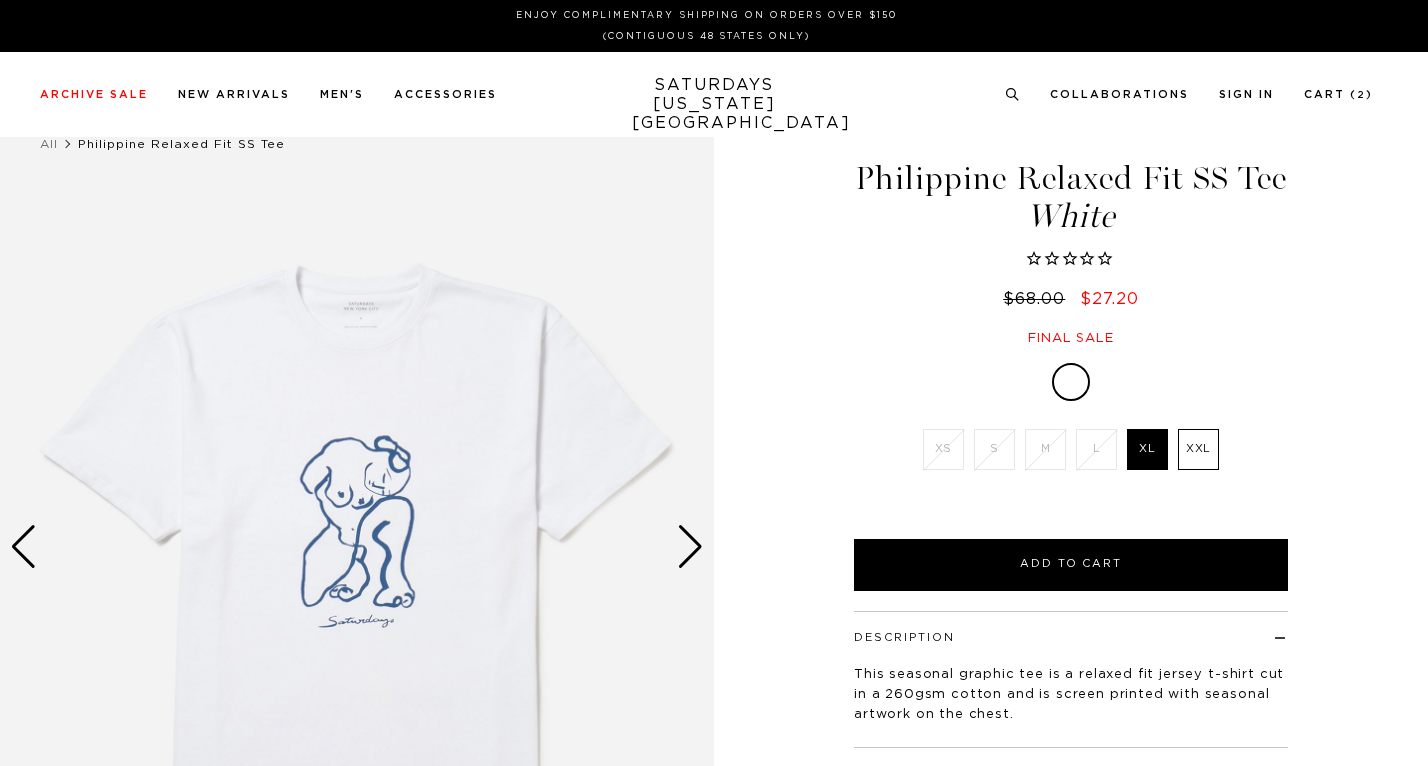 scroll, scrollTop: 0, scrollLeft: 0, axis: both 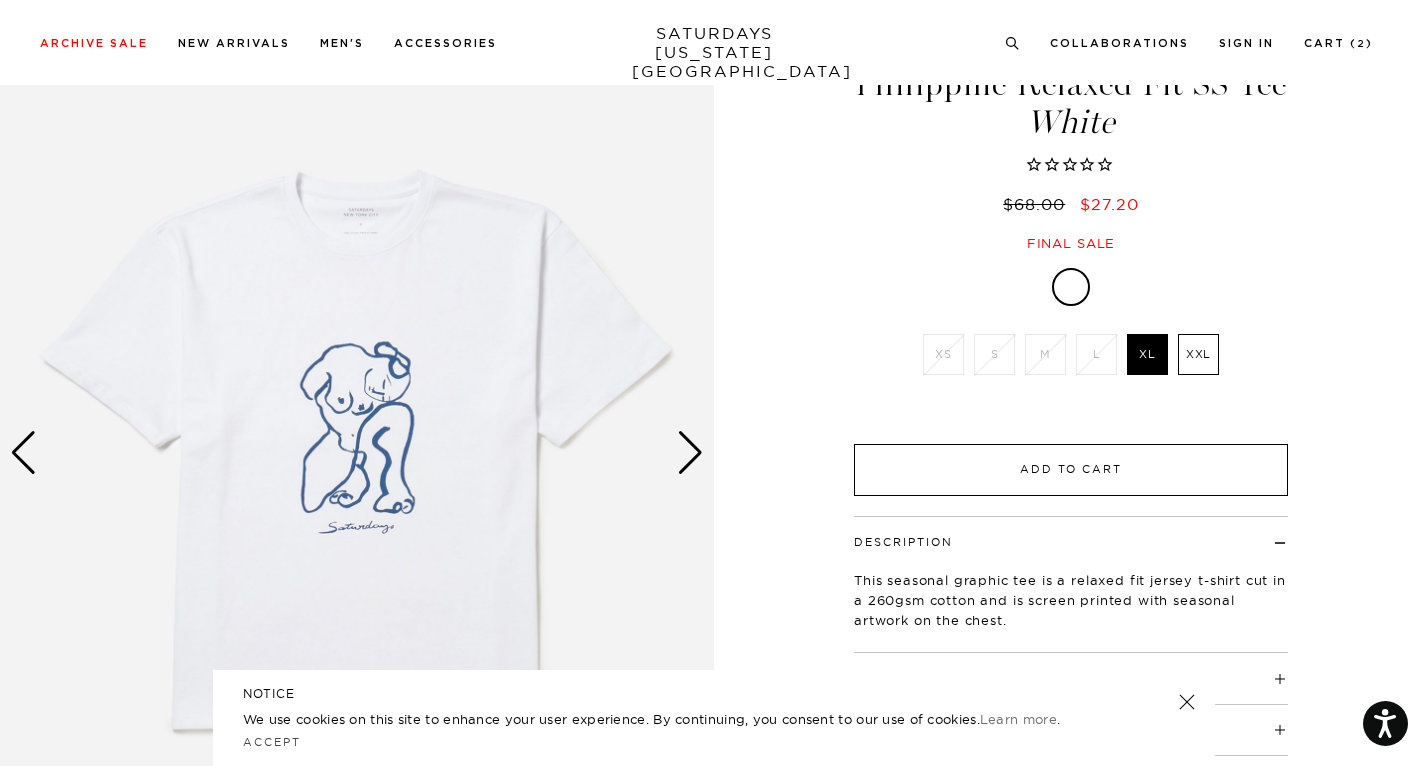 click on "Add to Cart" at bounding box center (1071, 470) 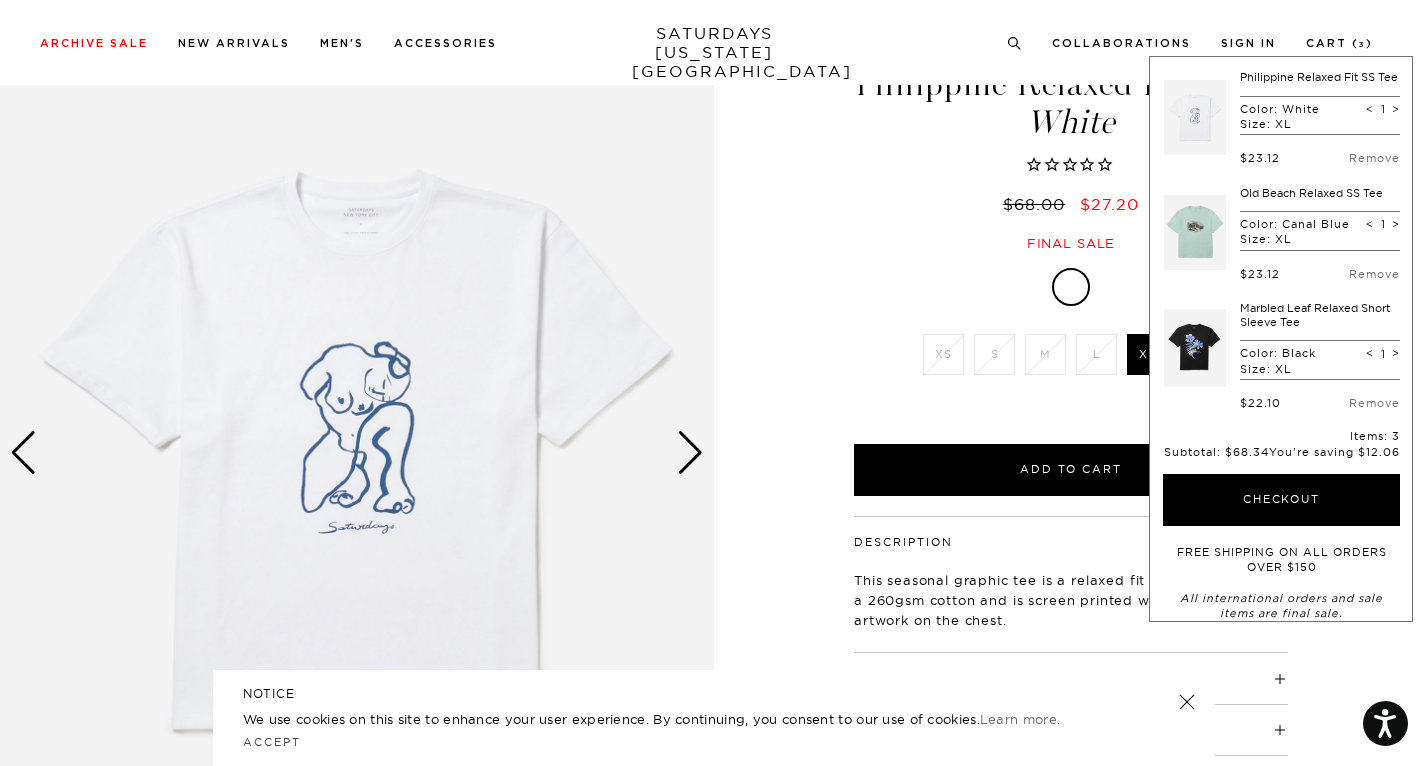 click on "Final sale" at bounding box center [1071, 243] 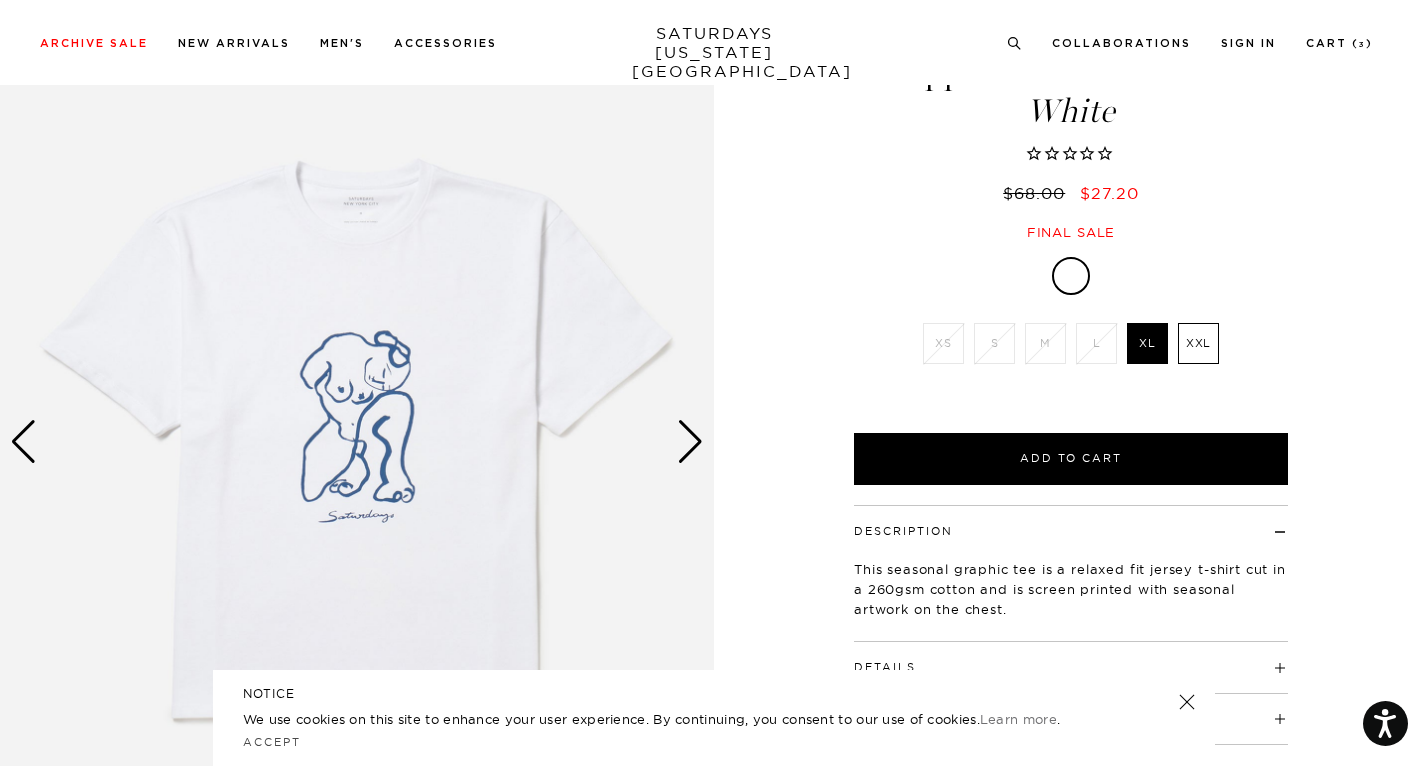 scroll, scrollTop: 109, scrollLeft: 0, axis: vertical 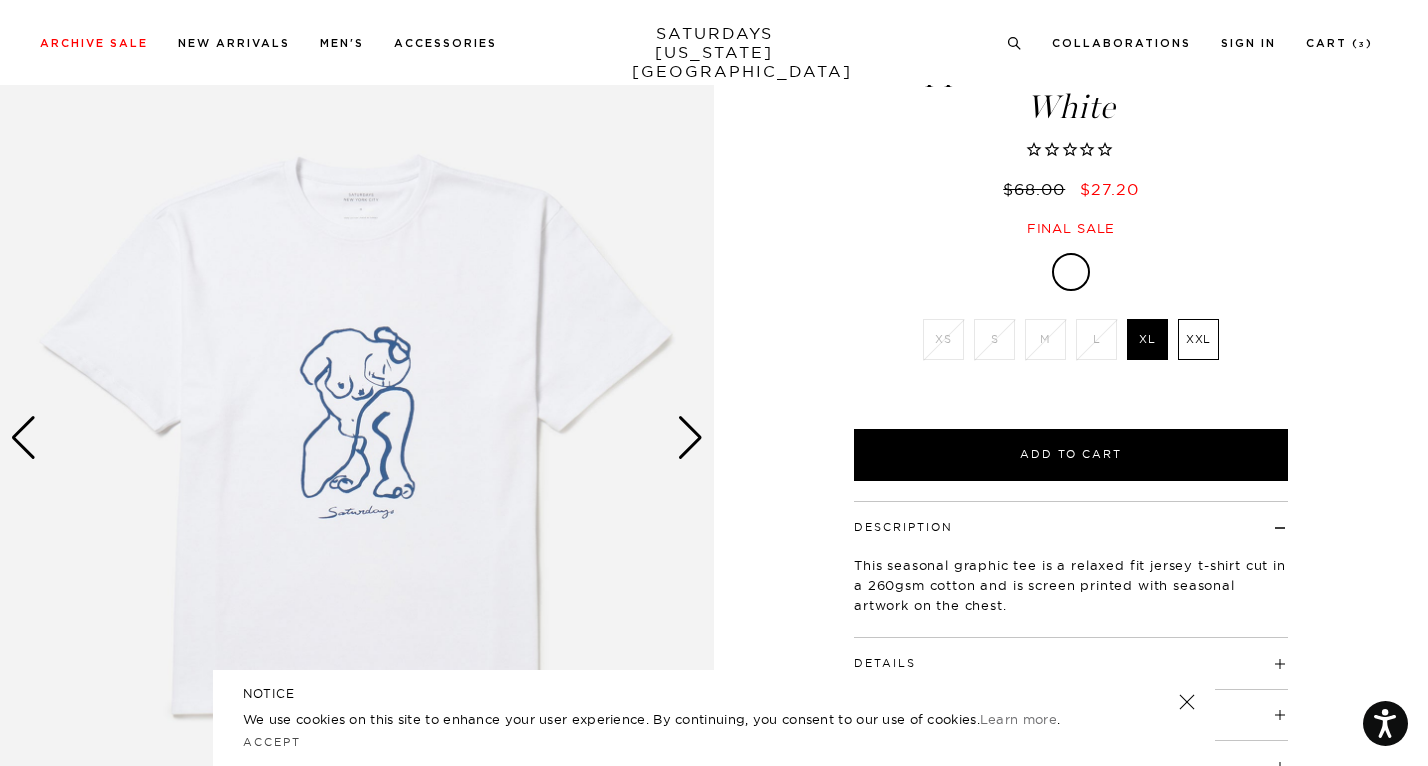 click at bounding box center (357, 438) 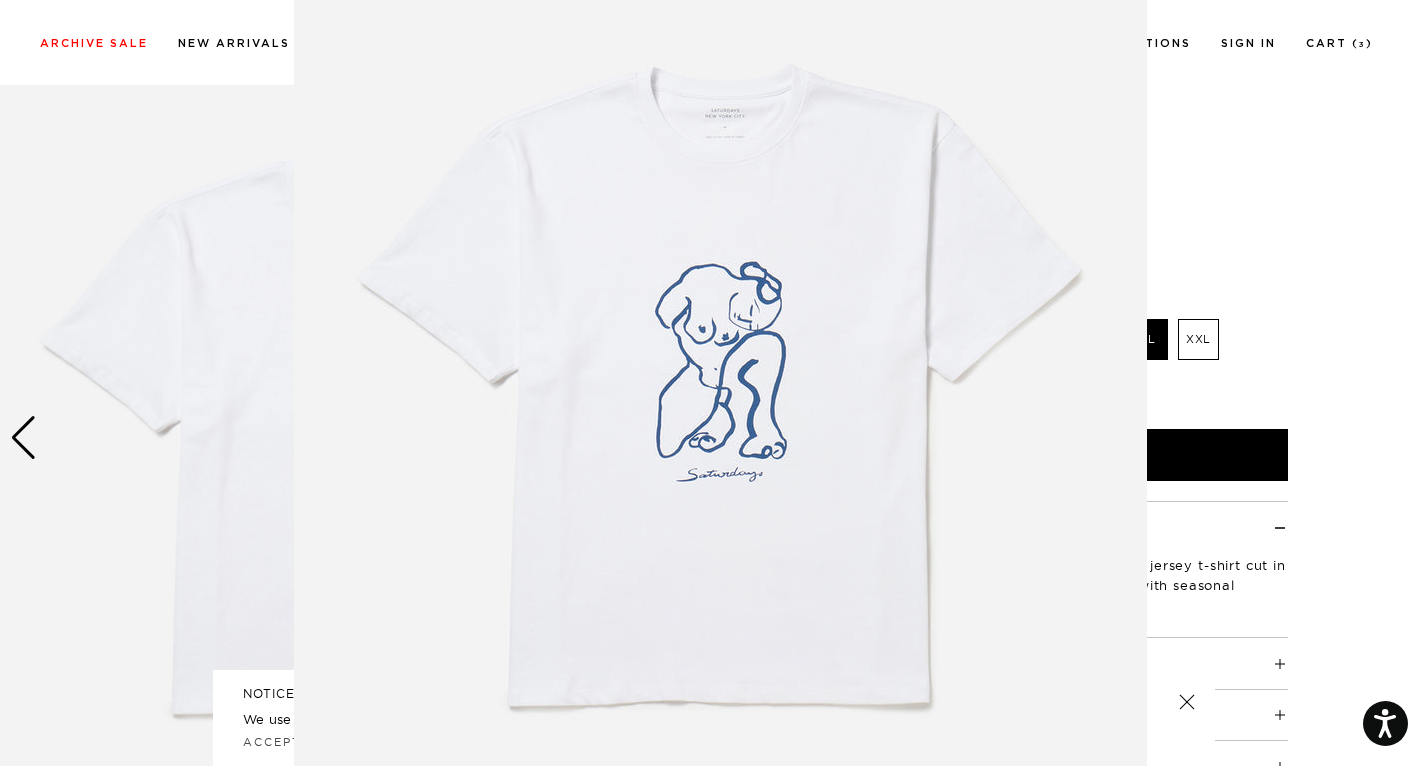 scroll, scrollTop: 120, scrollLeft: 0, axis: vertical 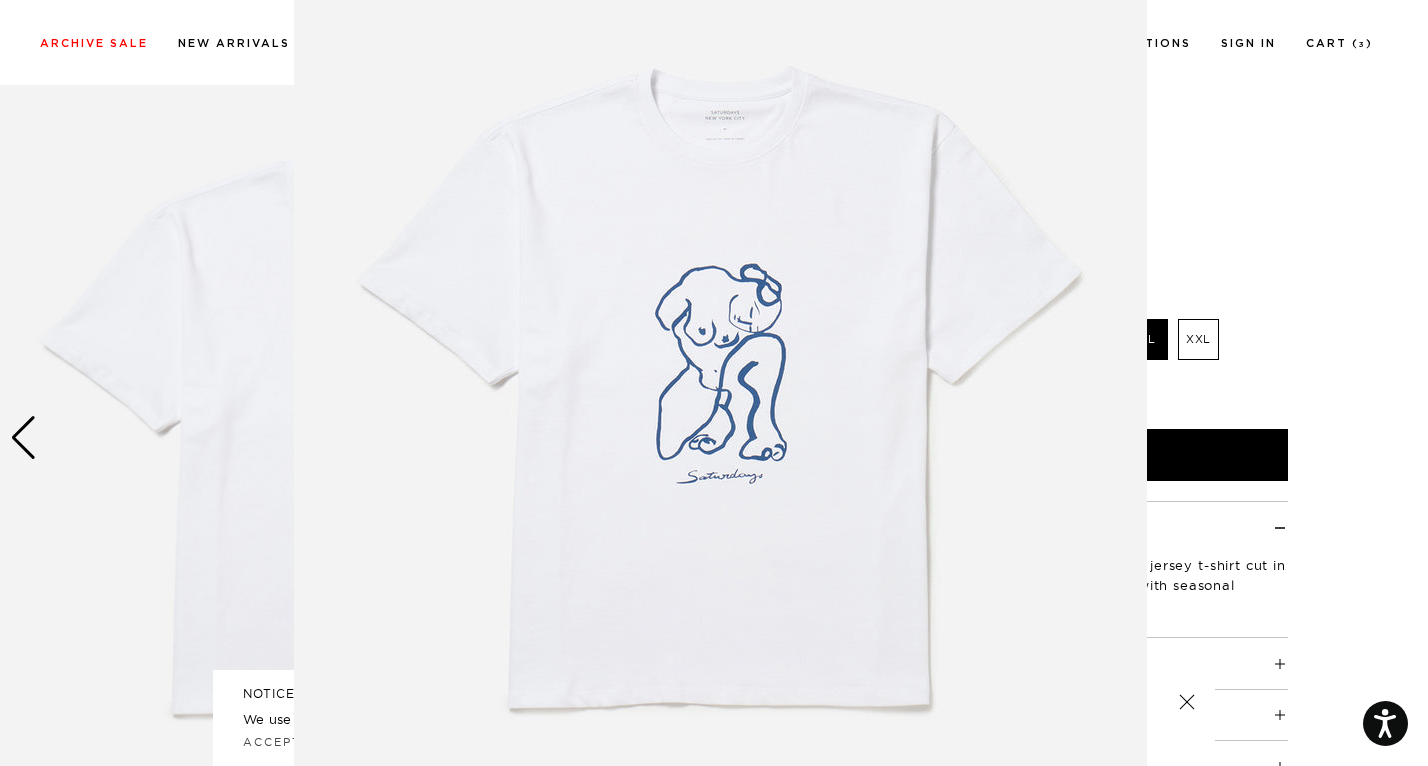 click at bounding box center (714, 383) 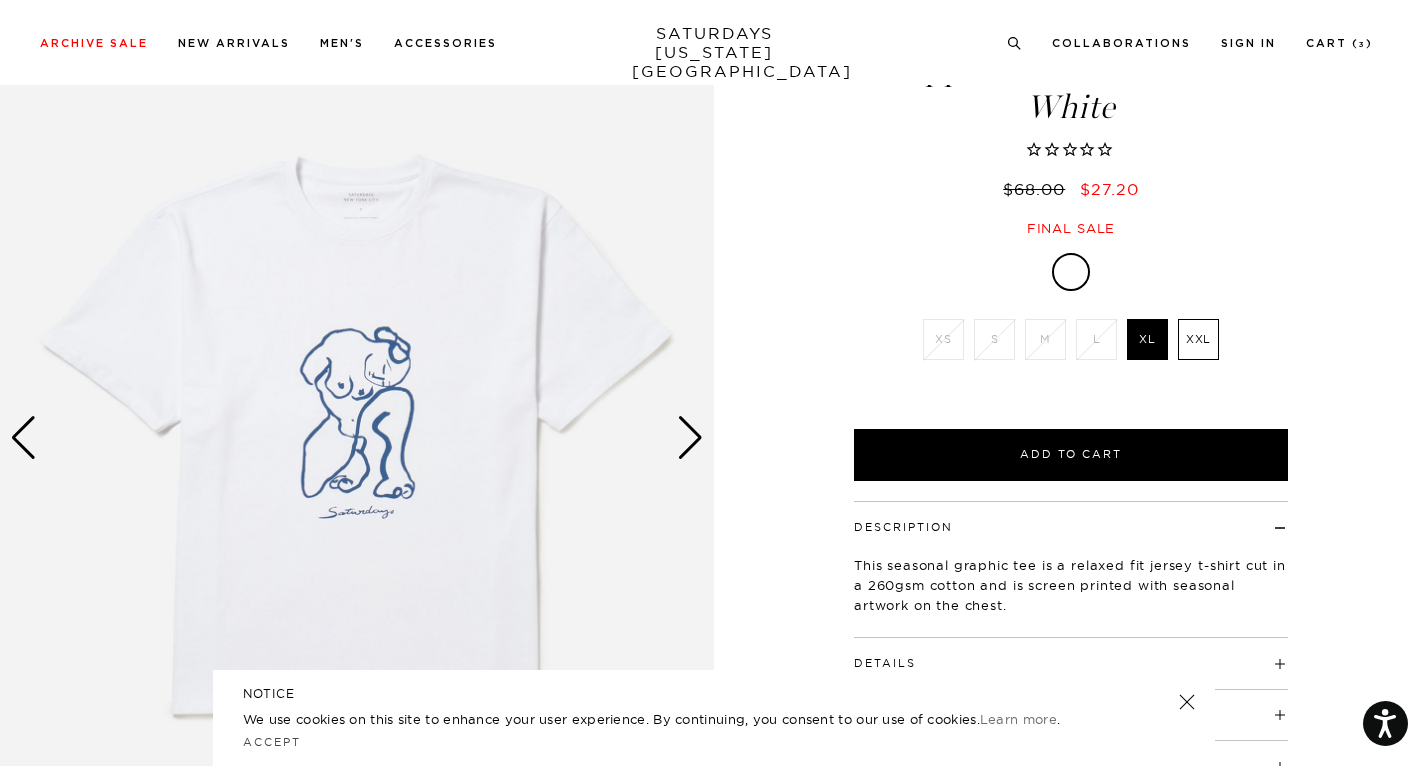 scroll, scrollTop: 0, scrollLeft: 0, axis: both 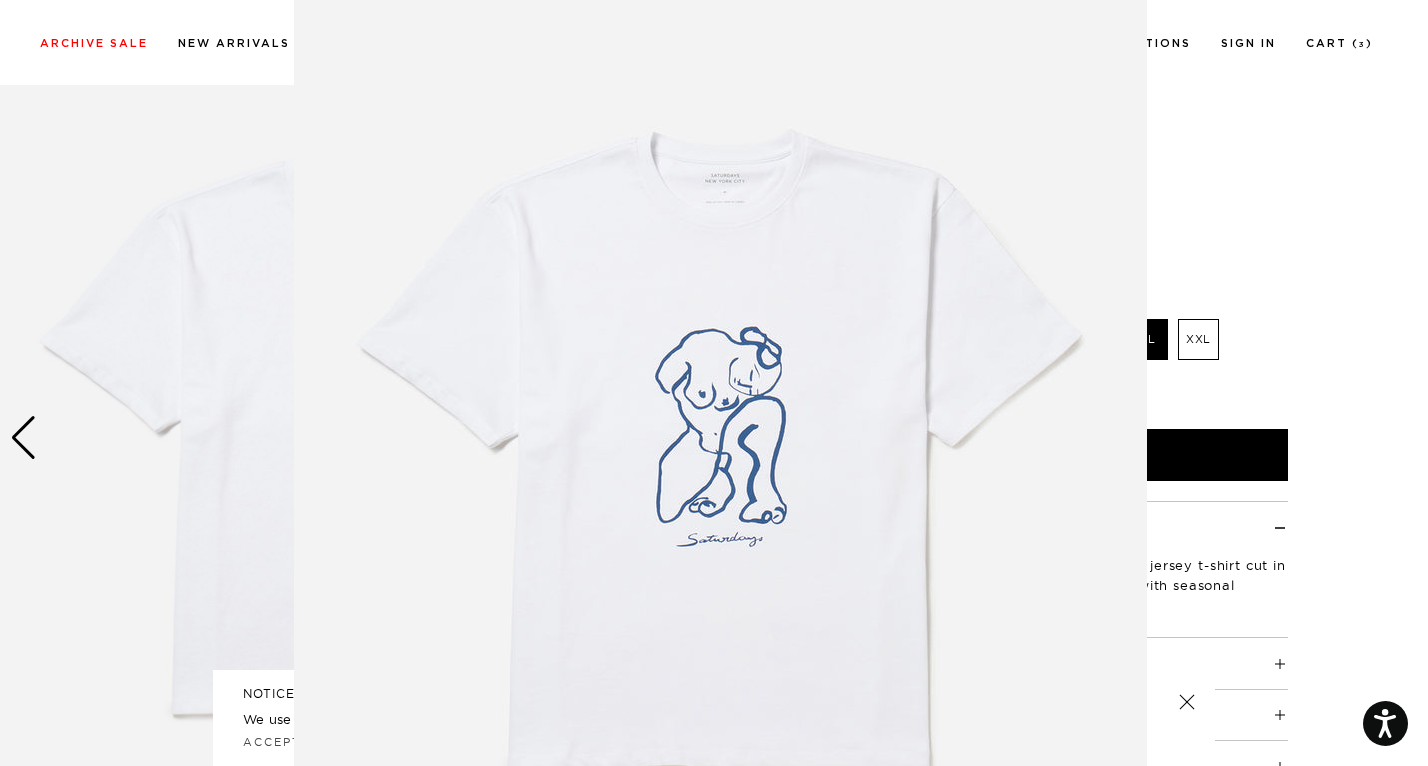 click at bounding box center [714, 383] 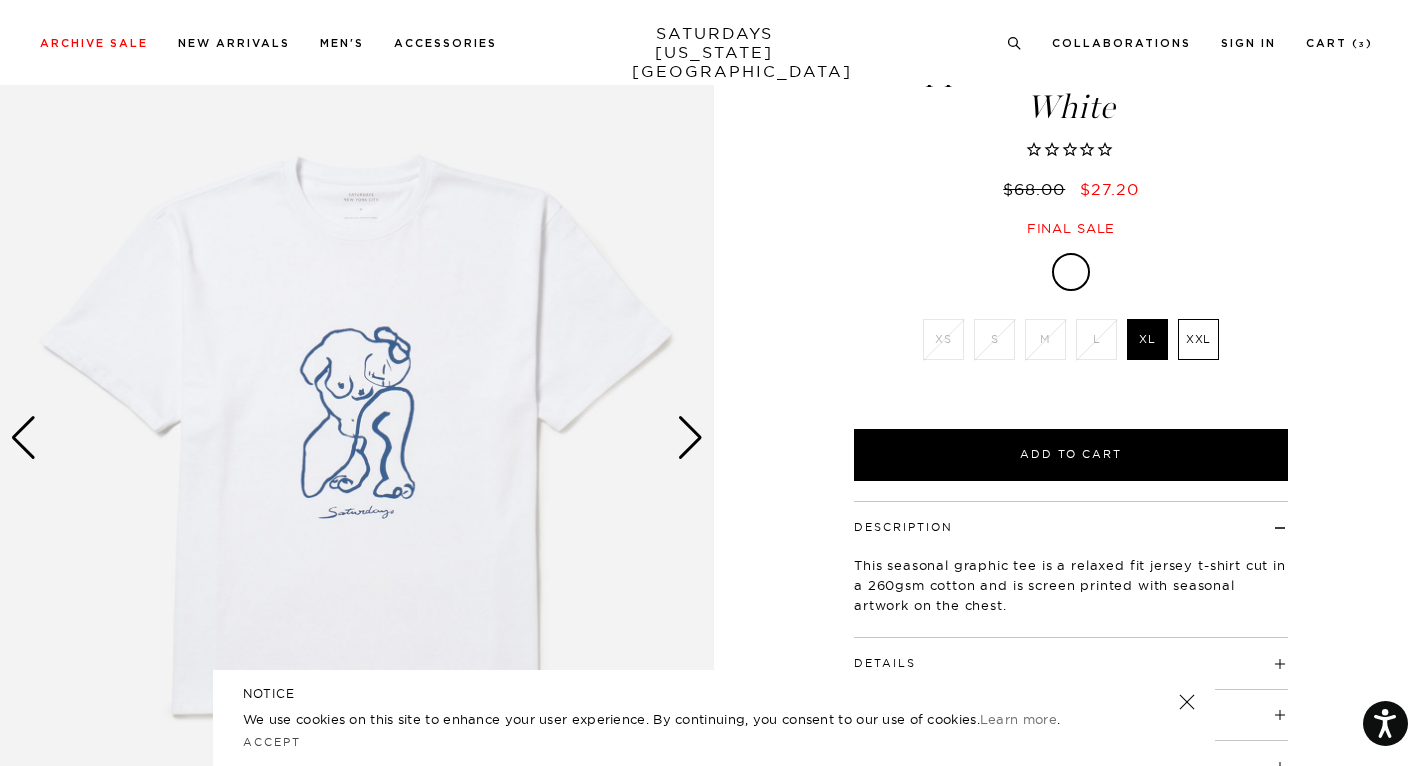 click at bounding box center [23, 438] 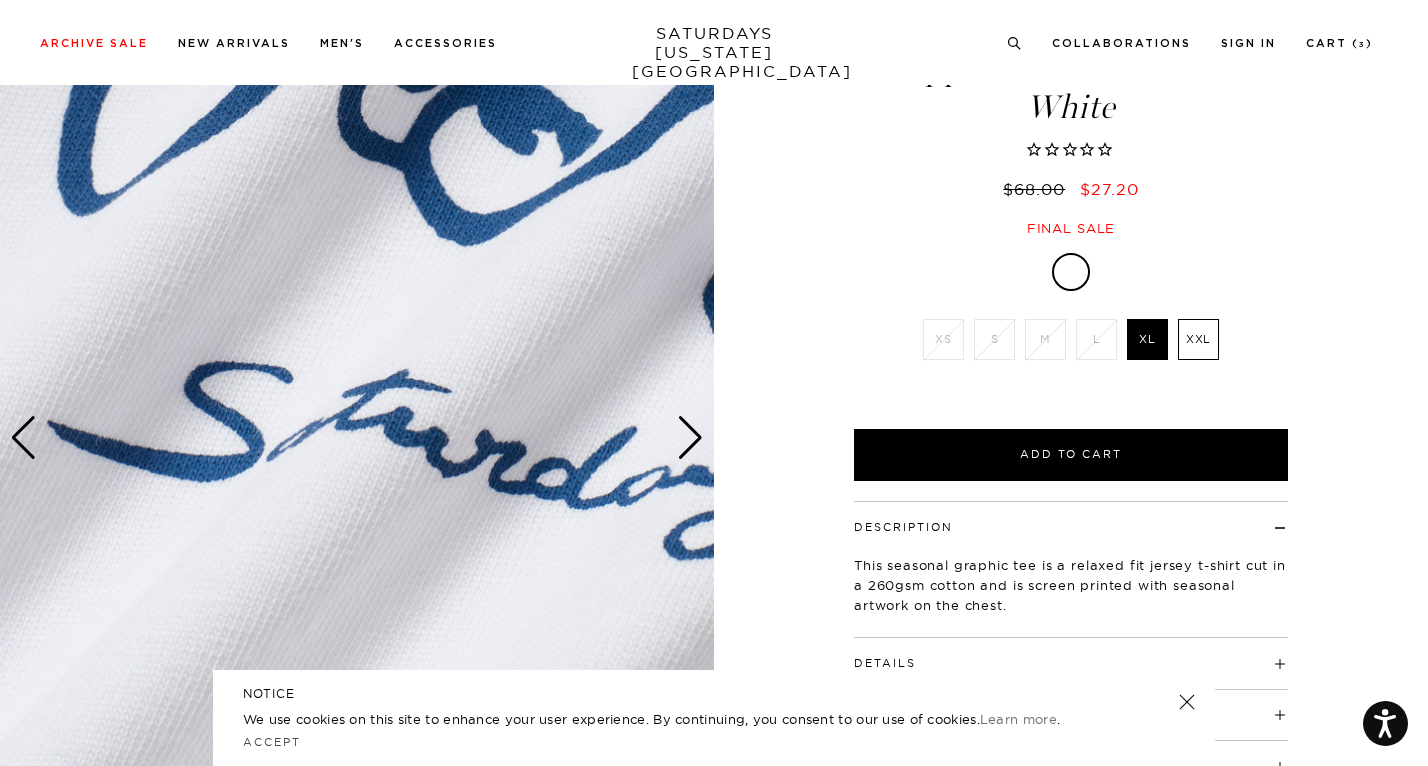 click at bounding box center [23, 438] 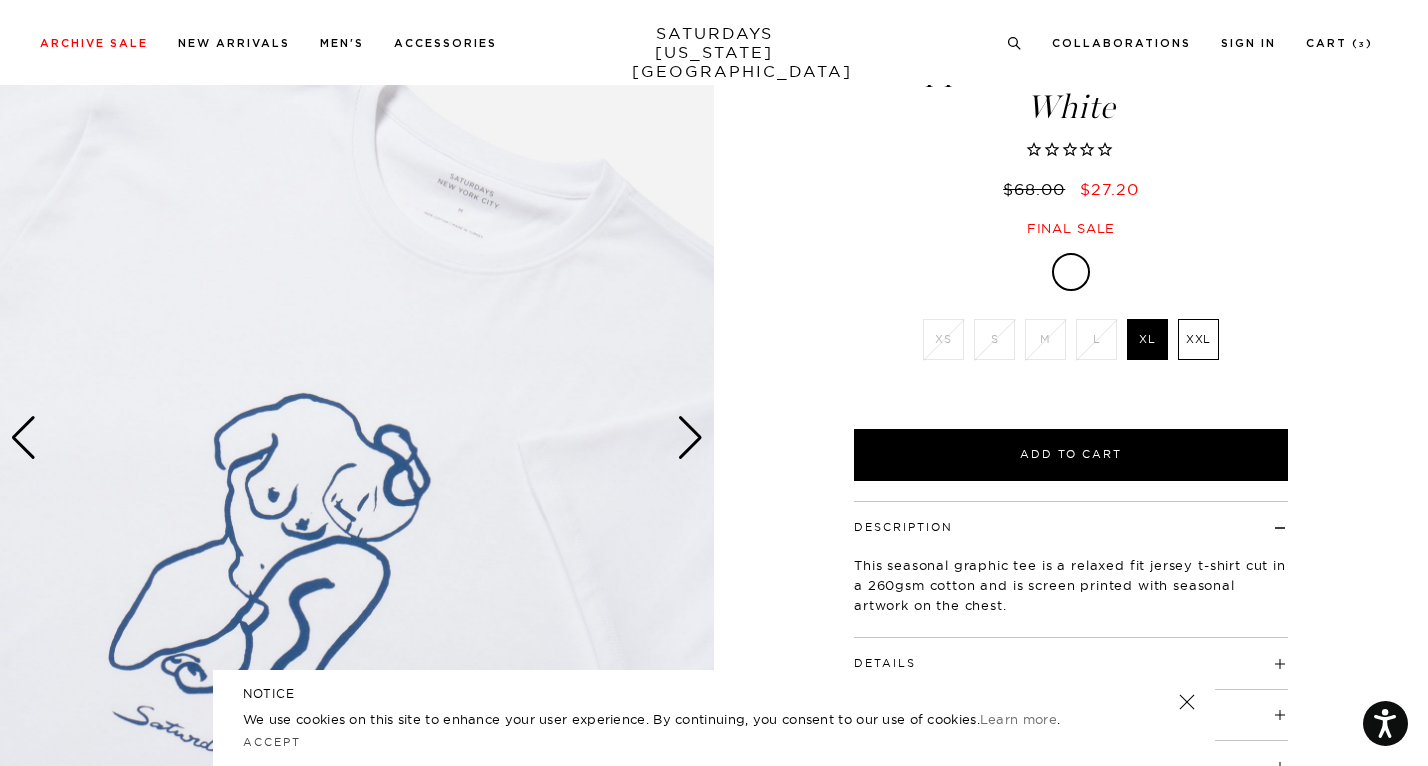 click at bounding box center [357, 438] 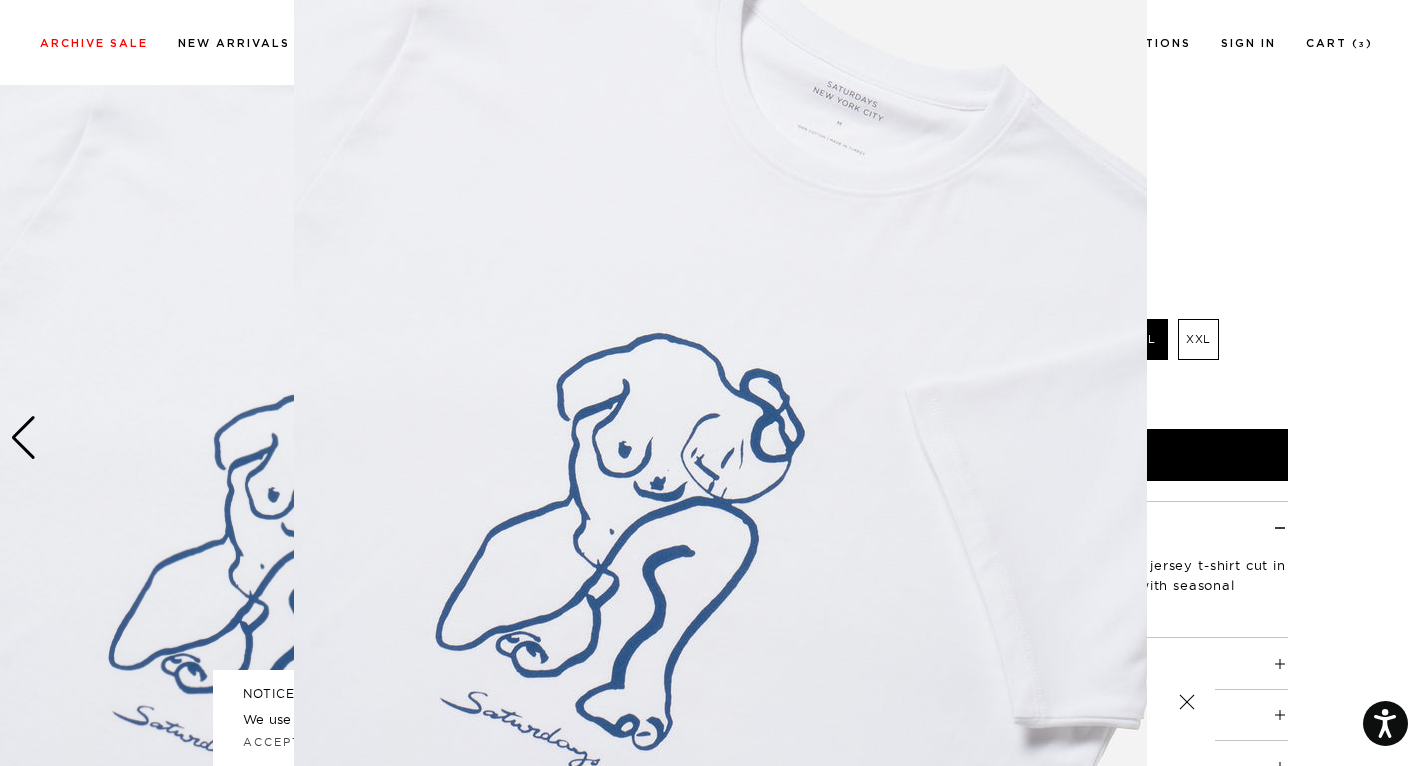 scroll, scrollTop: 128, scrollLeft: 0, axis: vertical 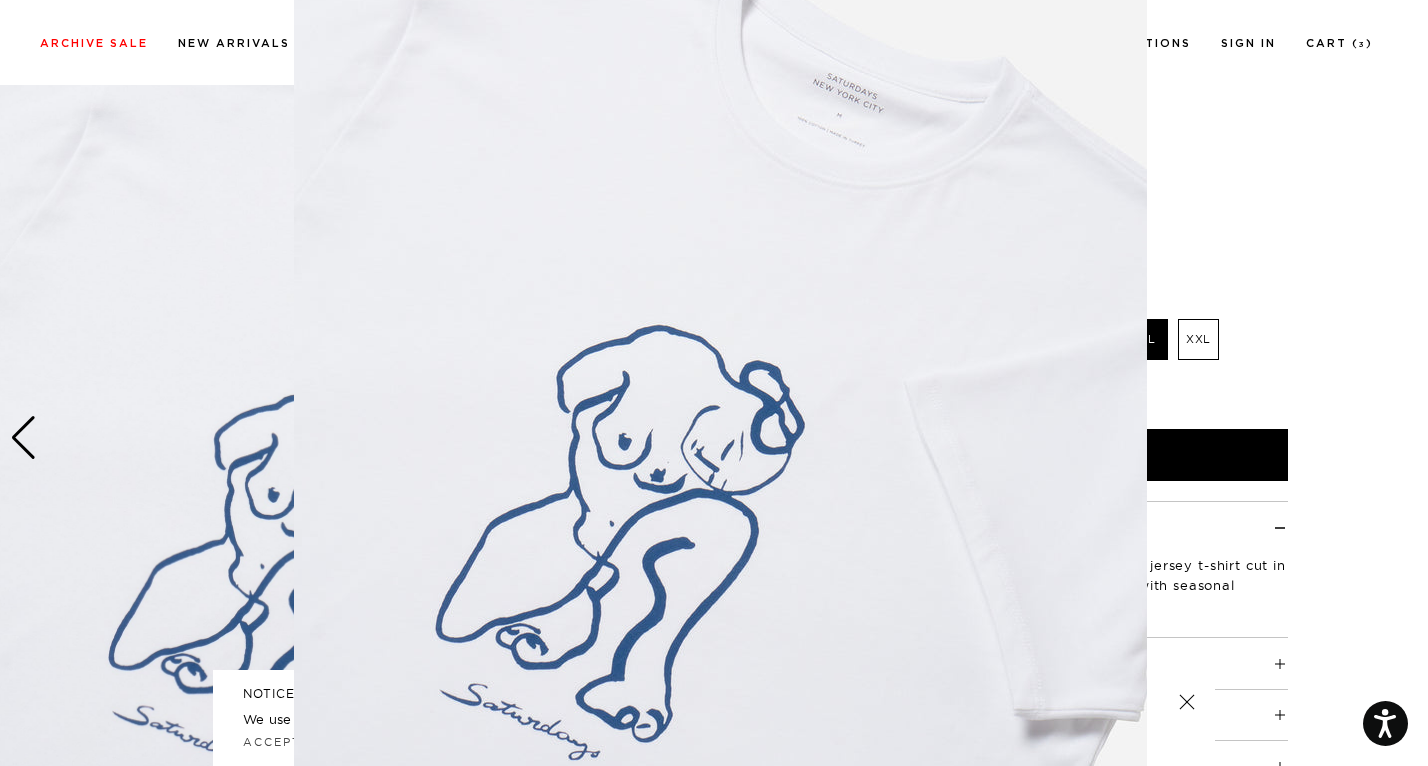 click at bounding box center [714, 383] 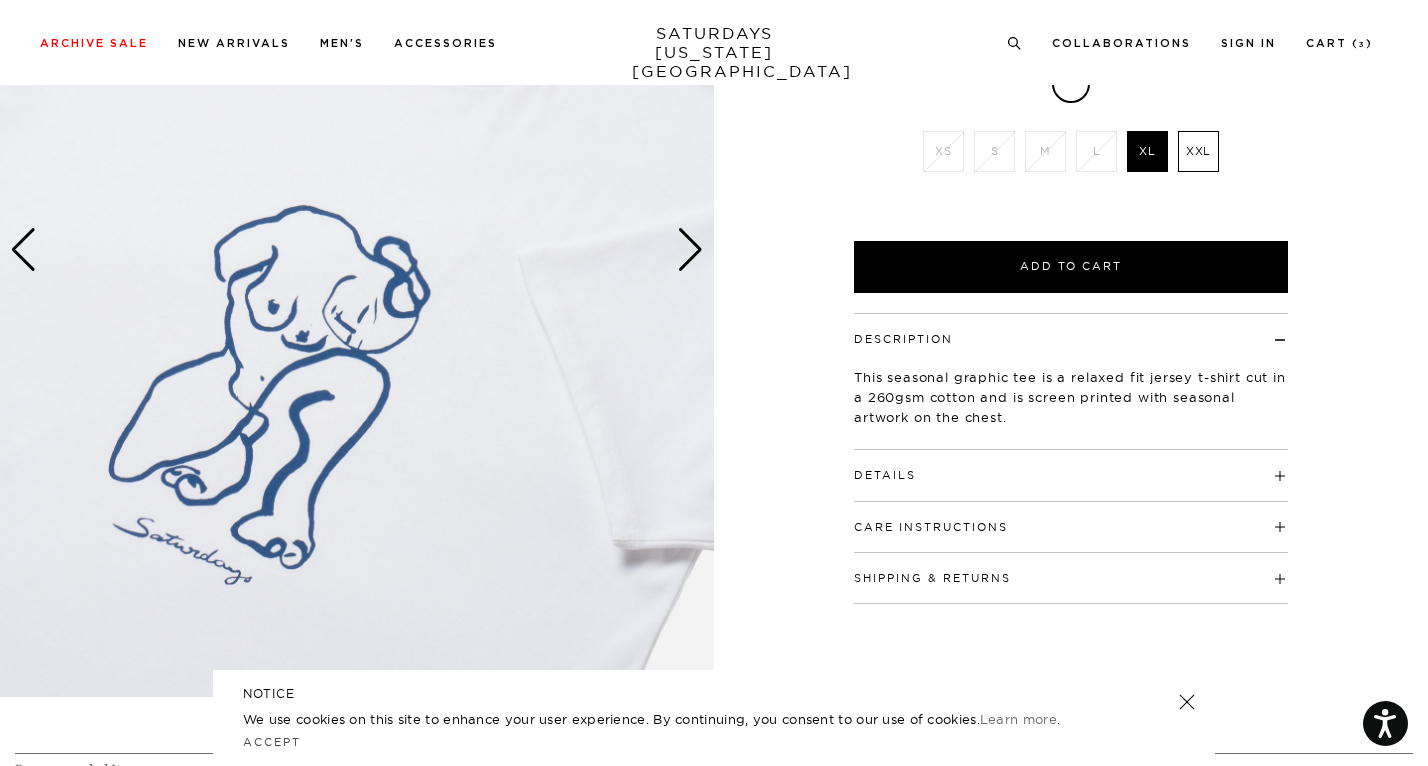 scroll, scrollTop: 299, scrollLeft: 0, axis: vertical 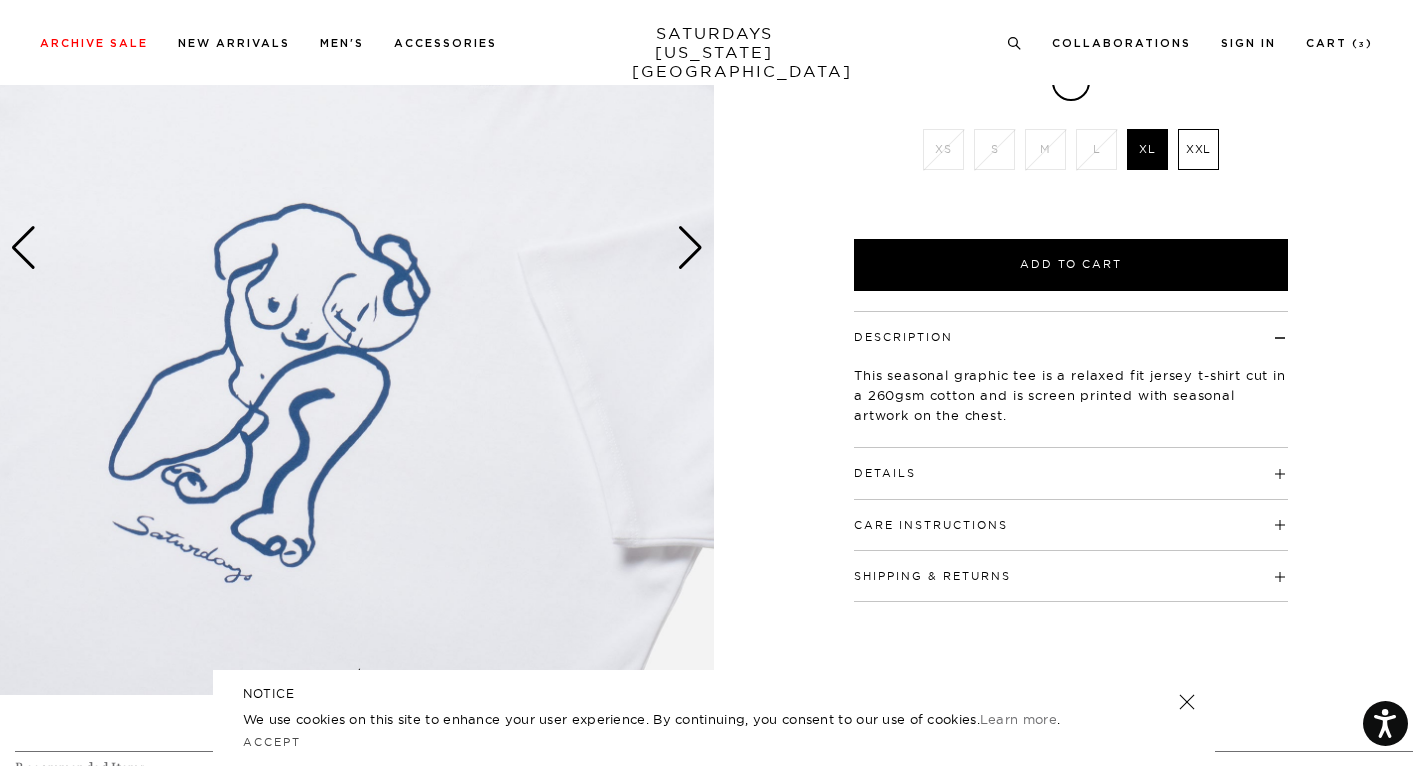 click on "Details" at bounding box center (885, 473) 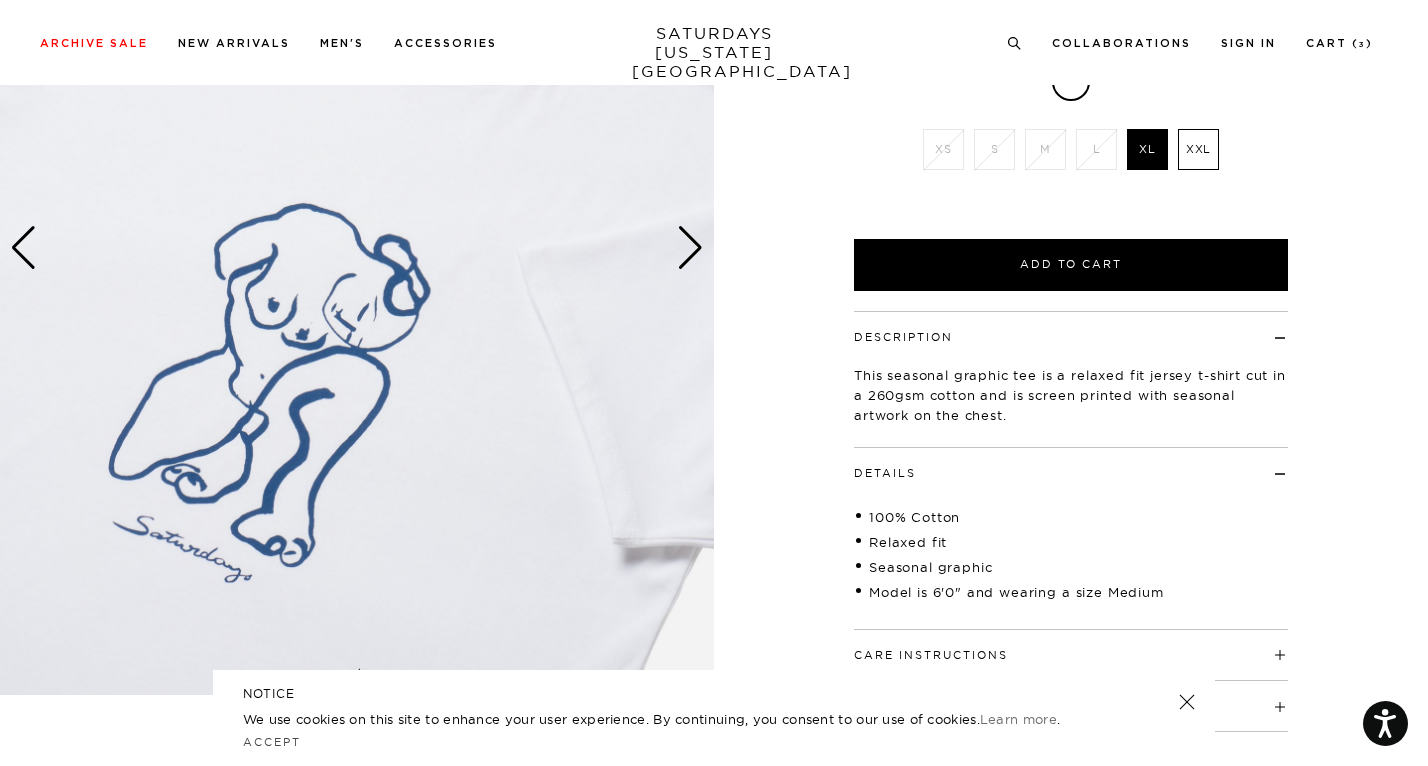 click on "Details" at bounding box center [885, 473] 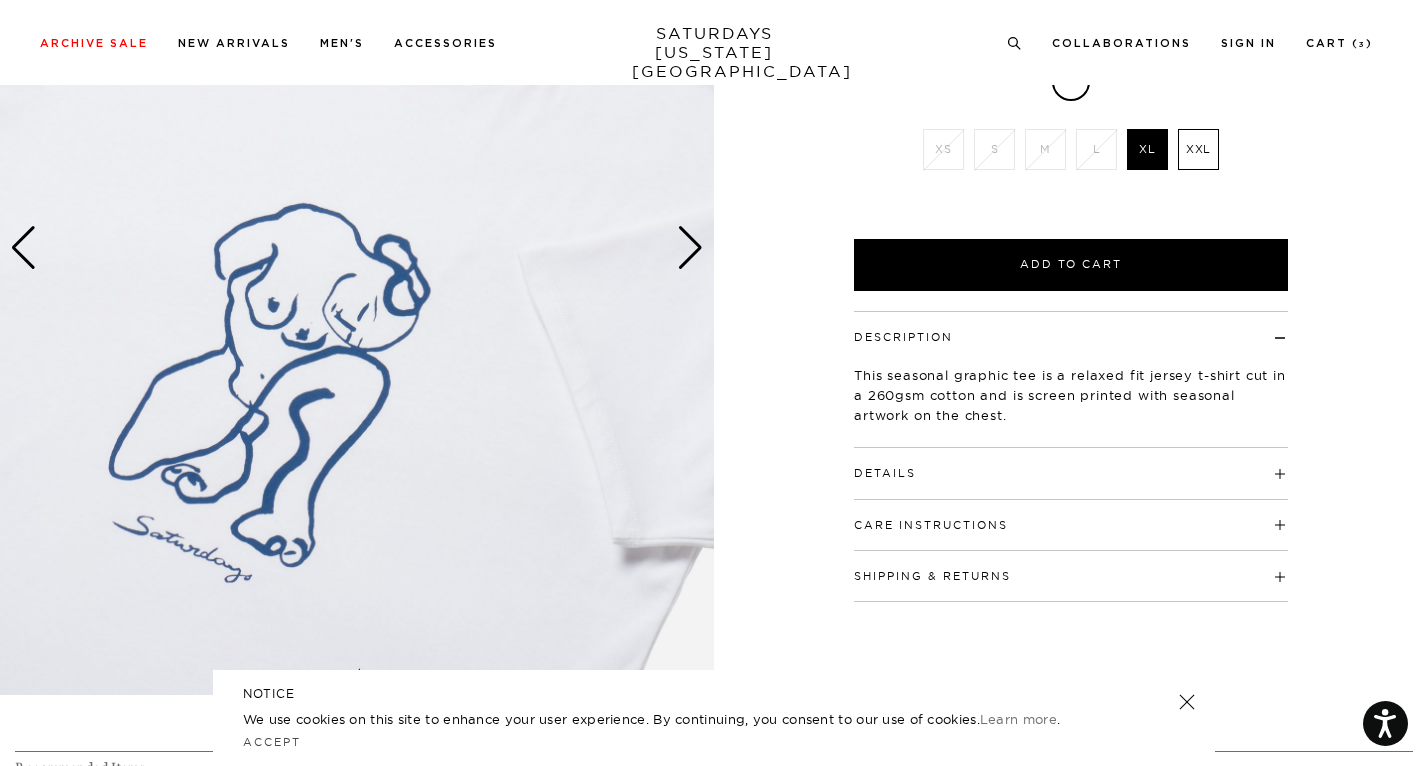 click on "Details" at bounding box center [885, 473] 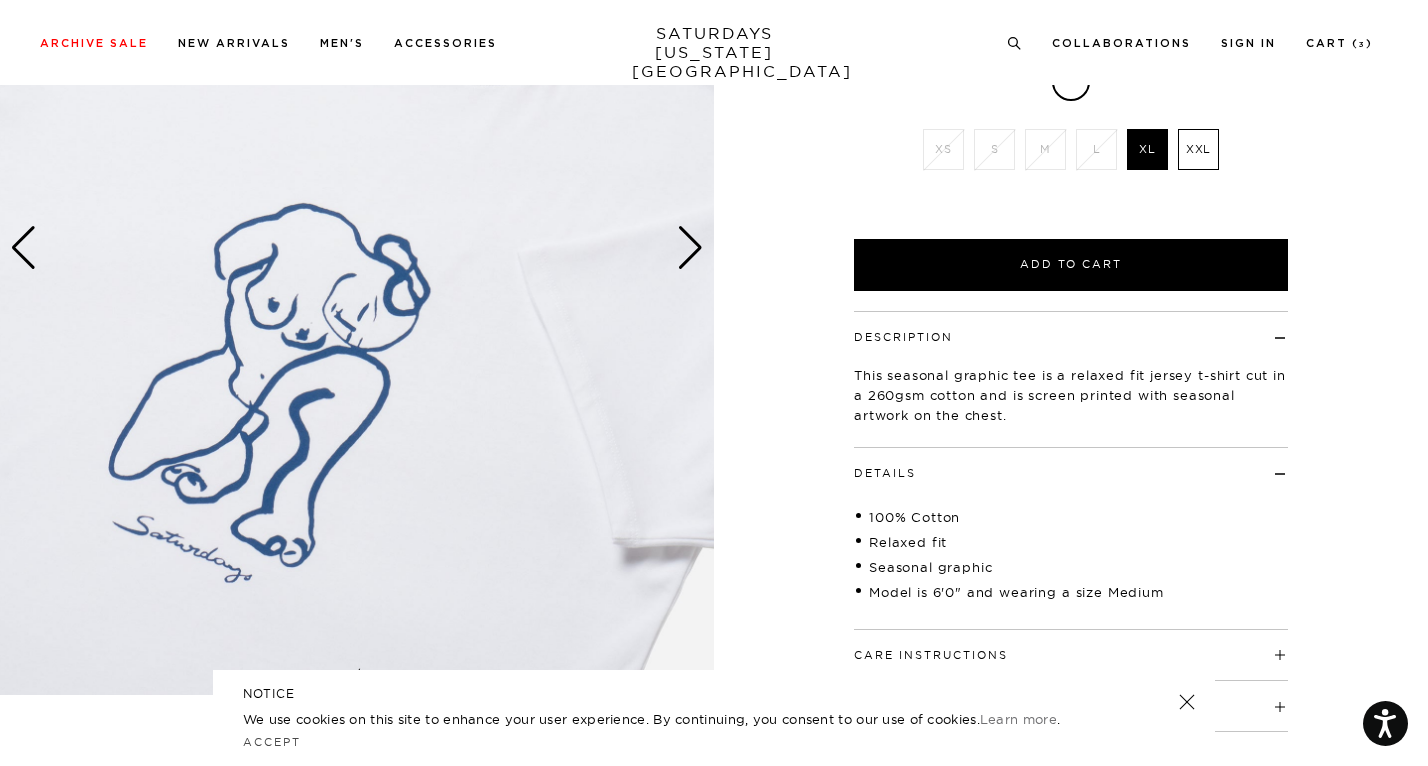 scroll, scrollTop: 0, scrollLeft: 0, axis: both 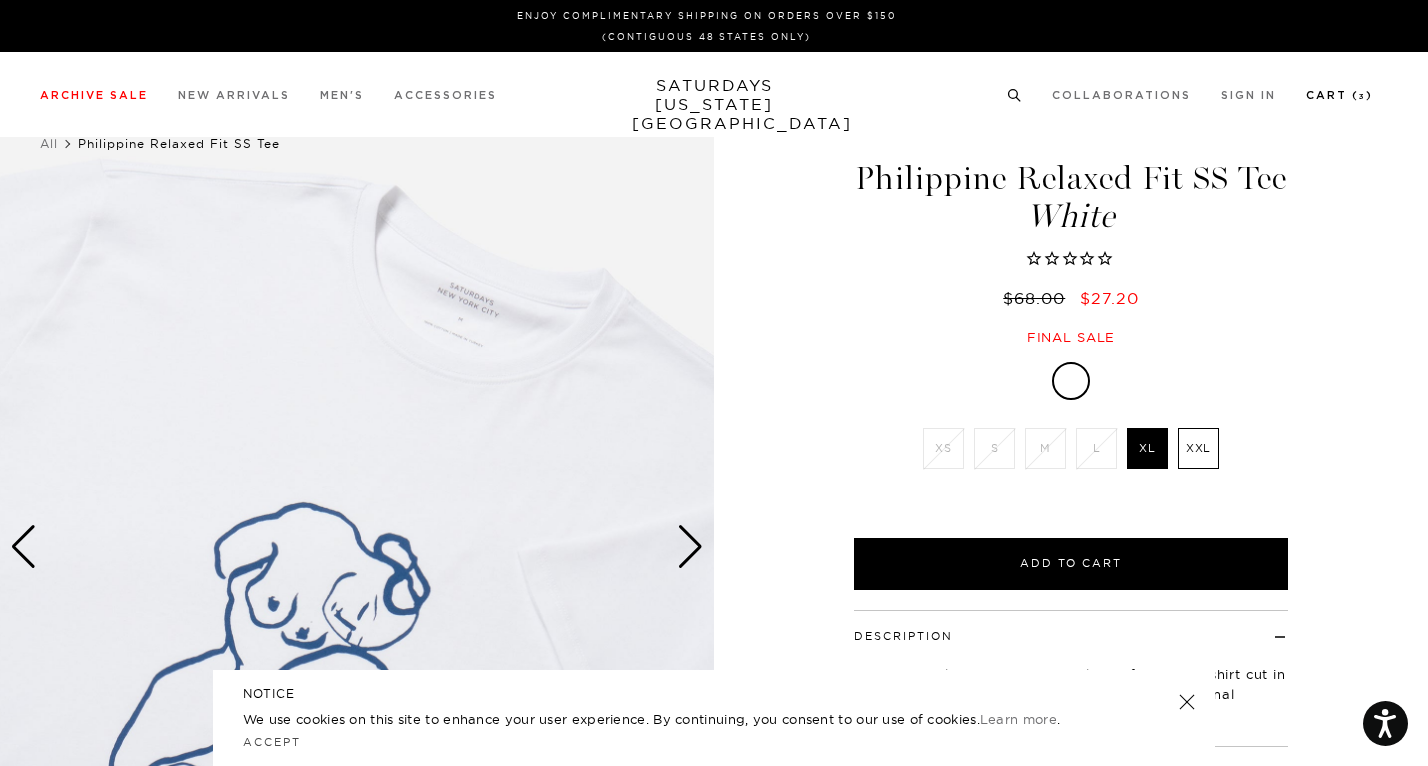 click on "Cart ( 3 )" at bounding box center [1339, 95] 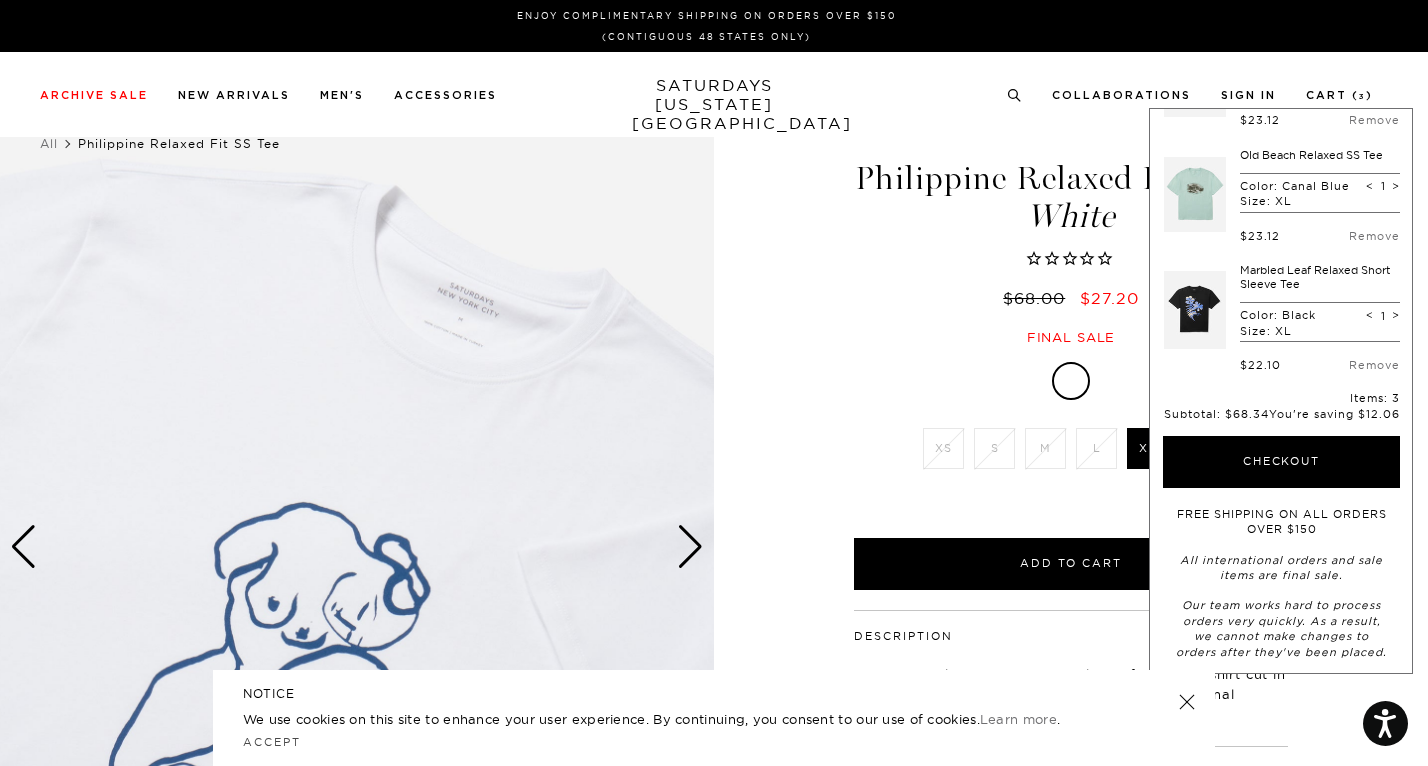 scroll, scrollTop: 0, scrollLeft: 0, axis: both 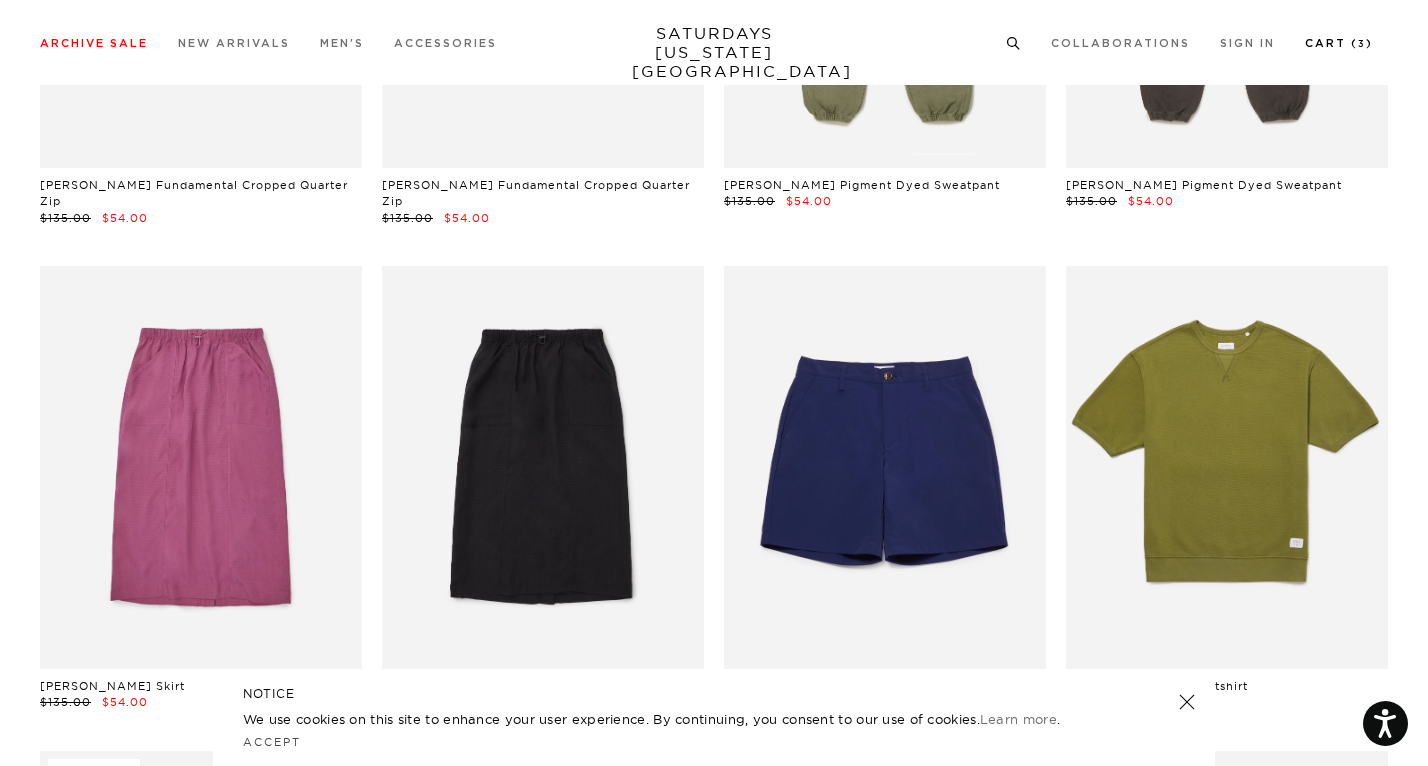 click on "Cart ( 3 )" at bounding box center [1339, 43] 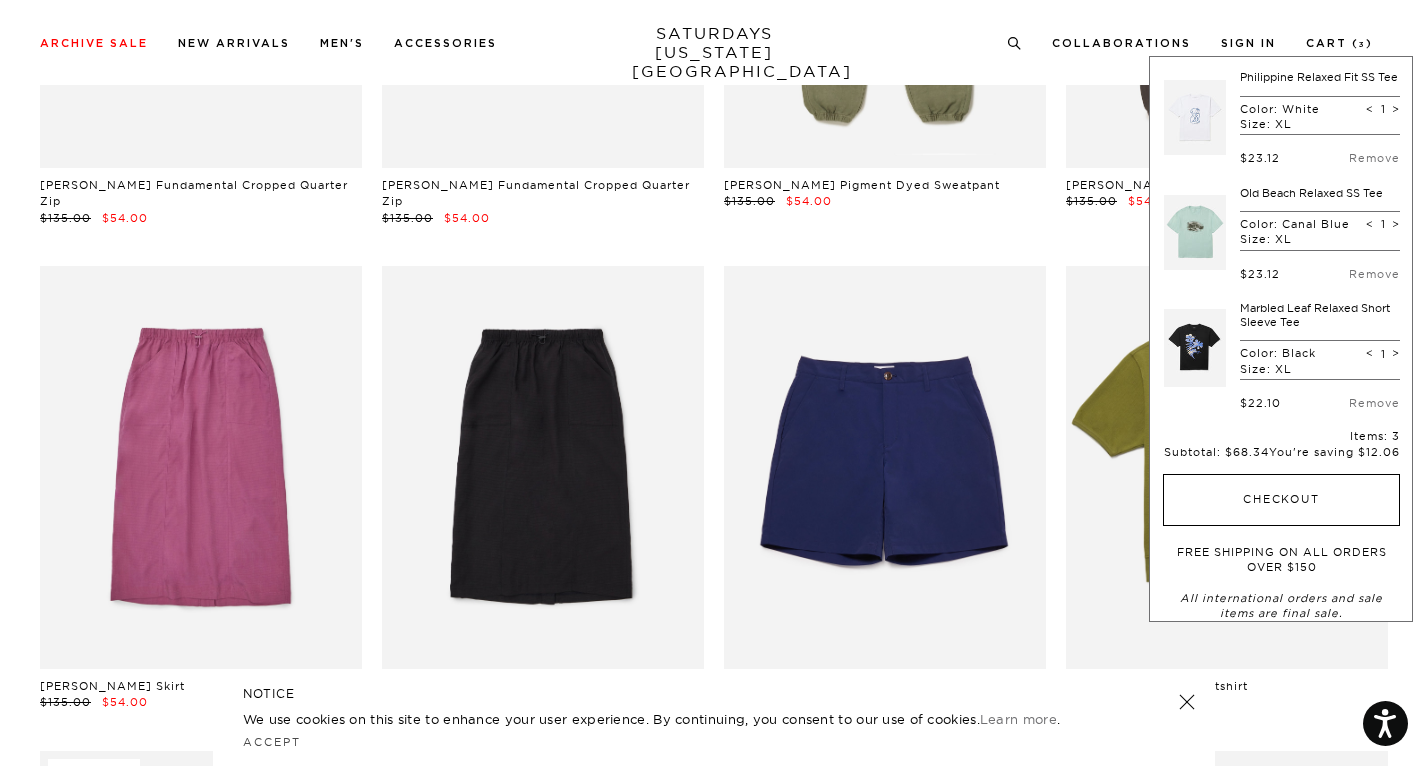 click on "Checkout" at bounding box center (1281, 500) 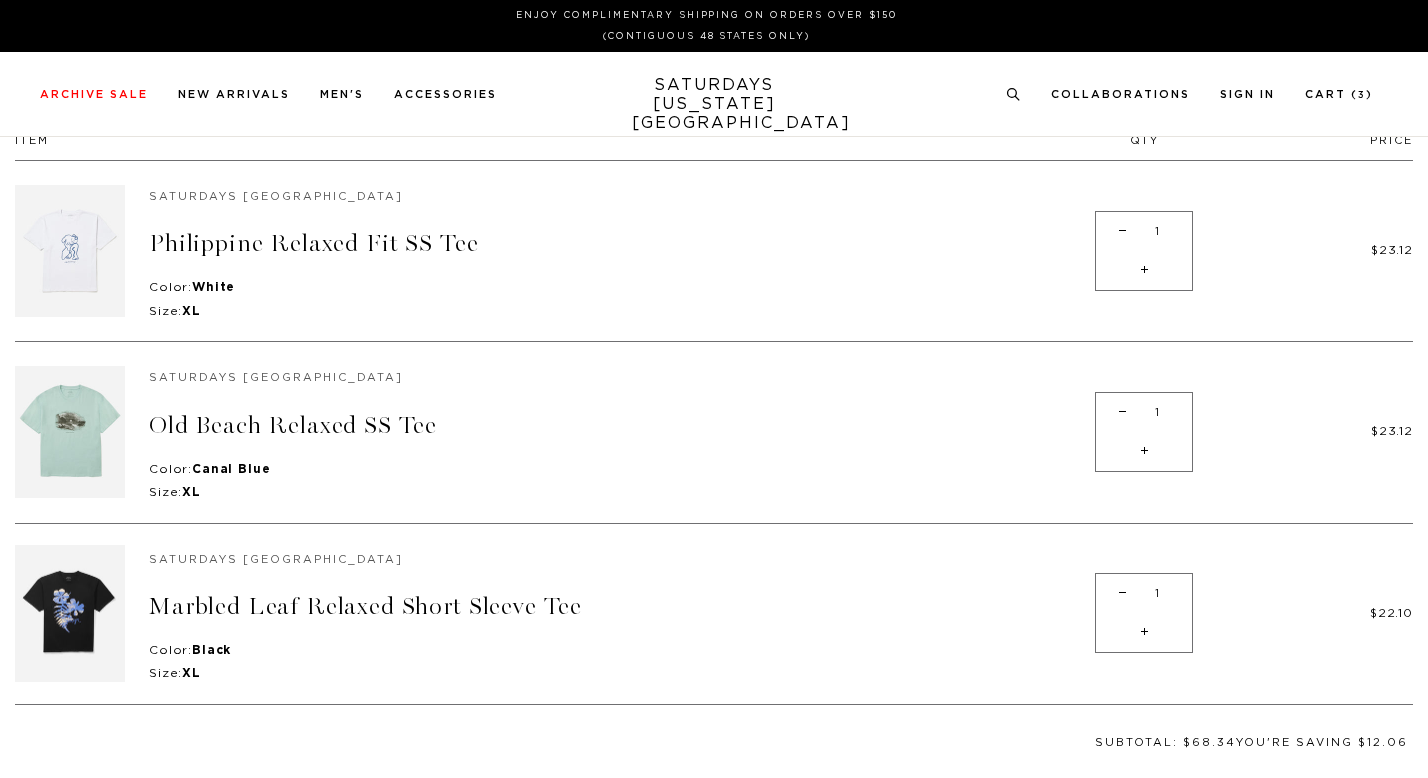scroll, scrollTop: 0, scrollLeft: 0, axis: both 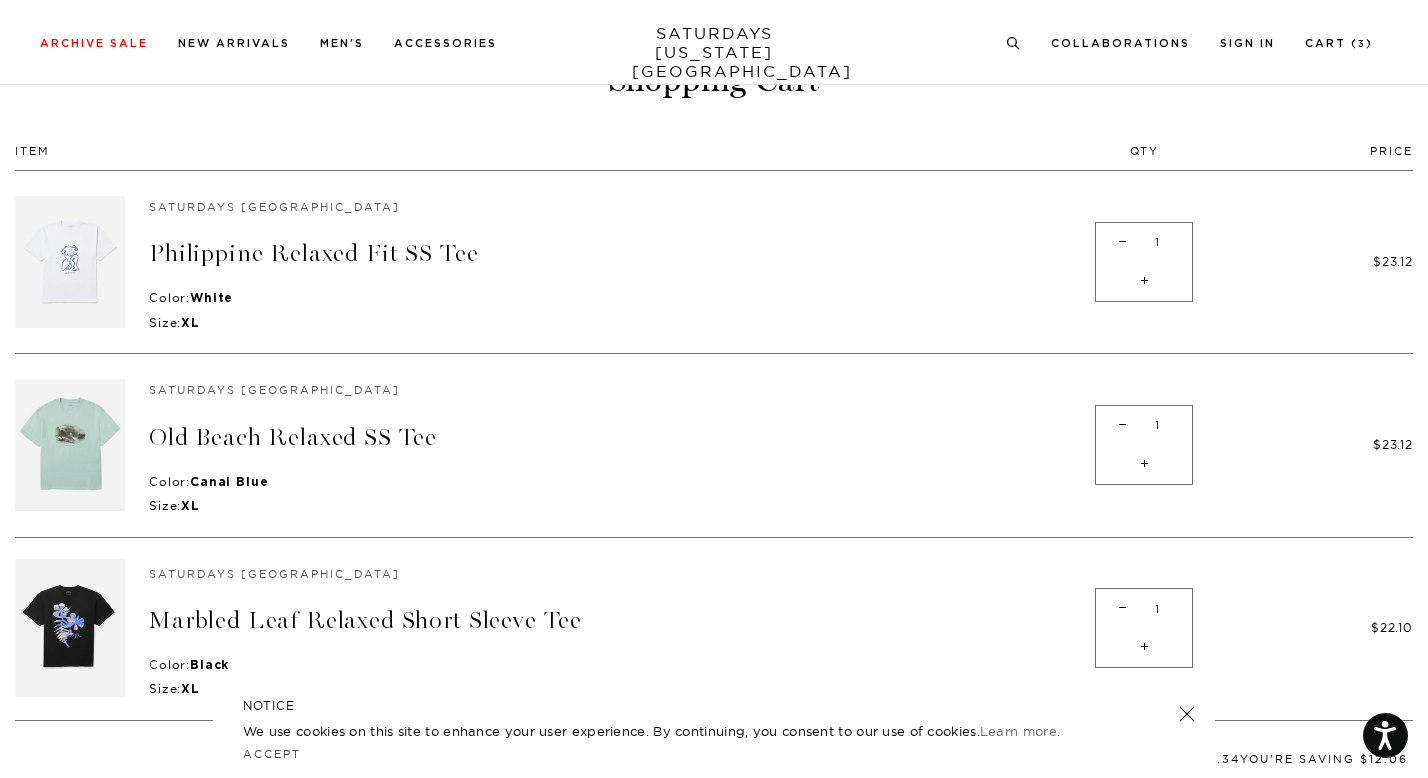 click on "$23.12" at bounding box center (1308, 445) 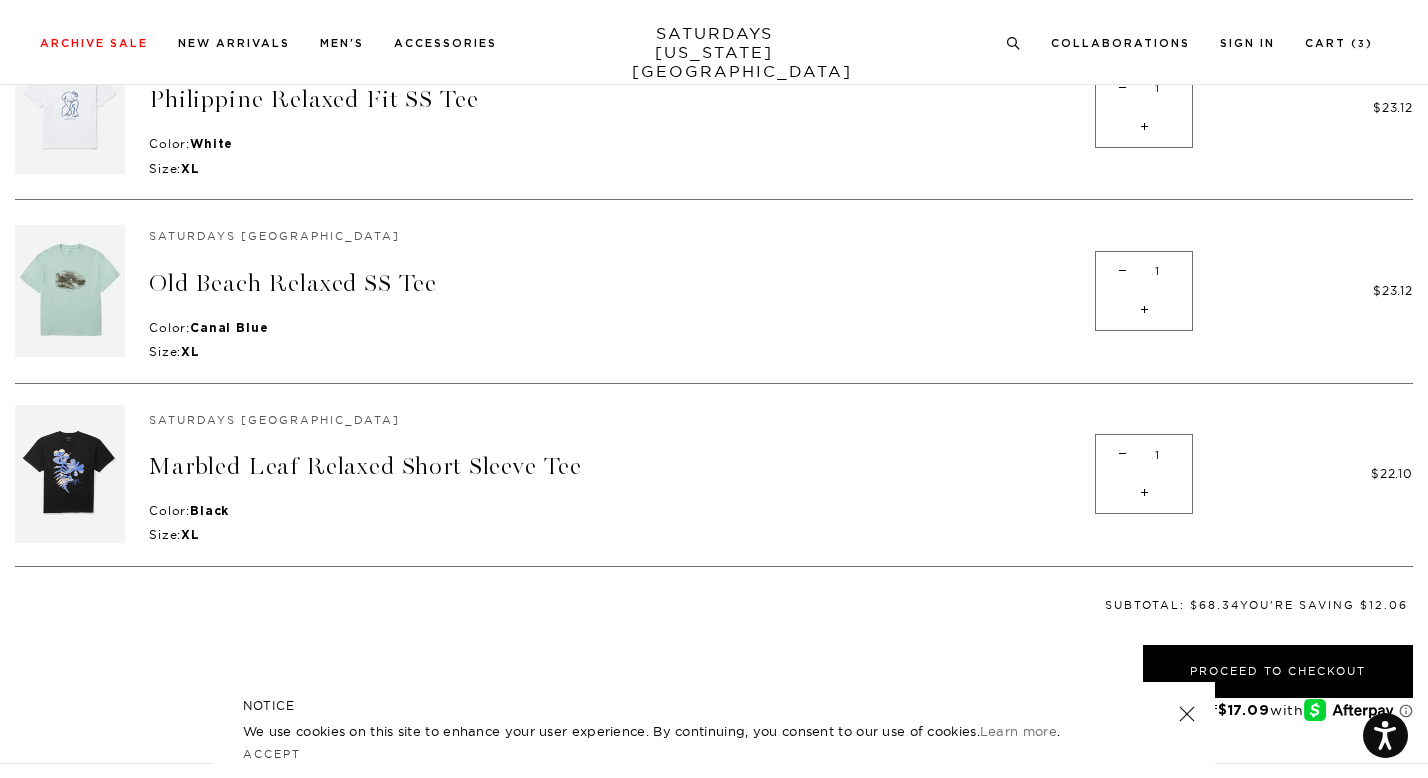 scroll, scrollTop: 282, scrollLeft: 0, axis: vertical 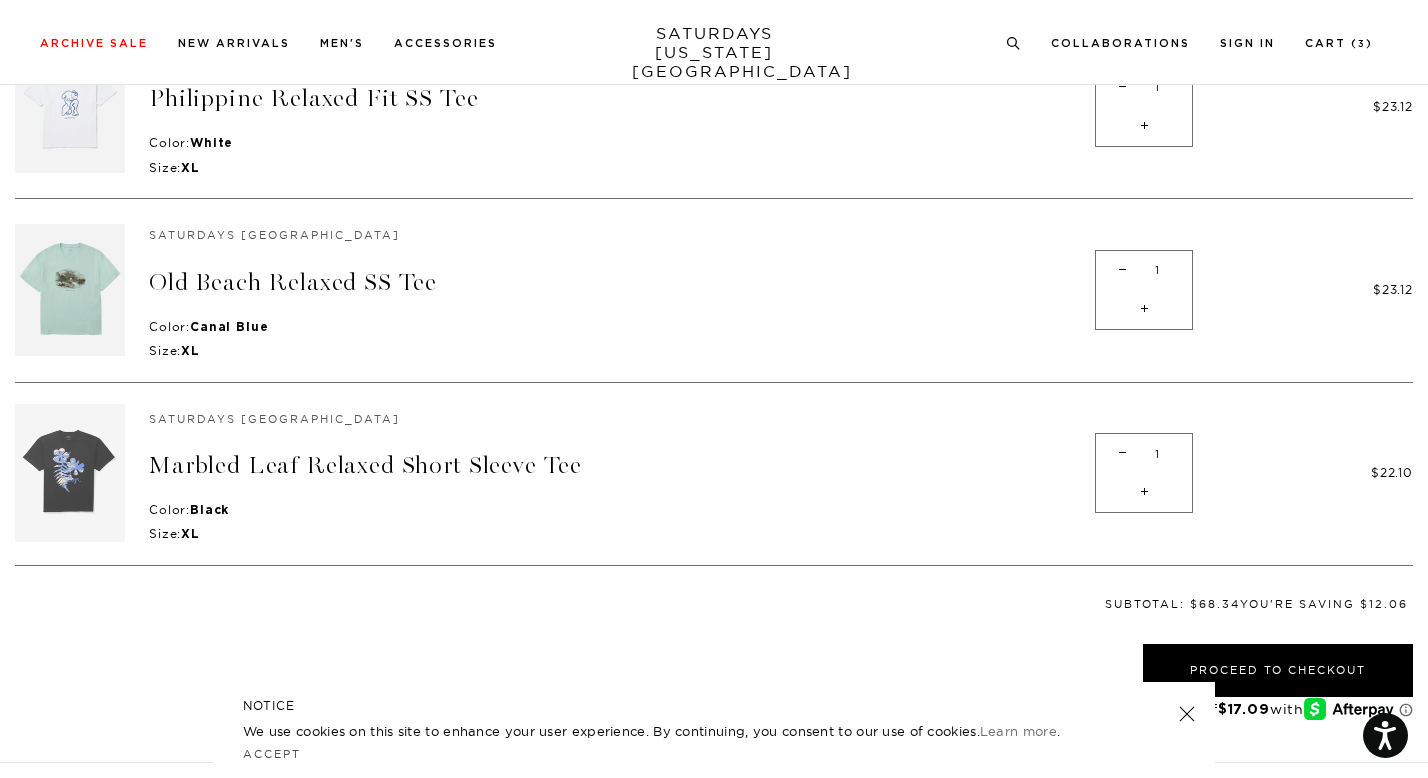 click at bounding box center (70, 473) 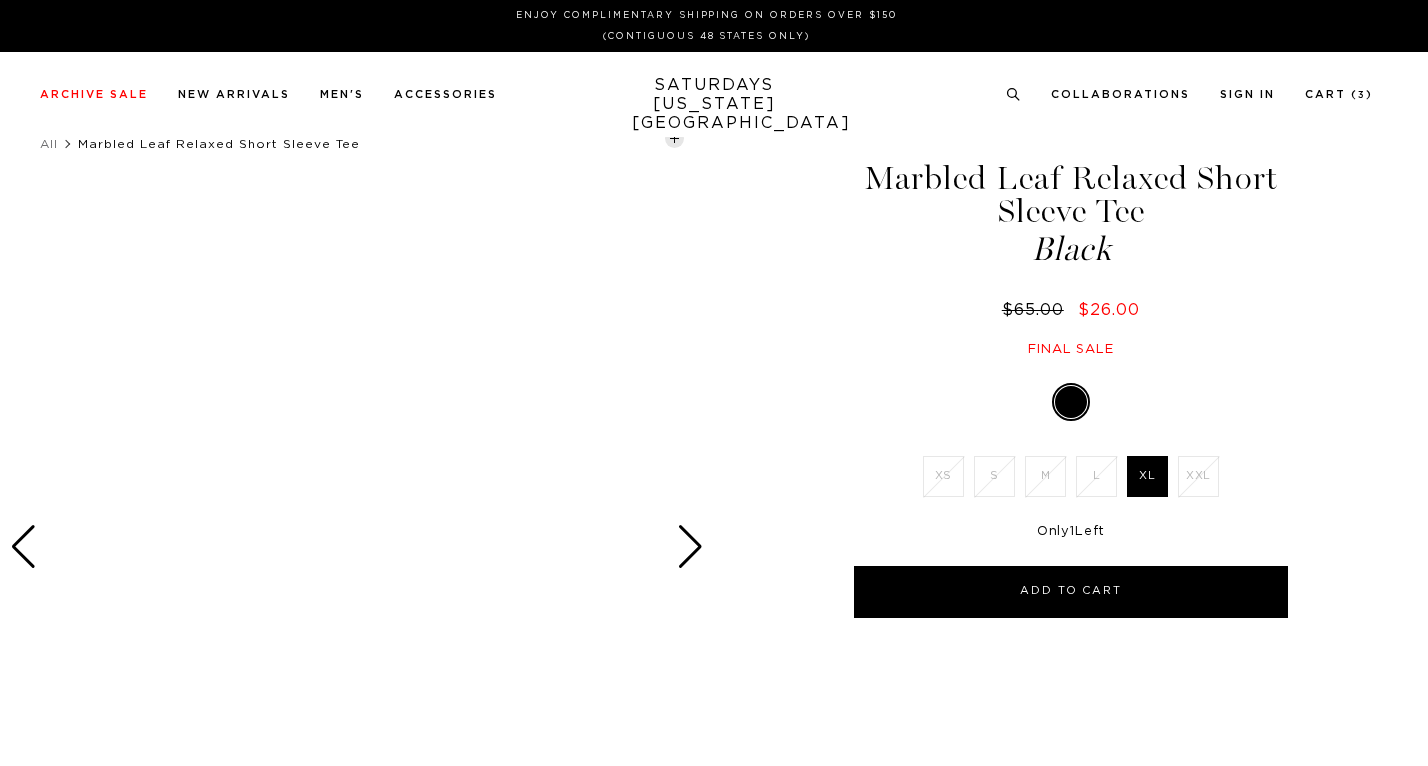 scroll, scrollTop: 0, scrollLeft: 0, axis: both 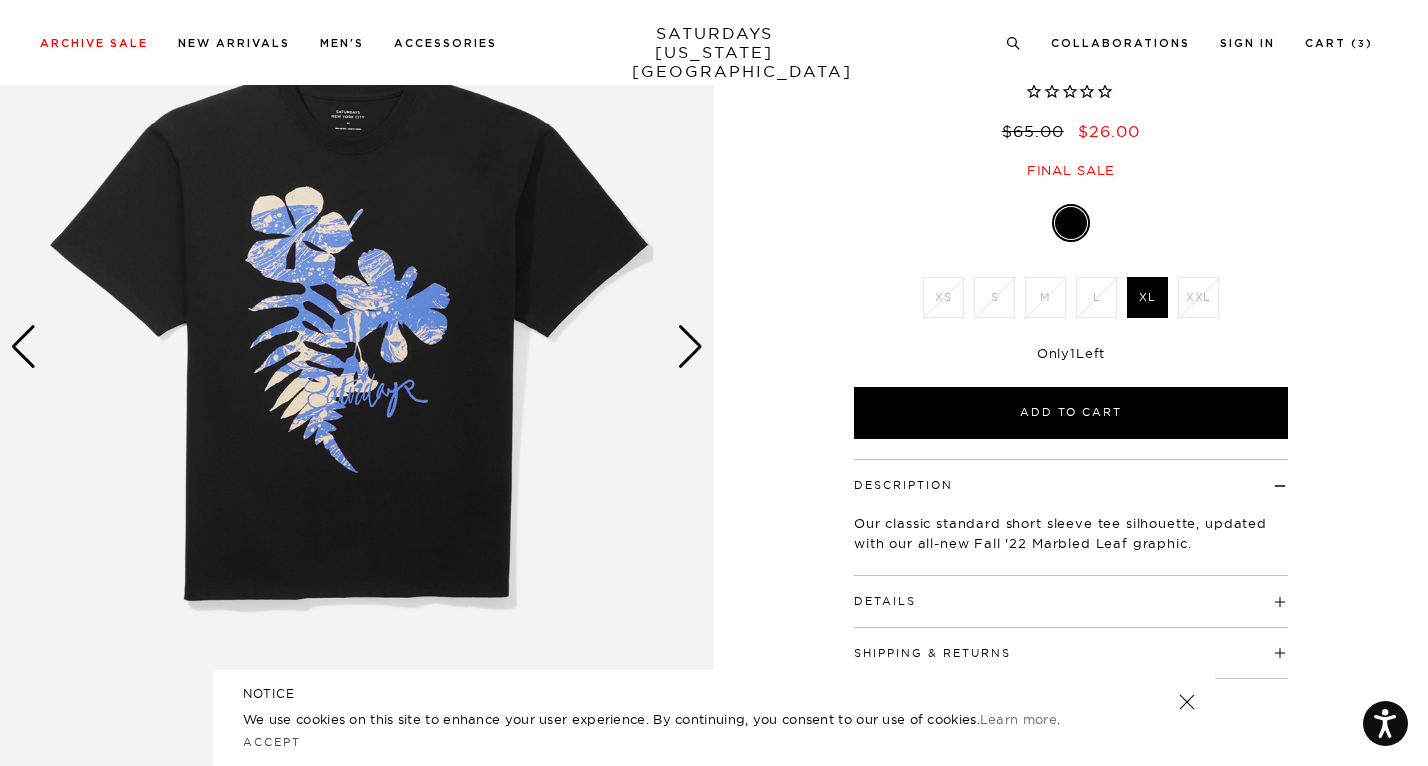 click at bounding box center (357, 347) 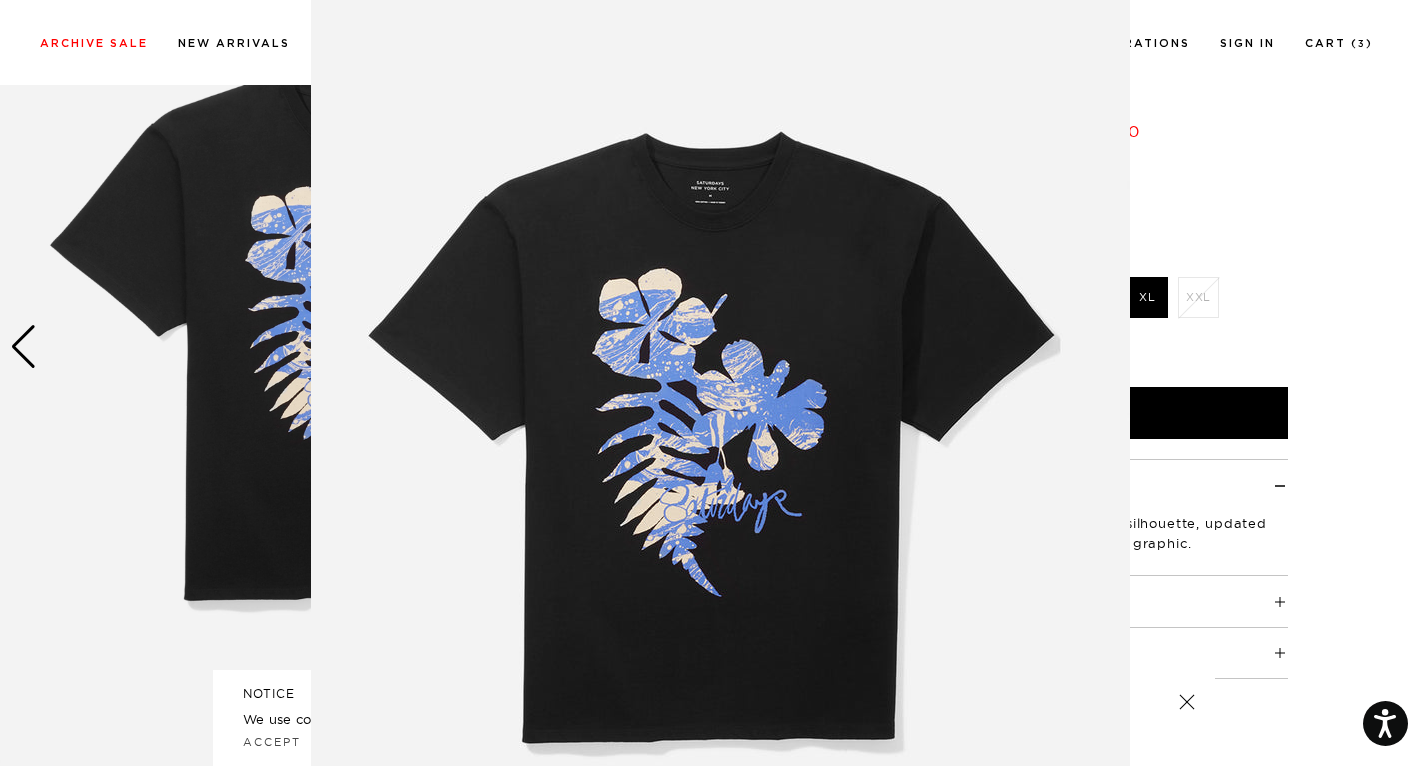 scroll, scrollTop: 62, scrollLeft: 0, axis: vertical 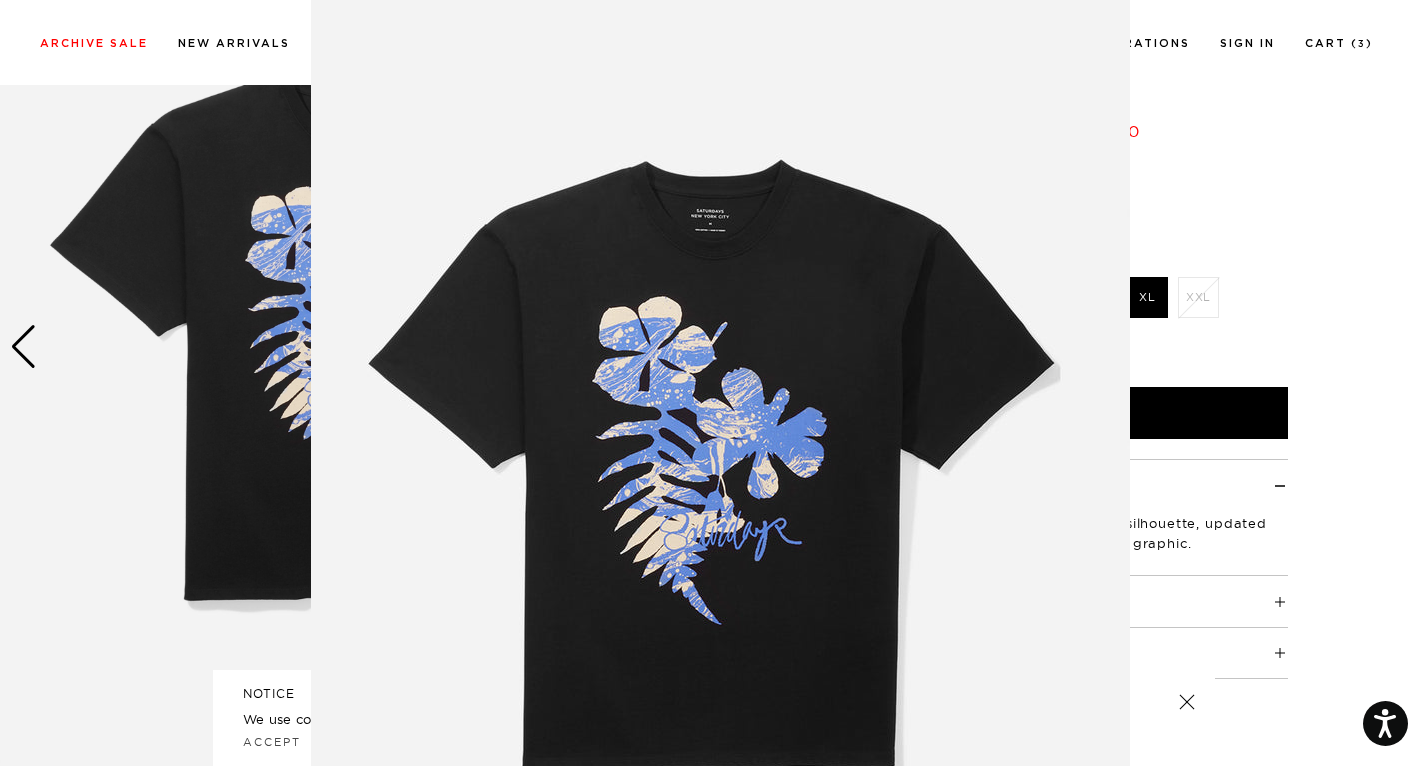 click at bounding box center (714, 383) 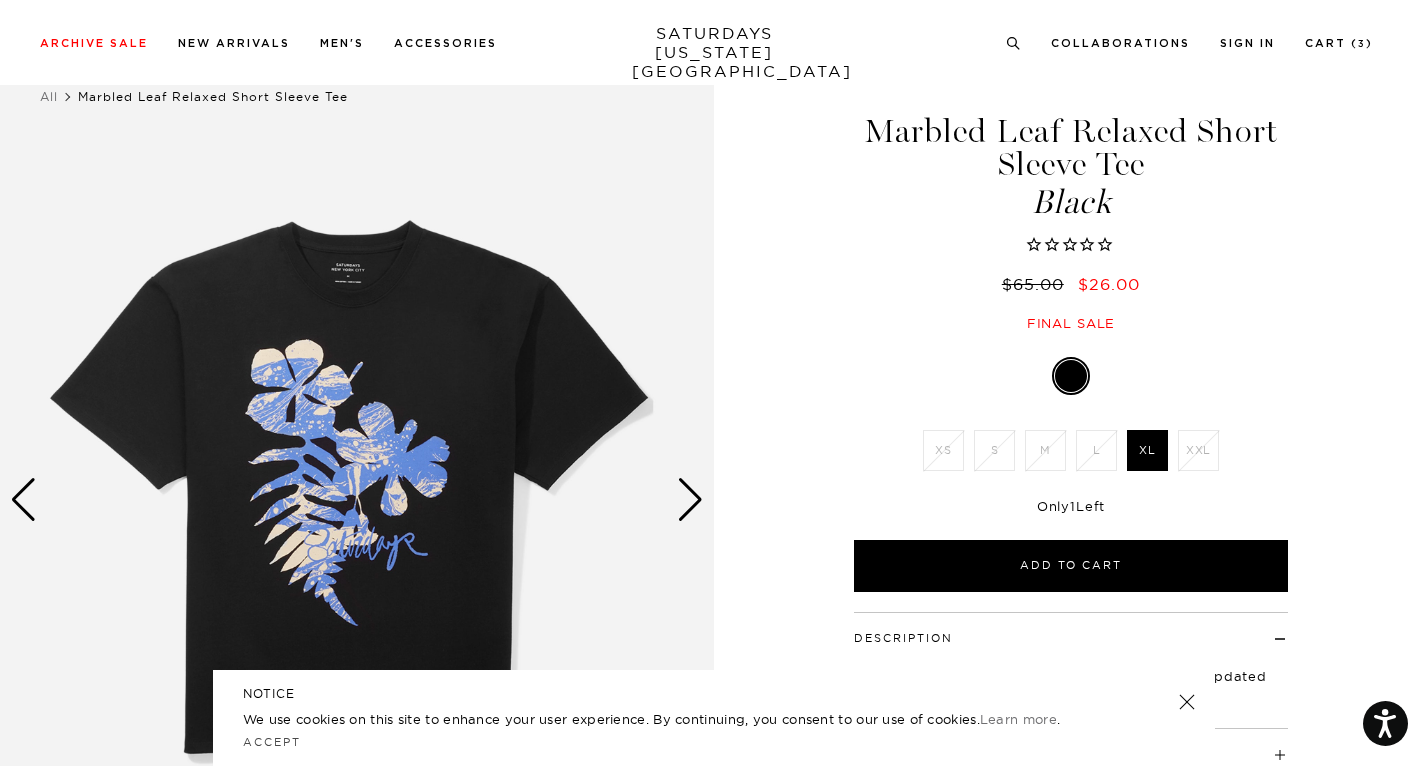 scroll, scrollTop: 0, scrollLeft: 0, axis: both 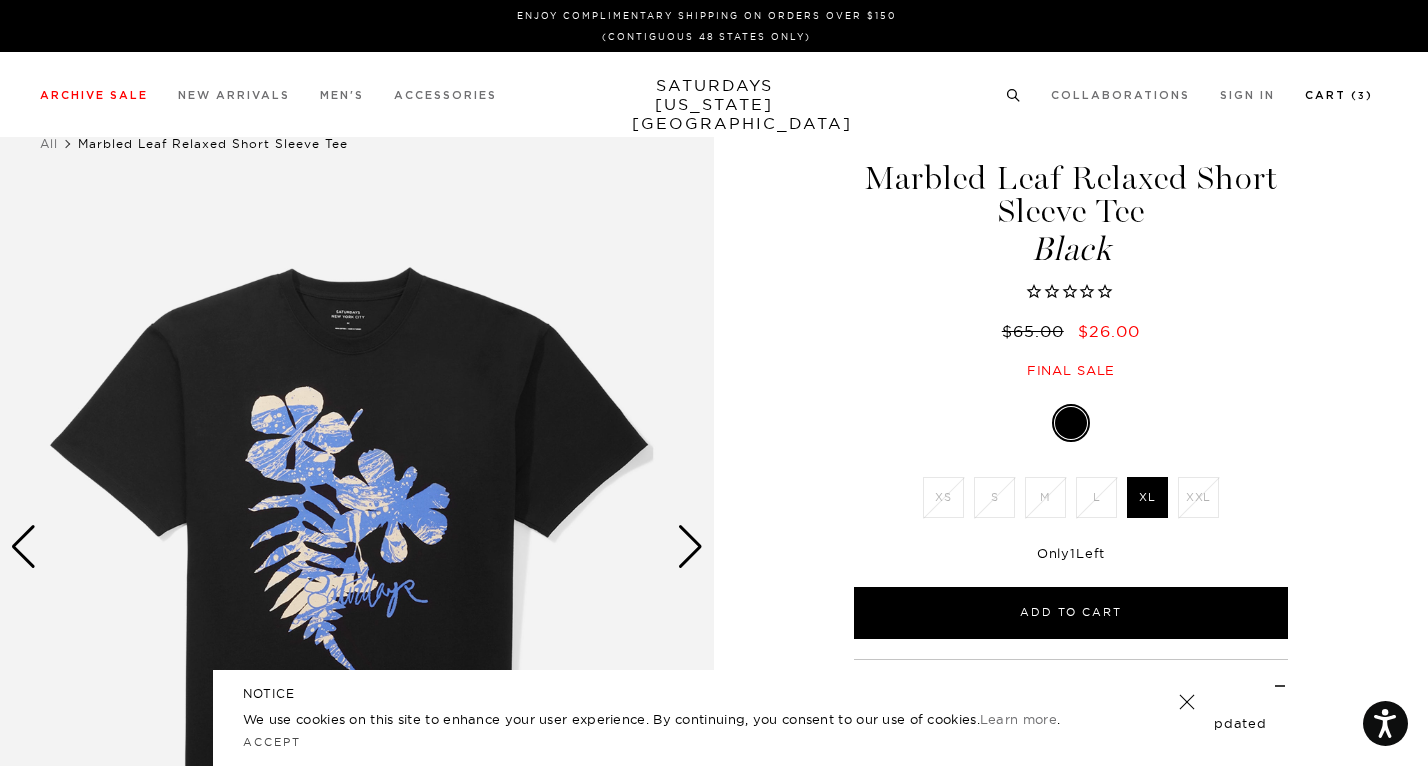 click on "Cart ( 3 )" at bounding box center (1339, 95) 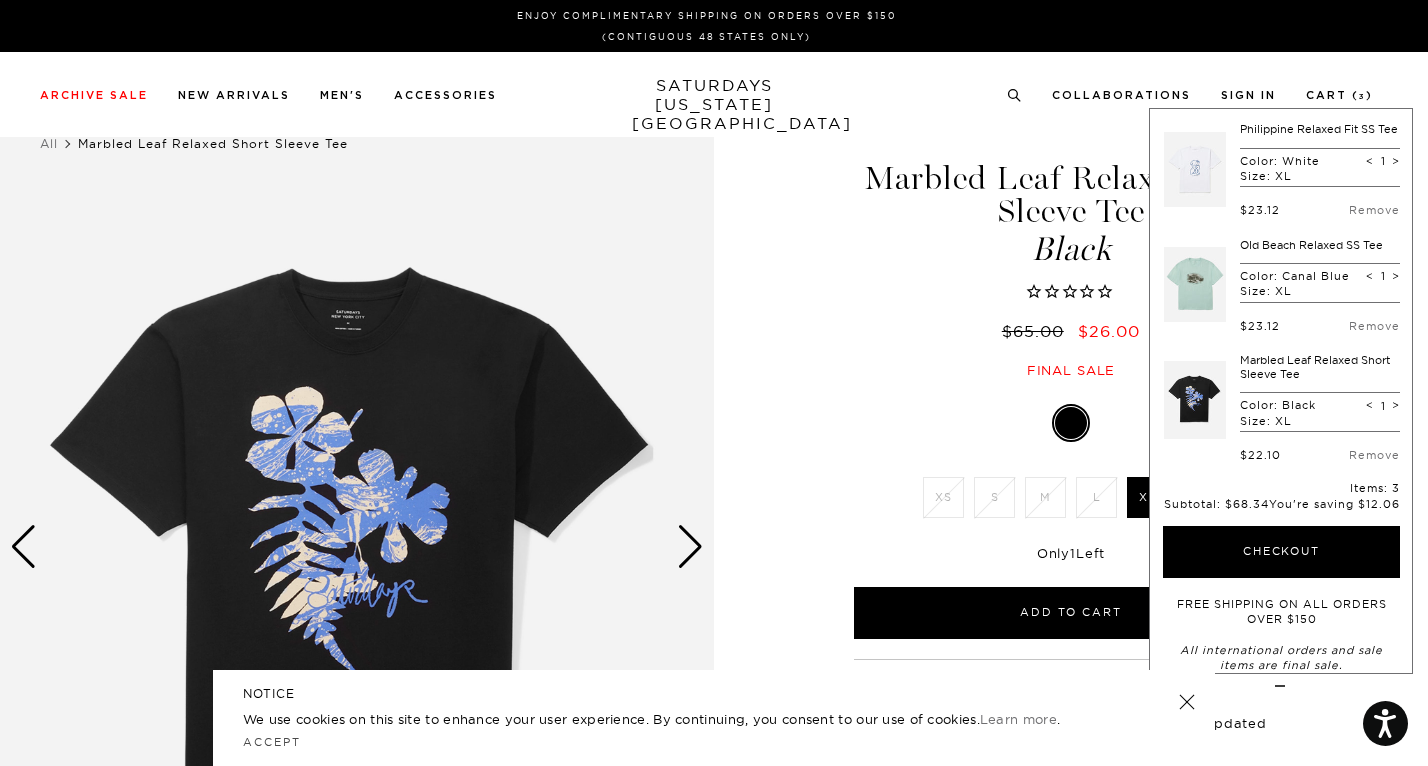 click at bounding box center [1195, 285] 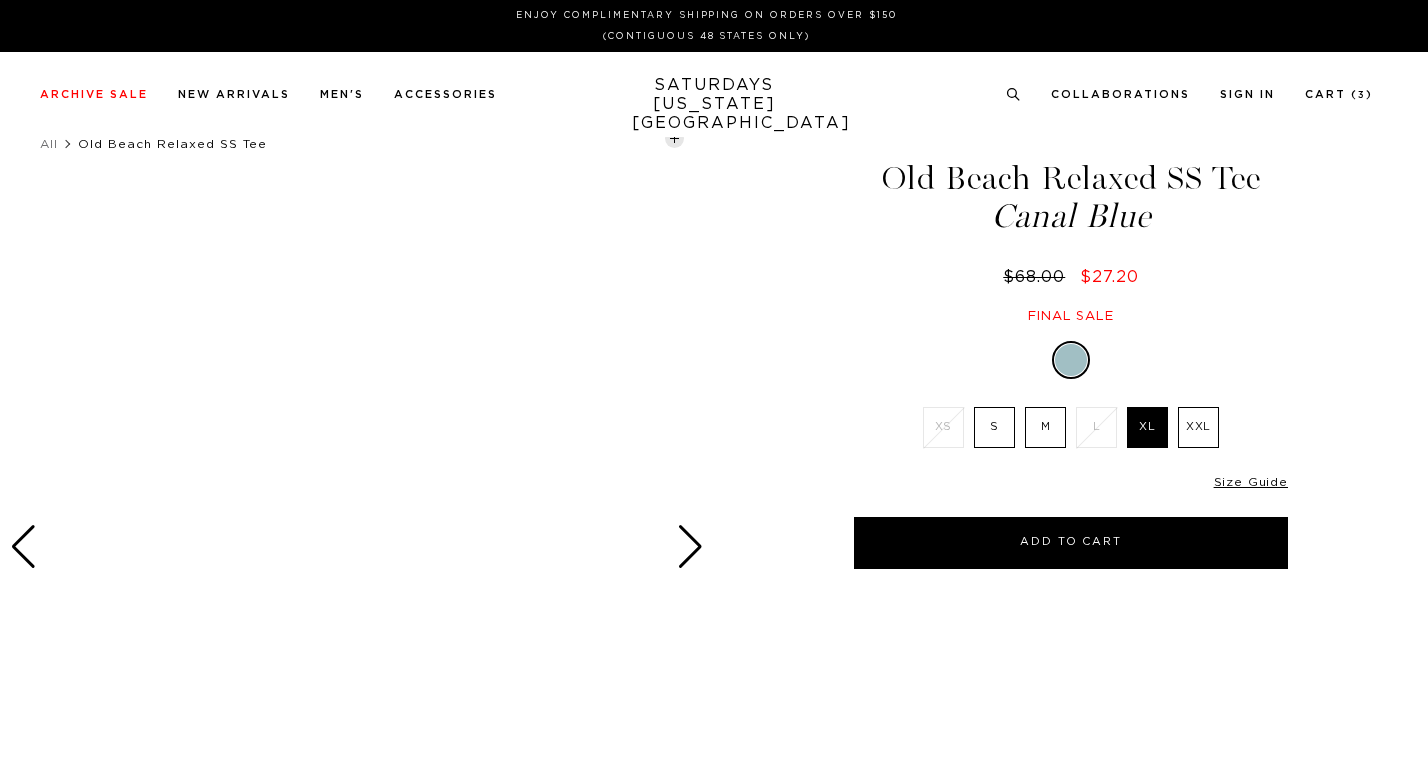 scroll, scrollTop: 0, scrollLeft: 0, axis: both 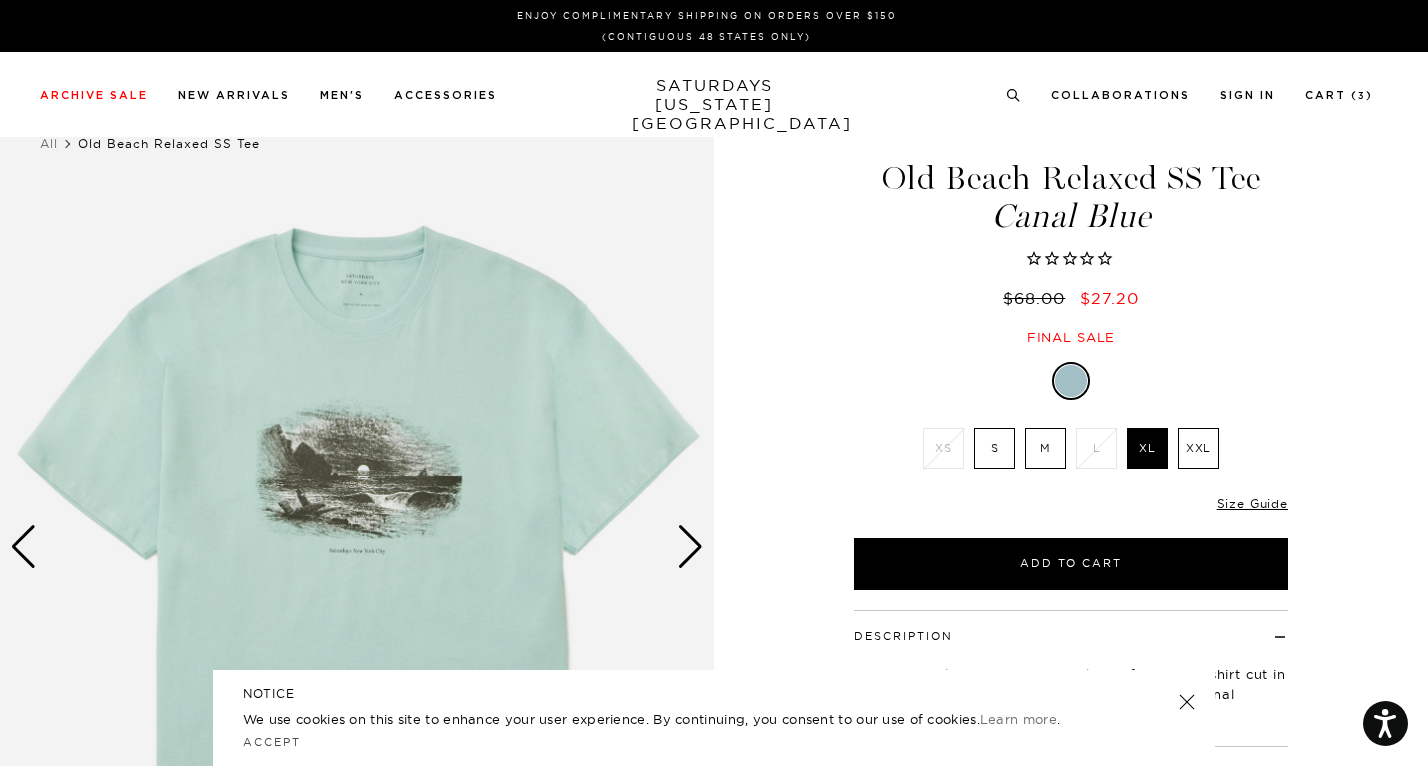 click at bounding box center (357, 547) 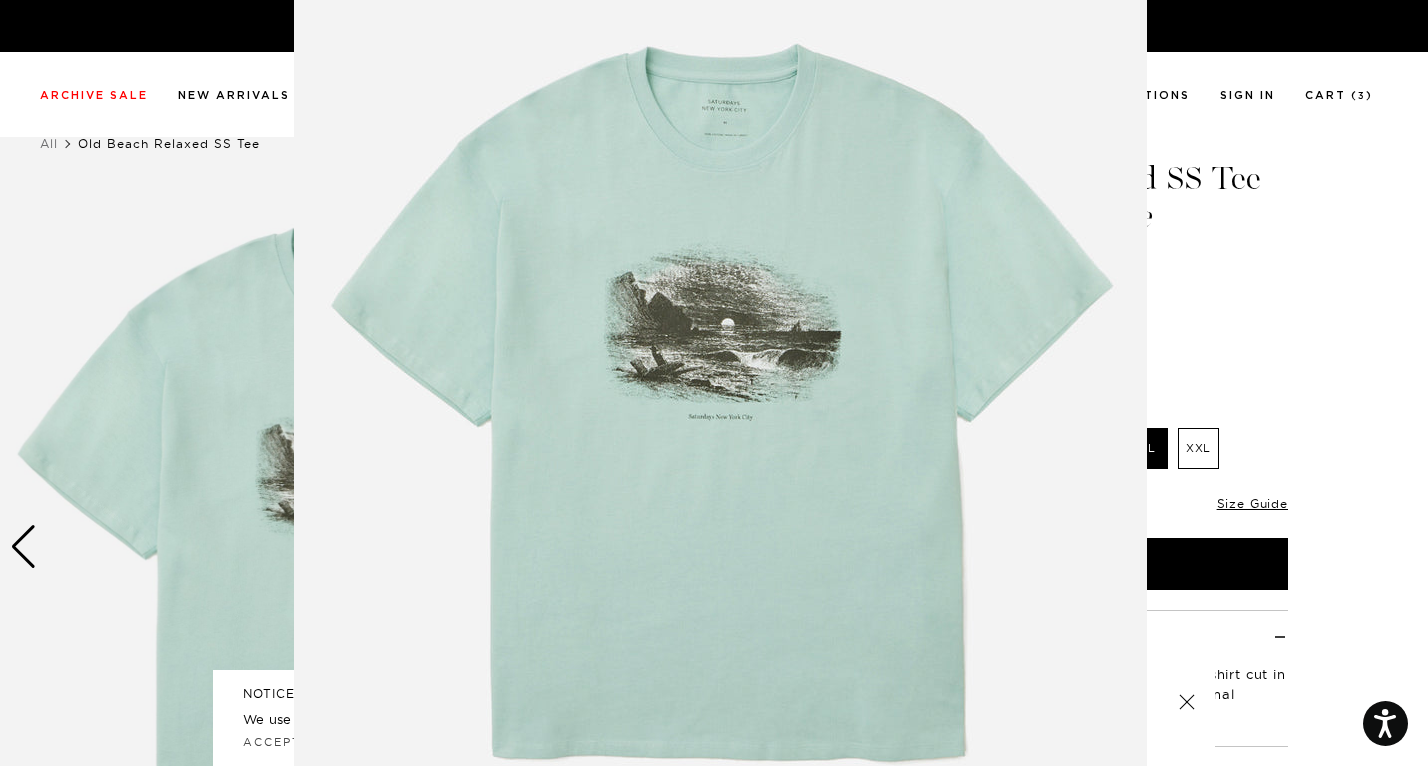scroll, scrollTop: 95, scrollLeft: 0, axis: vertical 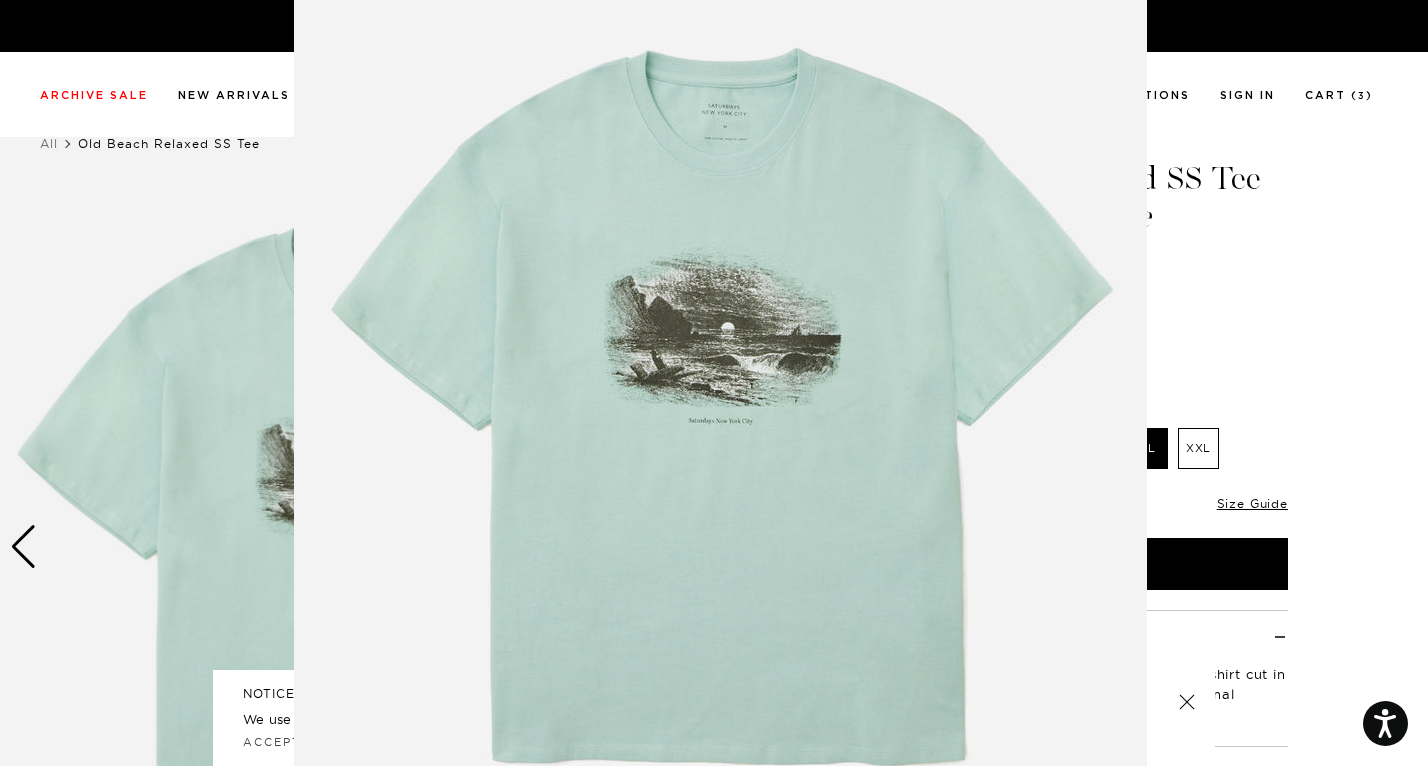 click at bounding box center (714, 383) 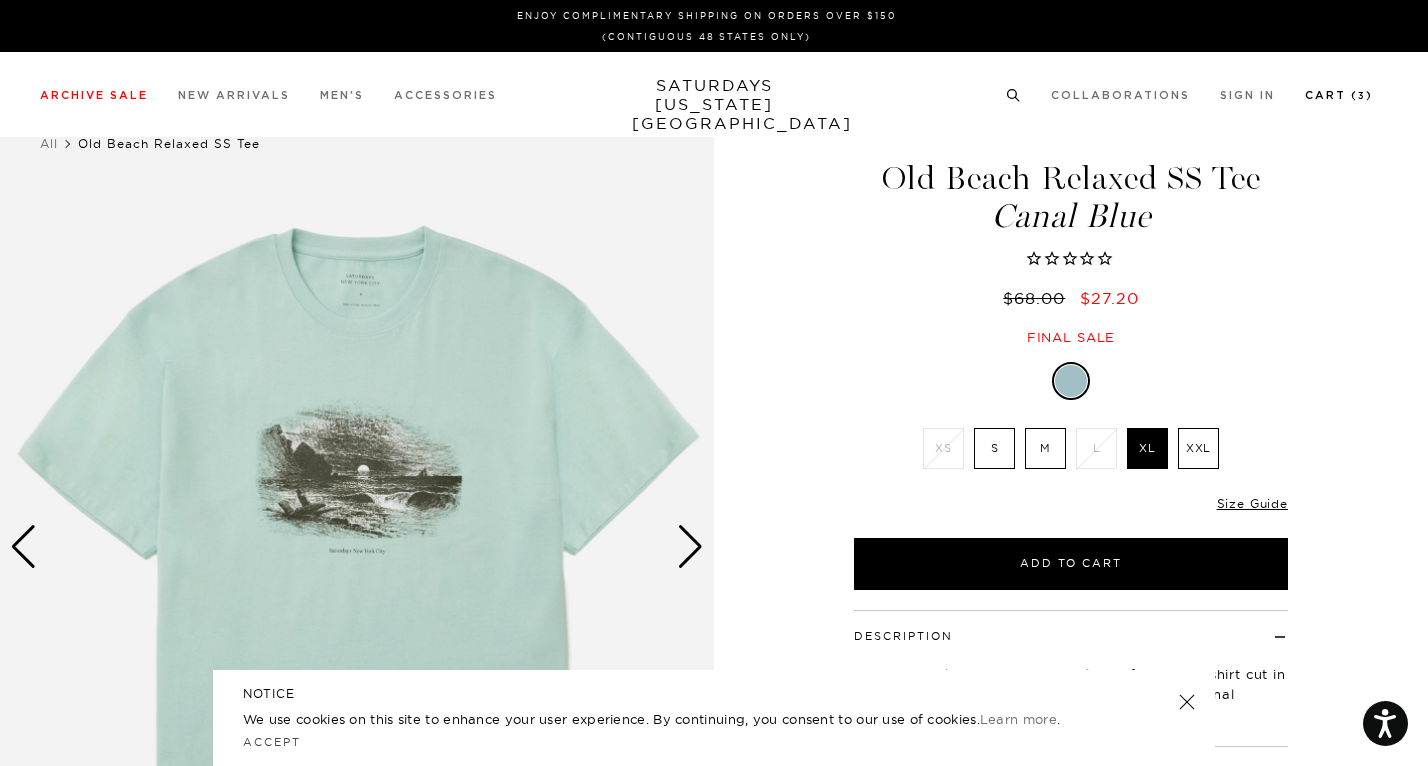 click on "Cart ( 3 )" at bounding box center [1339, 95] 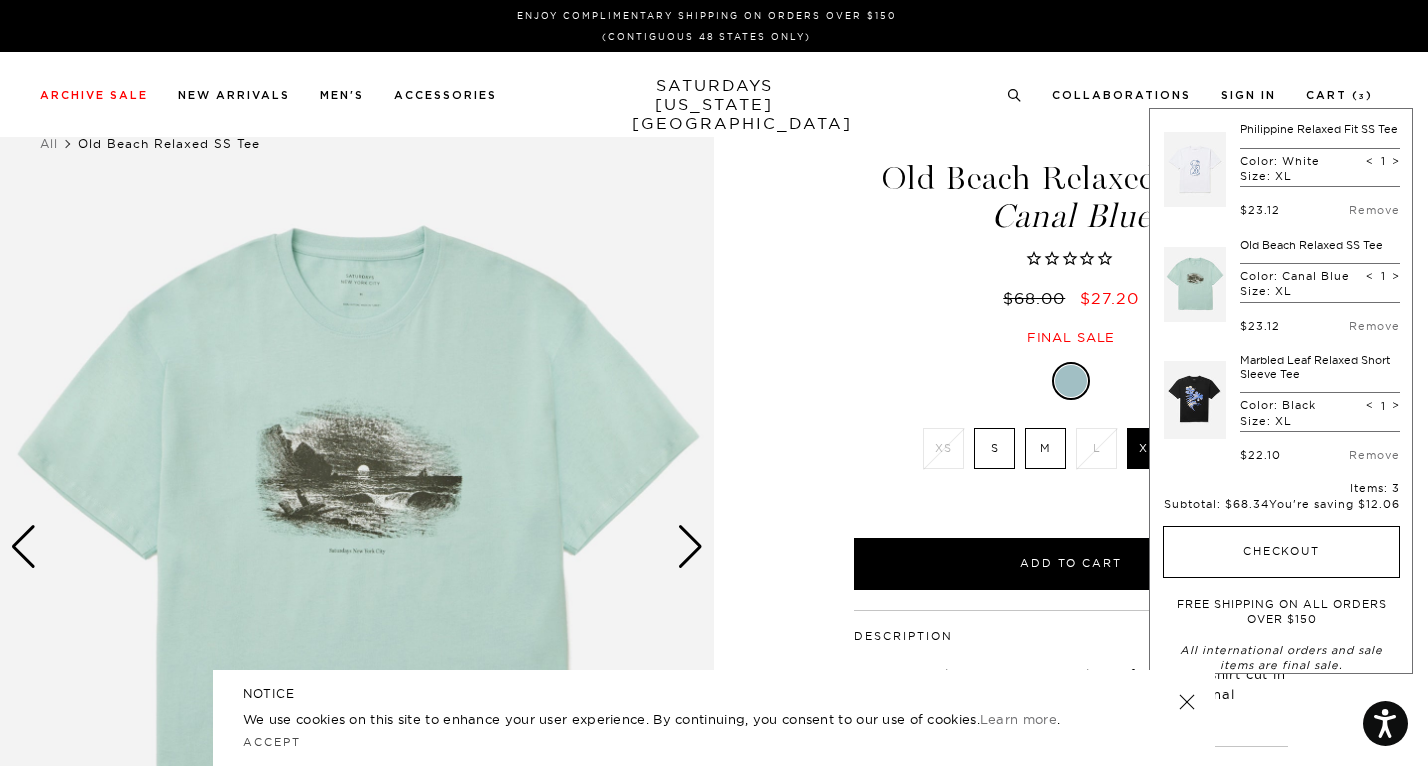 click on "Checkout" at bounding box center (1281, 552) 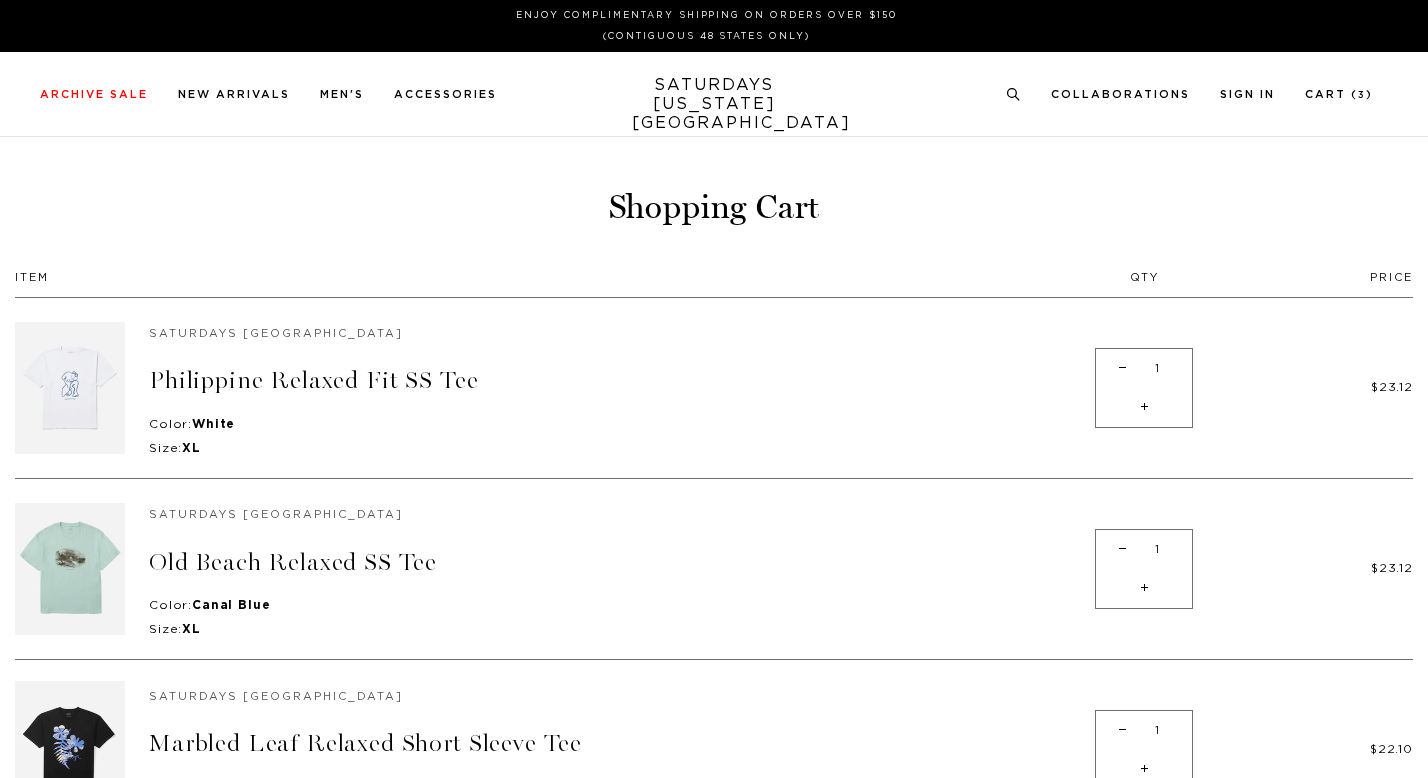 scroll, scrollTop: 0, scrollLeft: 0, axis: both 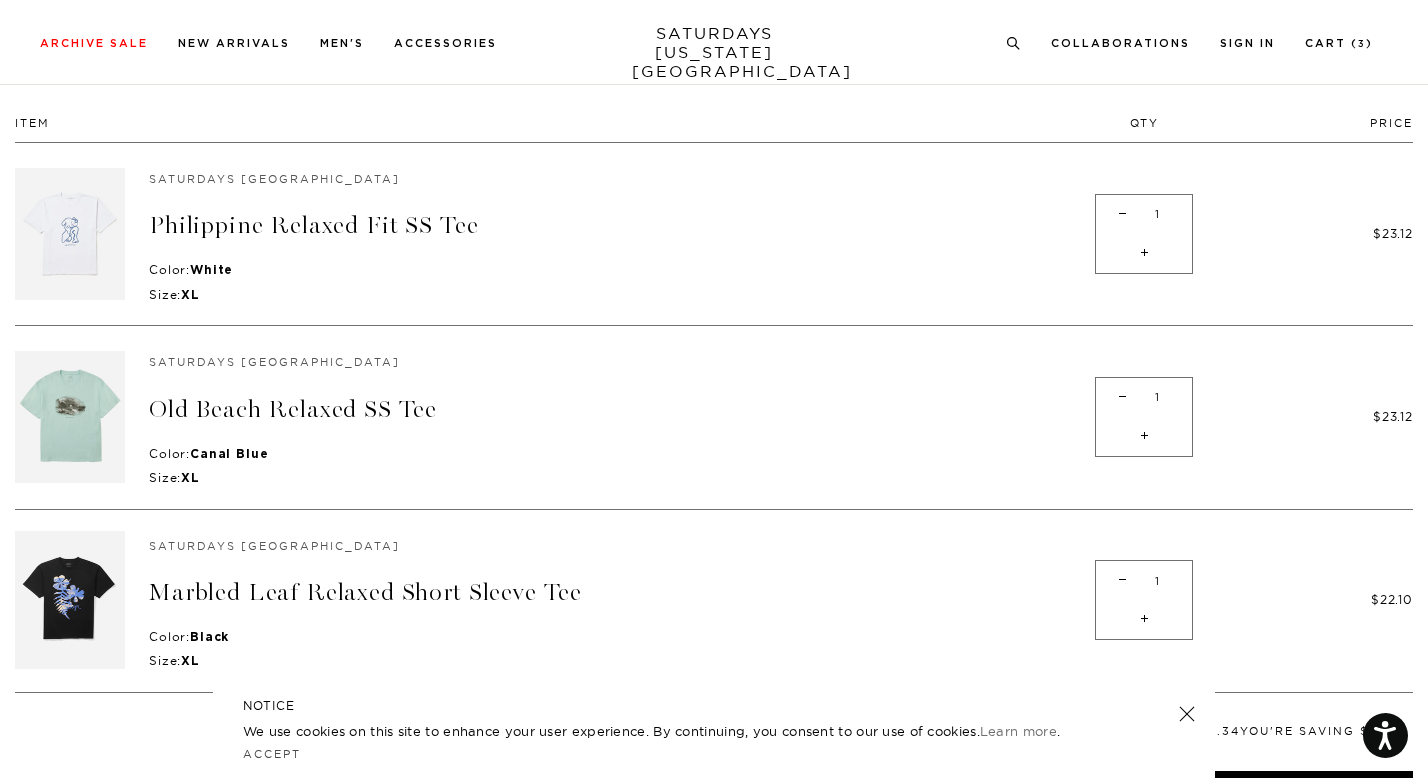 click on "$23.12" at bounding box center [1308, 417] 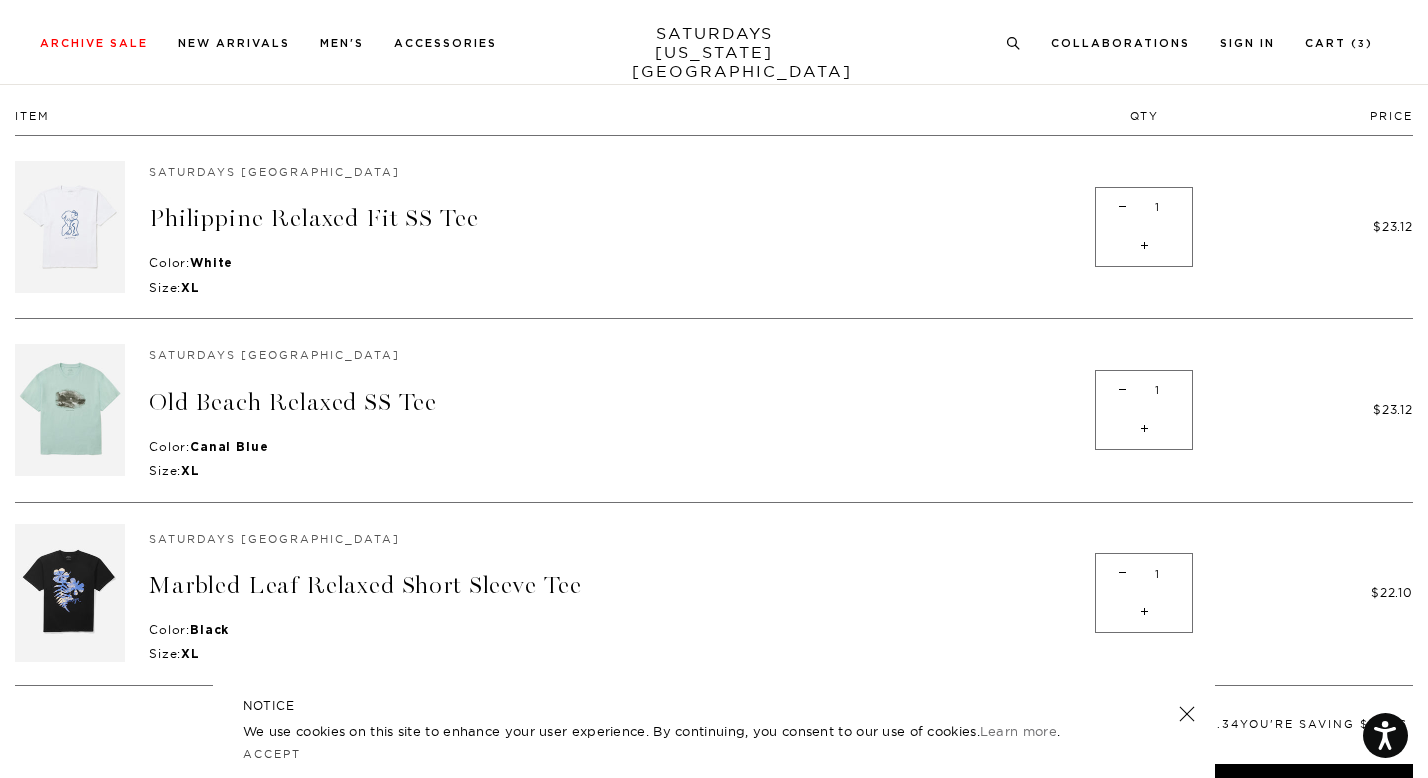 scroll, scrollTop: 165, scrollLeft: 0, axis: vertical 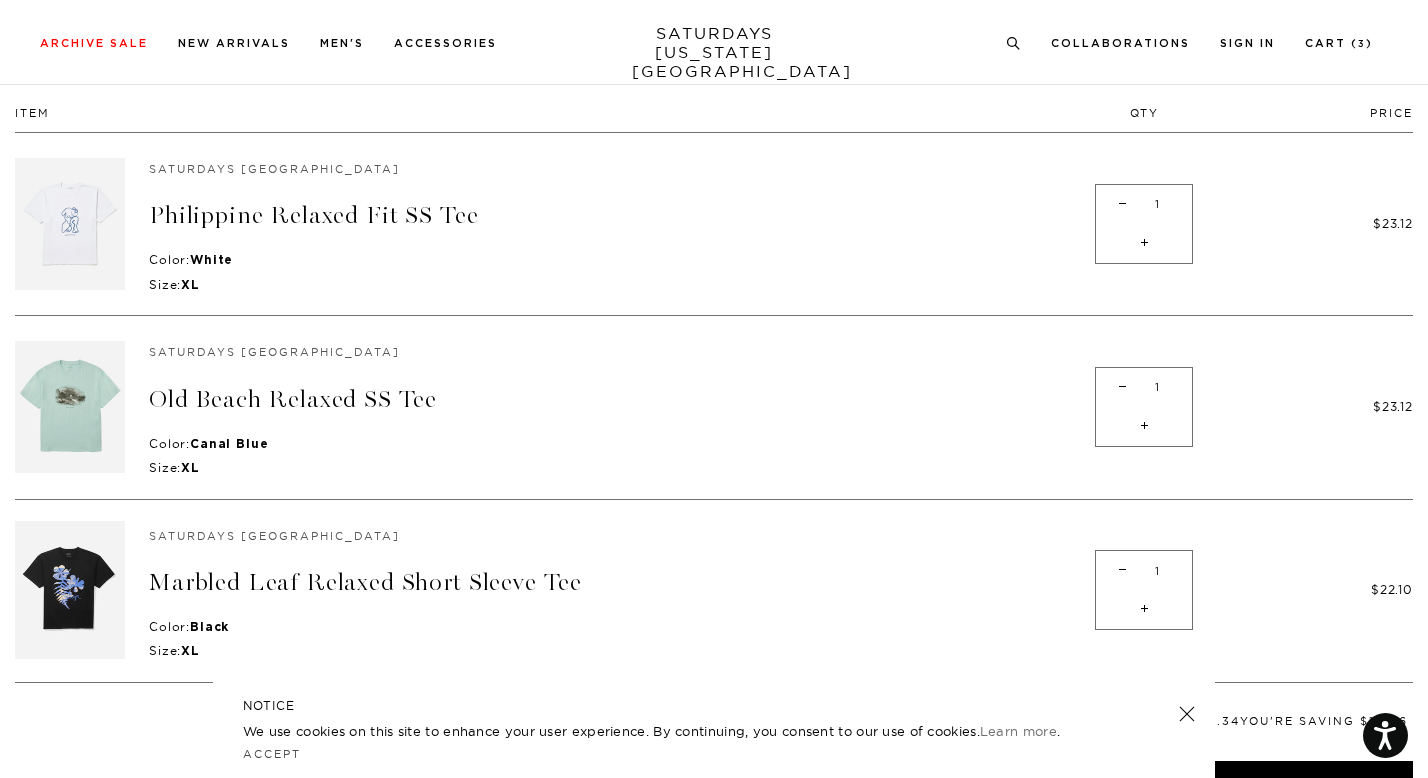 click on "-" at bounding box center [1122, 387] 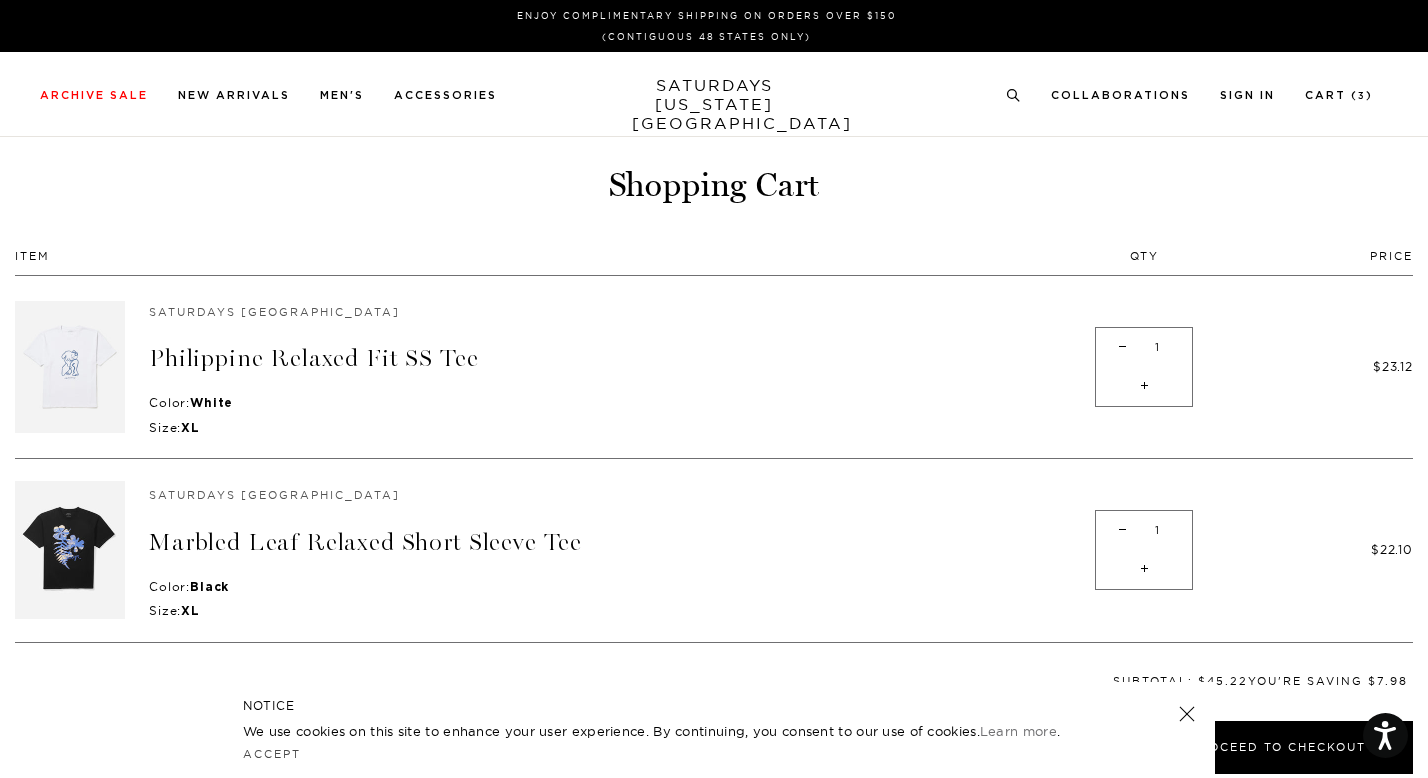 scroll, scrollTop: 0, scrollLeft: 0, axis: both 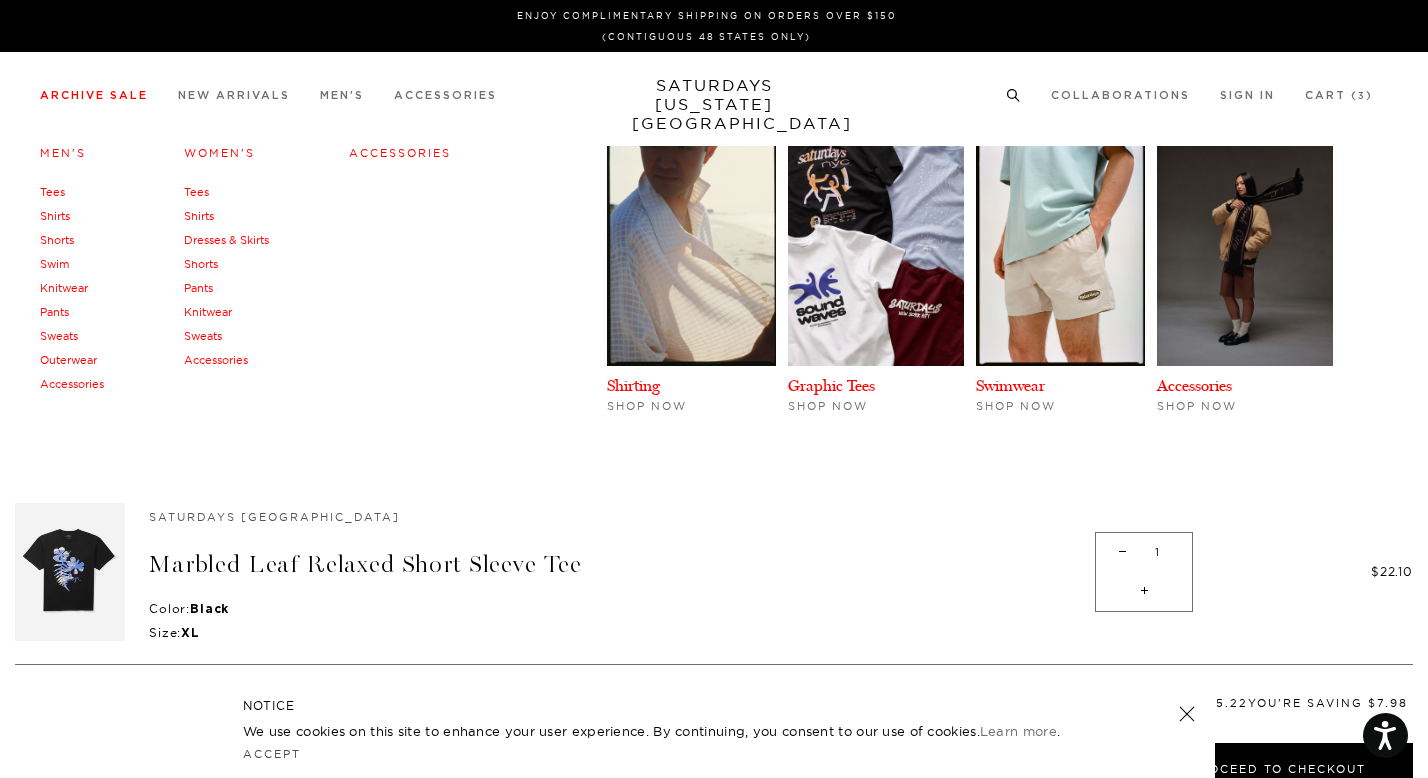 click on "Tees" at bounding box center (52, 192) 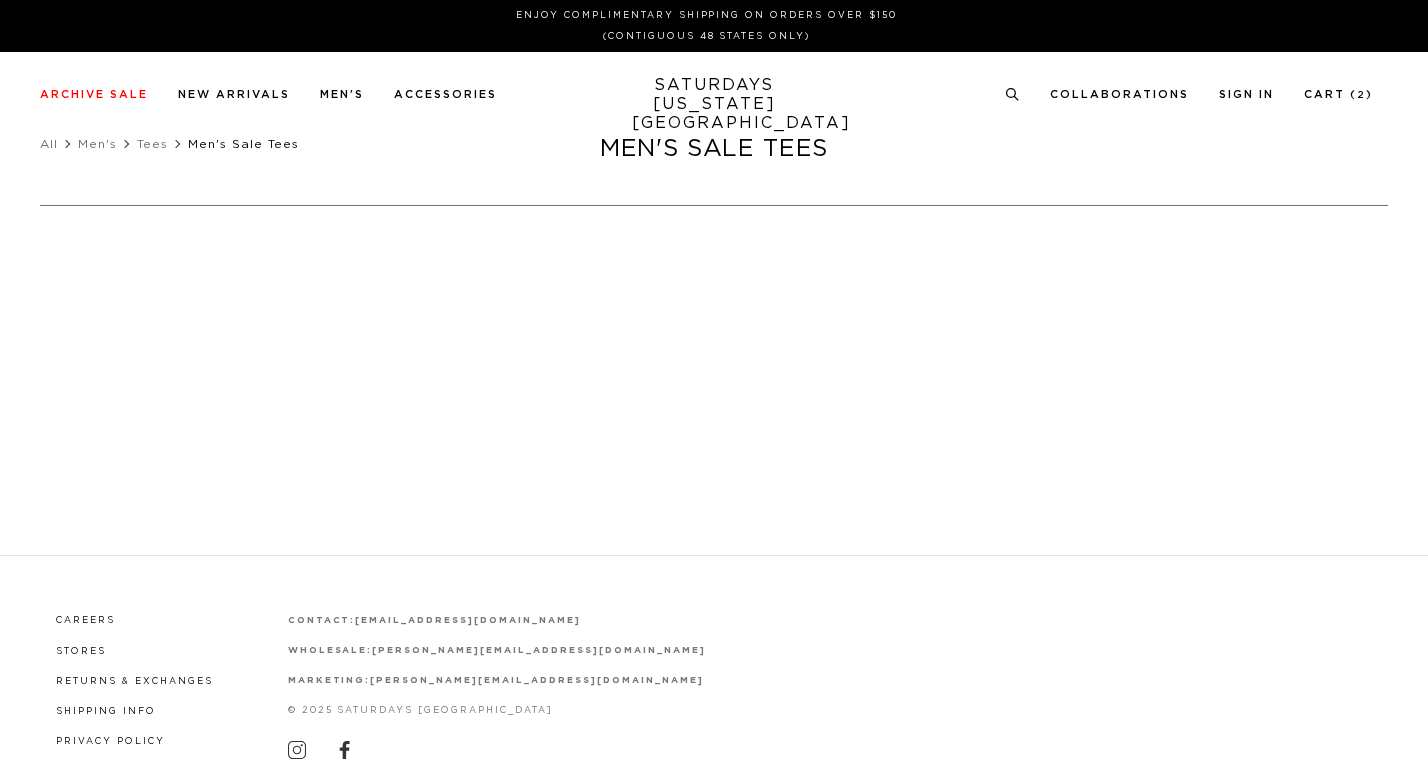 scroll, scrollTop: 0, scrollLeft: 0, axis: both 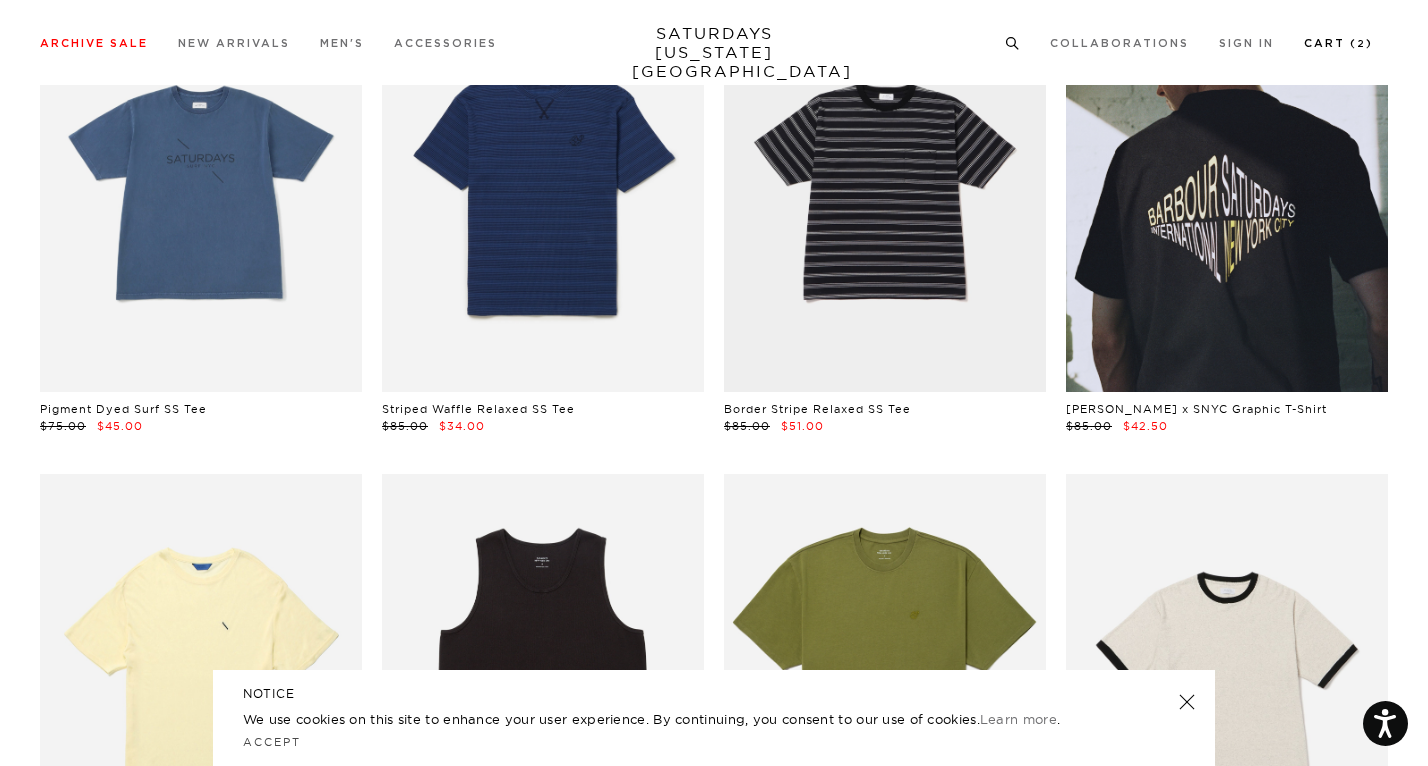 click on "Cart ( 2 )" at bounding box center [1338, 42] 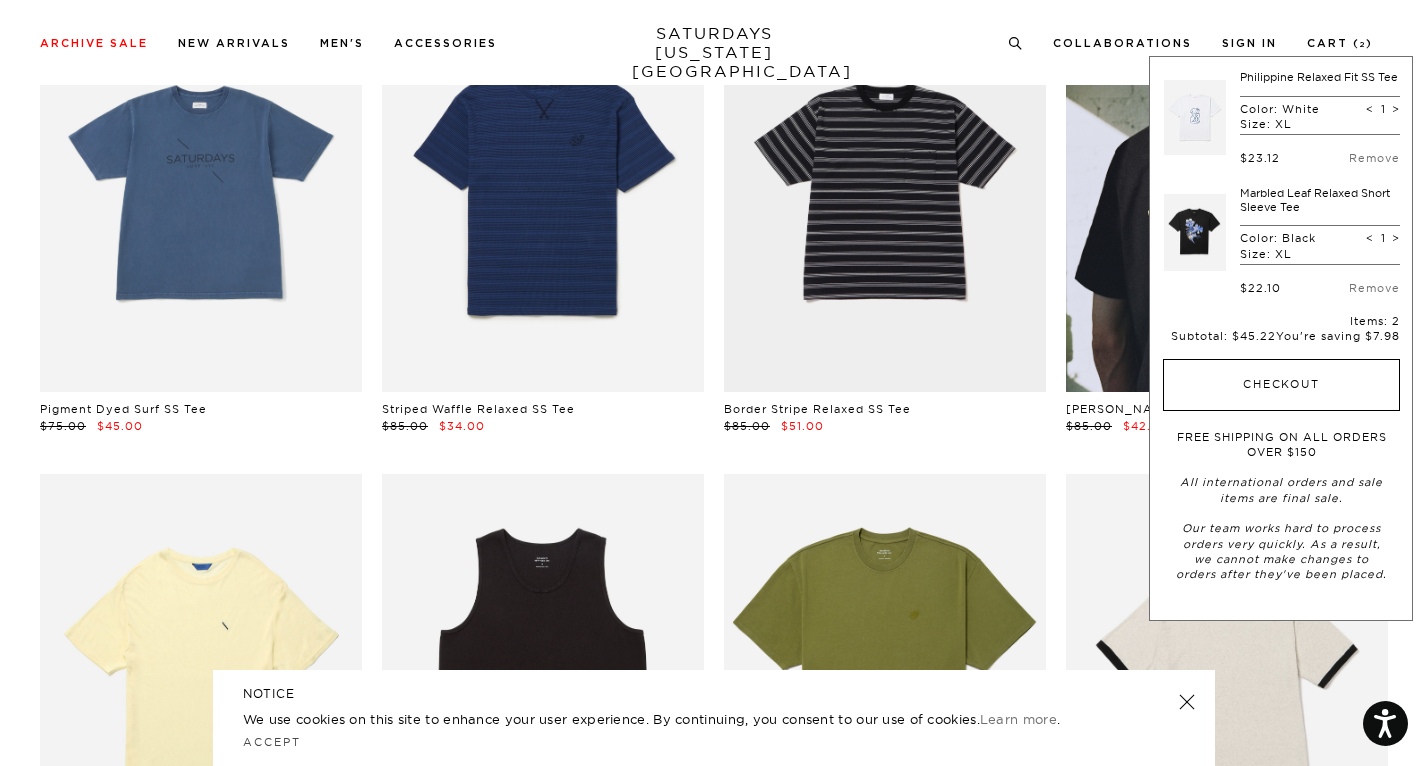 click on "Checkout" at bounding box center [1281, 385] 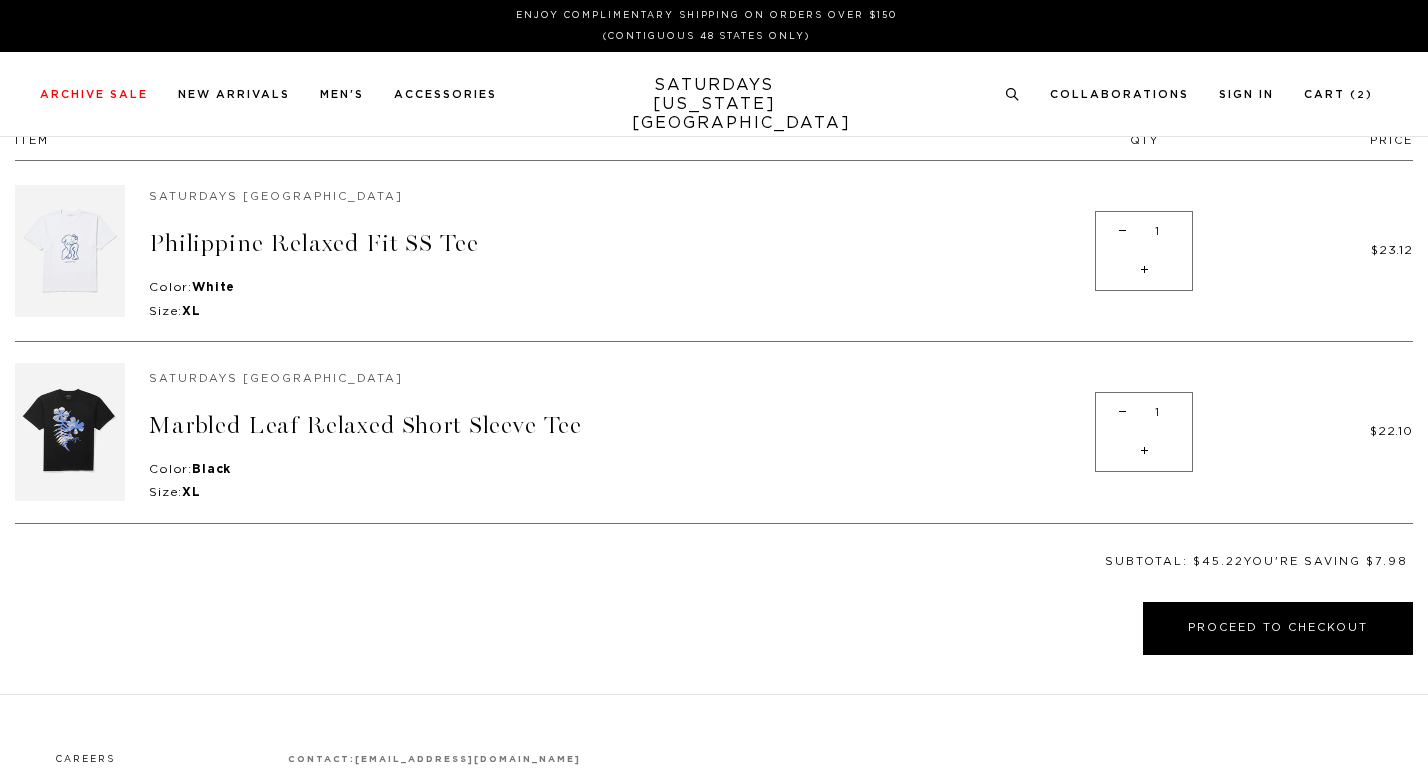 scroll, scrollTop: 0, scrollLeft: 0, axis: both 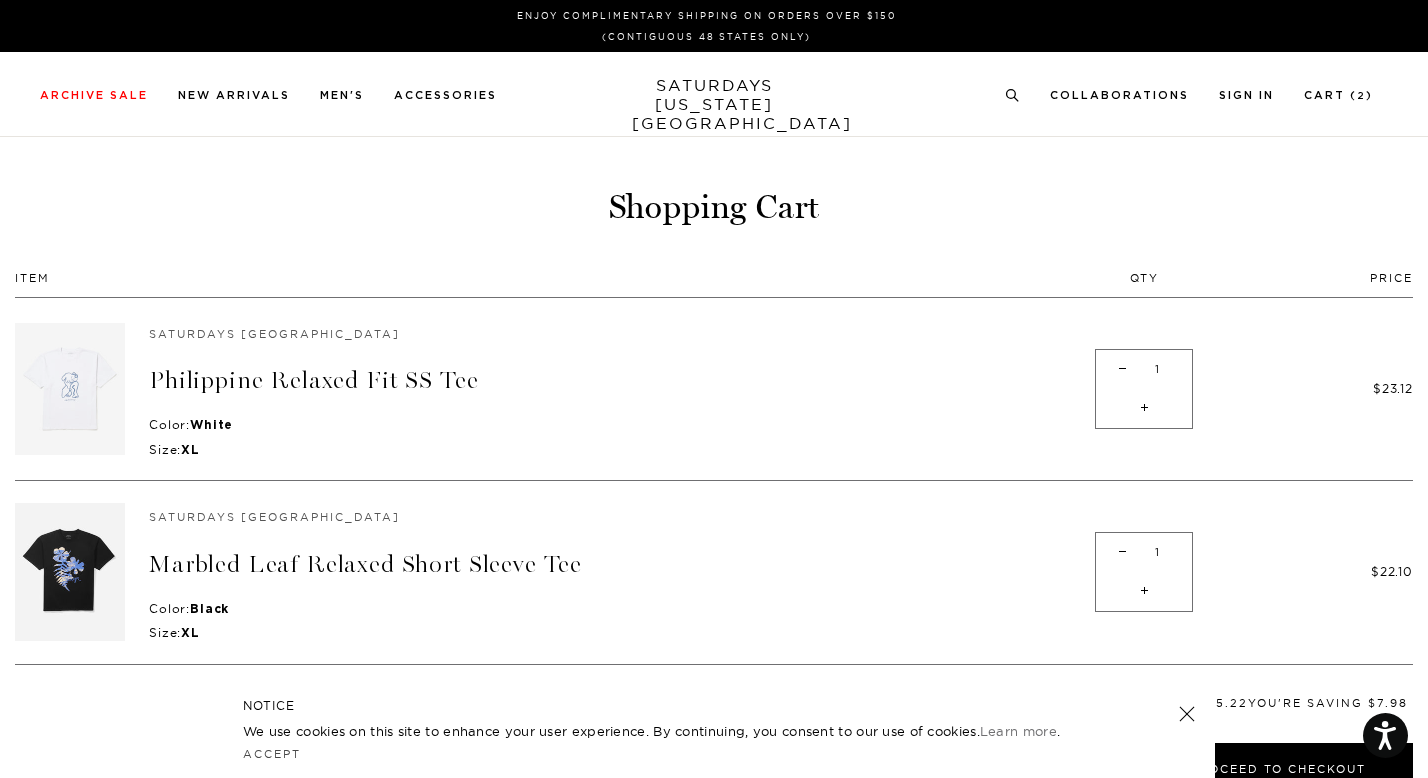 click at bounding box center [70, 389] 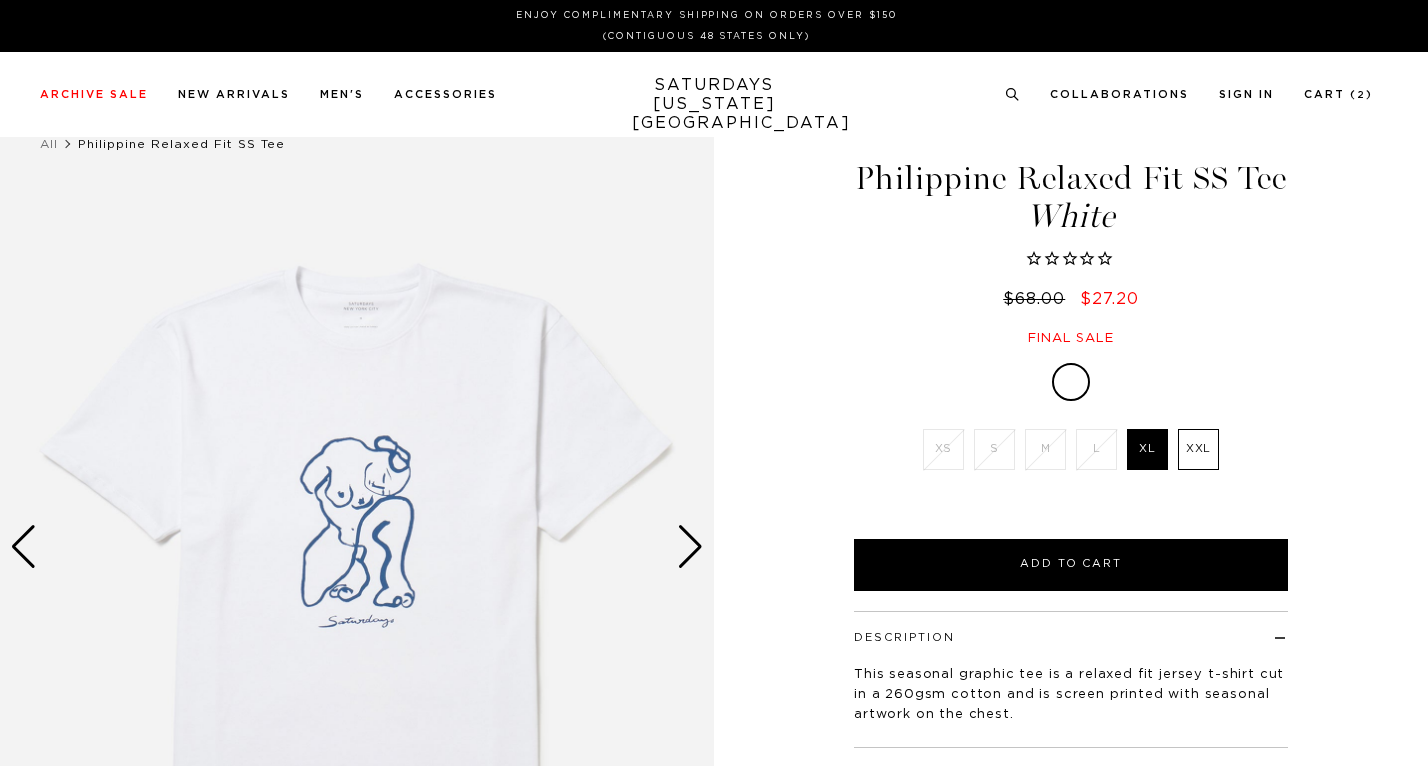 scroll, scrollTop: 0, scrollLeft: 0, axis: both 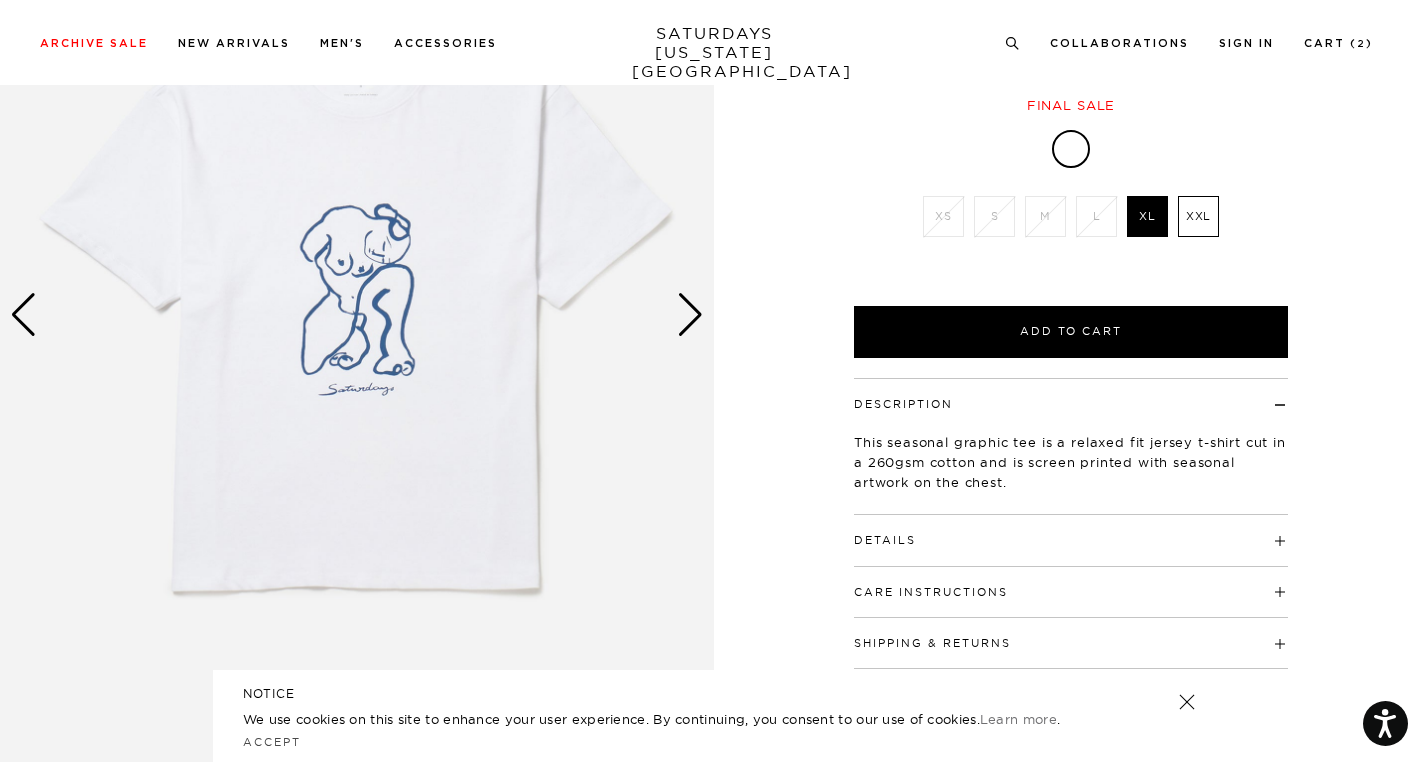 click at bounding box center [357, 315] 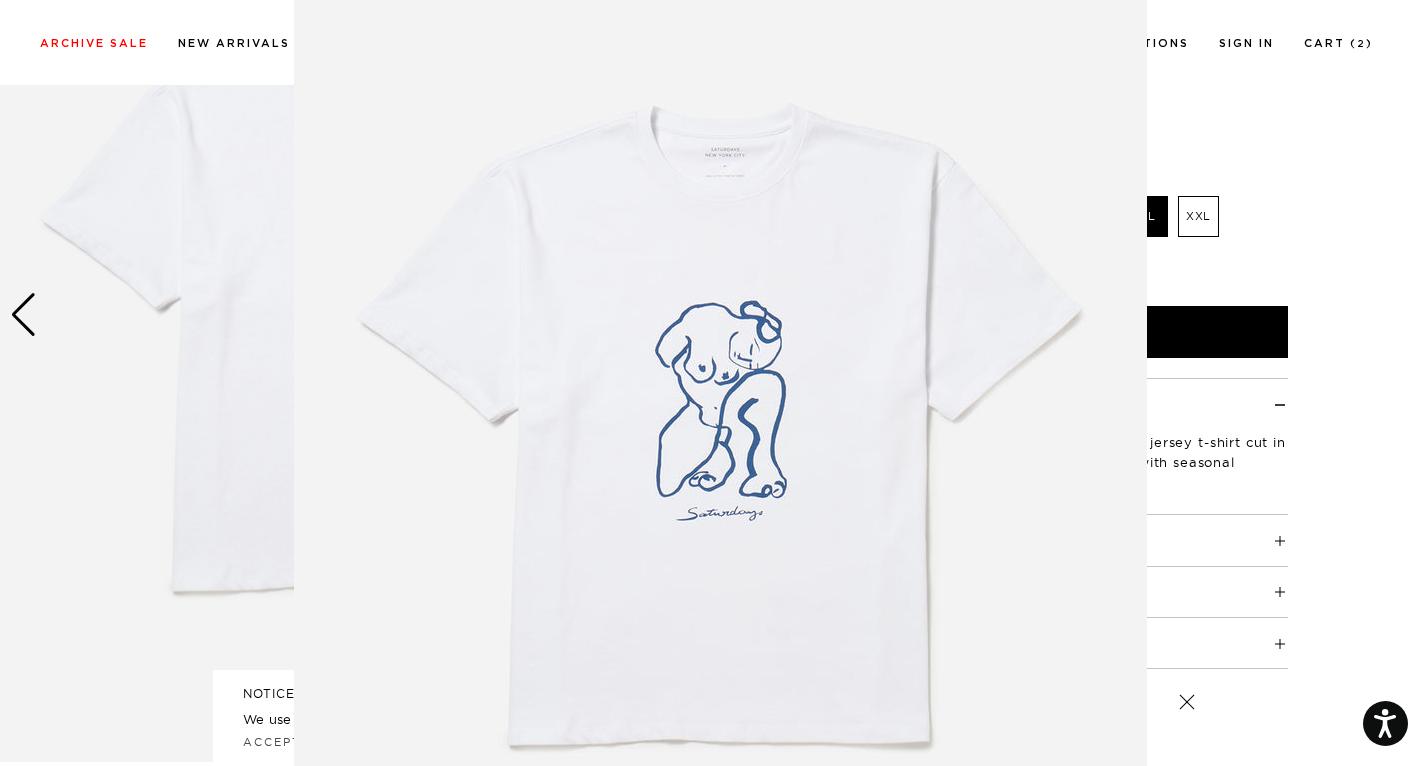 scroll, scrollTop: 84, scrollLeft: 0, axis: vertical 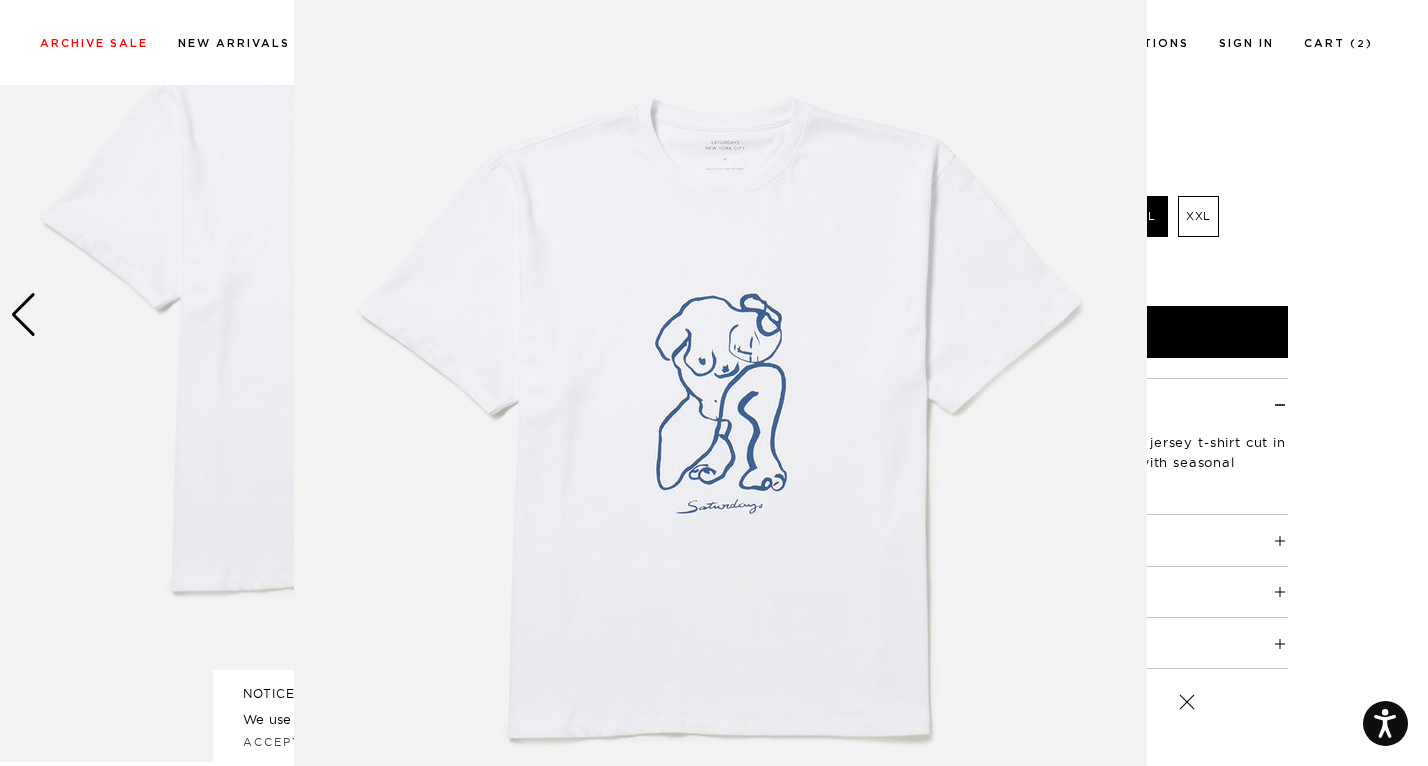 click at bounding box center (714, 383) 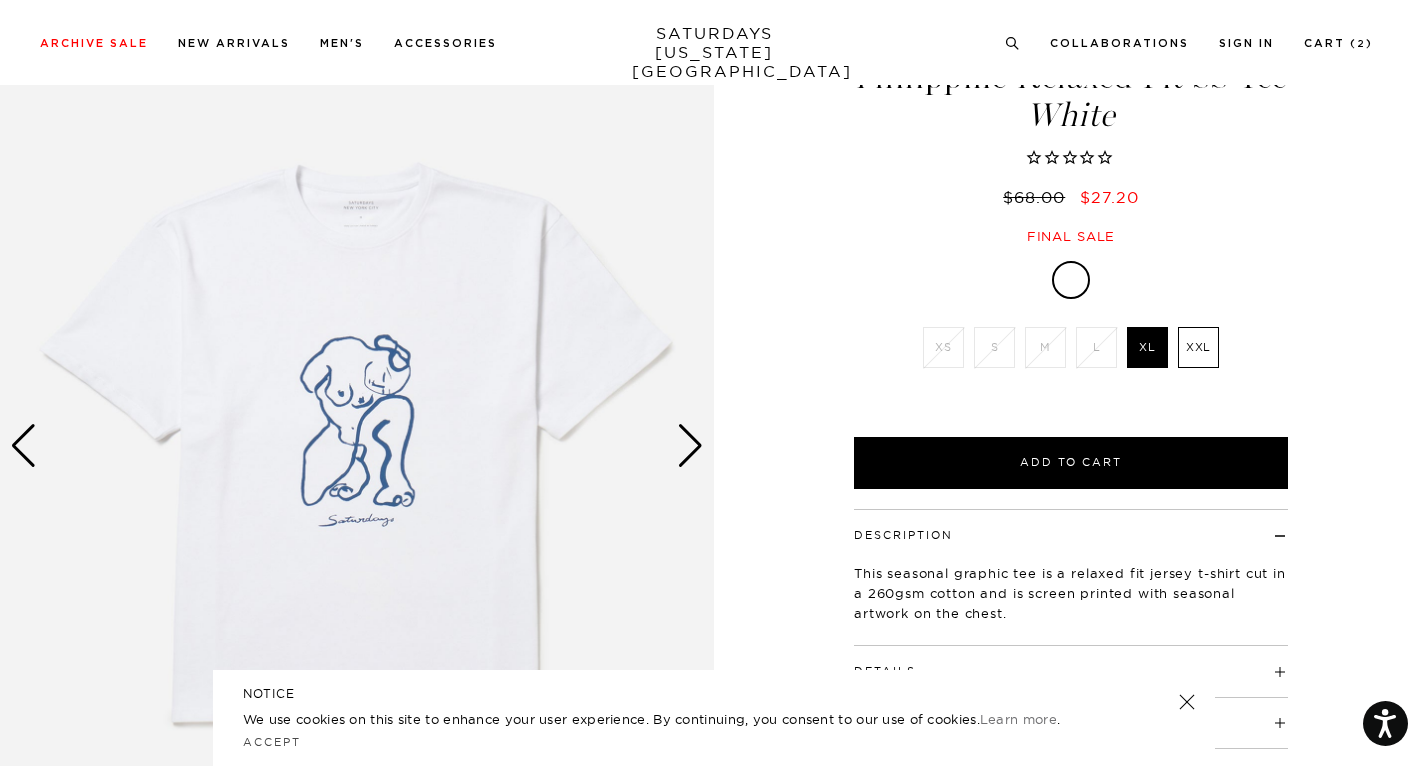 scroll, scrollTop: 107, scrollLeft: 0, axis: vertical 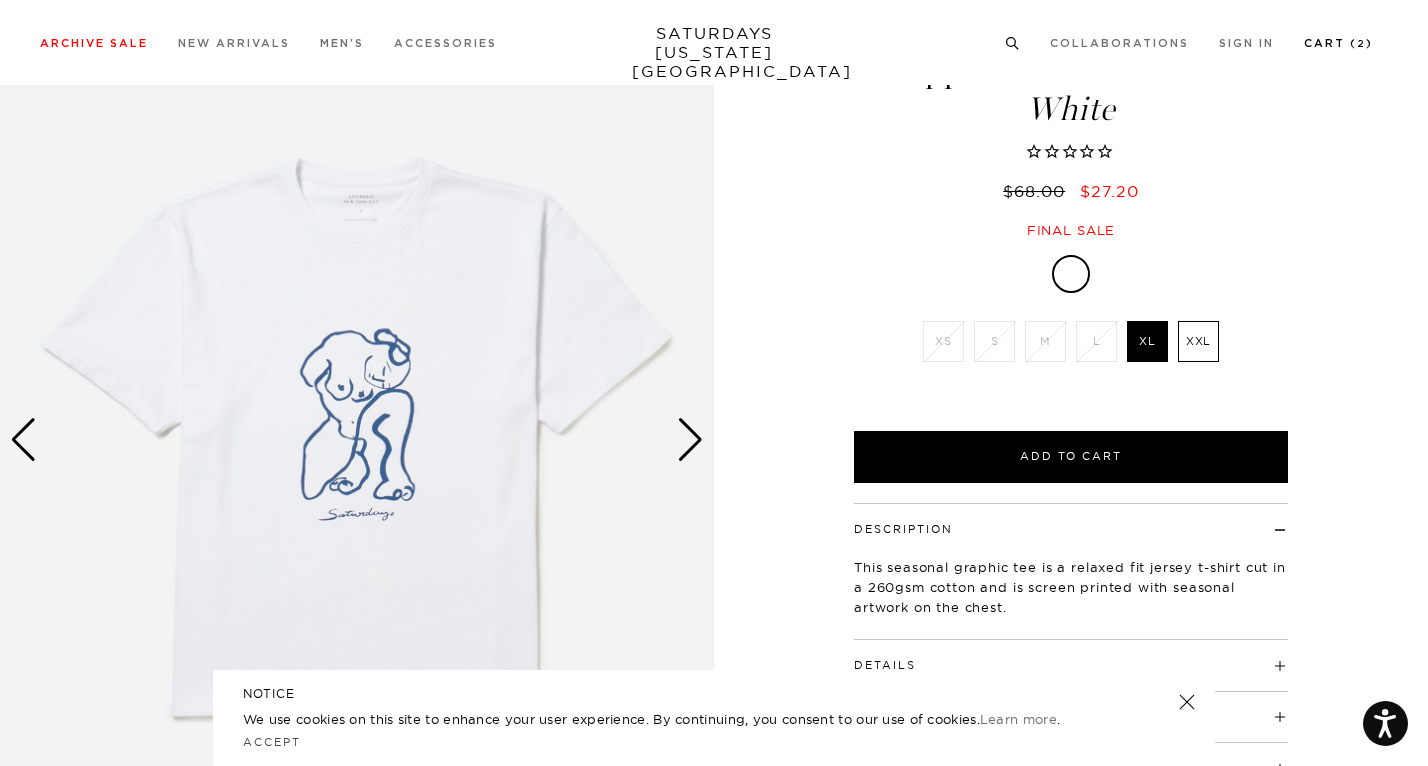 click on "Cart ( 2 )" at bounding box center [1338, 43] 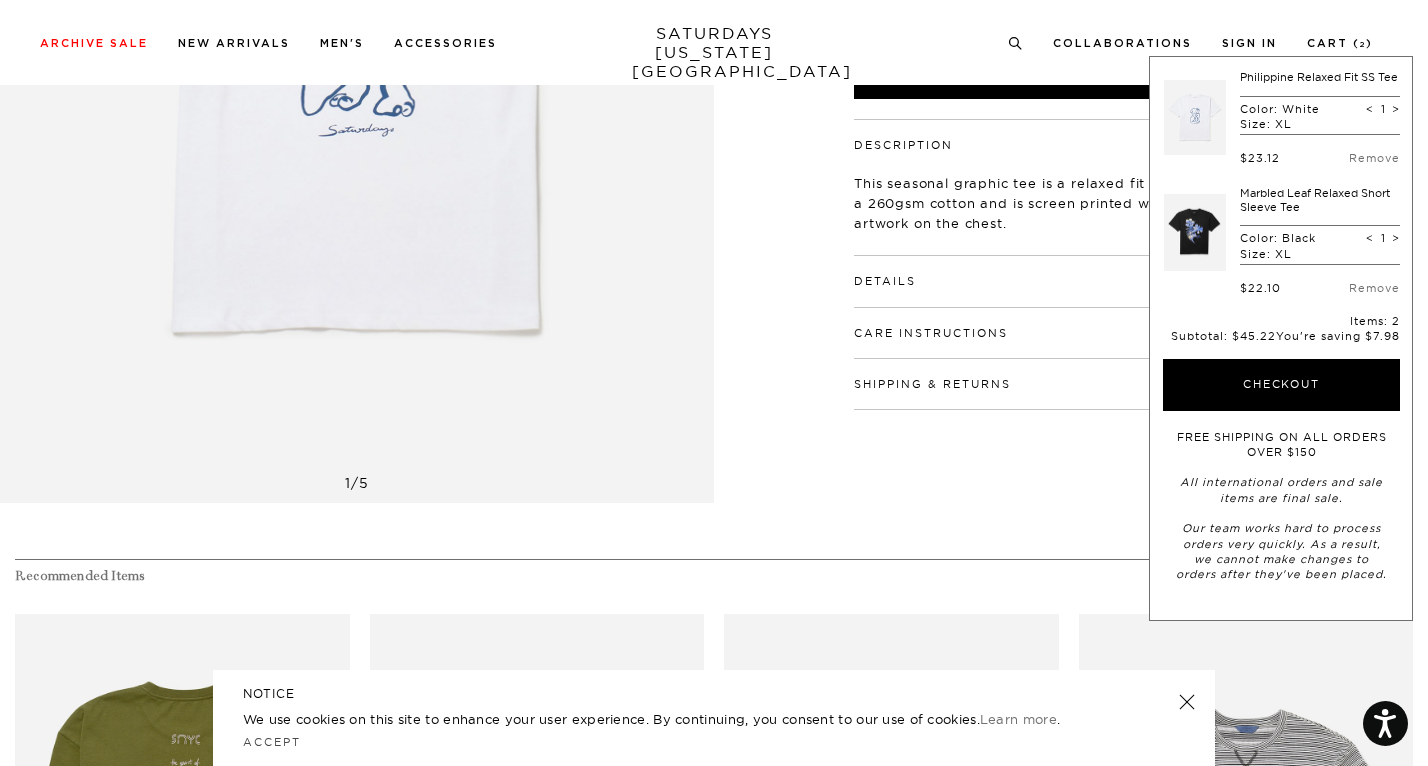 scroll, scrollTop: 490, scrollLeft: 0, axis: vertical 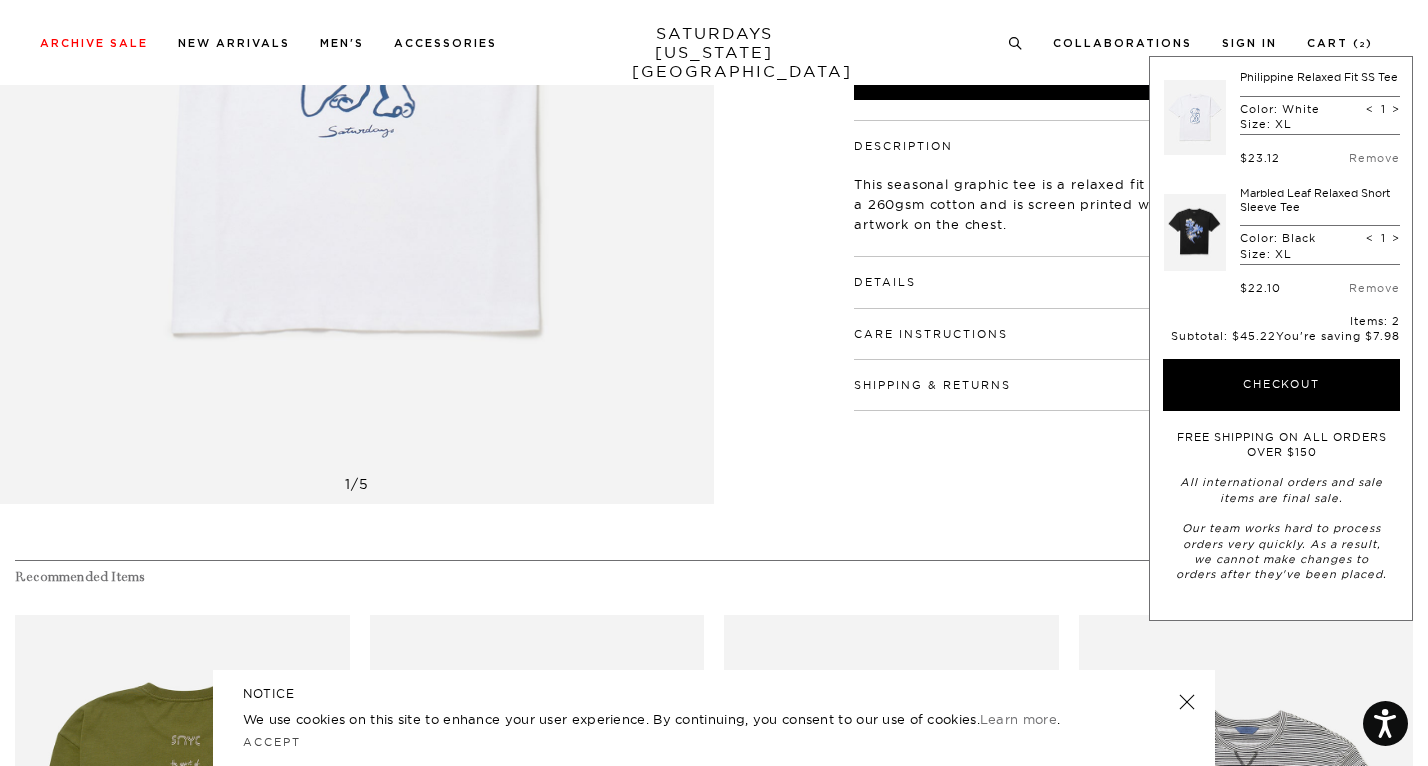 click on "This seasonal graphic tee is a relaxed fit jersey t-shirt cut in a 260gsm cotton and is screen printed with seasonal artwork on the chest." at bounding box center [1071, 196] 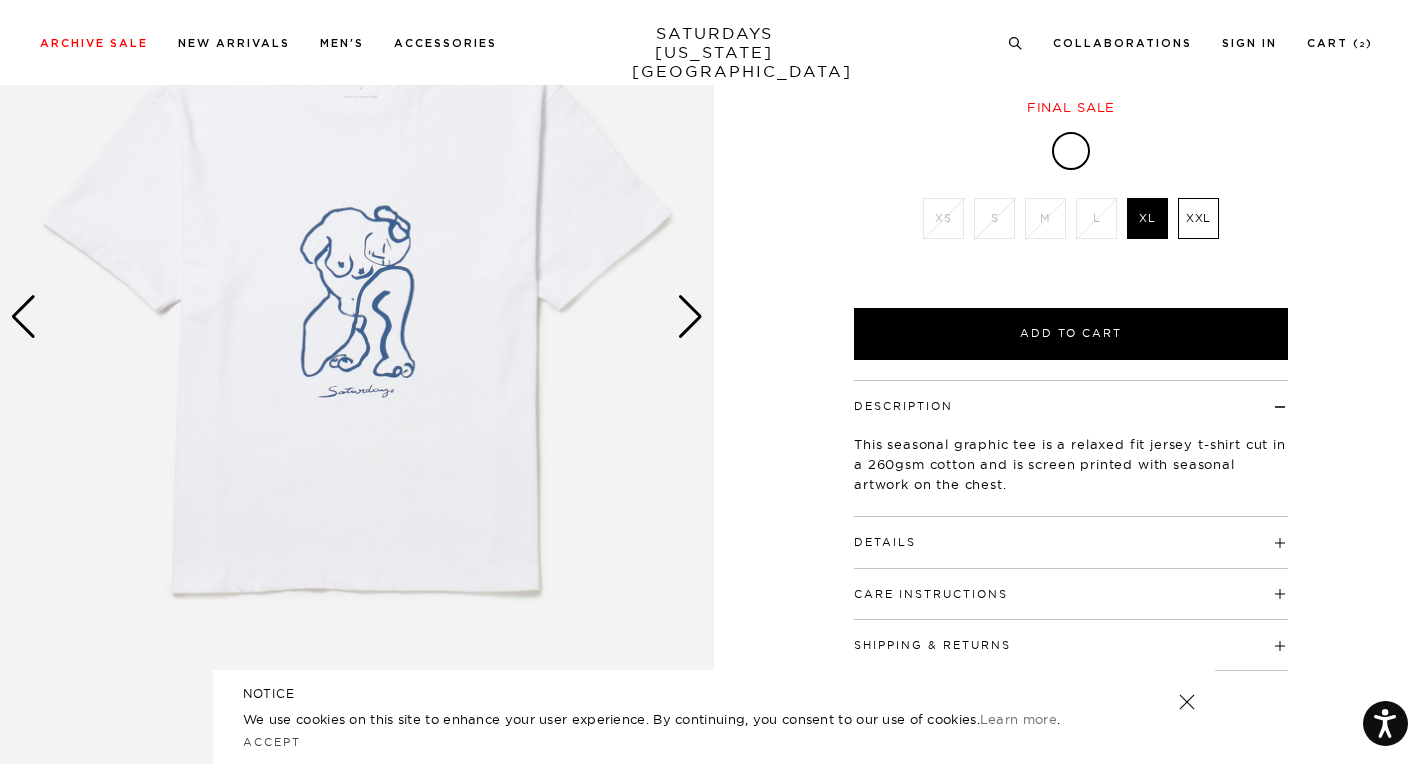 scroll, scrollTop: 194, scrollLeft: 0, axis: vertical 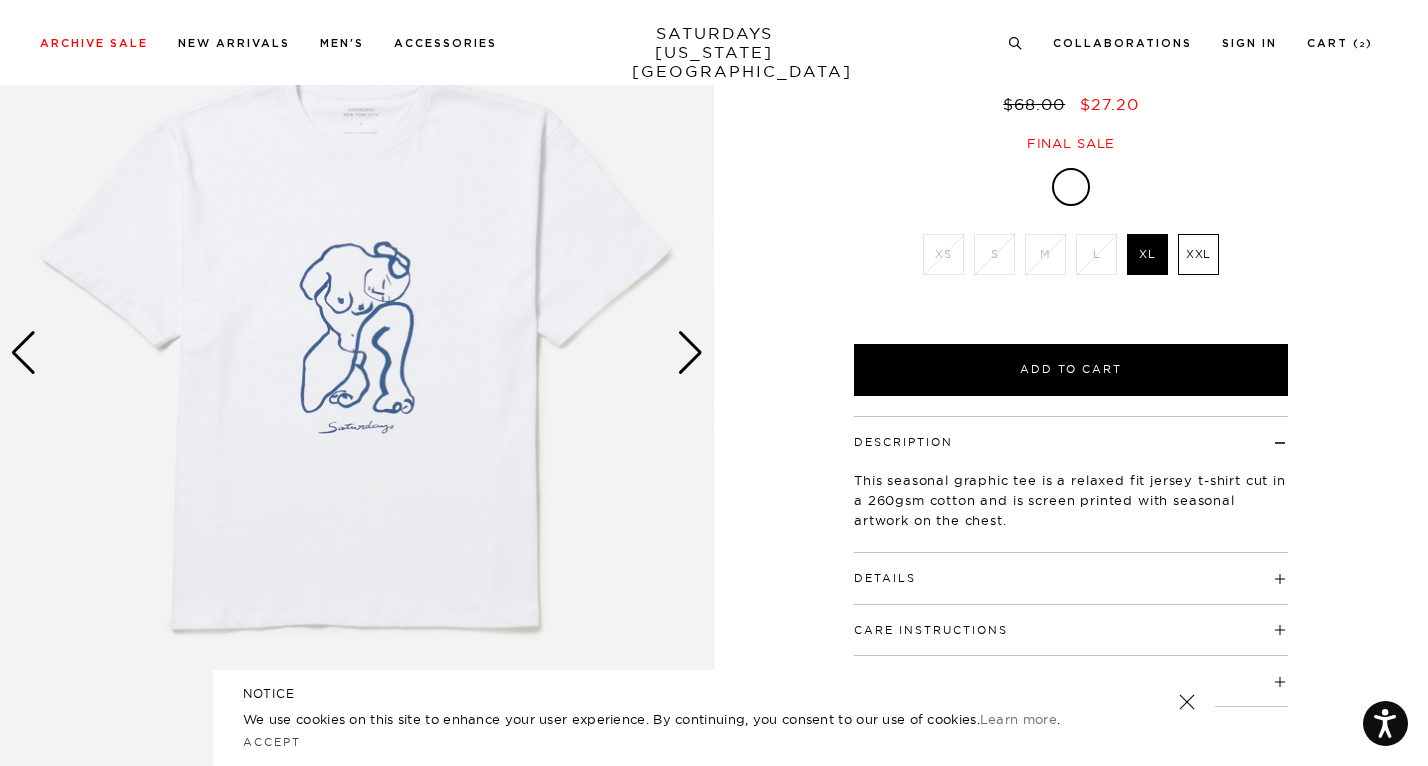 click at bounding box center [357, 353] 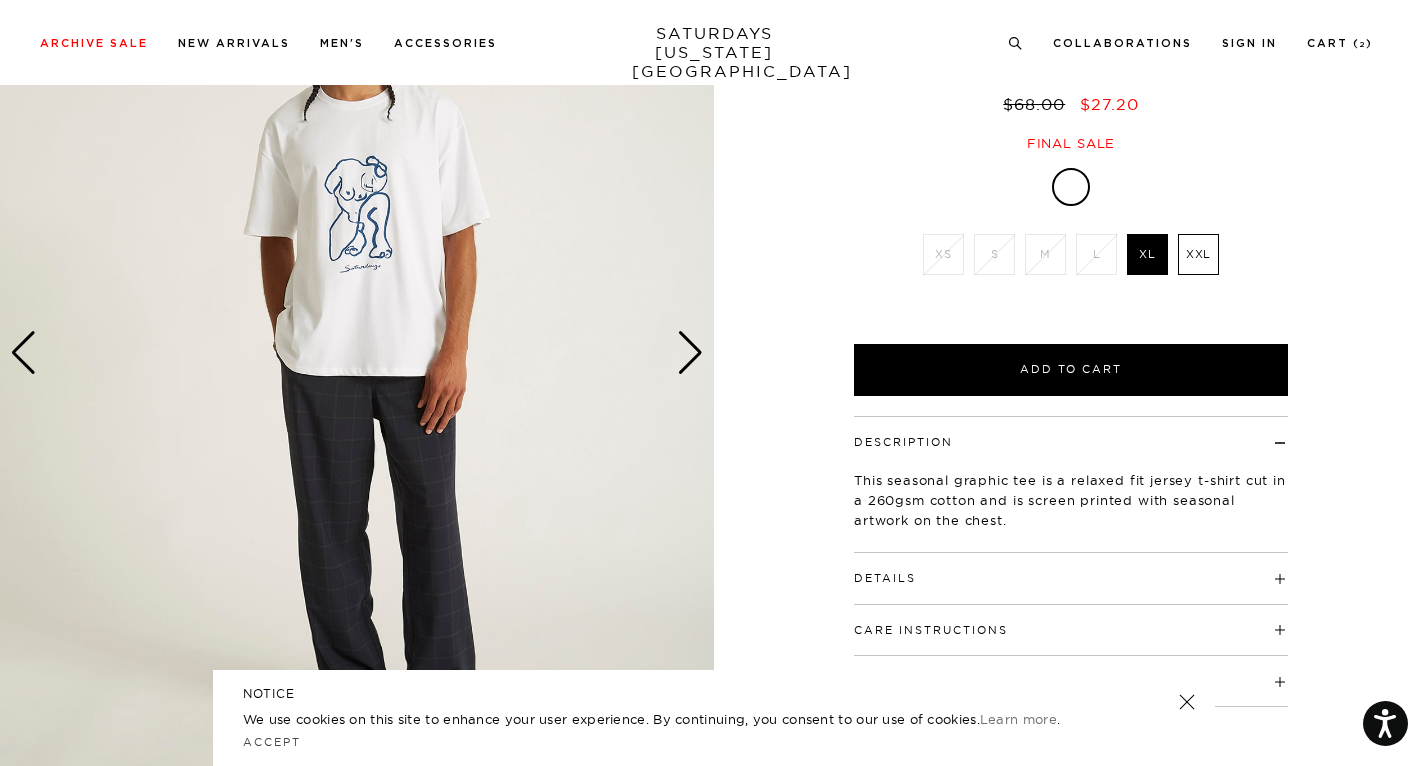 click at bounding box center [690, 353] 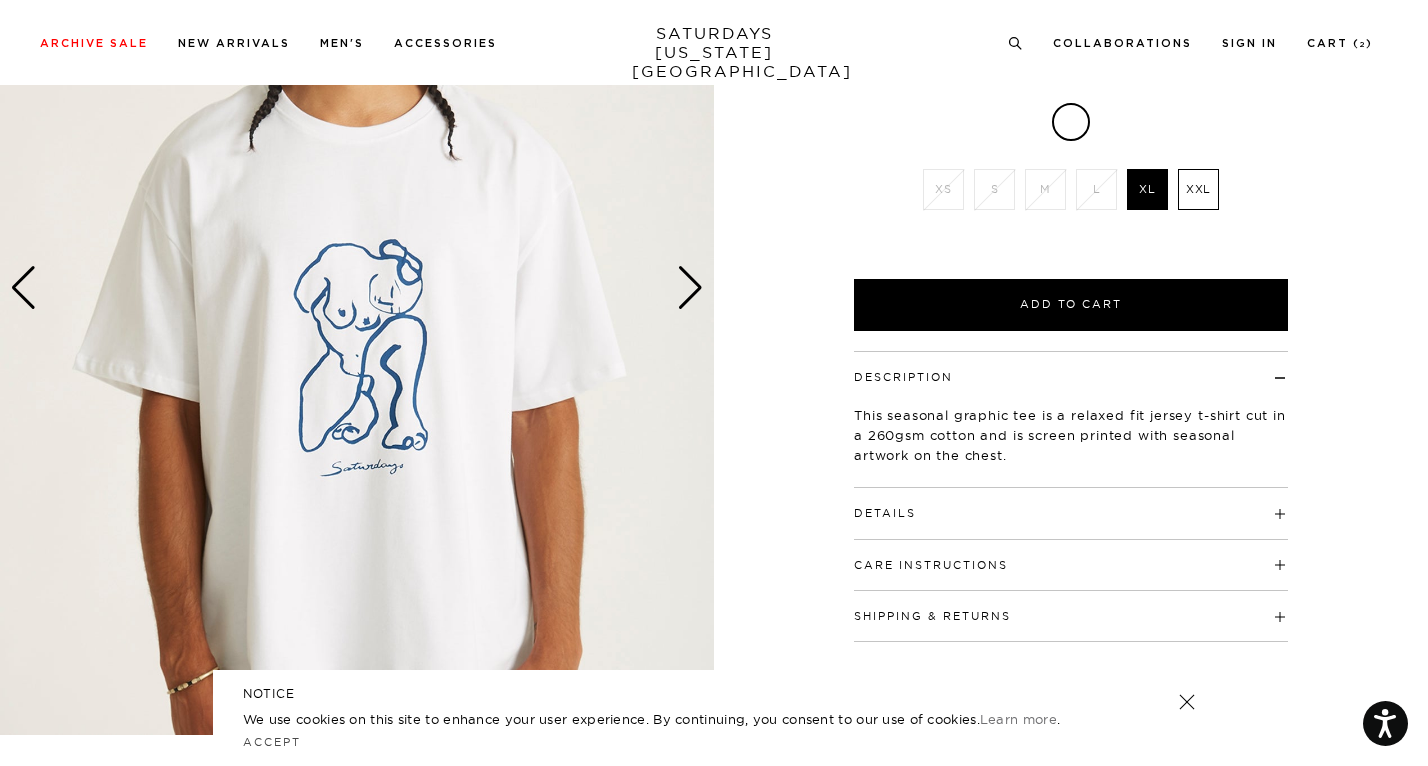scroll, scrollTop: 257, scrollLeft: 0, axis: vertical 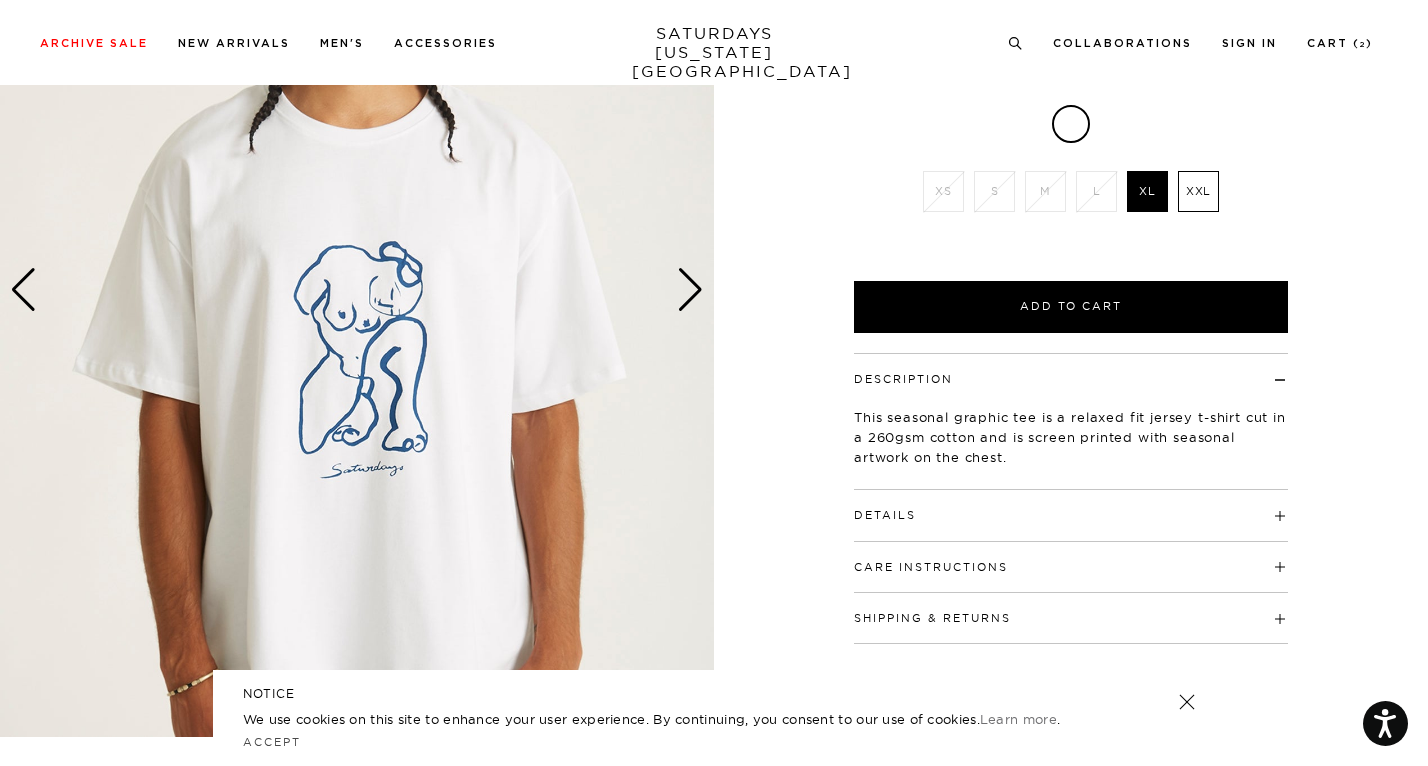click at bounding box center (690, 290) 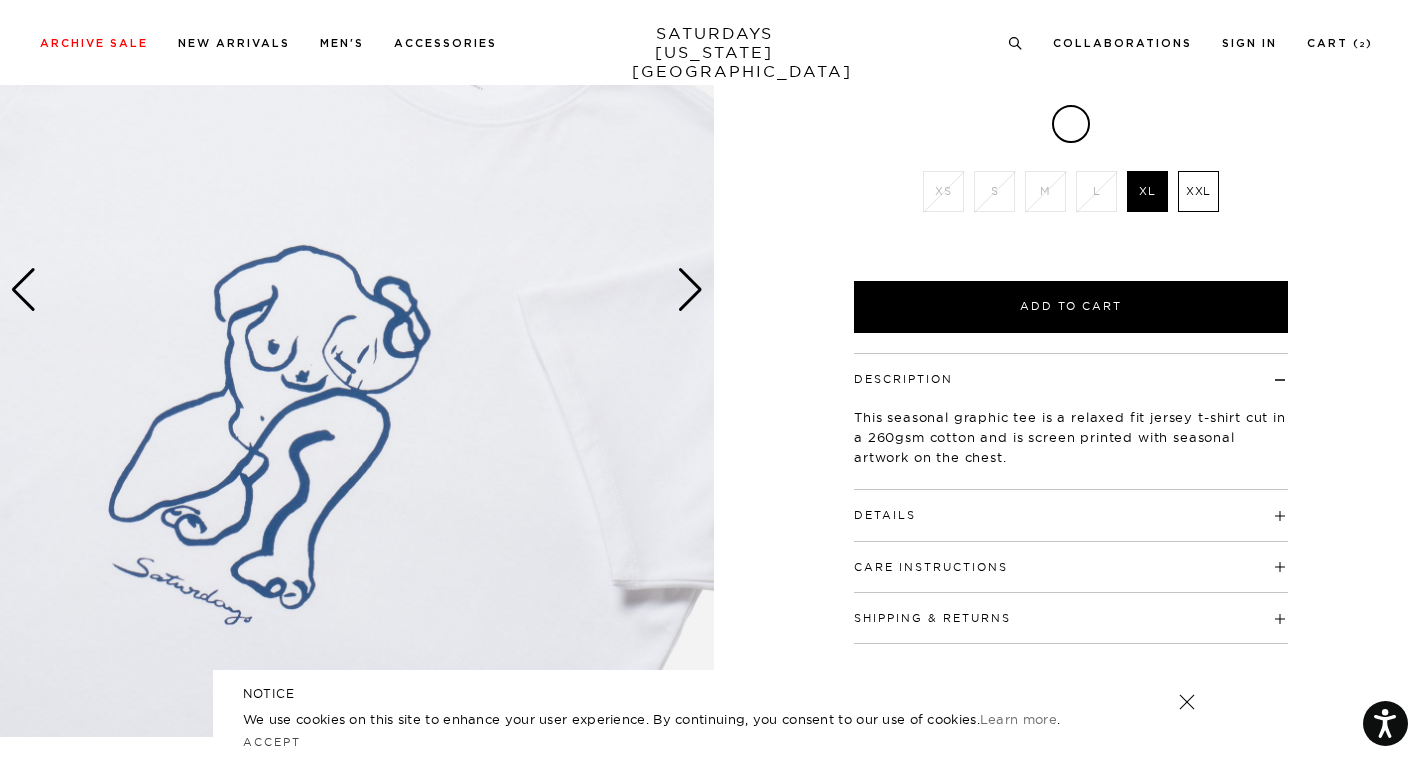 click at bounding box center [690, 290] 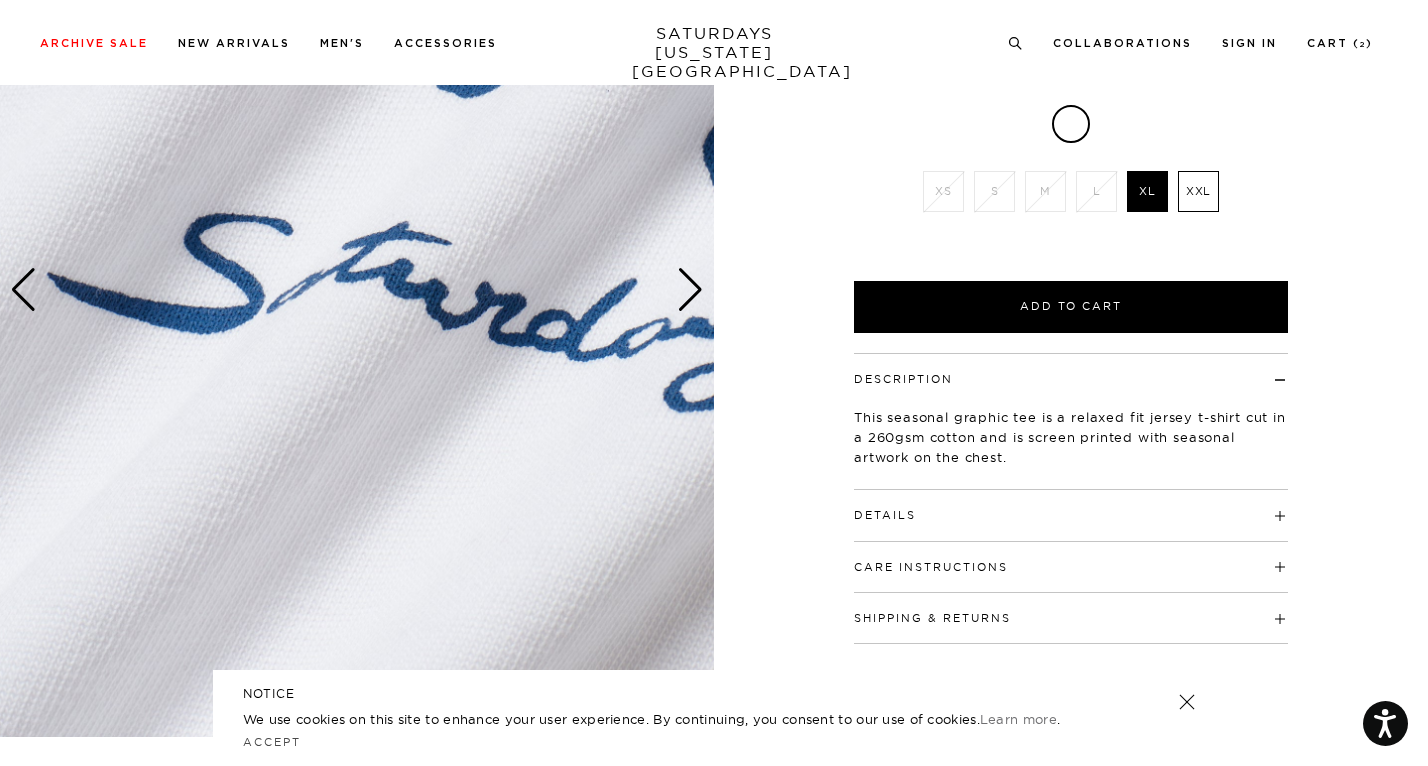 click at bounding box center (690, 290) 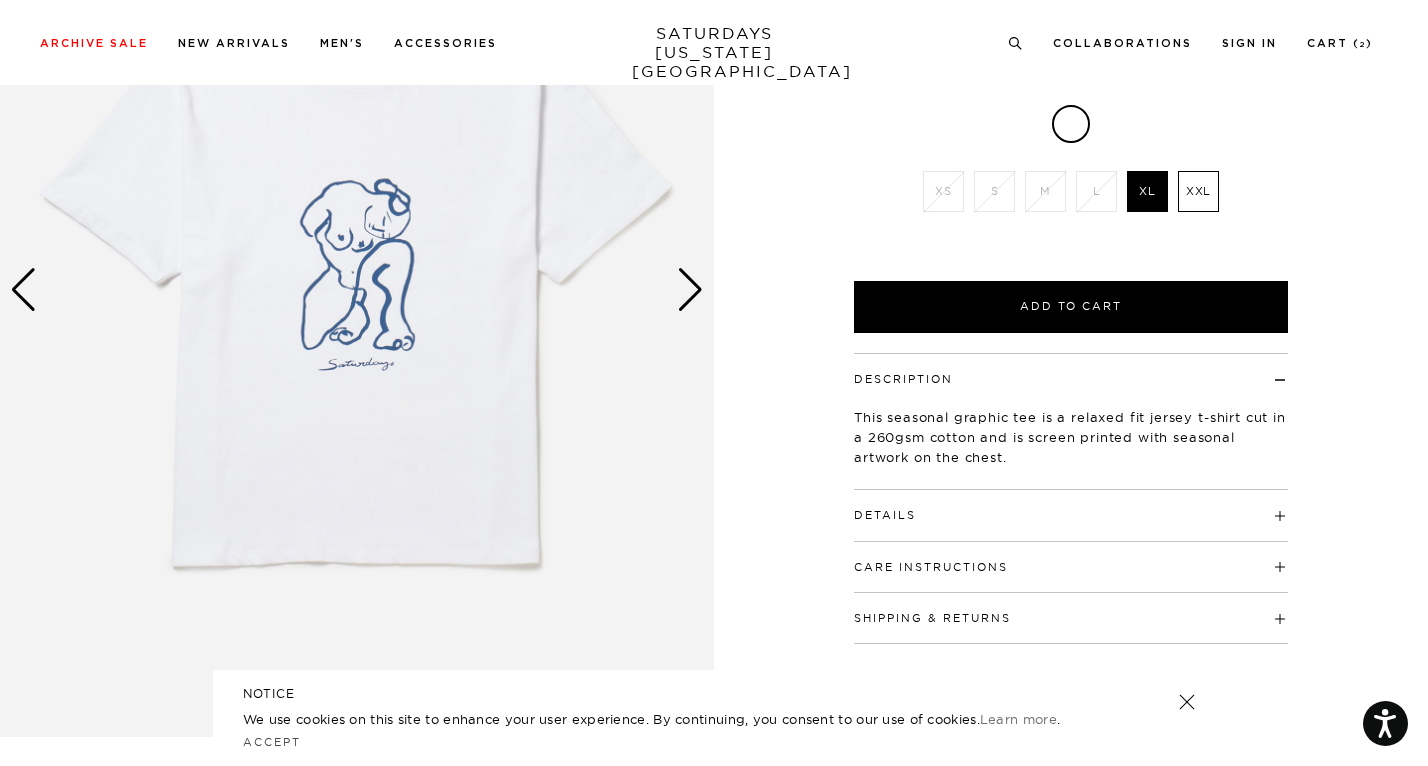 click at bounding box center [690, 290] 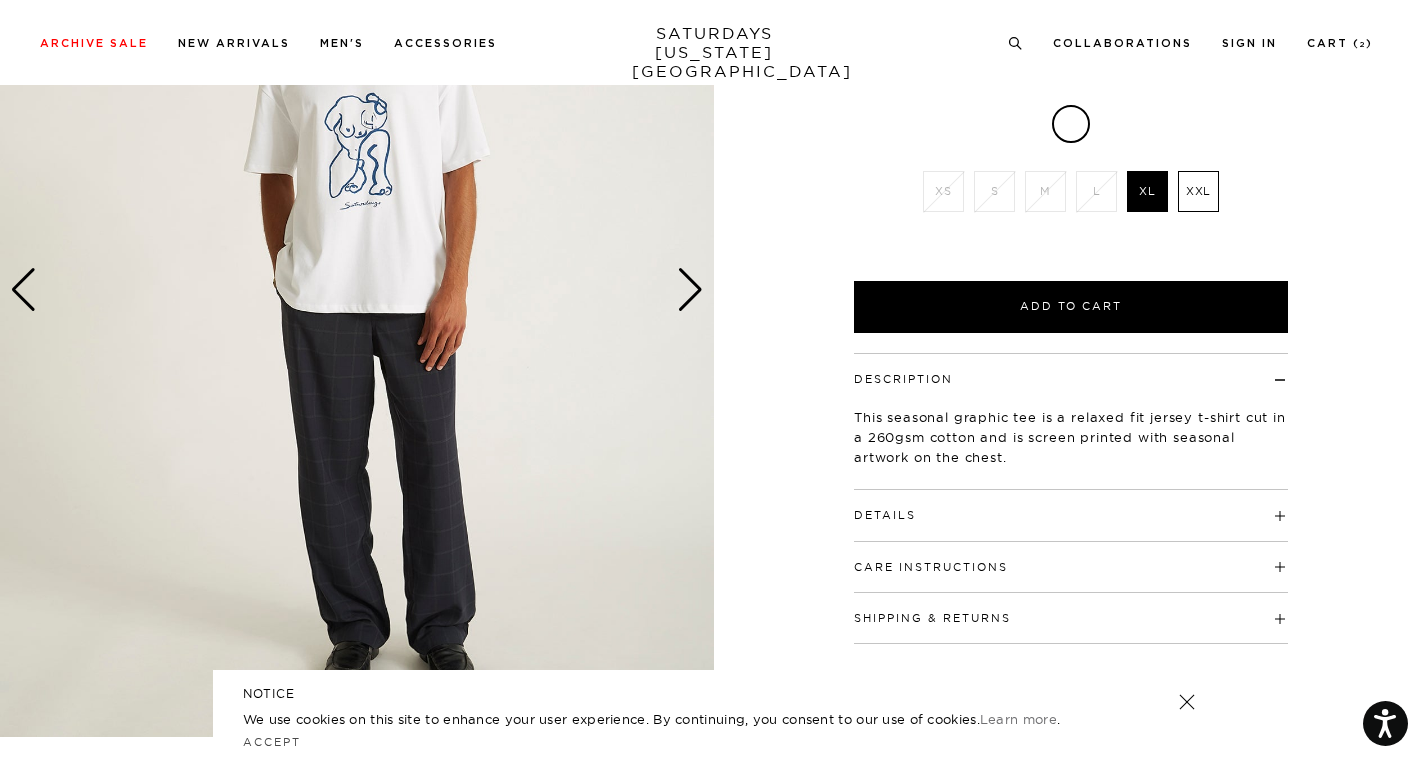 click at bounding box center (690, 290) 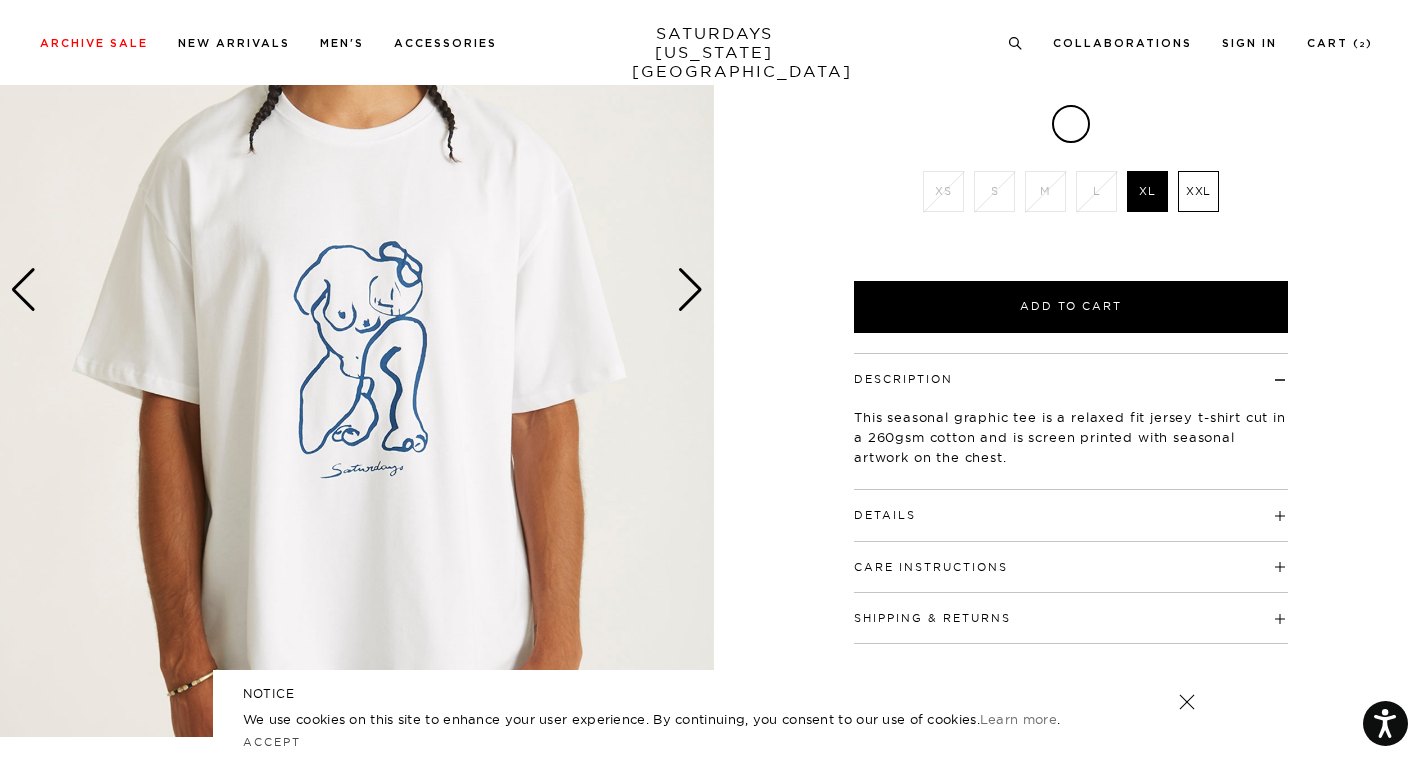 click at bounding box center (690, 290) 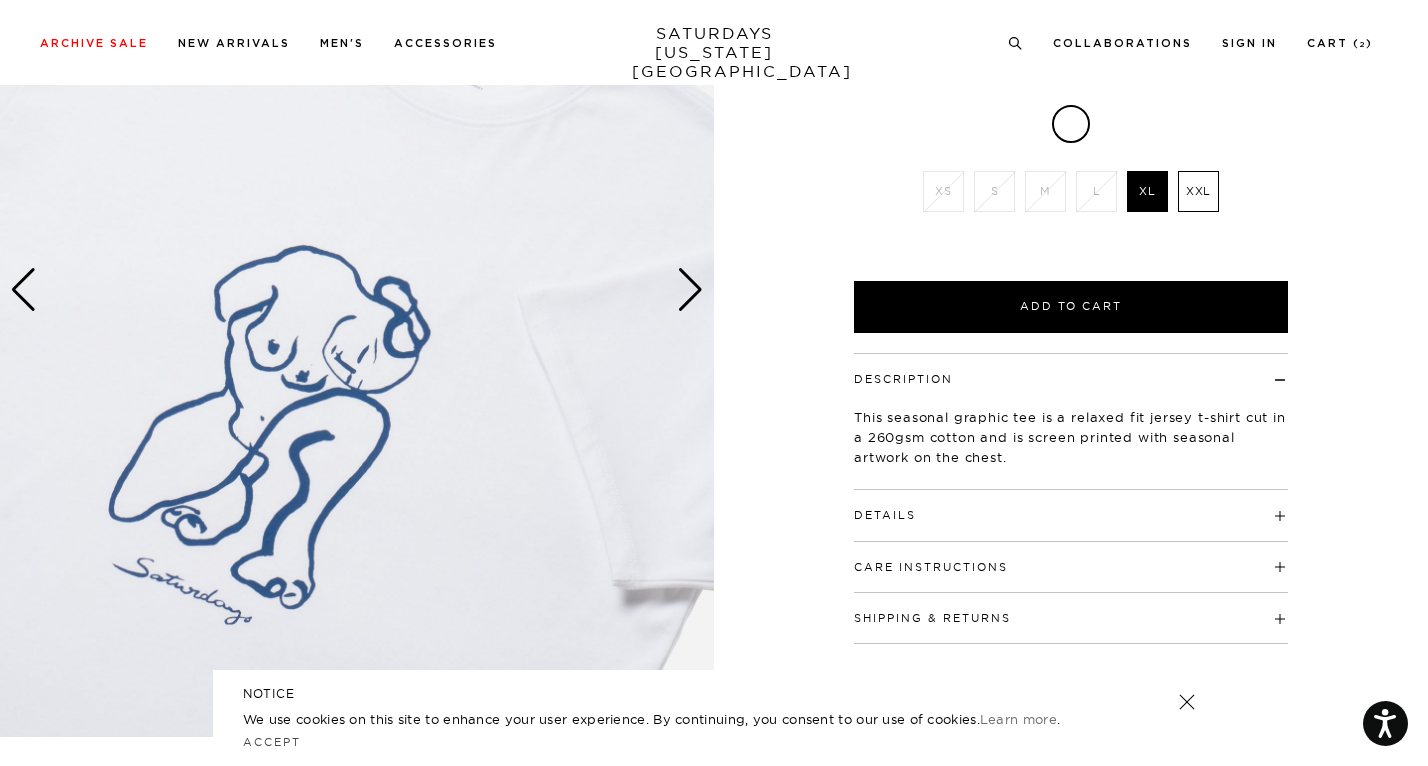 click at bounding box center [690, 290] 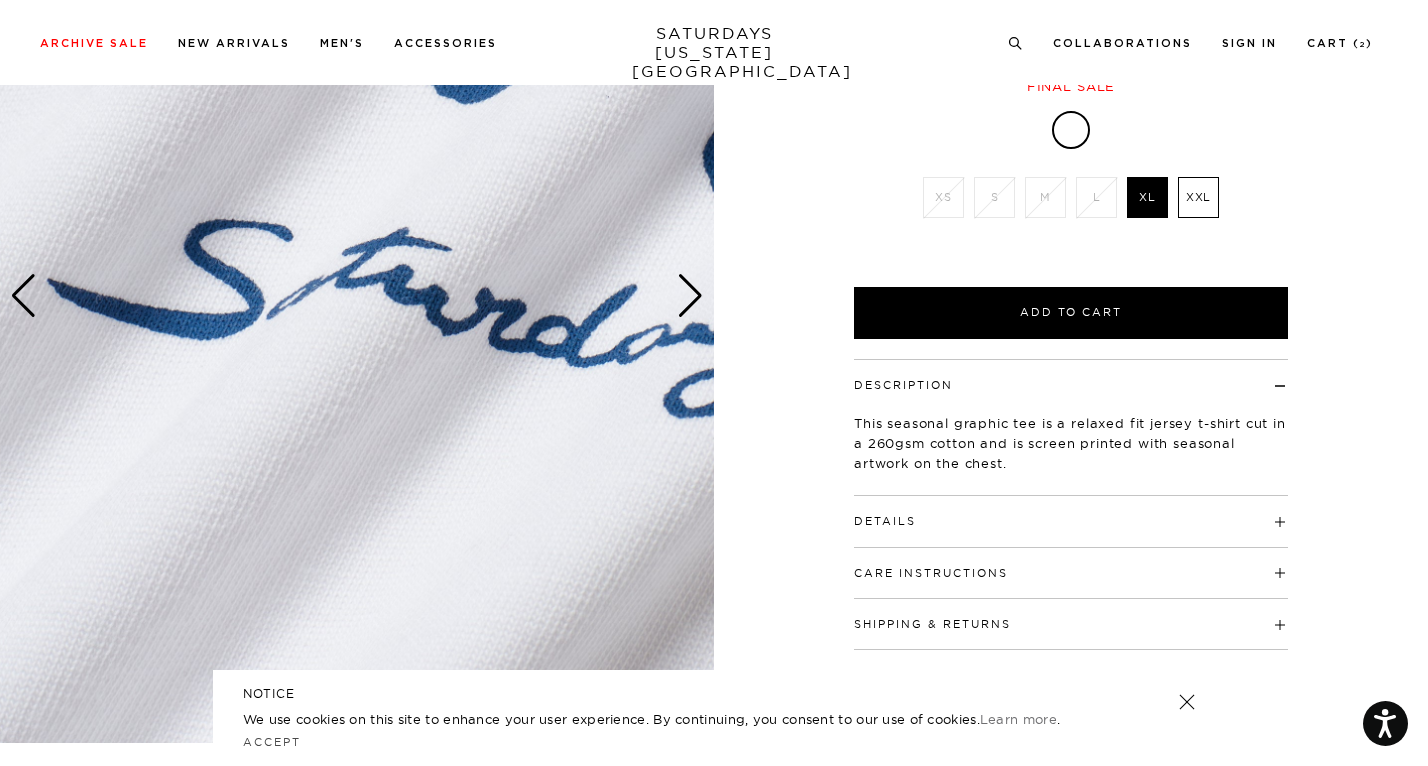 scroll, scrollTop: 250, scrollLeft: 0, axis: vertical 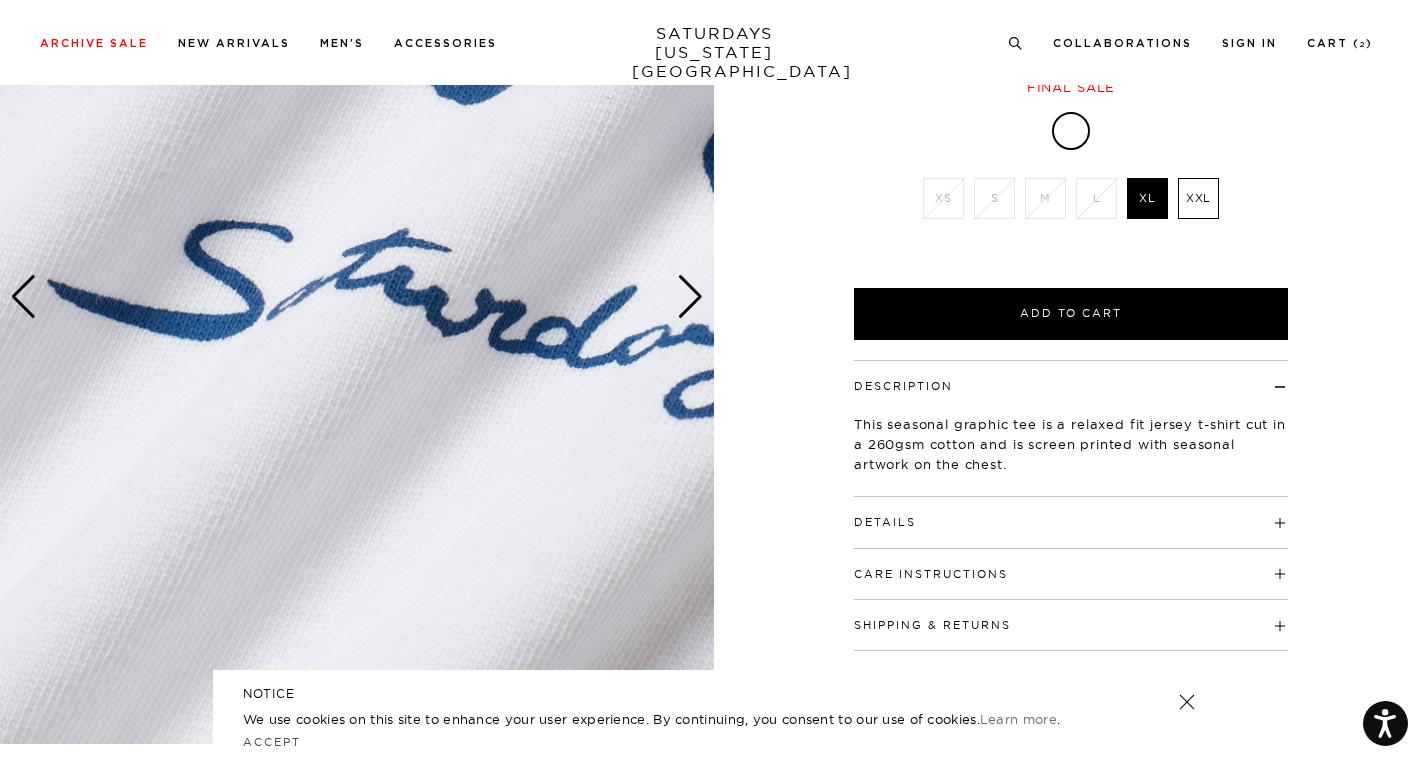 click at bounding box center (690, 297) 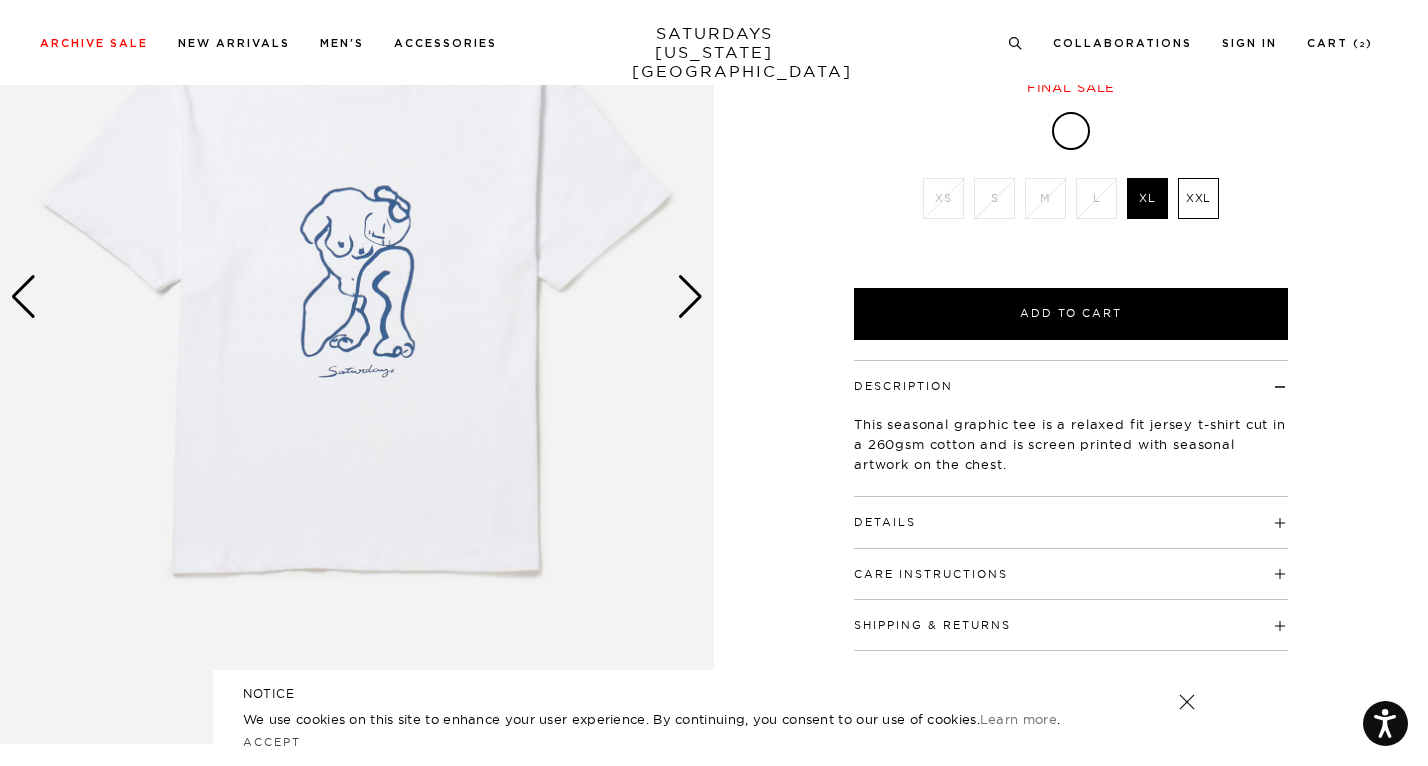 click at bounding box center [357, 297] 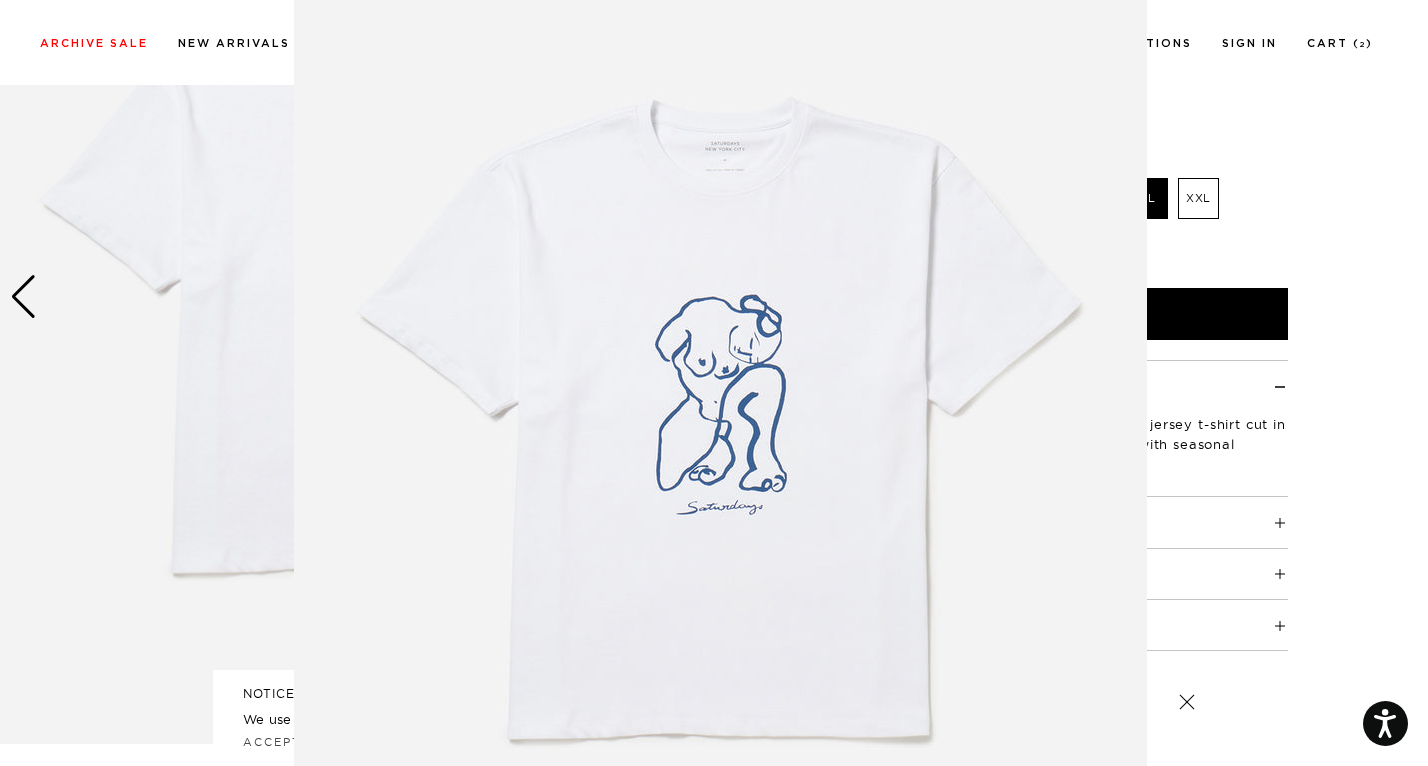 scroll, scrollTop: 92, scrollLeft: 0, axis: vertical 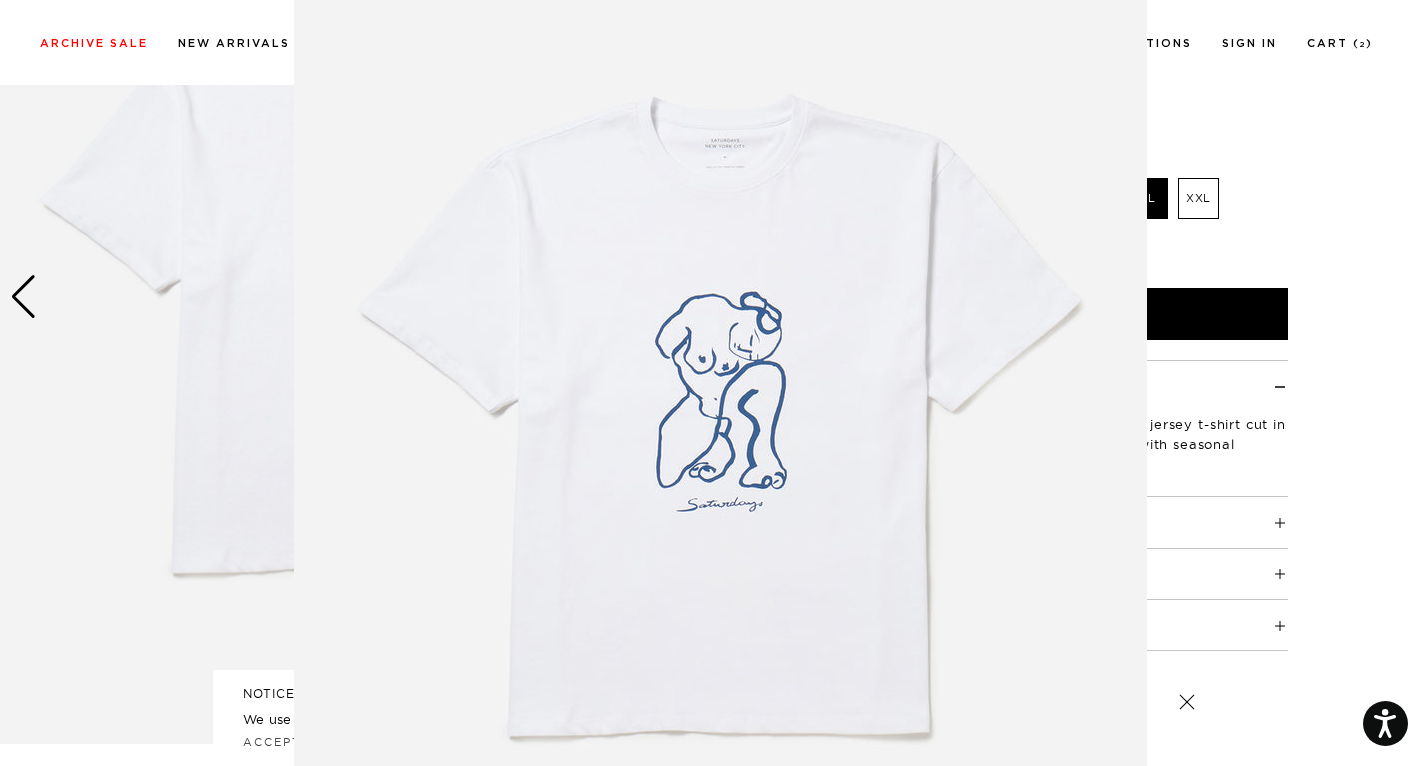 click at bounding box center [714, 383] 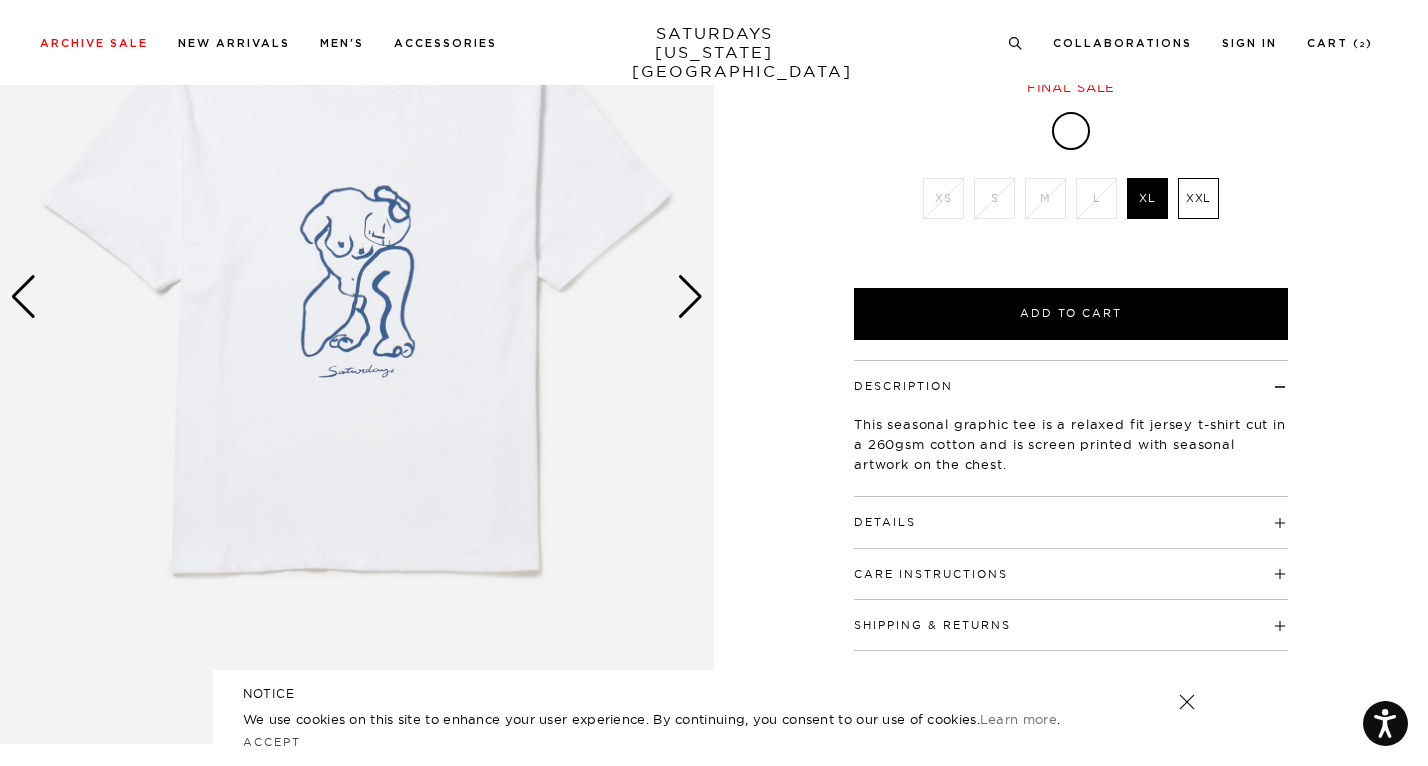 click at bounding box center (357, 297) 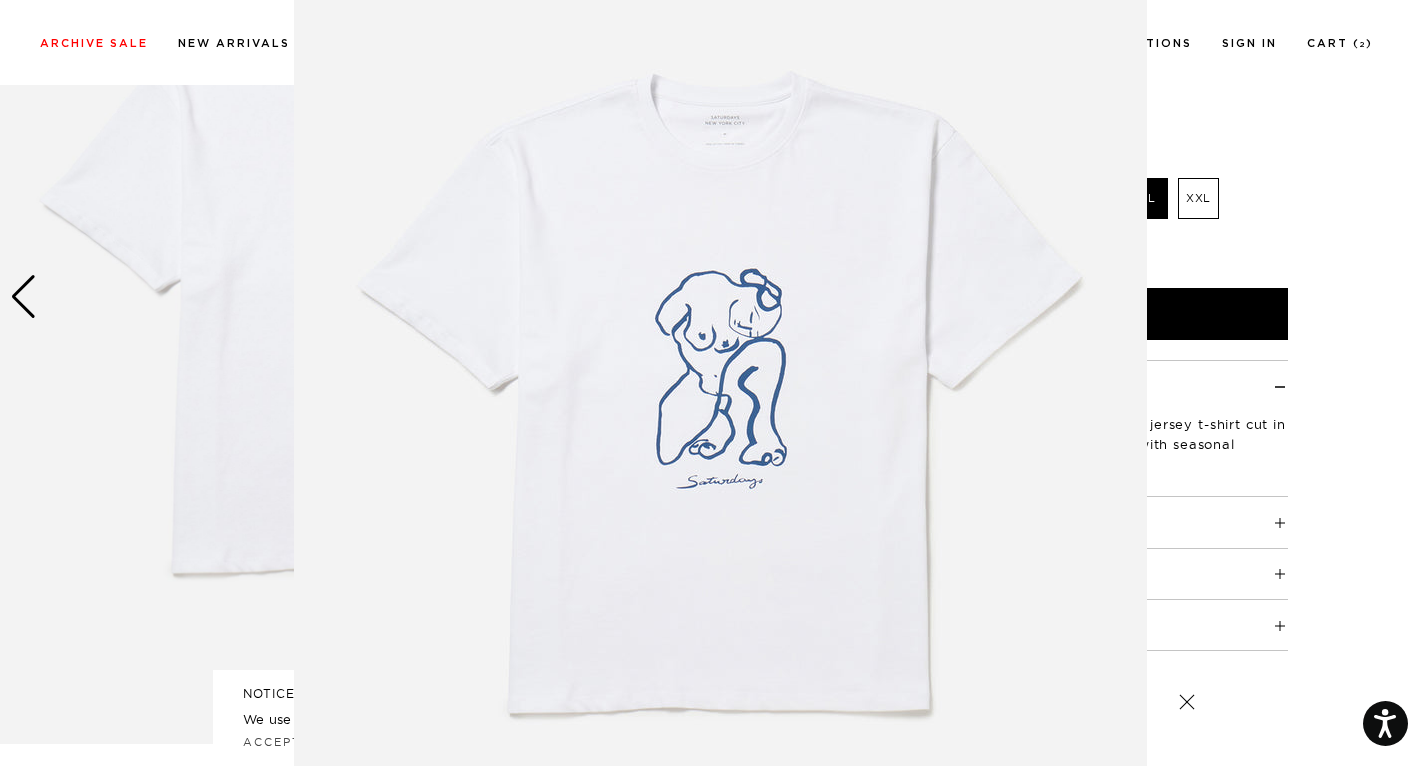scroll, scrollTop: 117, scrollLeft: 0, axis: vertical 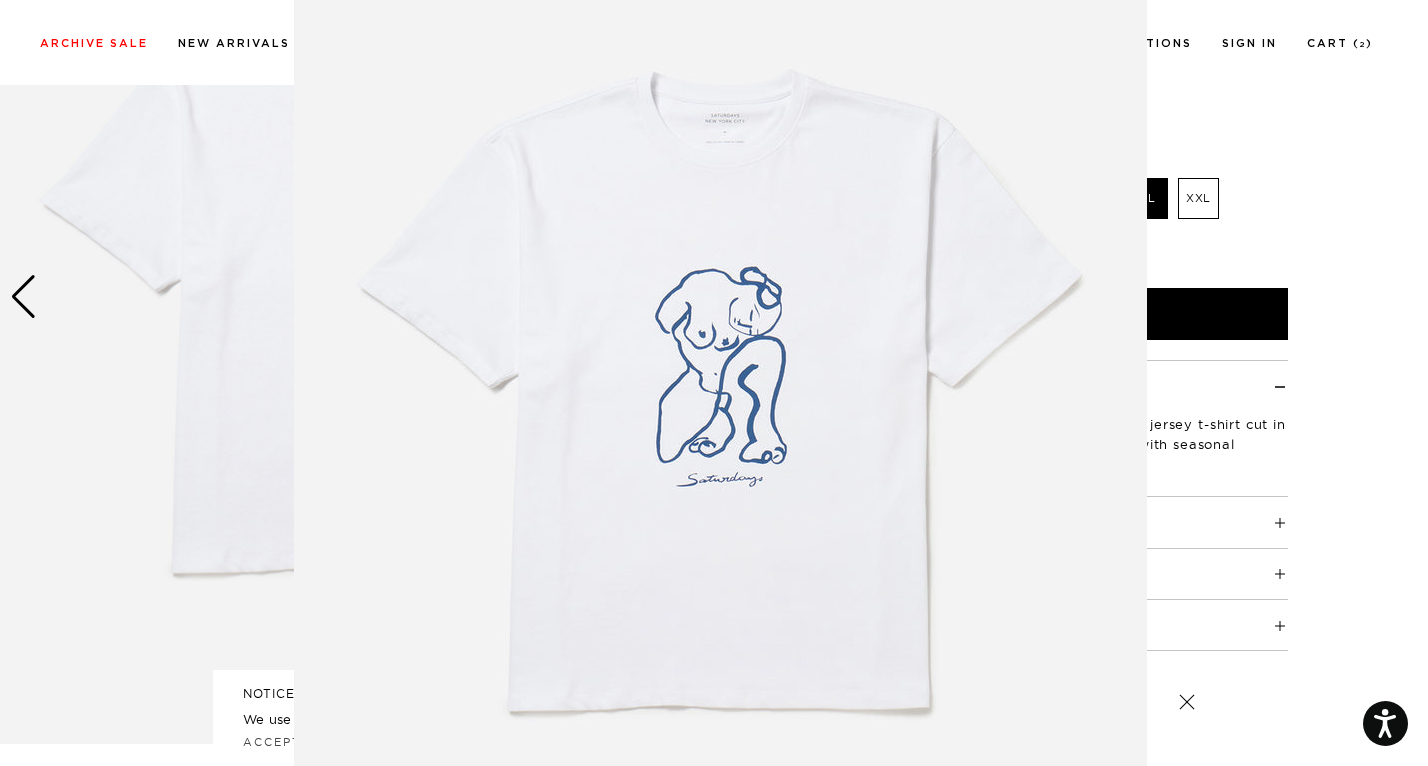 click at bounding box center [720, 395] 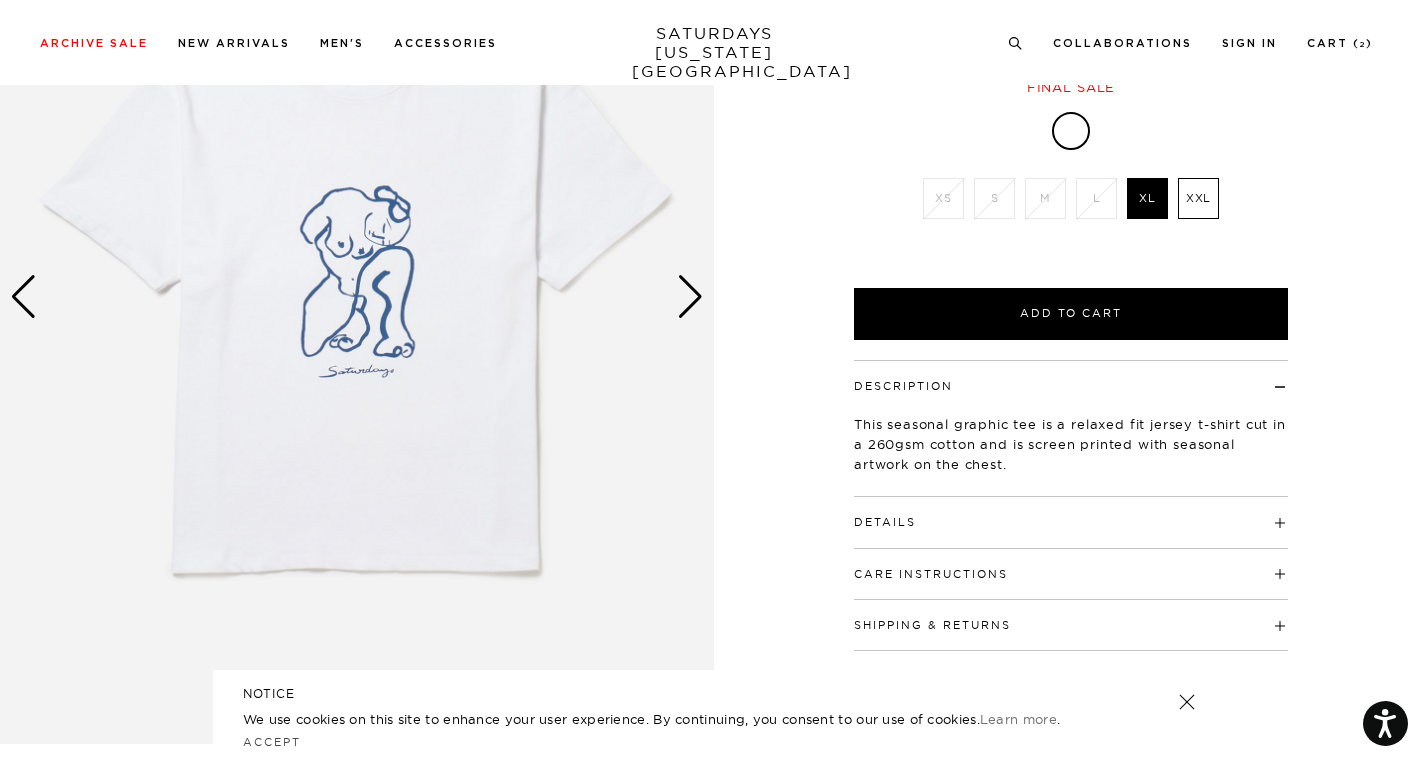 click at bounding box center [690, 297] 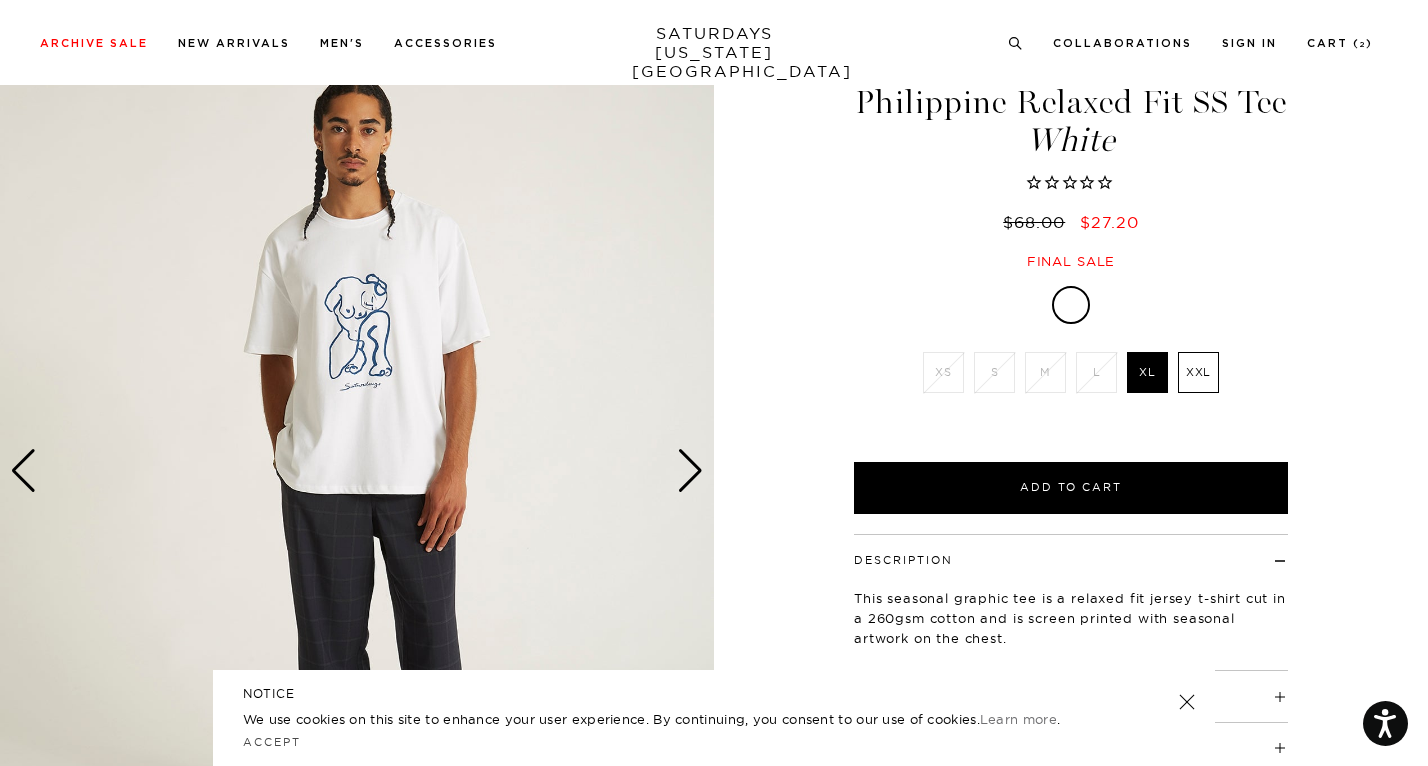 scroll, scrollTop: 68, scrollLeft: 0, axis: vertical 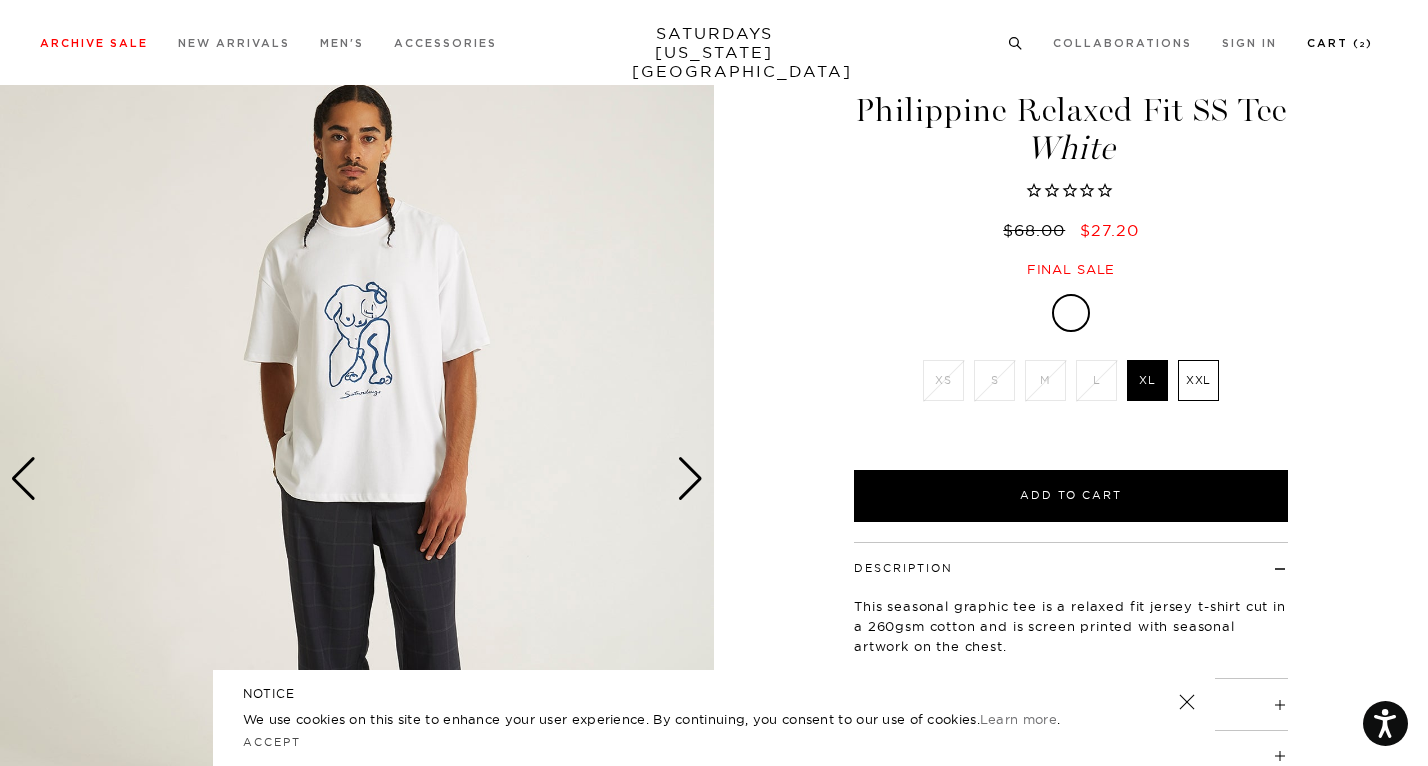 click on "Cart ( 2 )" at bounding box center [1340, 43] 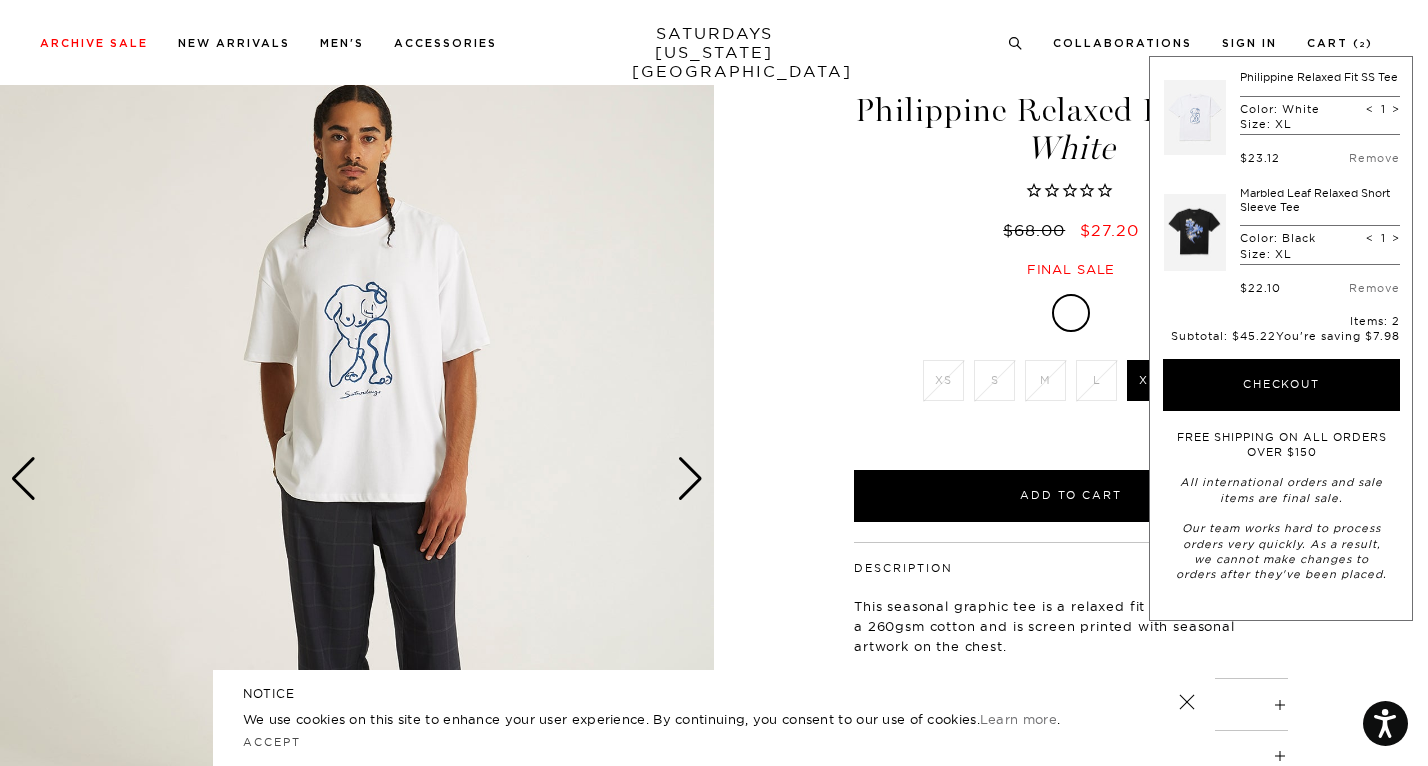 click at bounding box center [1195, 117] 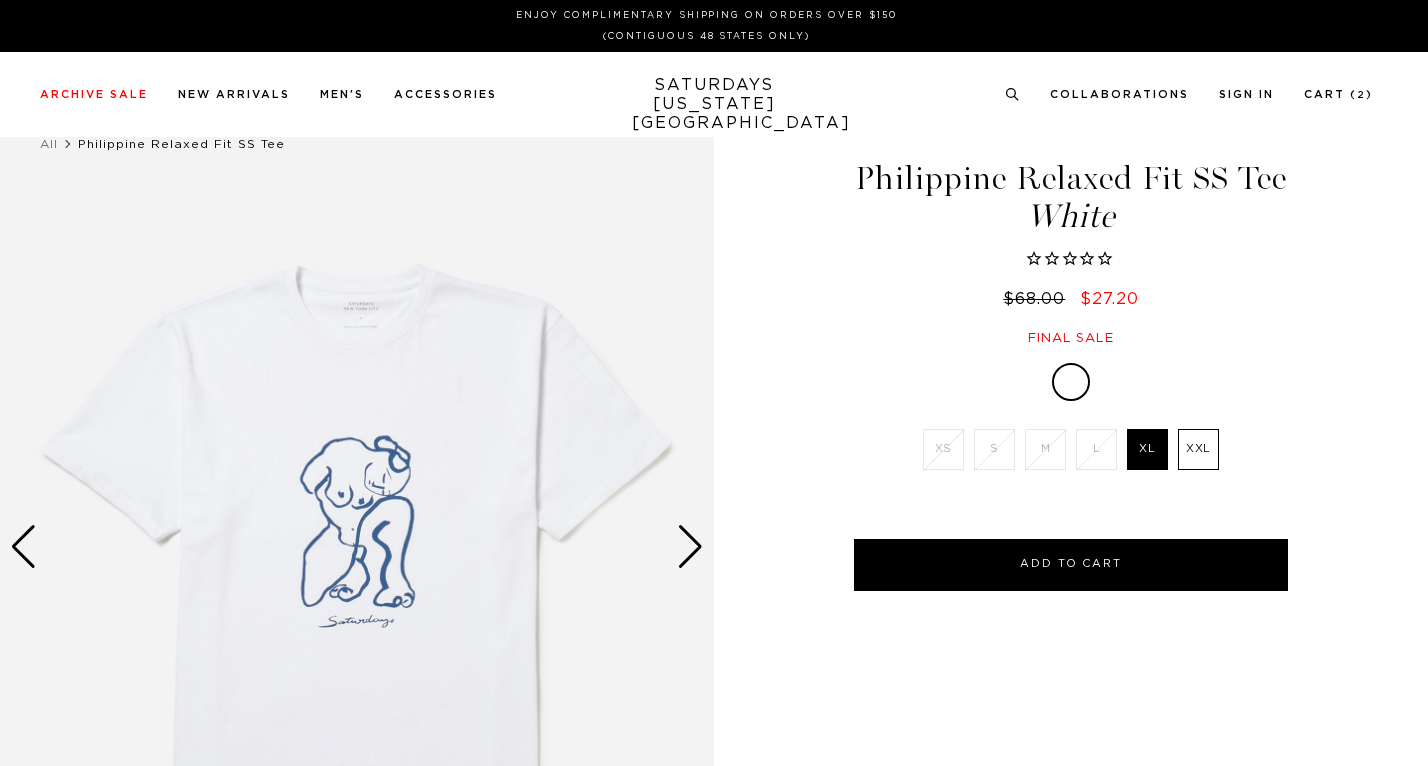 scroll, scrollTop: 0, scrollLeft: 0, axis: both 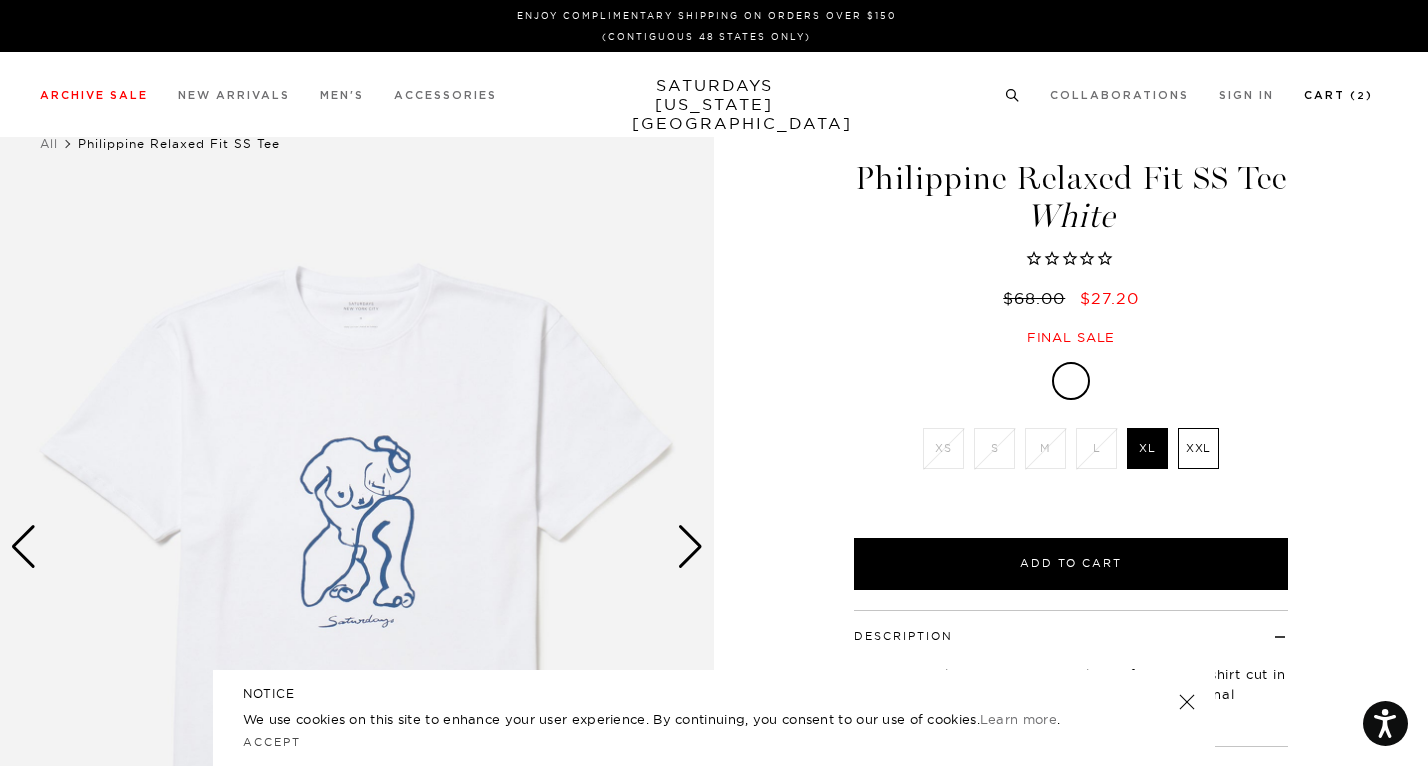 click on "Cart ( 2 )" at bounding box center (1338, 95) 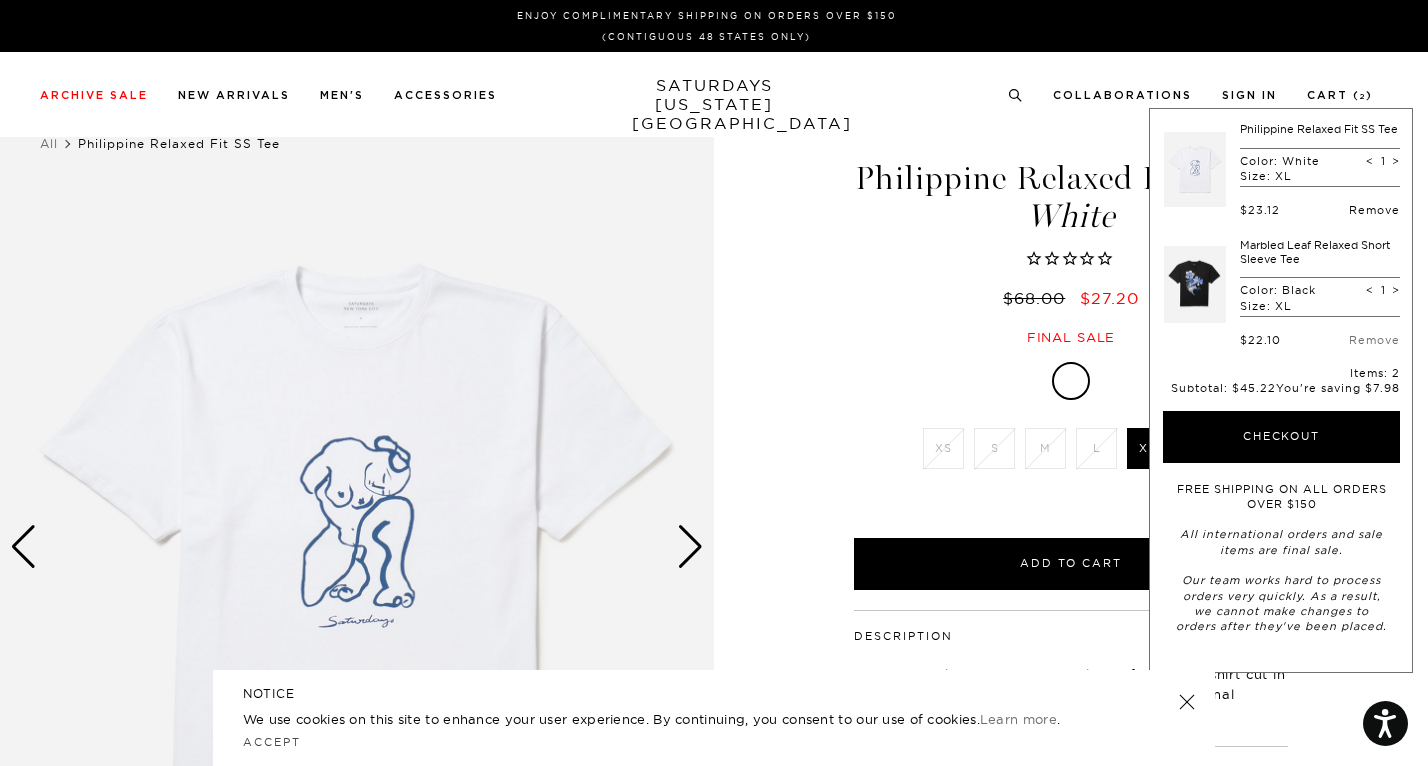 click on "Remove" at bounding box center [1374, 210] 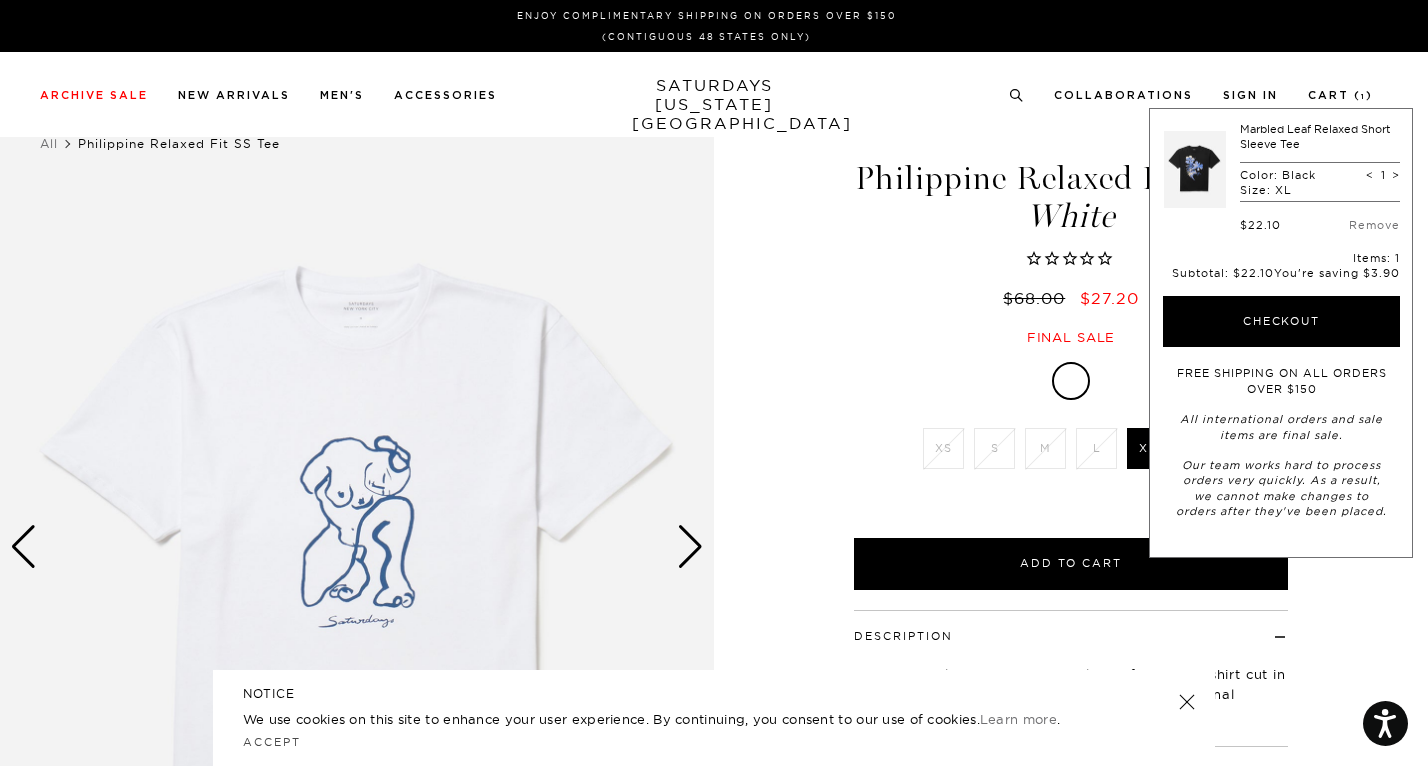 click at bounding box center (1195, 169) 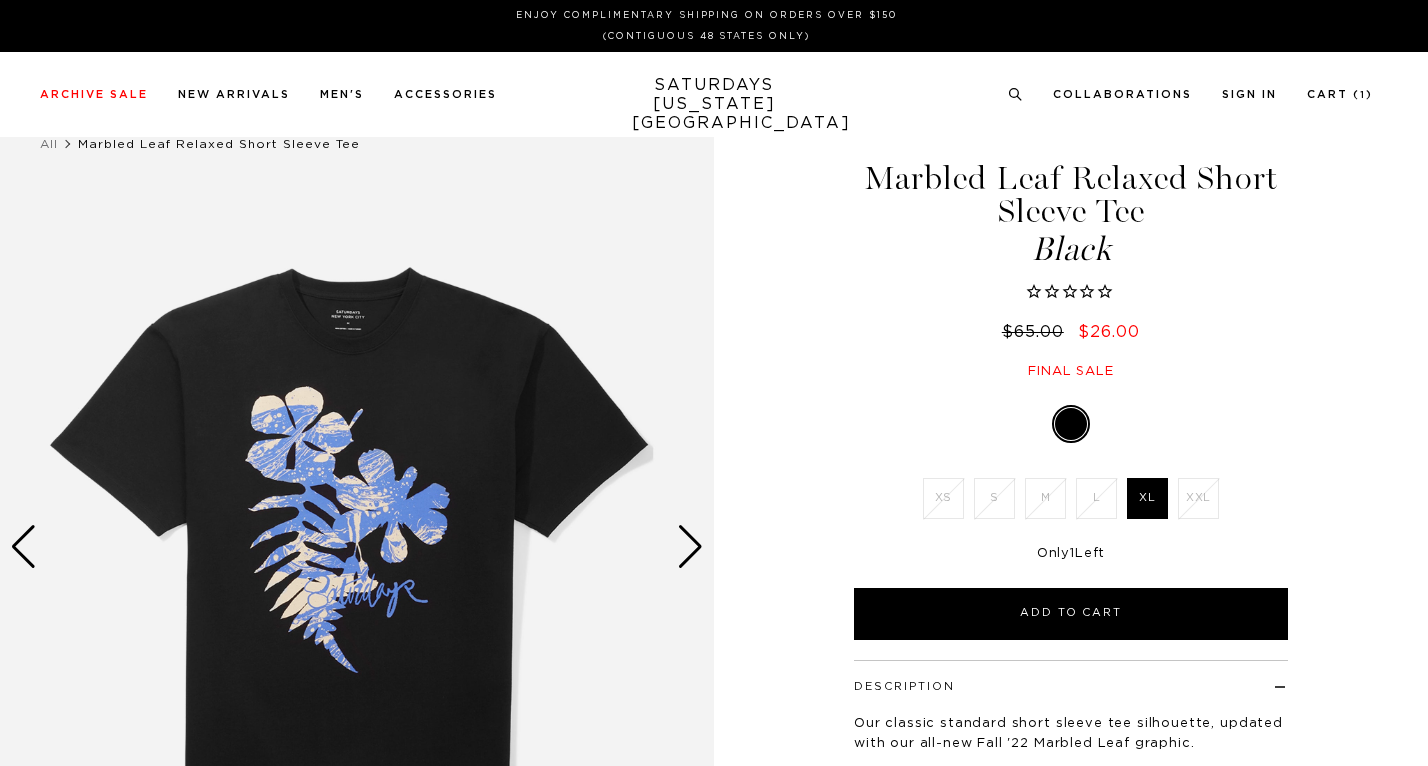 scroll, scrollTop: 0, scrollLeft: 0, axis: both 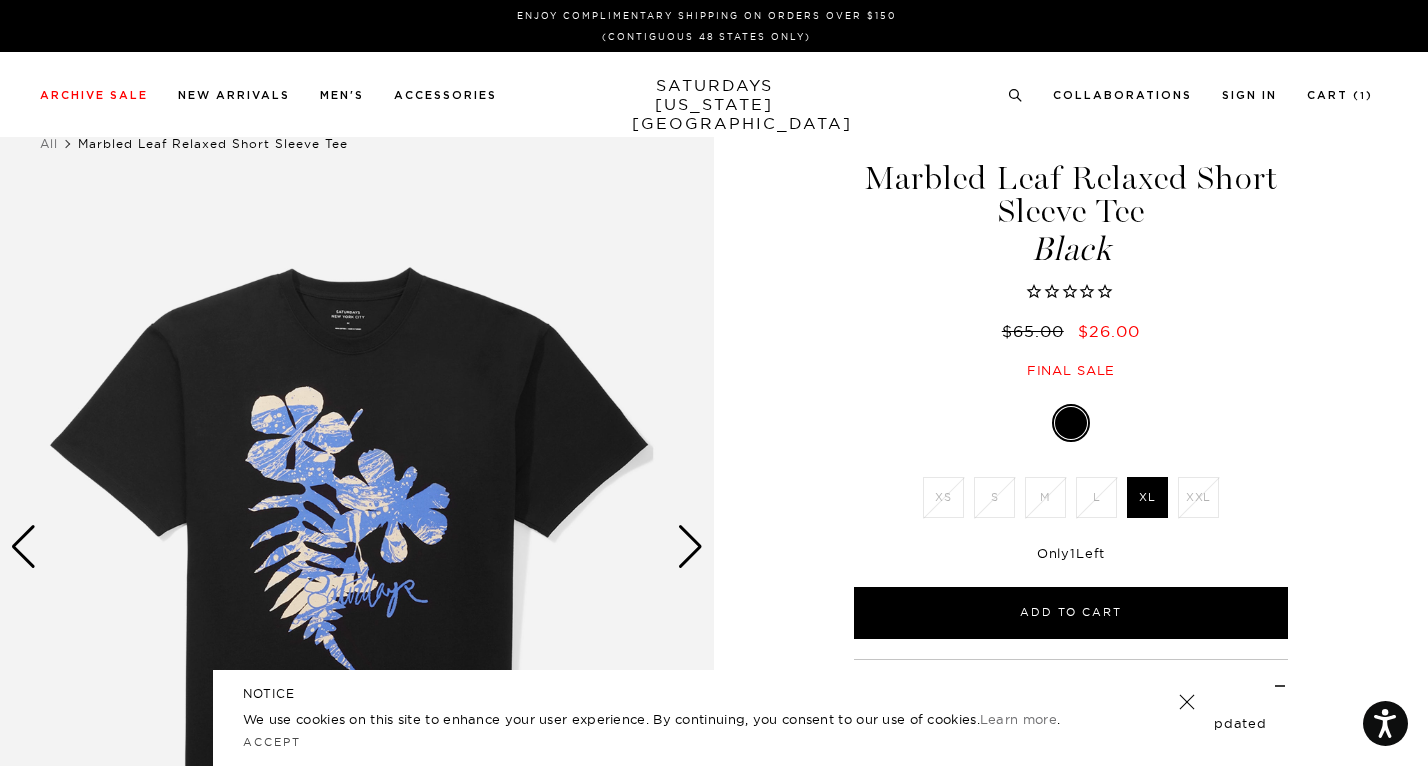 click at bounding box center [357, 547] 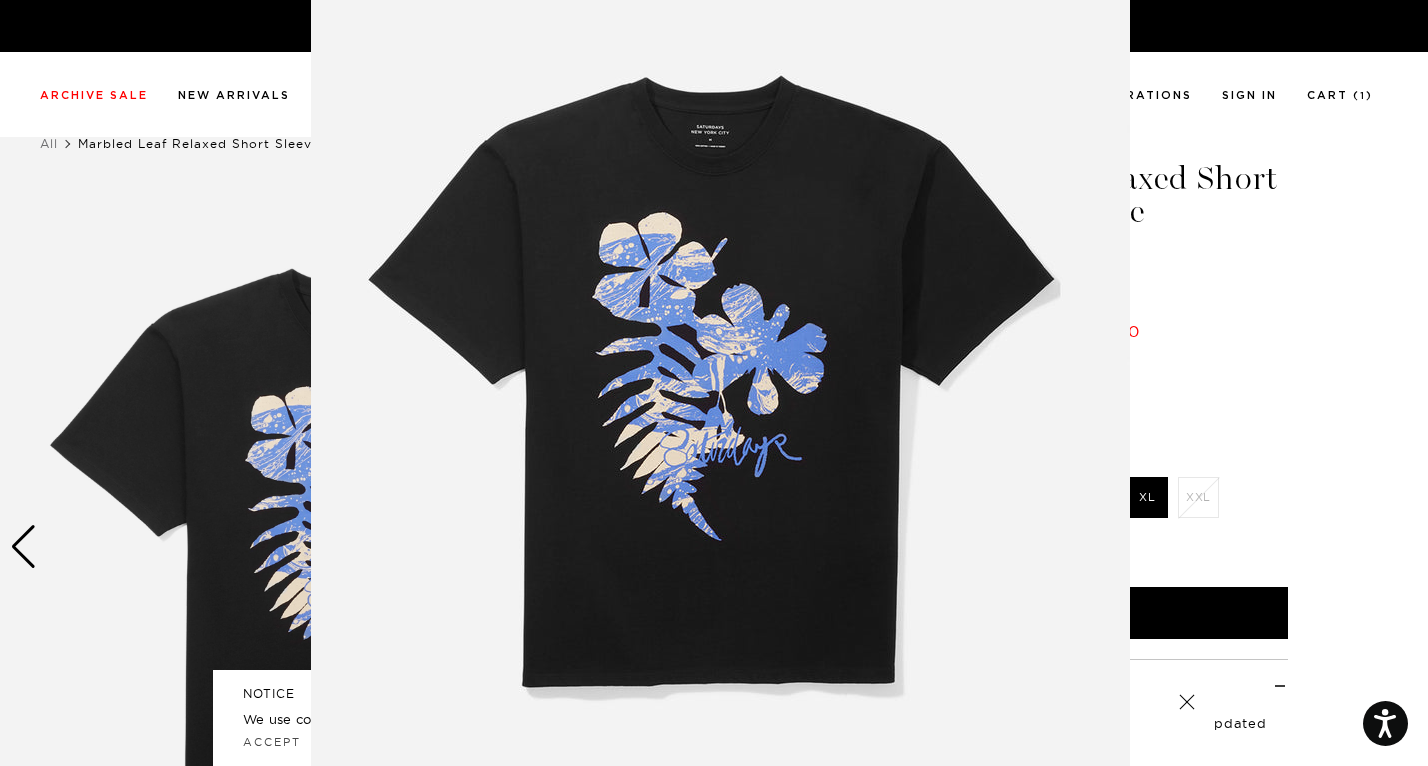 scroll, scrollTop: 114, scrollLeft: 0, axis: vertical 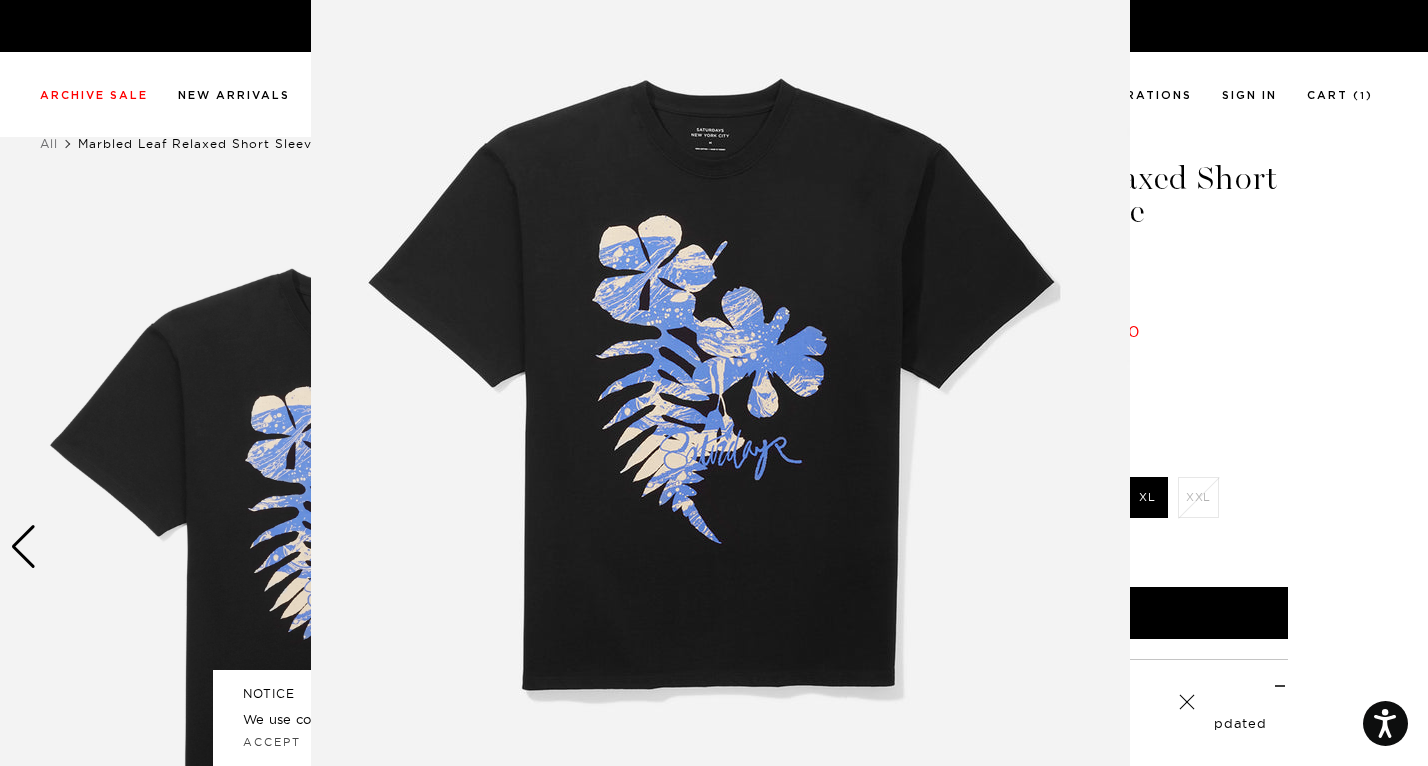 click at bounding box center [714, 383] 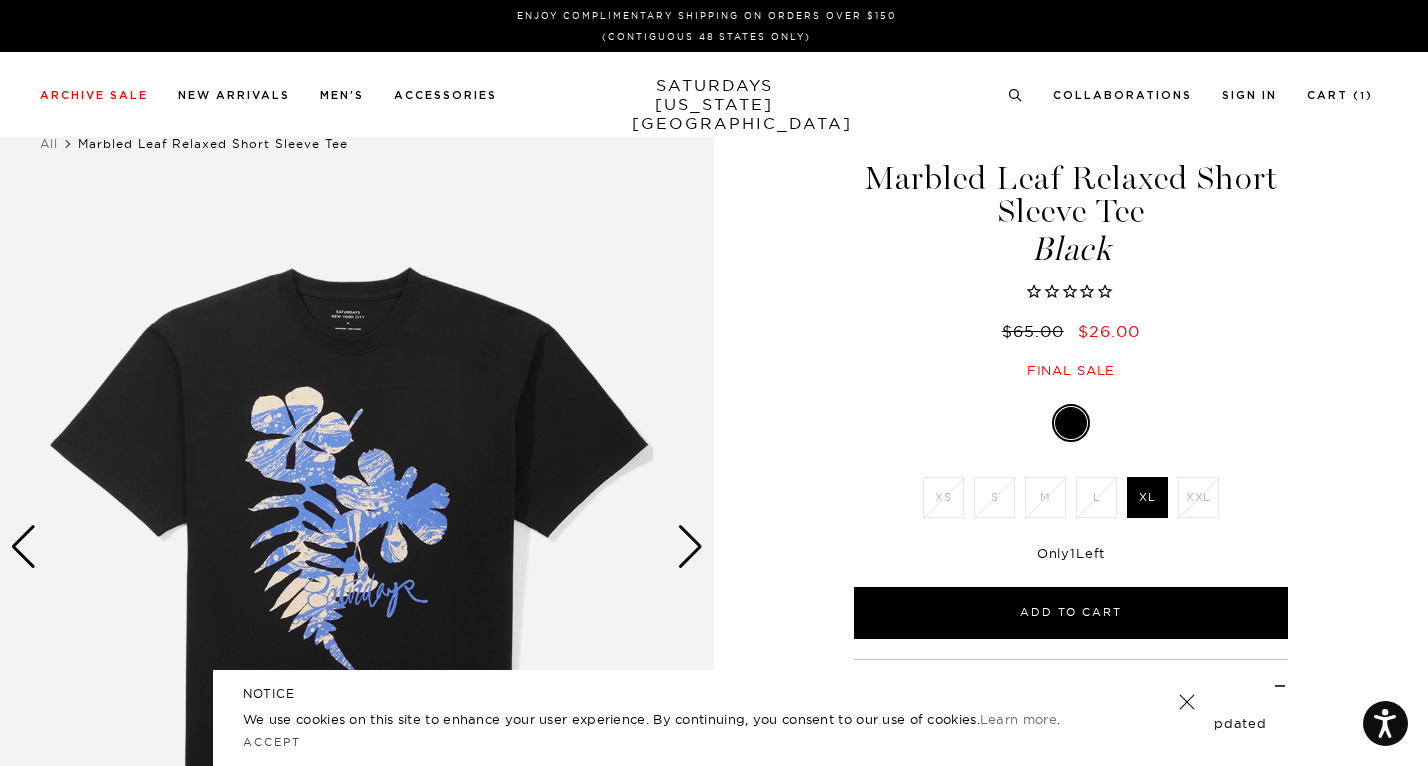 scroll, scrollTop: 0, scrollLeft: 0, axis: both 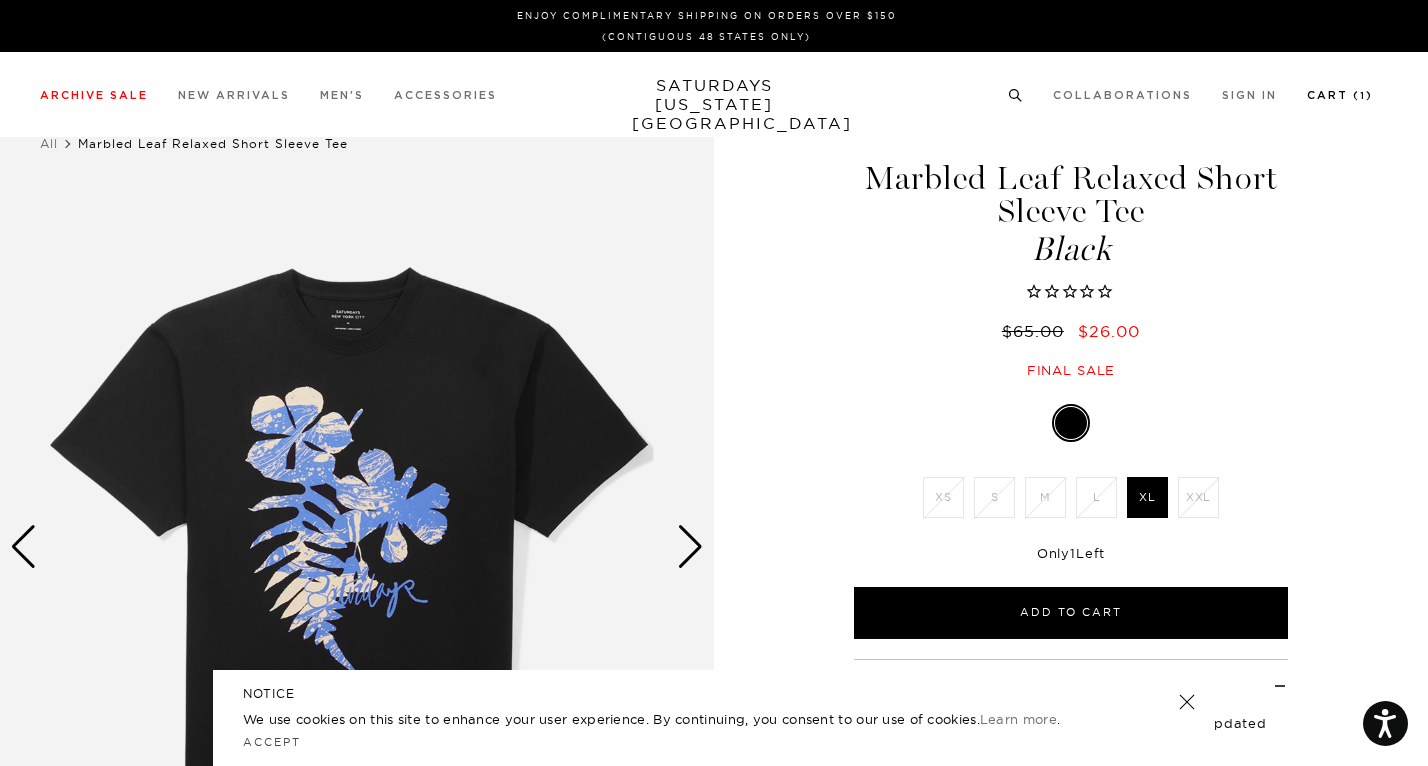 click on "Cart ( 1 )" at bounding box center (1340, 95) 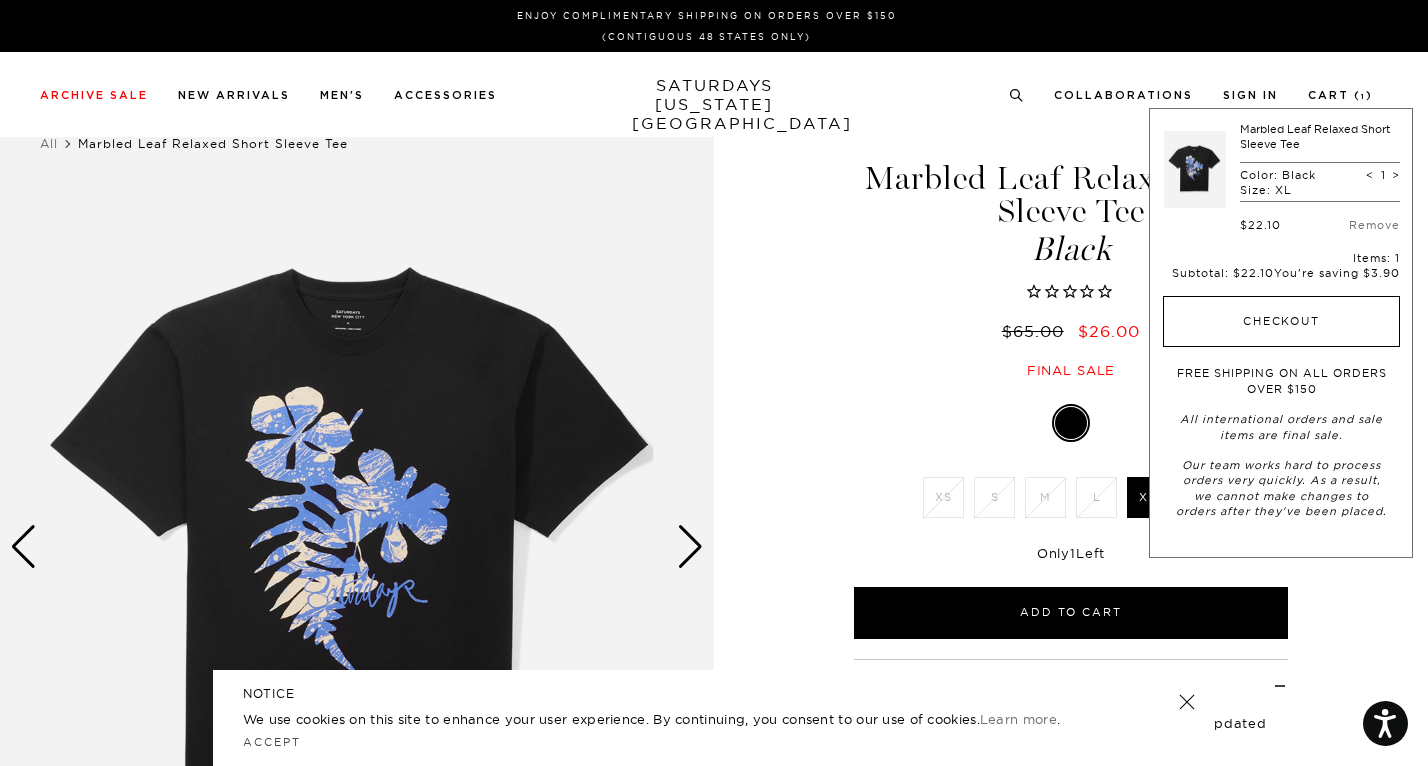 click on "Checkout" at bounding box center (1281, 322) 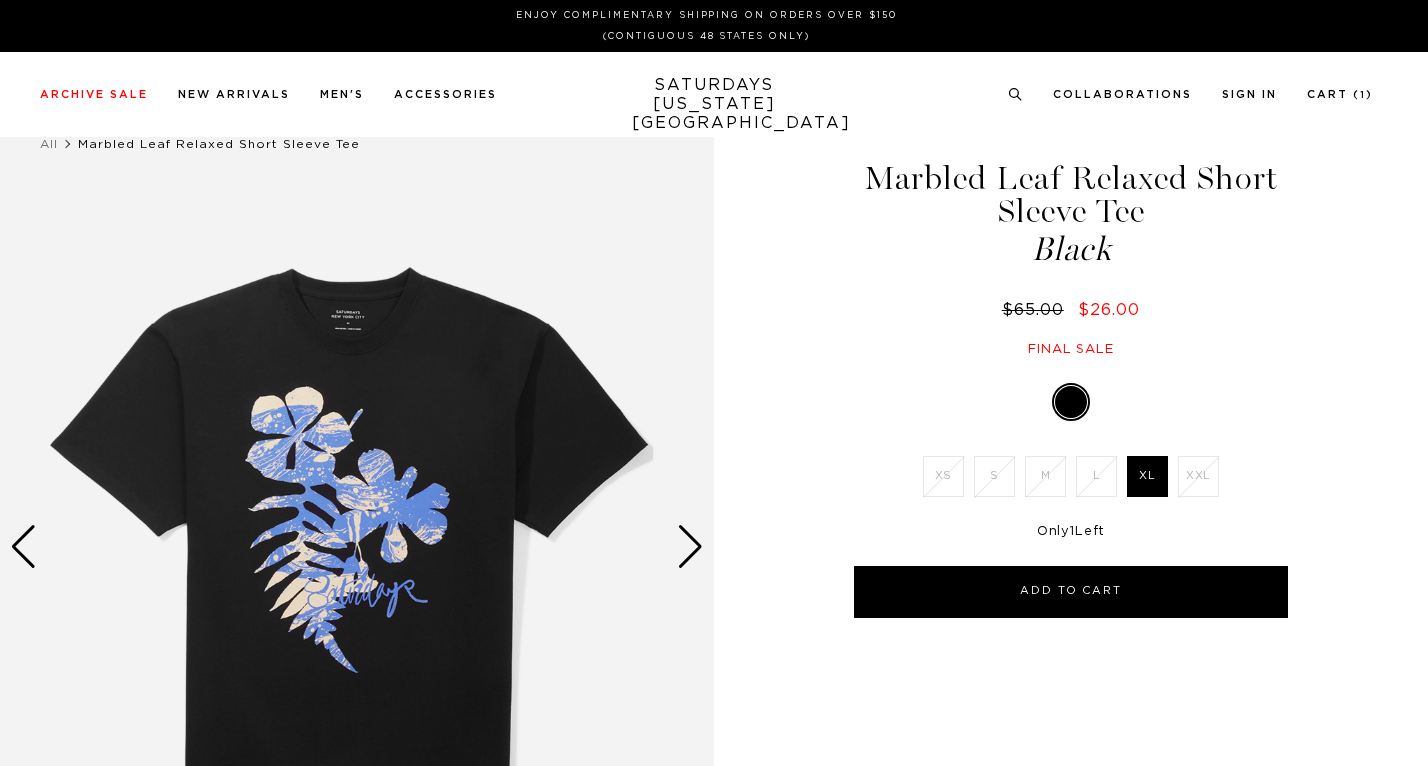 scroll, scrollTop: 0, scrollLeft: 0, axis: both 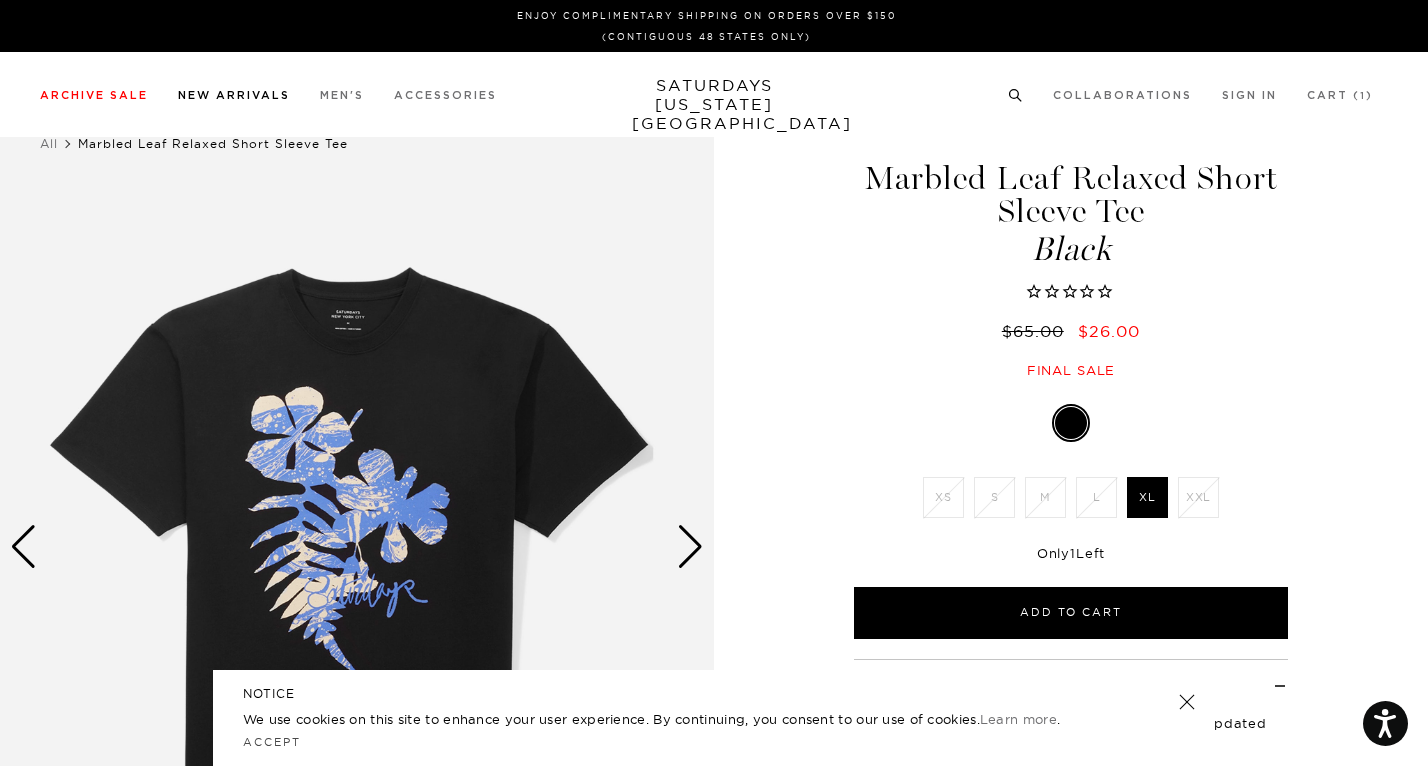 click on "New Arrivals" at bounding box center (234, 95) 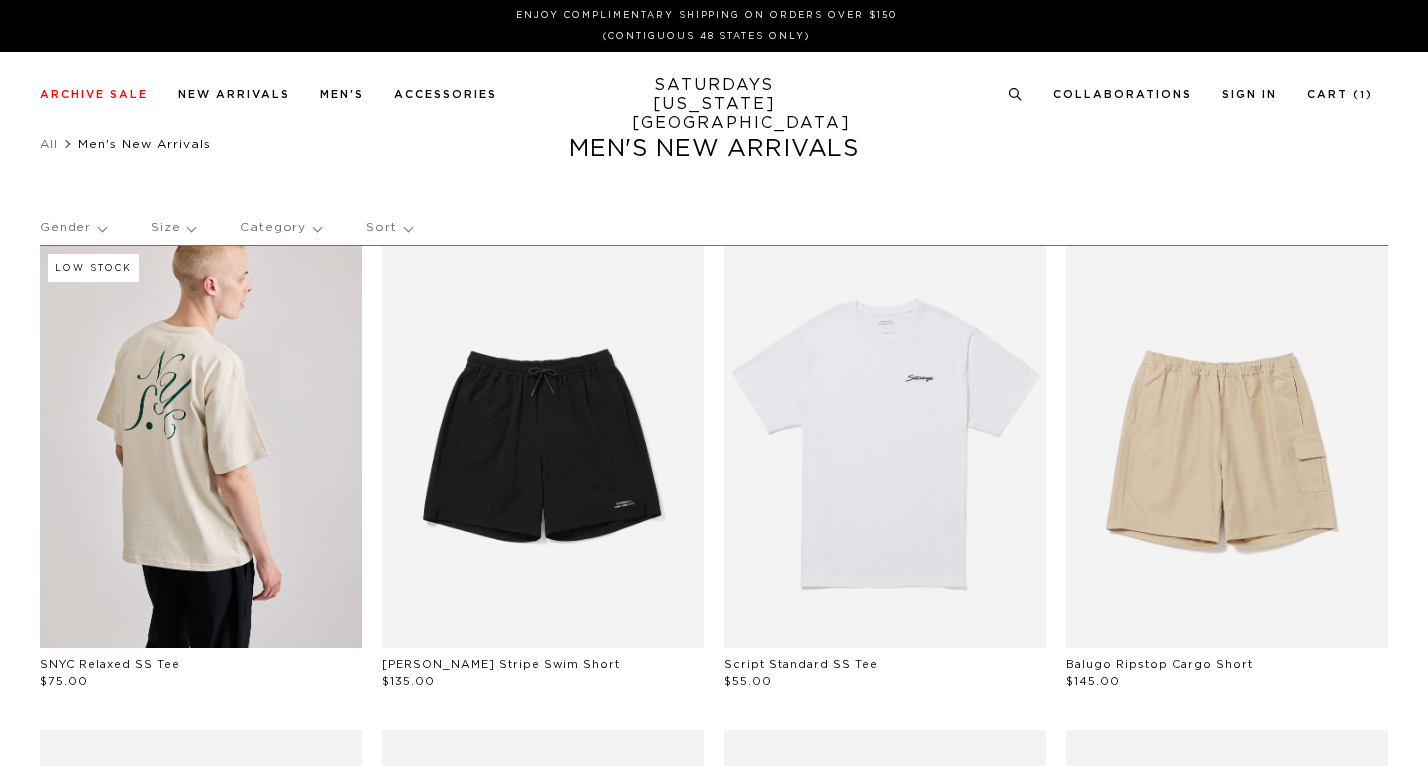 scroll, scrollTop: 0, scrollLeft: 0, axis: both 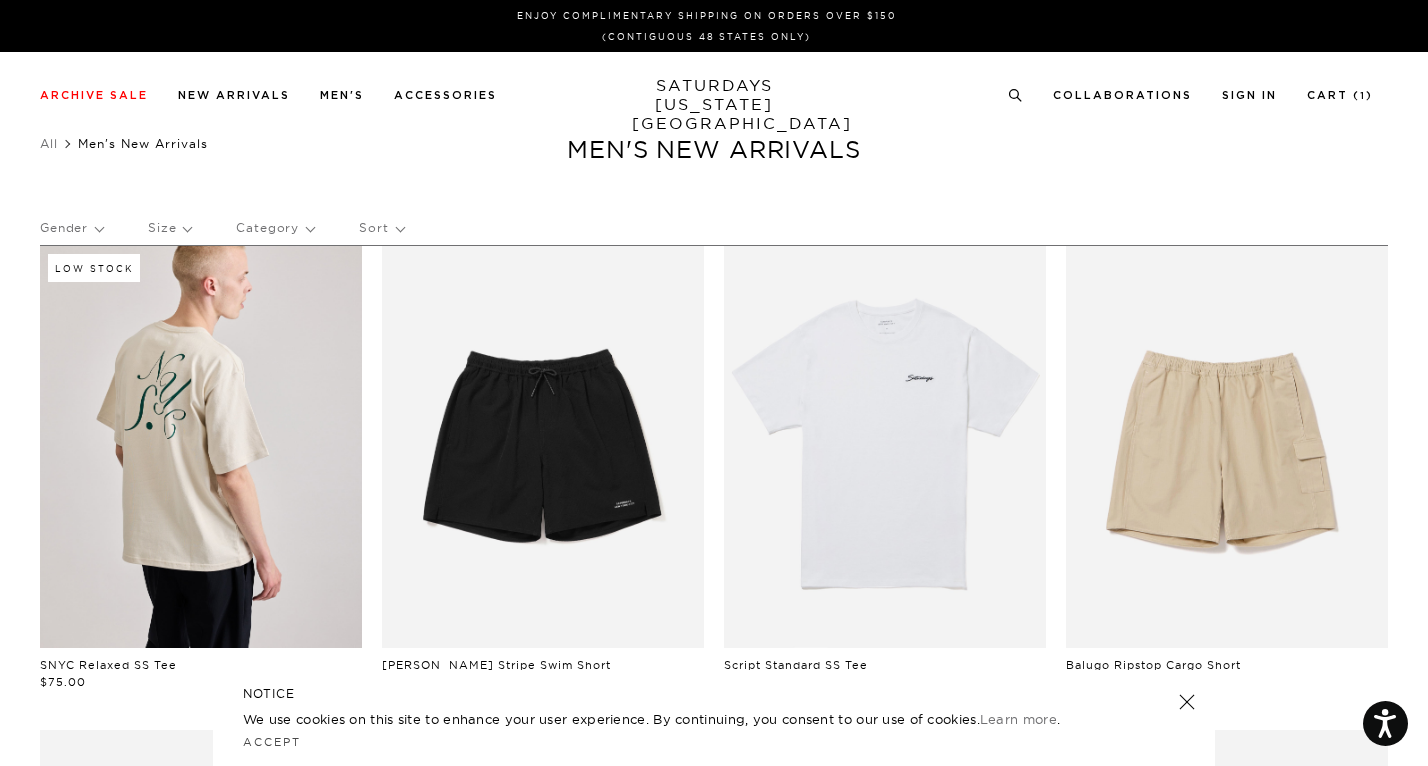 click on "SATURDAYS   NEW YORK CITY" at bounding box center (714, 104) 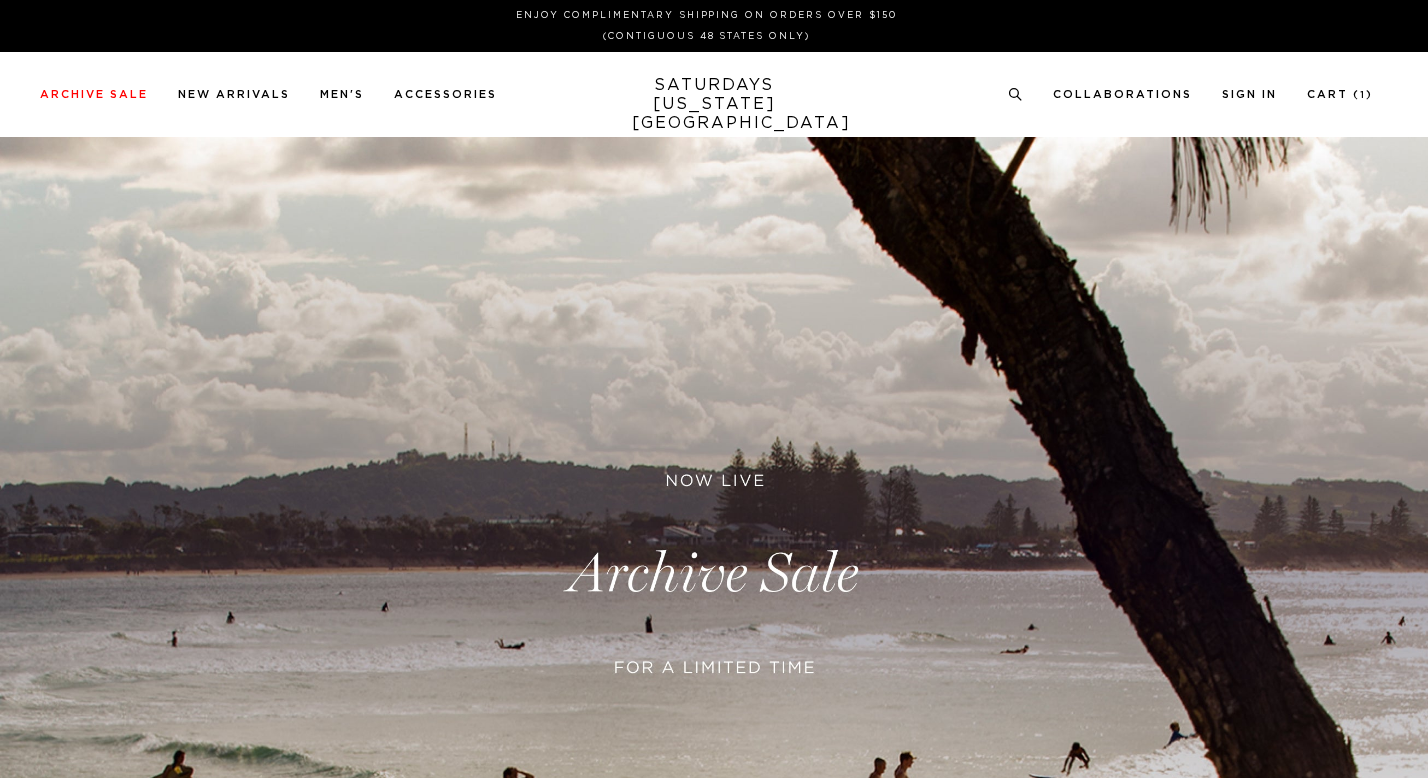 scroll, scrollTop: 0, scrollLeft: 0, axis: both 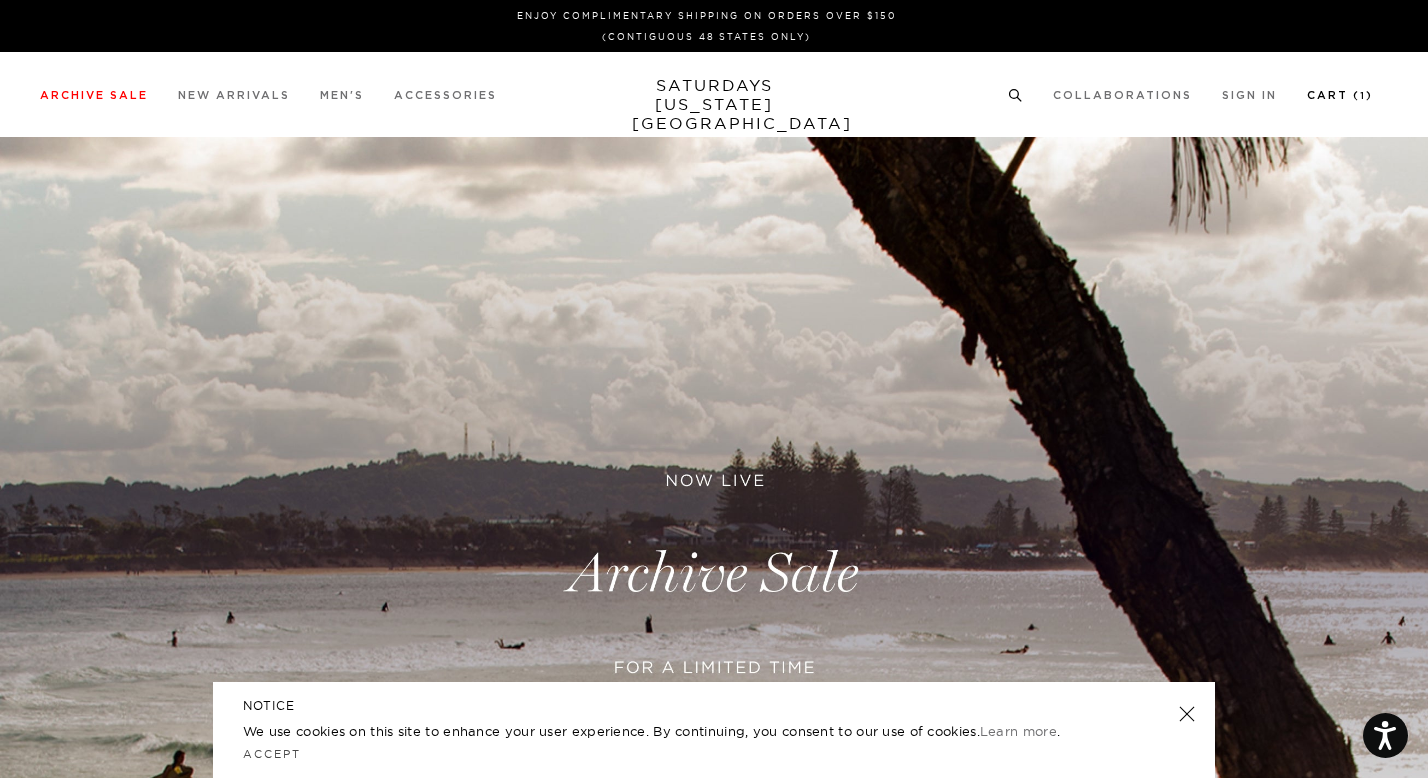click on "Cart ( 1 )" at bounding box center [1340, 95] 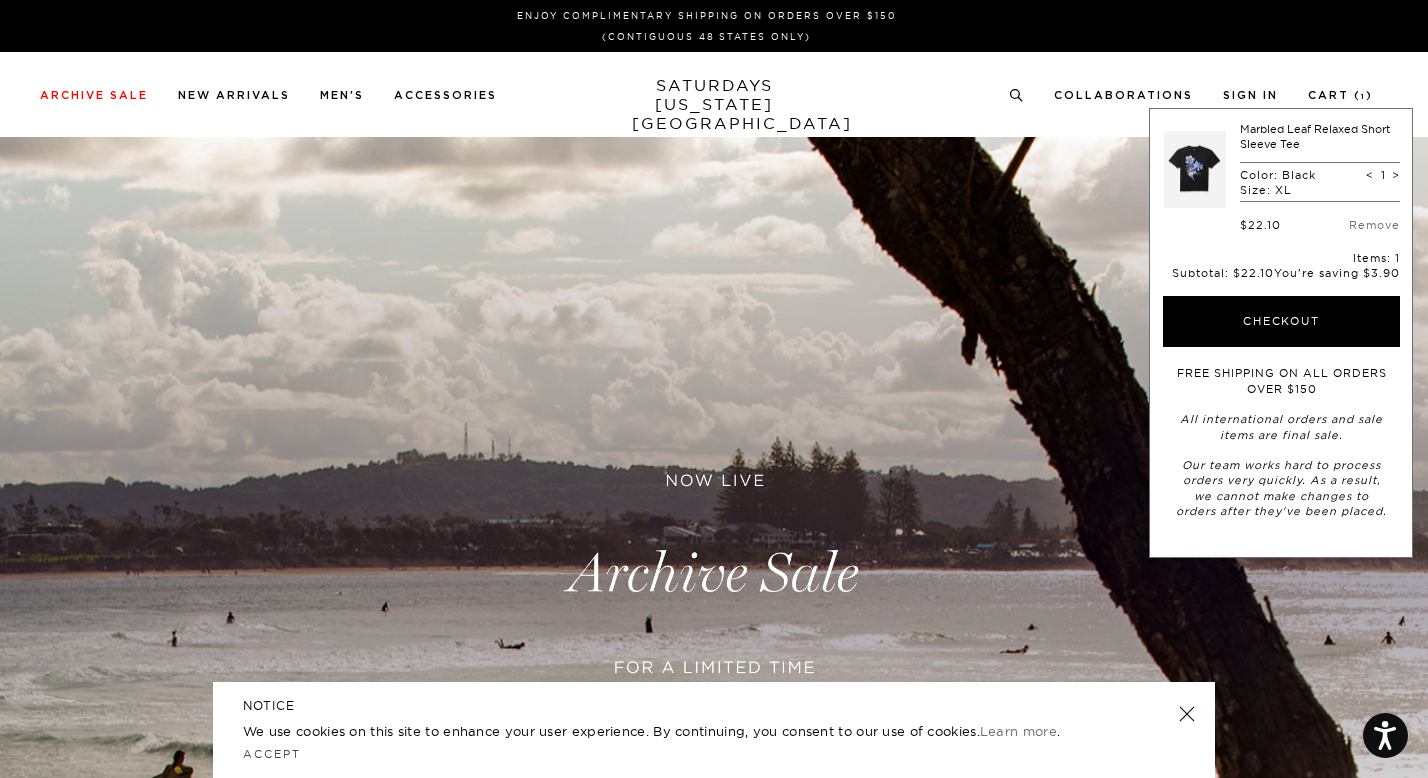 click at bounding box center (1195, 169) 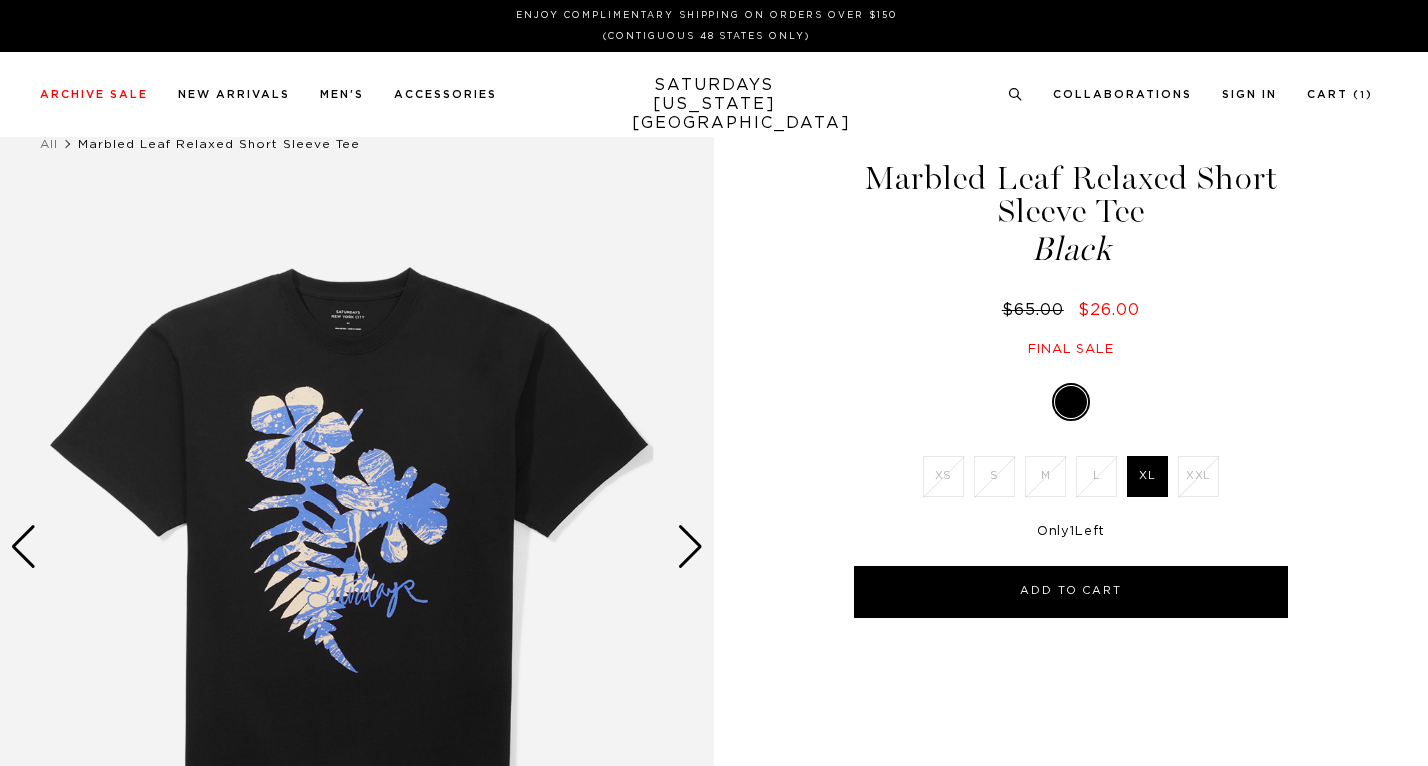 scroll, scrollTop: 0, scrollLeft: 0, axis: both 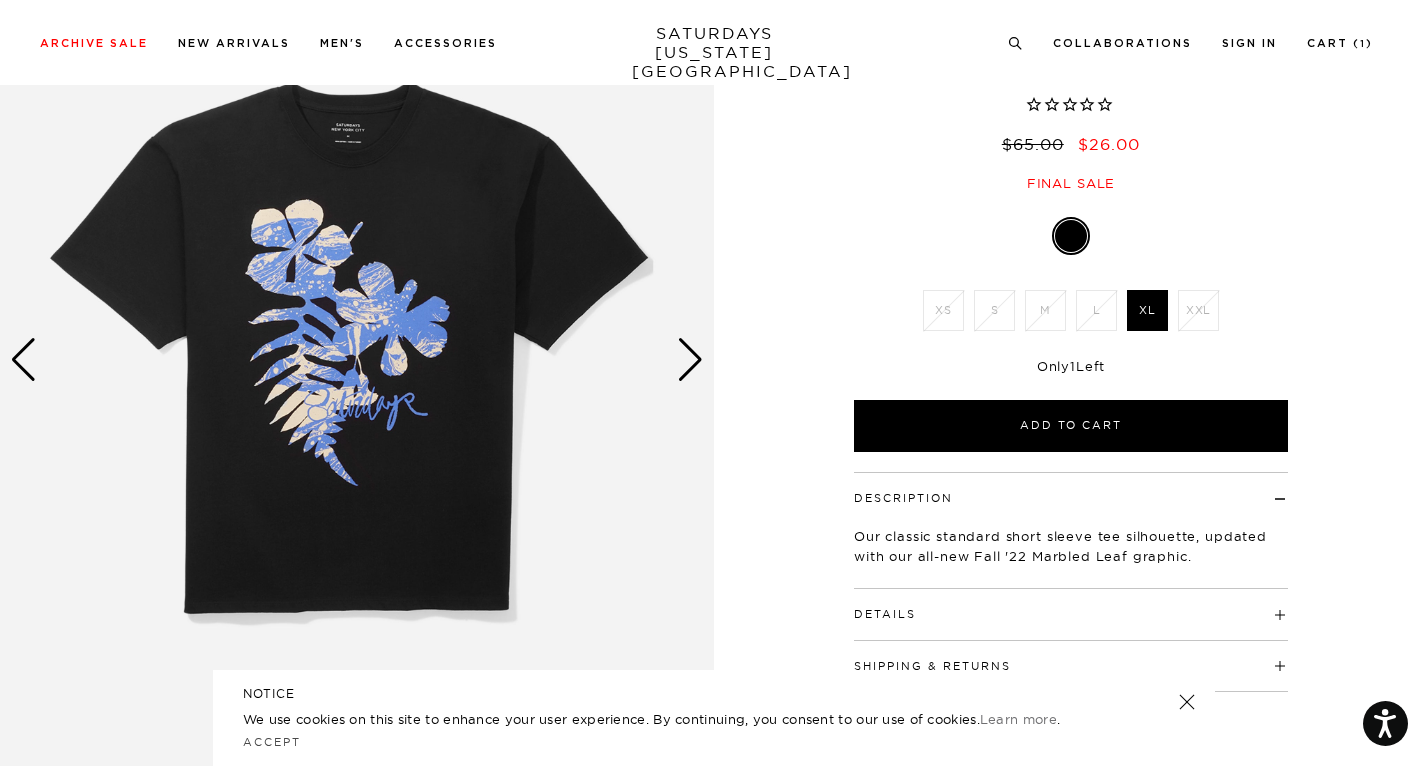 click at bounding box center (357, 360) 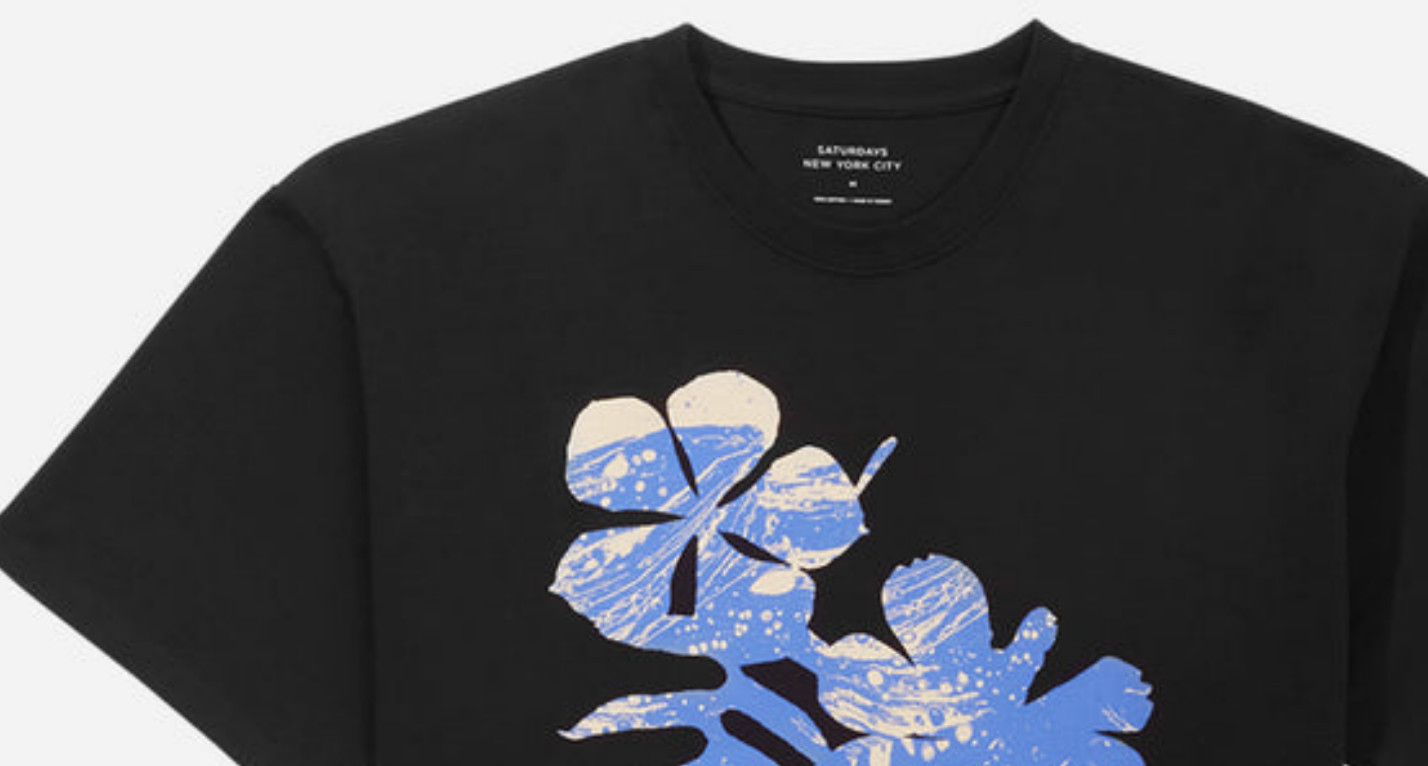 scroll, scrollTop: 70, scrollLeft: 0, axis: vertical 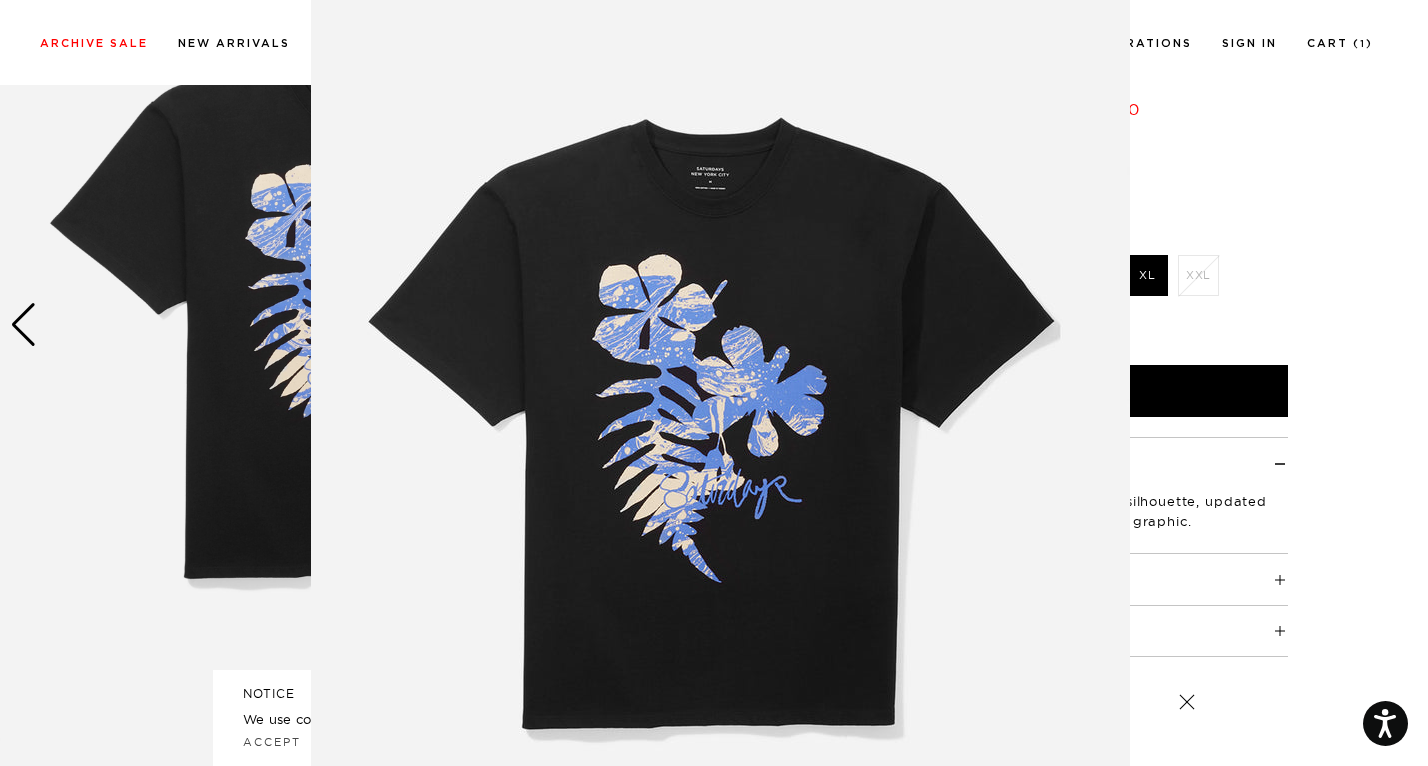 click at bounding box center (714, 383) 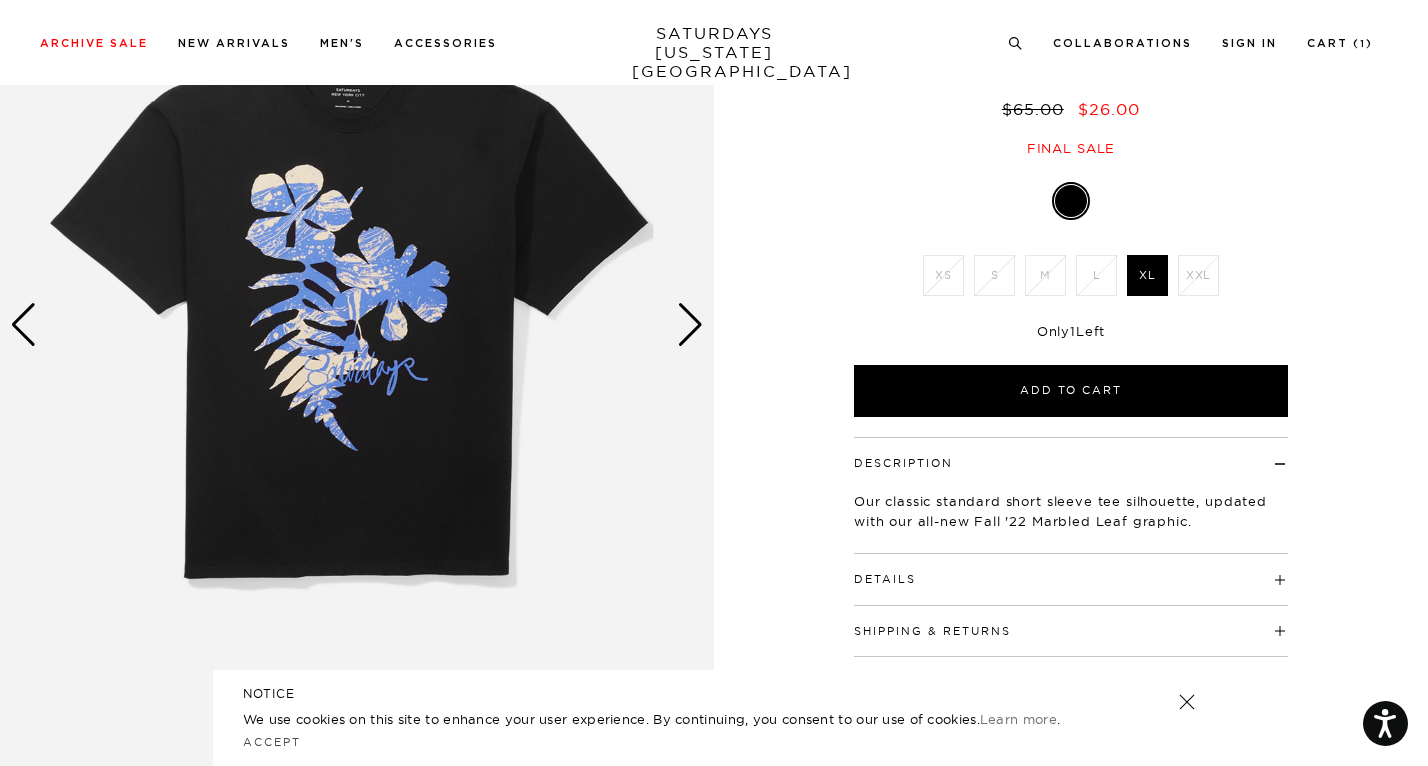 scroll, scrollTop: 0, scrollLeft: 0, axis: both 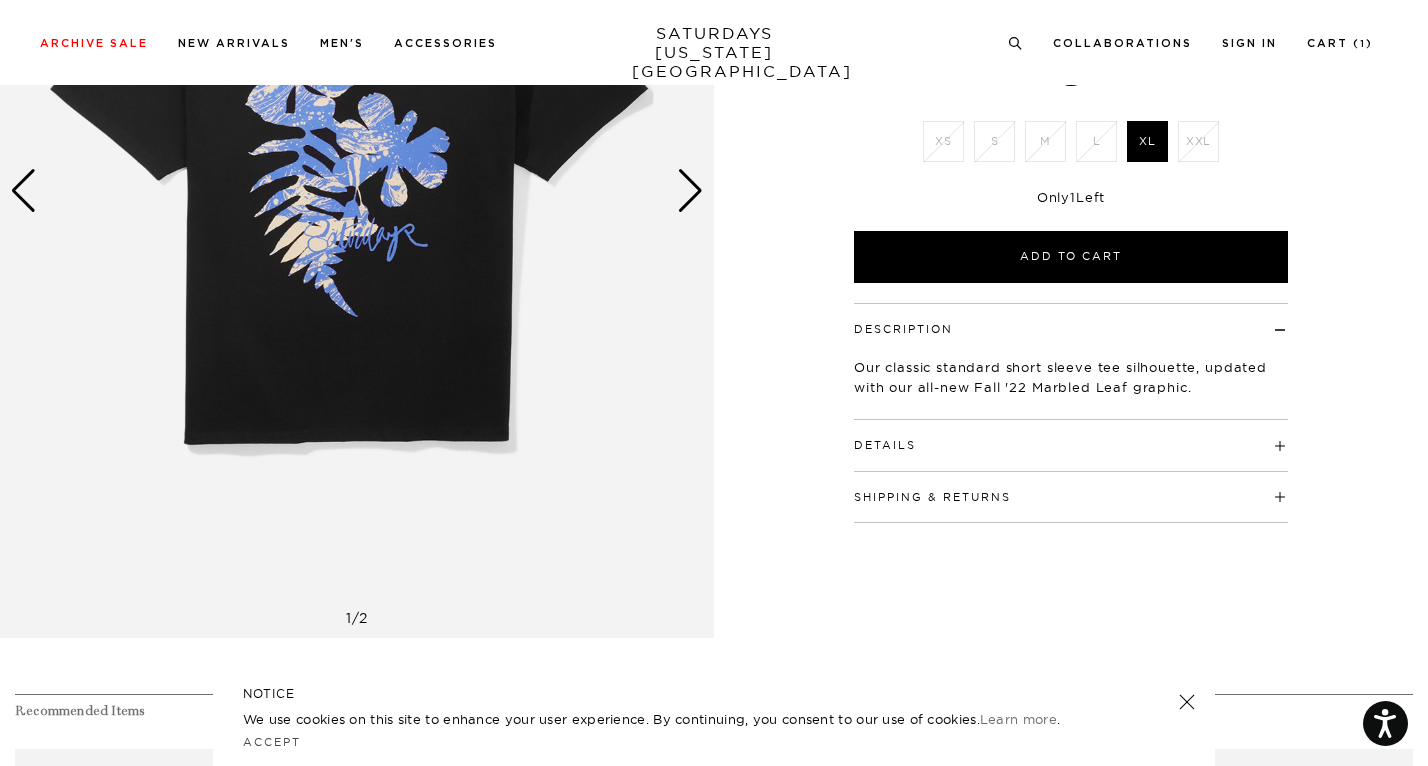 click on "Details" at bounding box center (1071, 436) 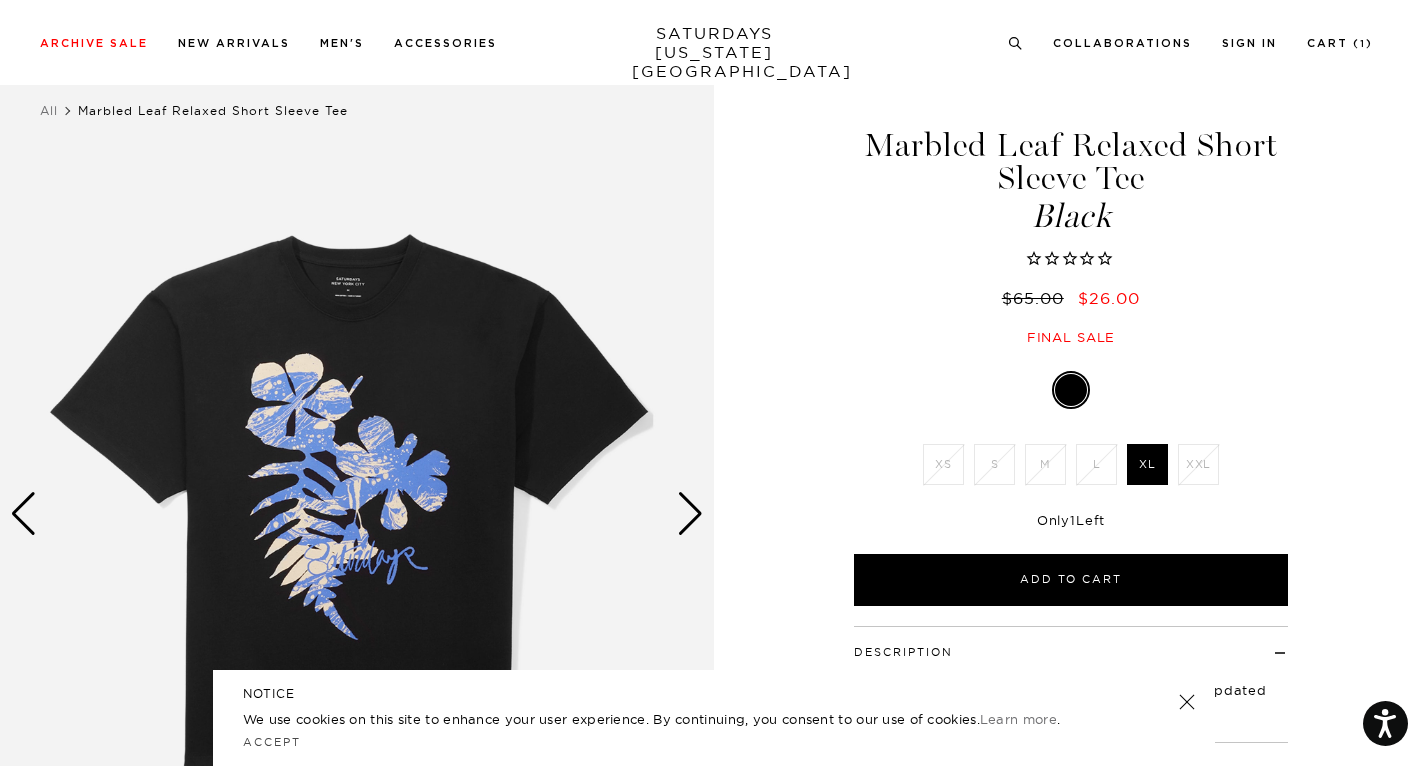 scroll, scrollTop: 0, scrollLeft: 0, axis: both 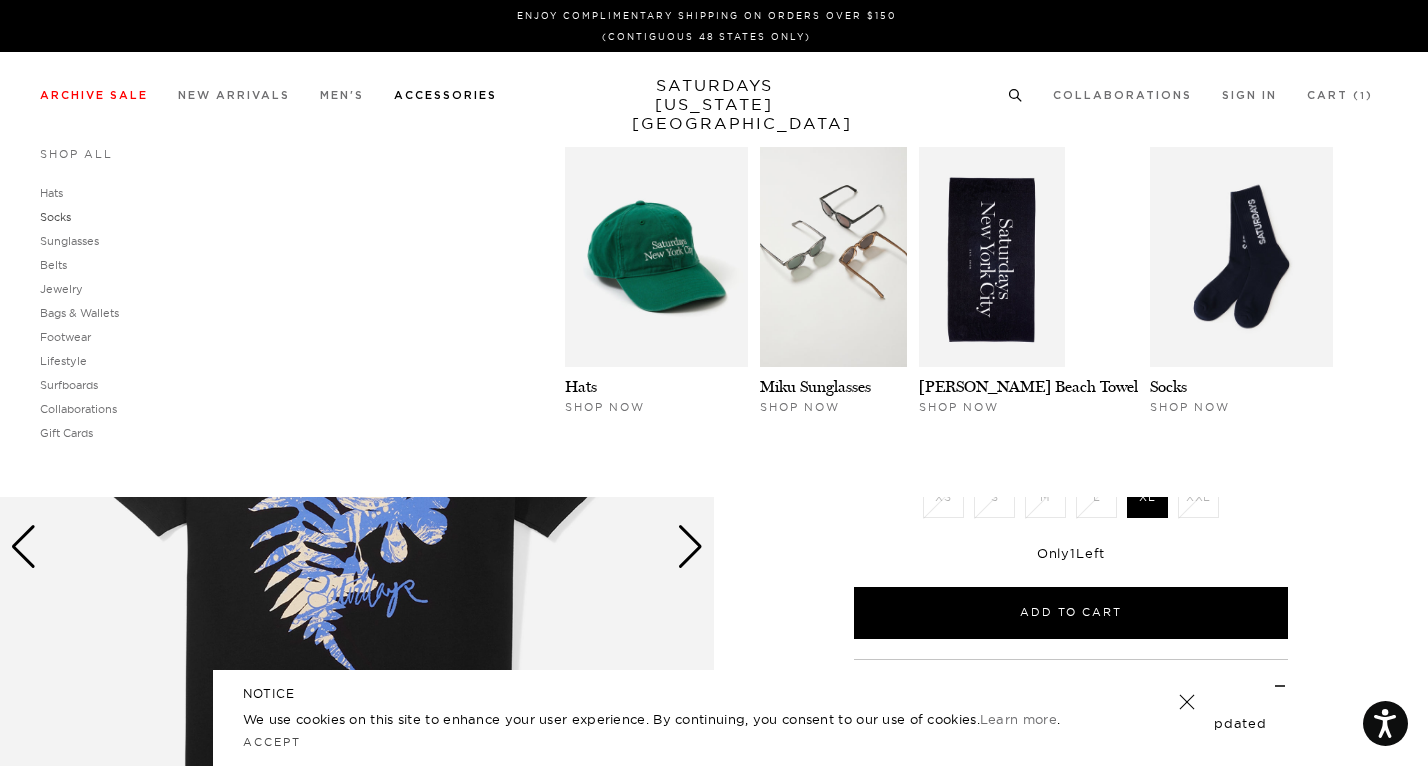click on "Socks" at bounding box center (55, 217) 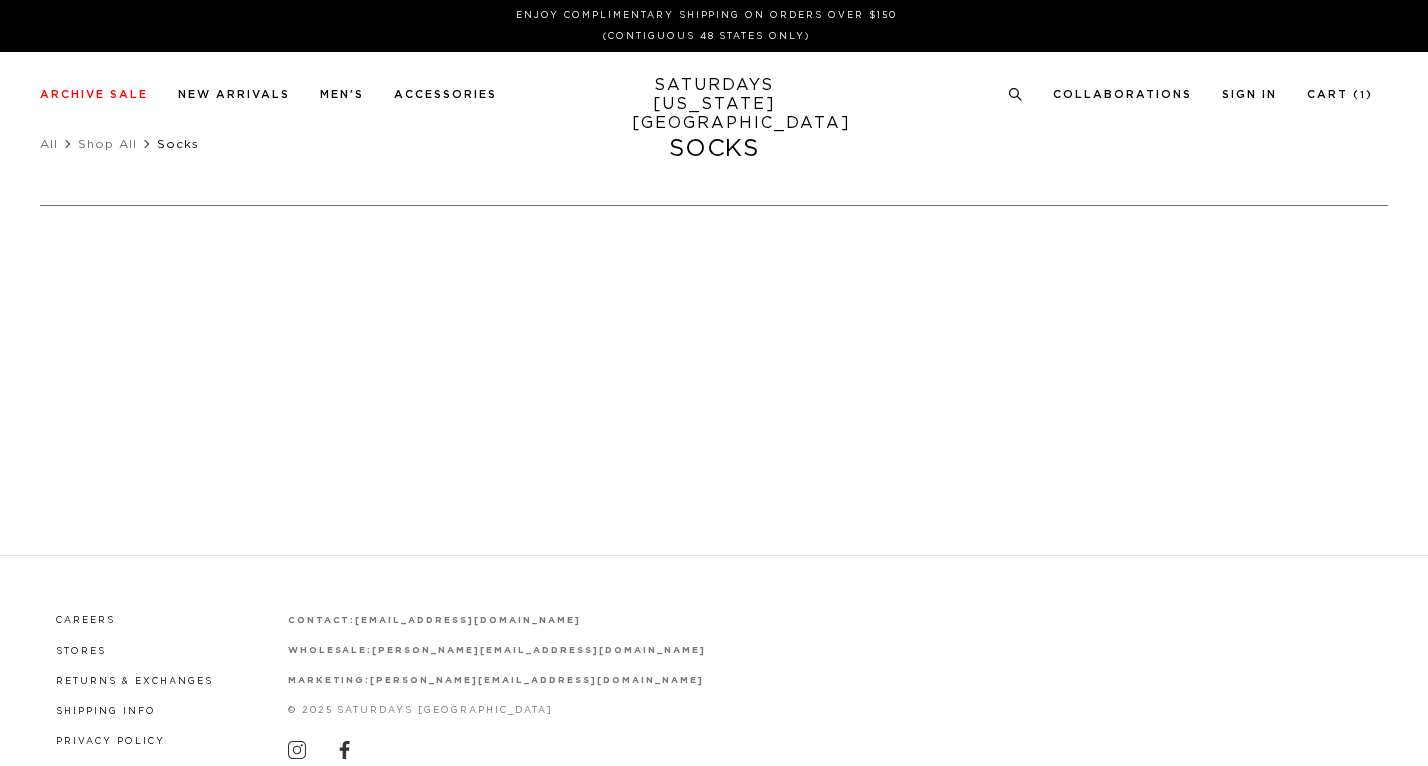 scroll, scrollTop: 0, scrollLeft: 0, axis: both 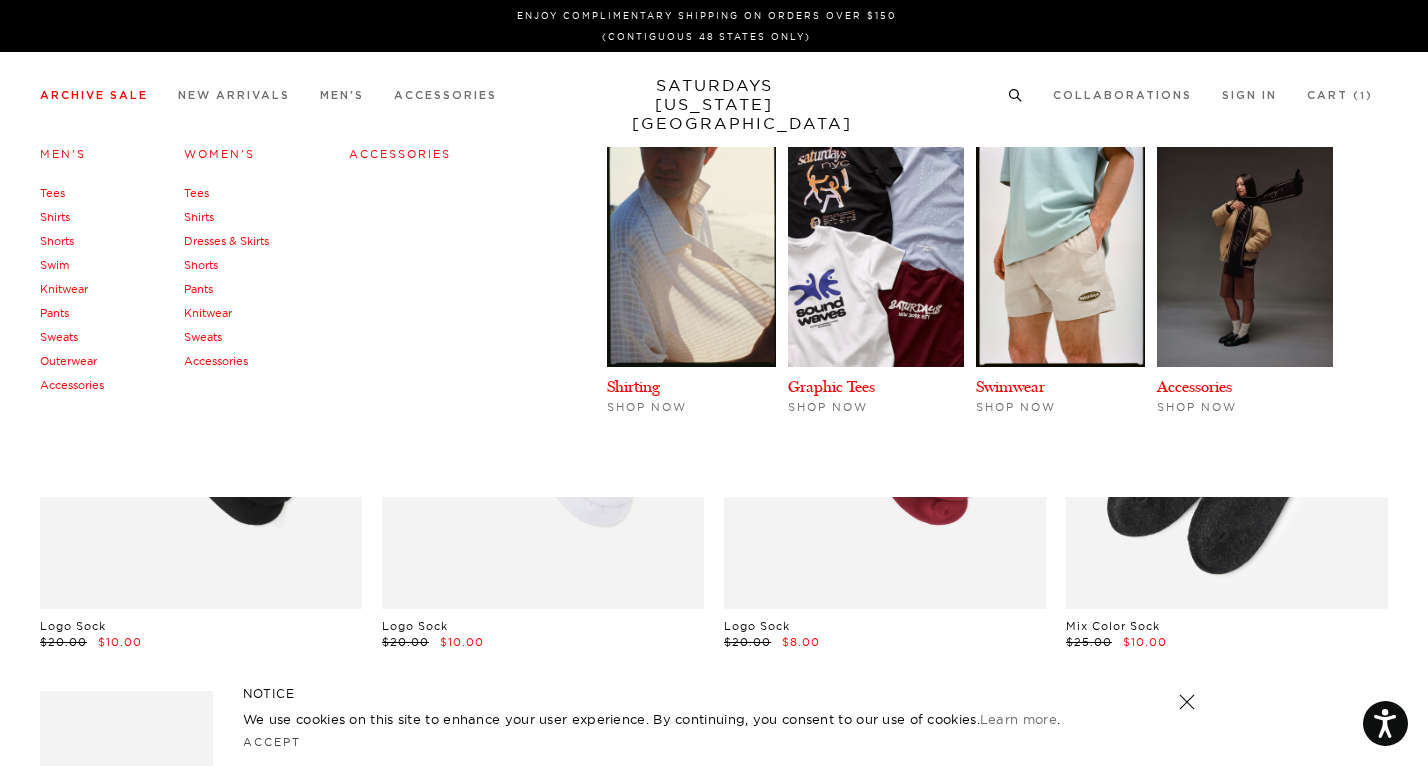 click on "Accessories" at bounding box center (72, 385) 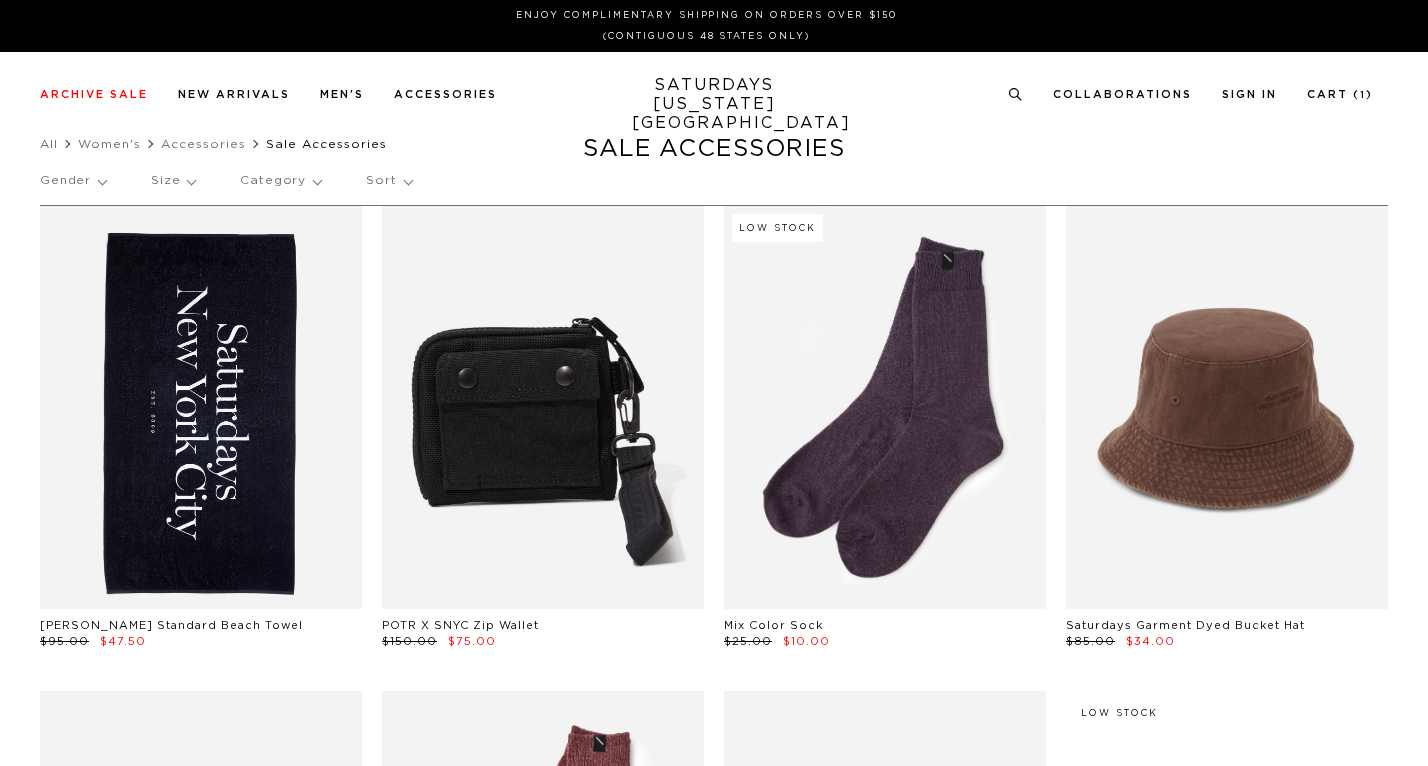 scroll, scrollTop: 0, scrollLeft: 0, axis: both 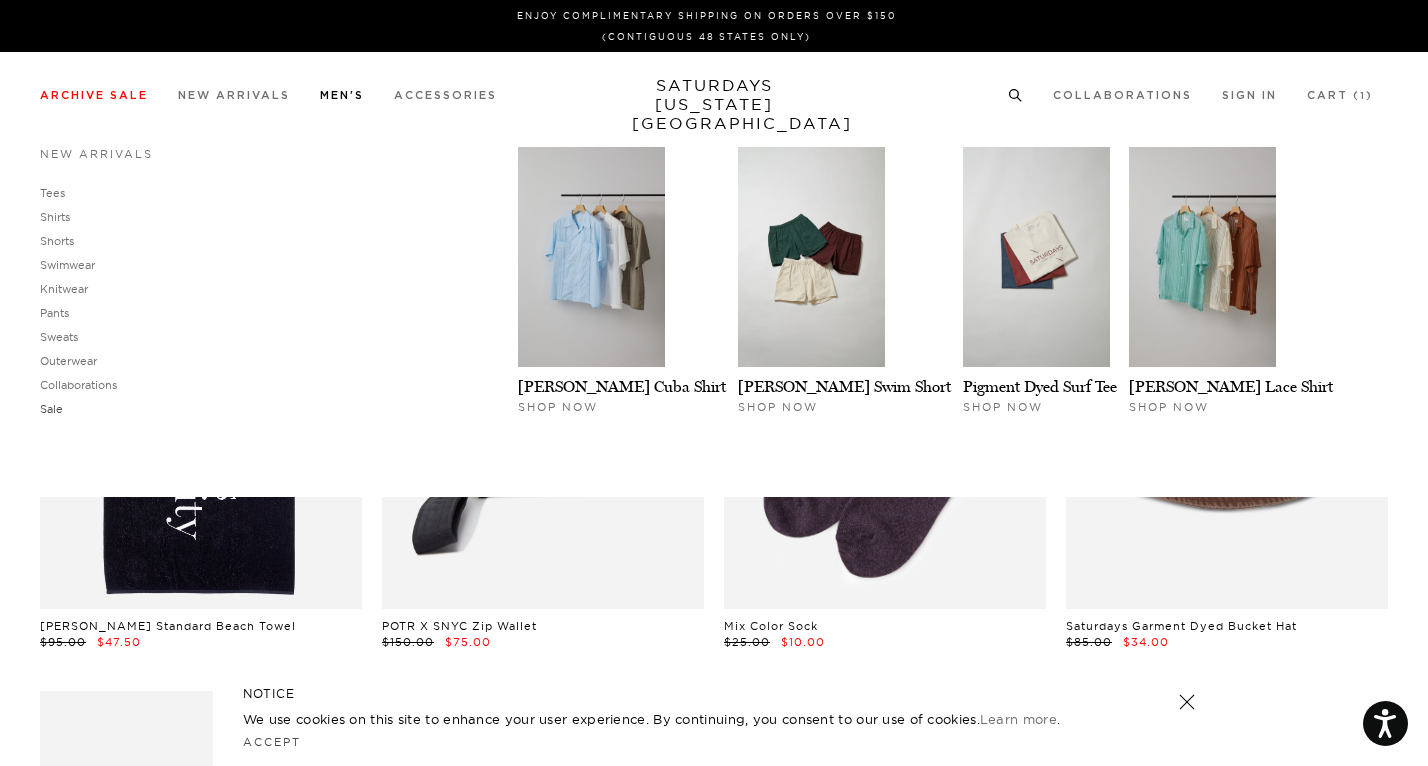 click on "Sale" at bounding box center [51, 409] 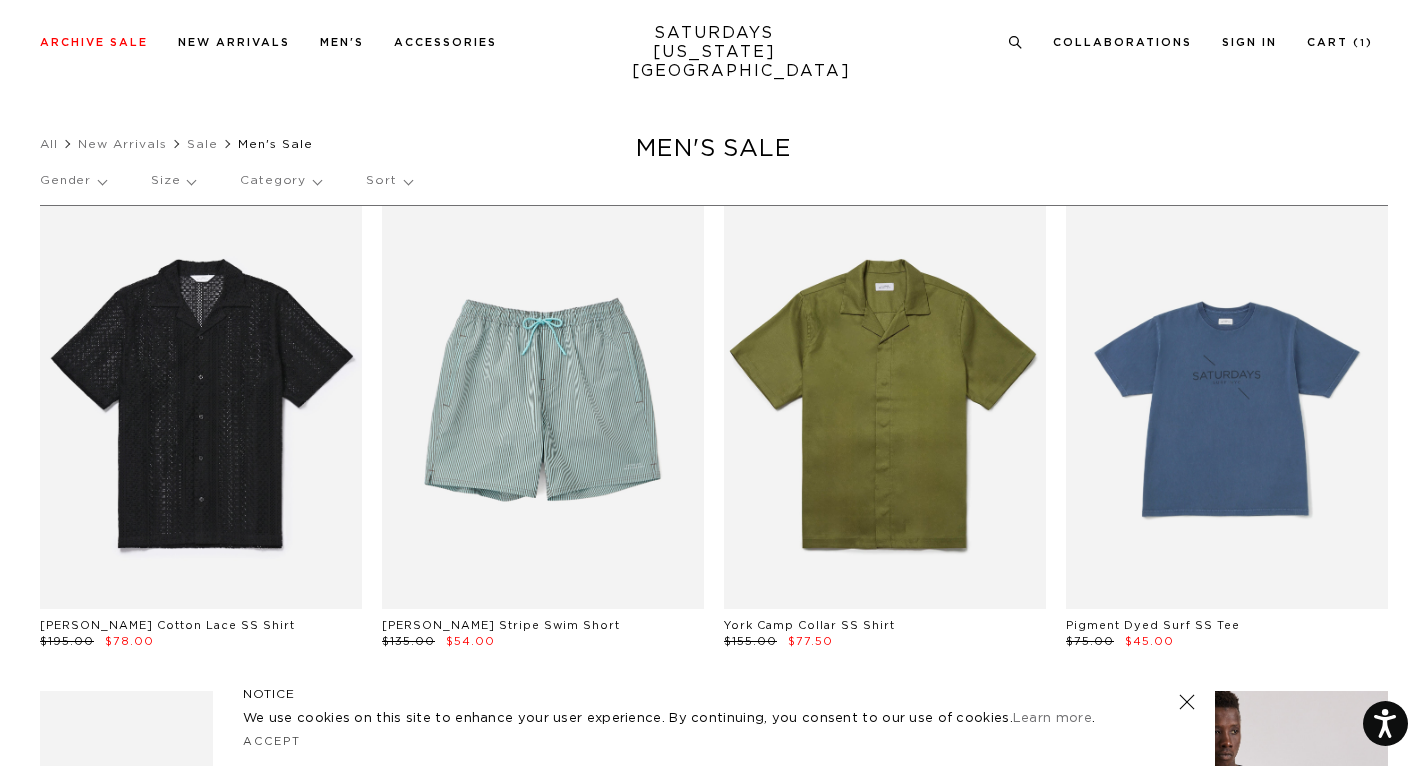 scroll, scrollTop: 204, scrollLeft: 0, axis: vertical 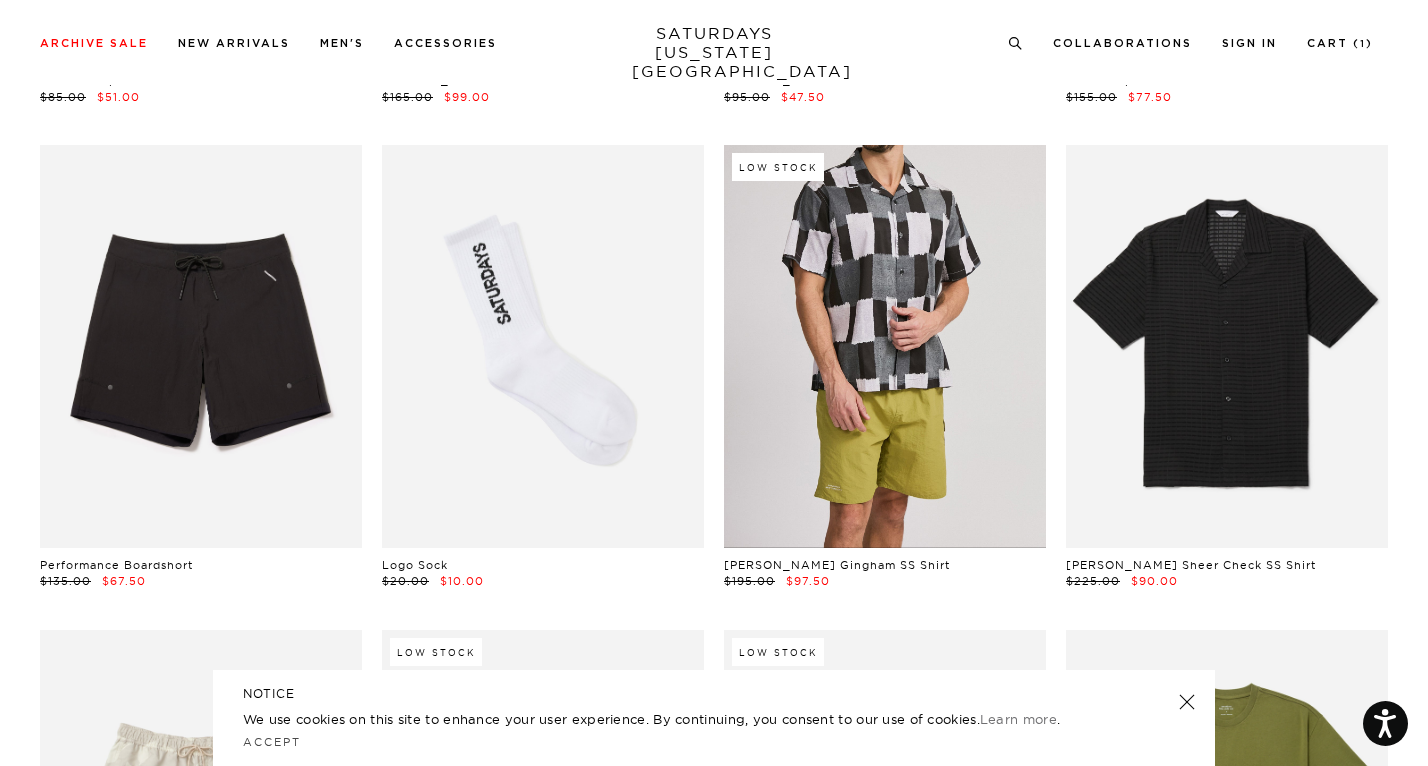 click at bounding box center [885, 346] 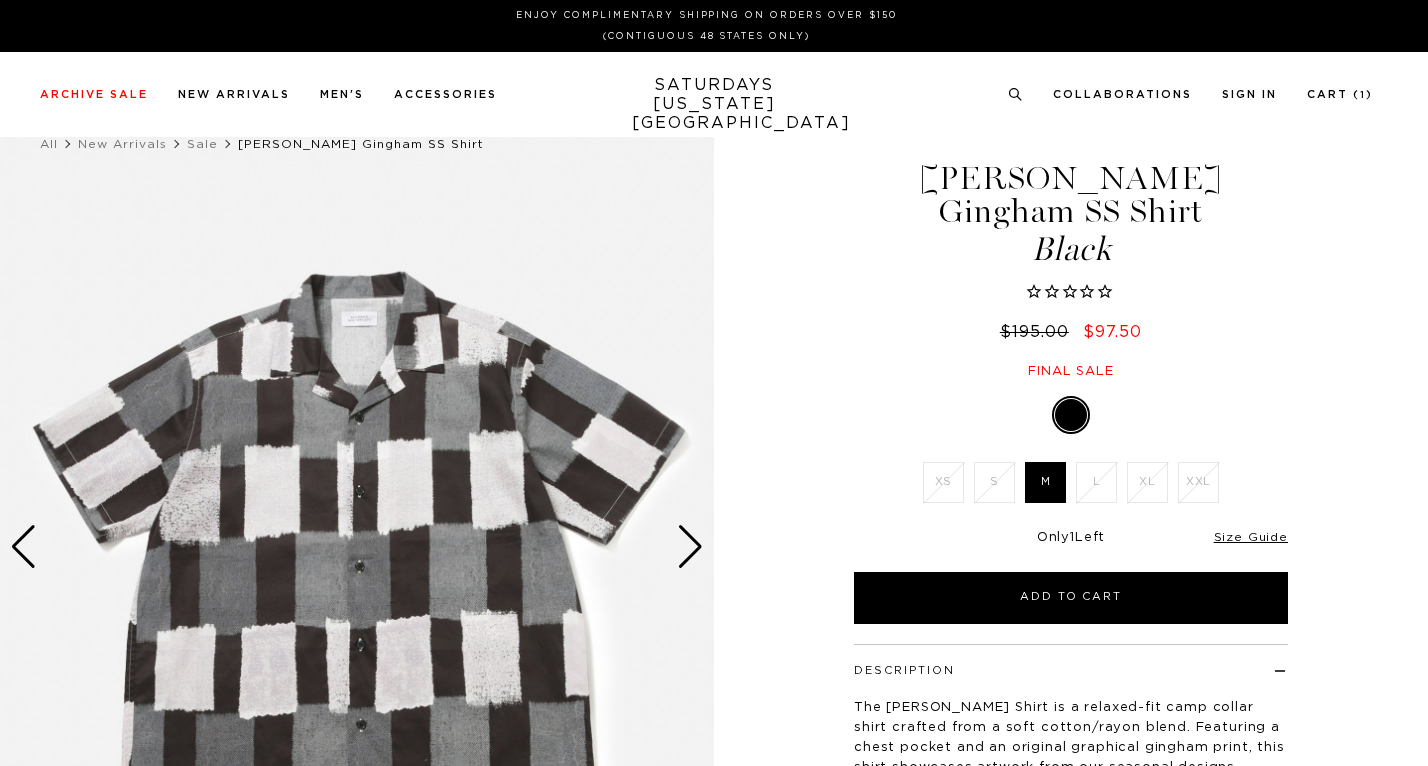 scroll, scrollTop: 0, scrollLeft: 0, axis: both 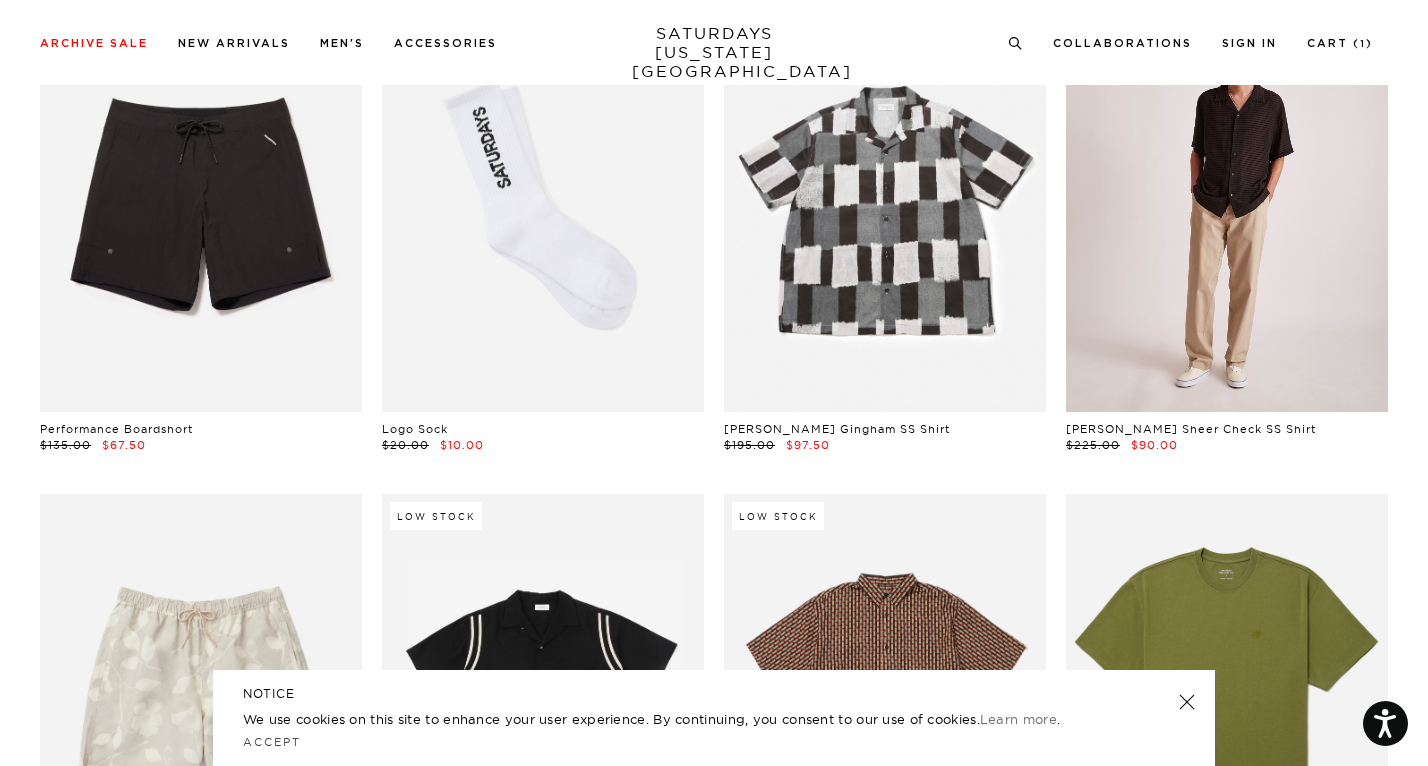 click at bounding box center [1227, 210] 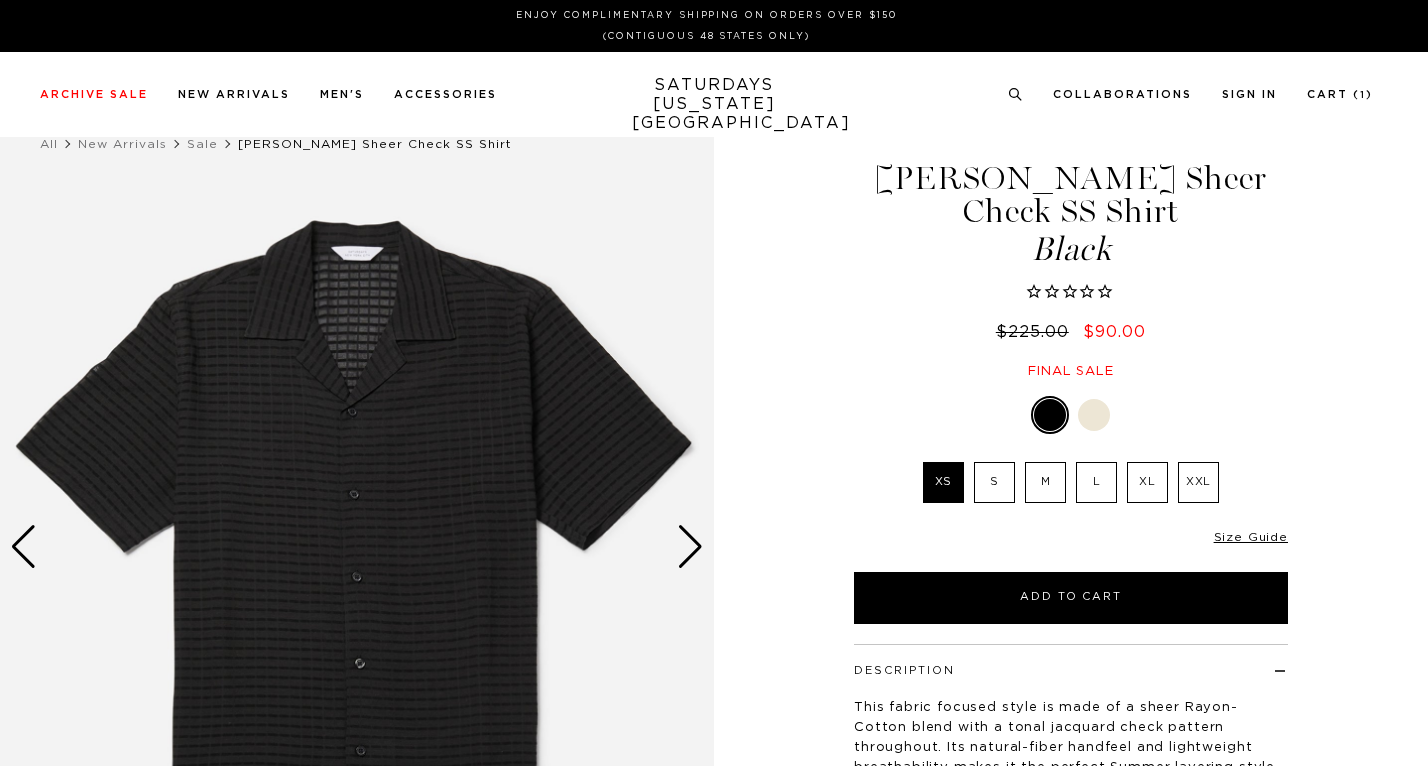 scroll, scrollTop: 0, scrollLeft: 0, axis: both 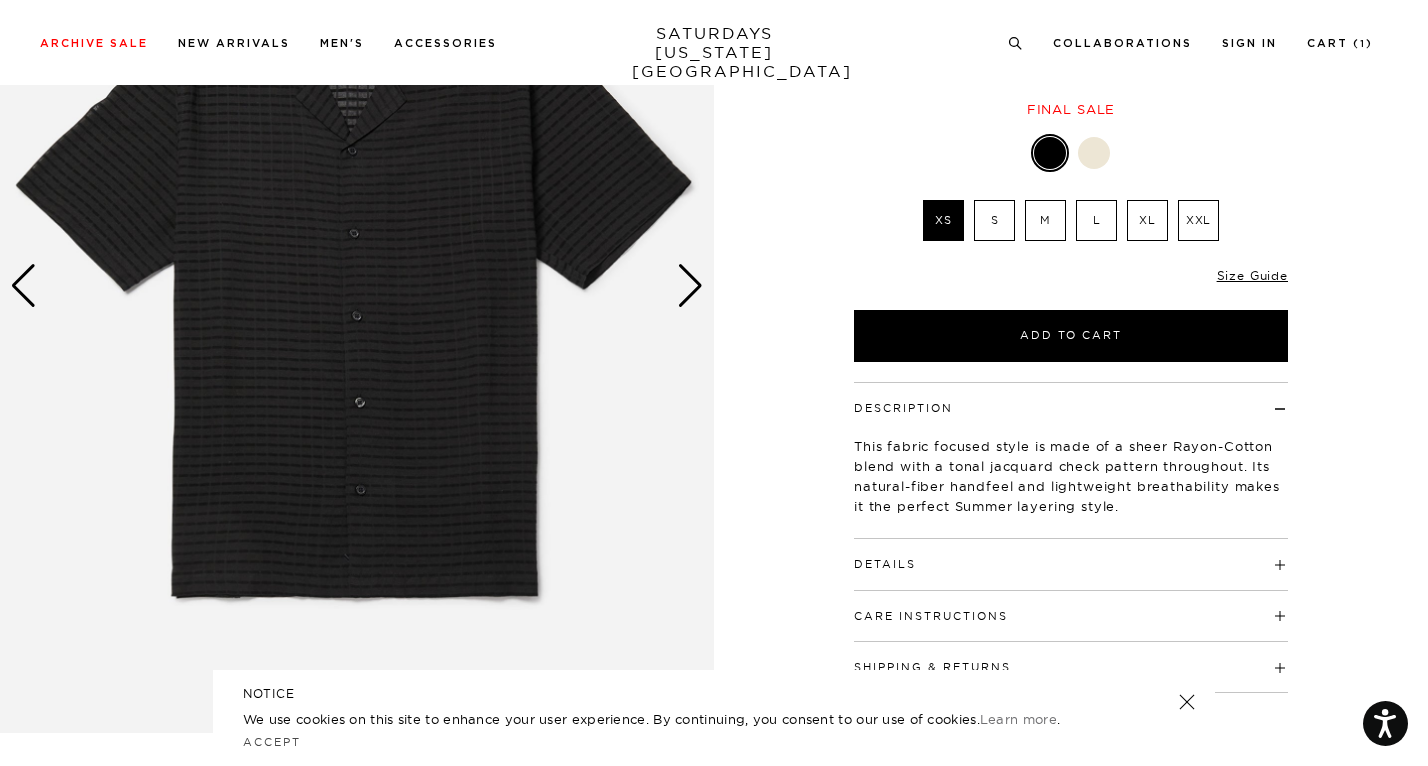 click at bounding box center (357, 286) 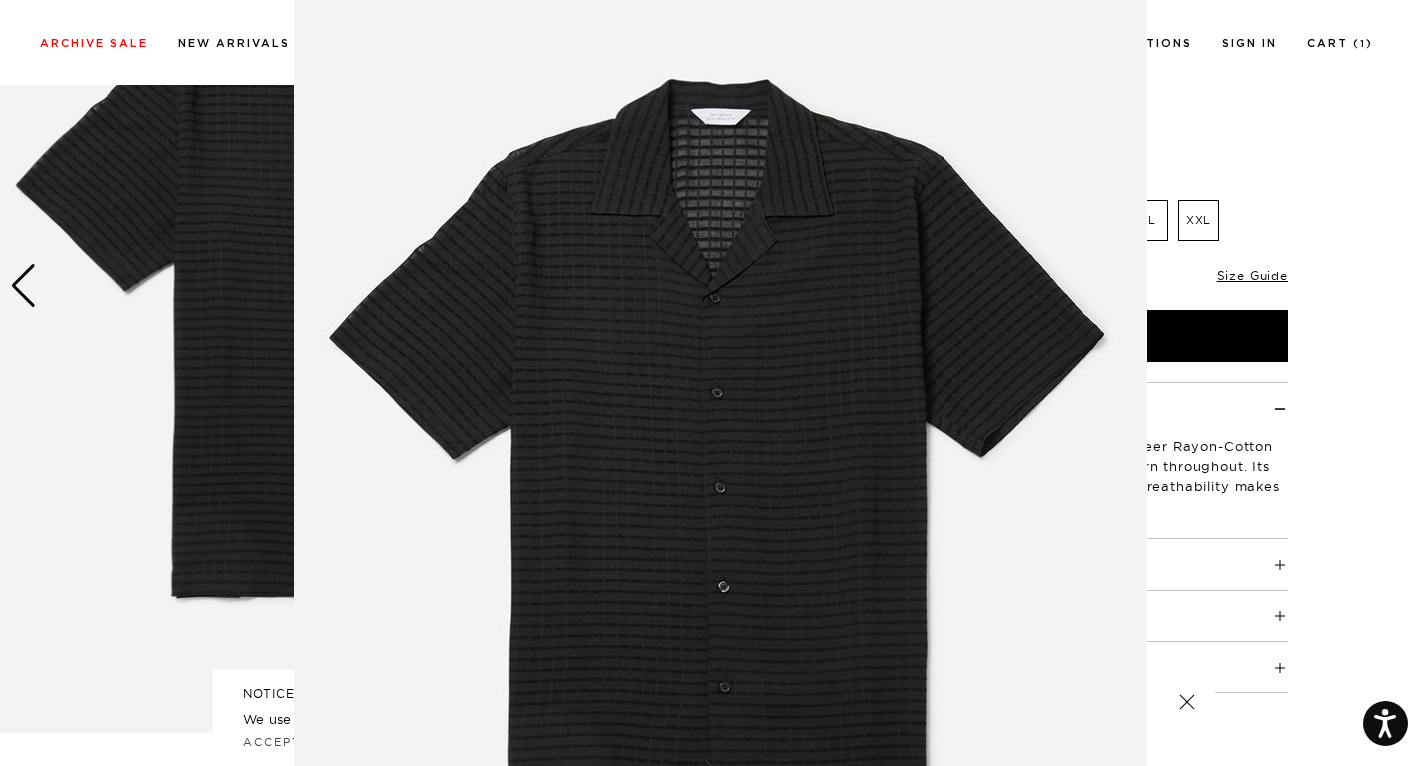scroll, scrollTop: 62, scrollLeft: 0, axis: vertical 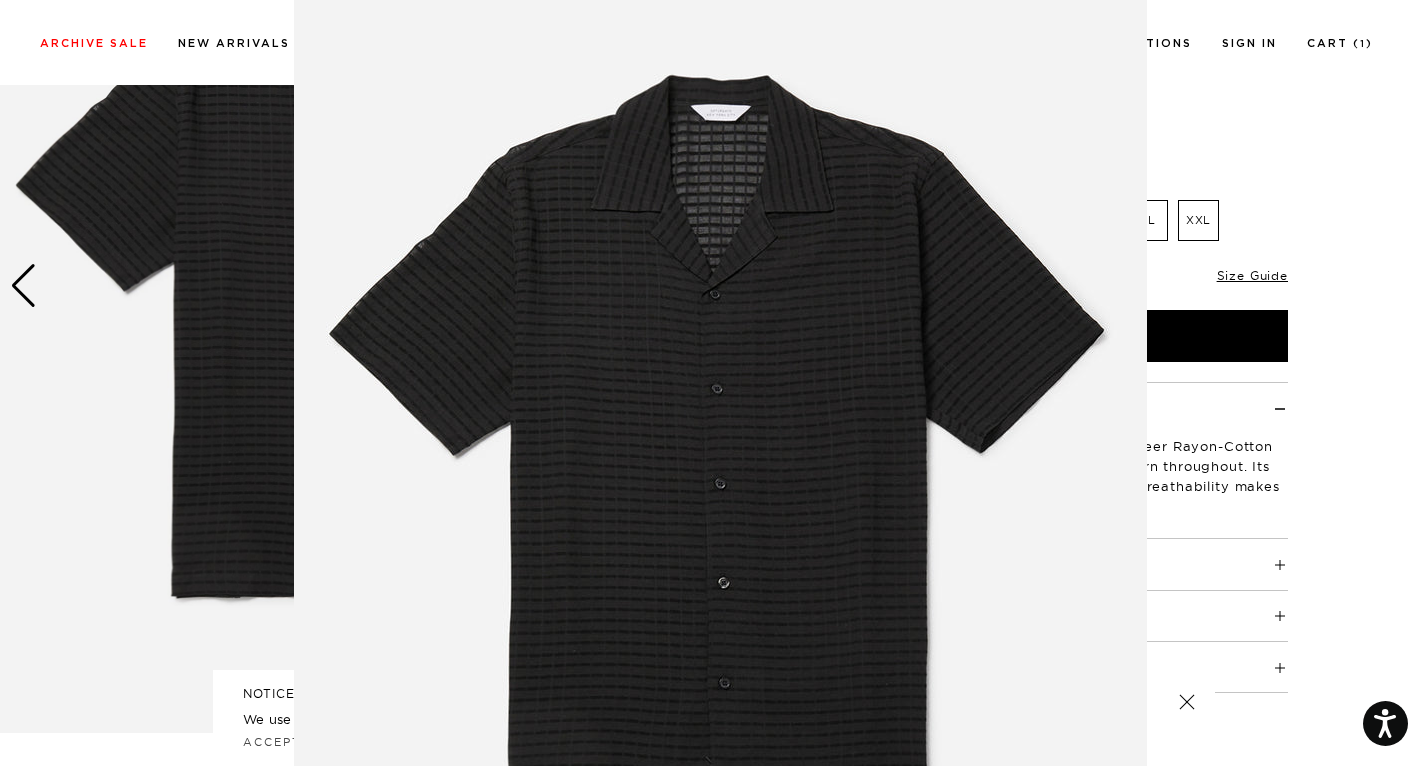 click at bounding box center (714, 383) 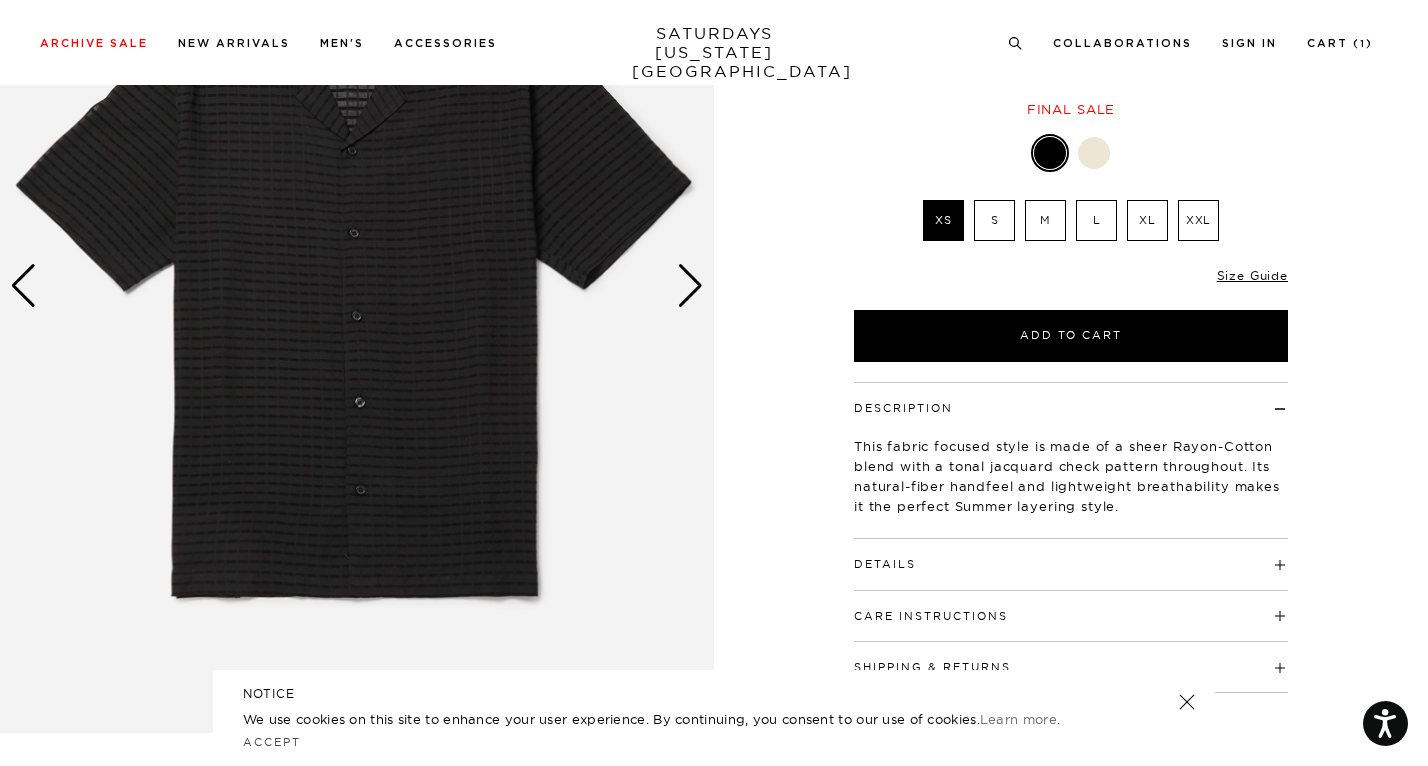 scroll, scrollTop: 0, scrollLeft: 0, axis: both 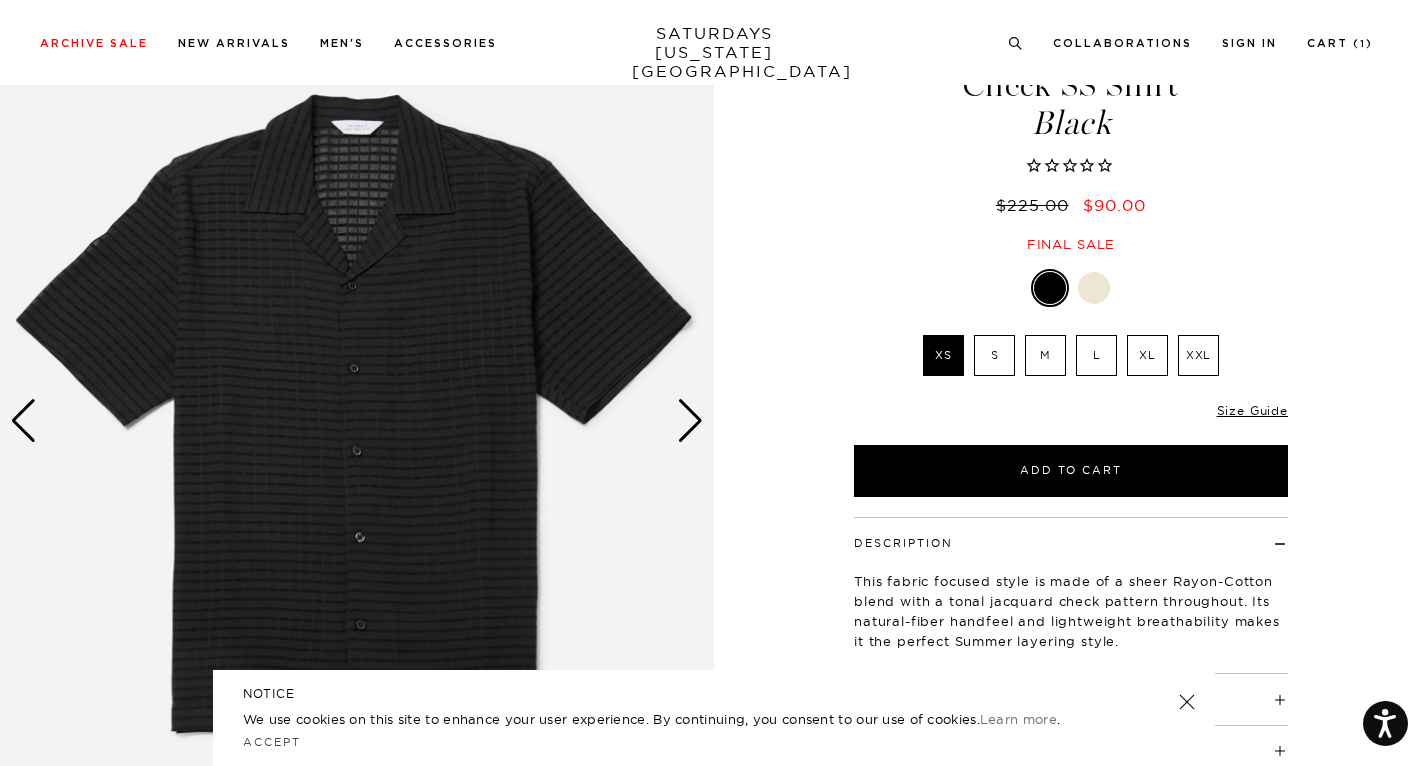 click at bounding box center (357, 421) 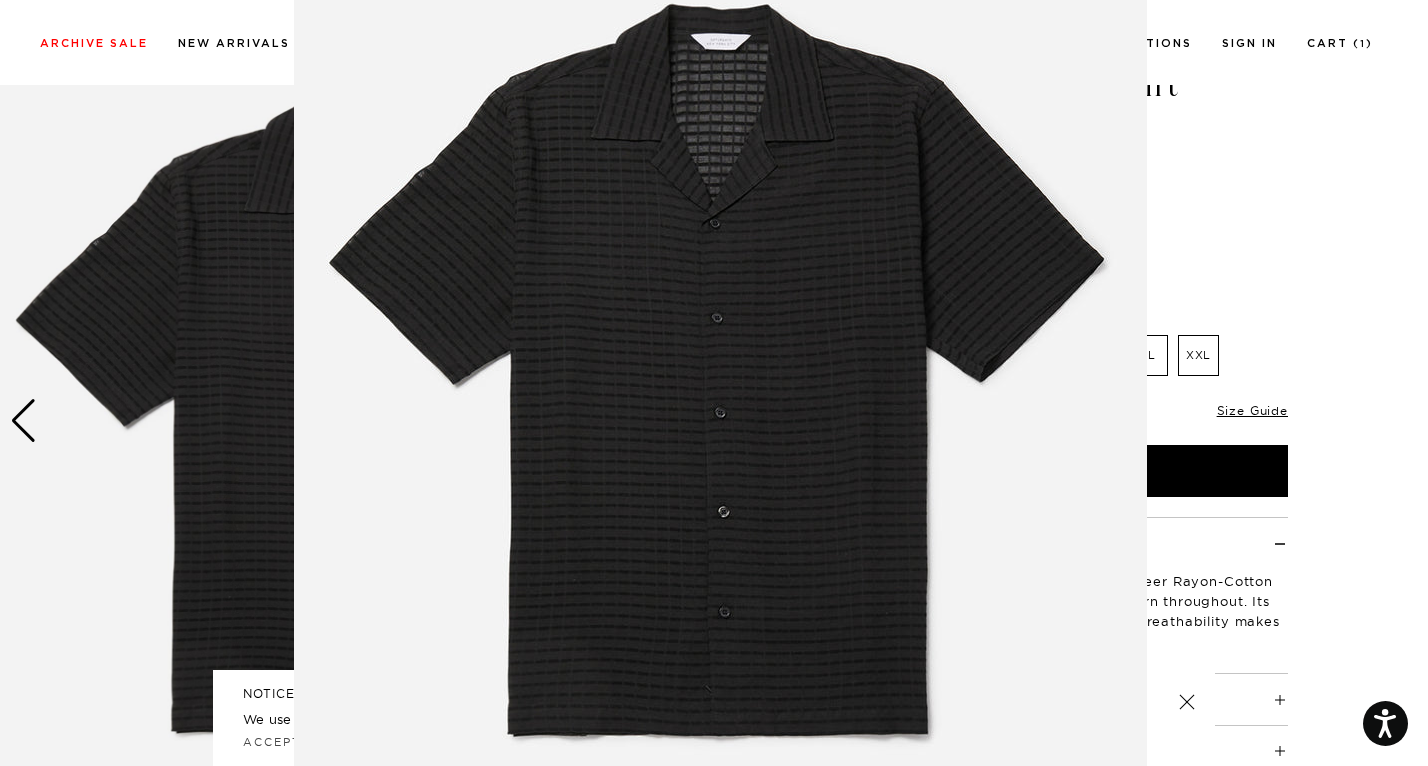 scroll, scrollTop: 132, scrollLeft: 0, axis: vertical 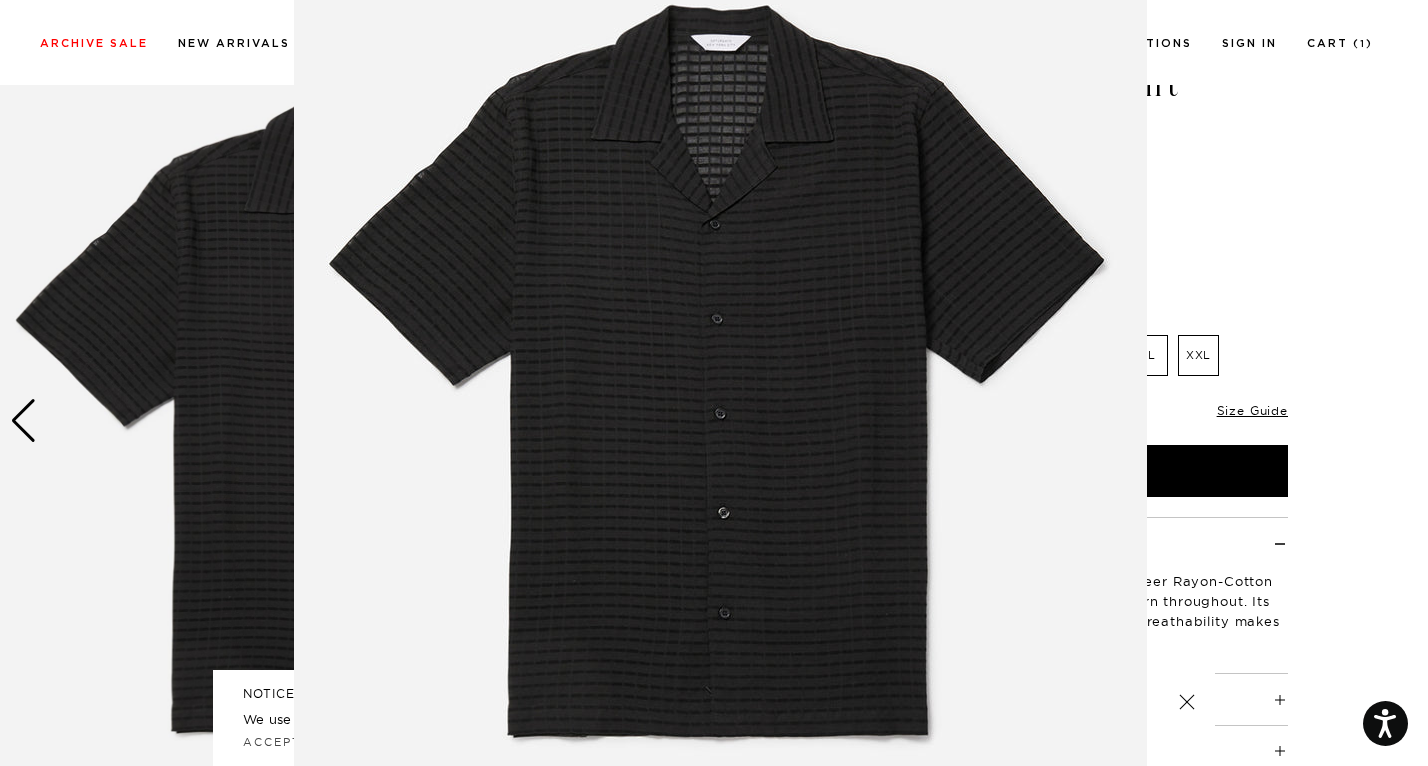 click at bounding box center [714, 383] 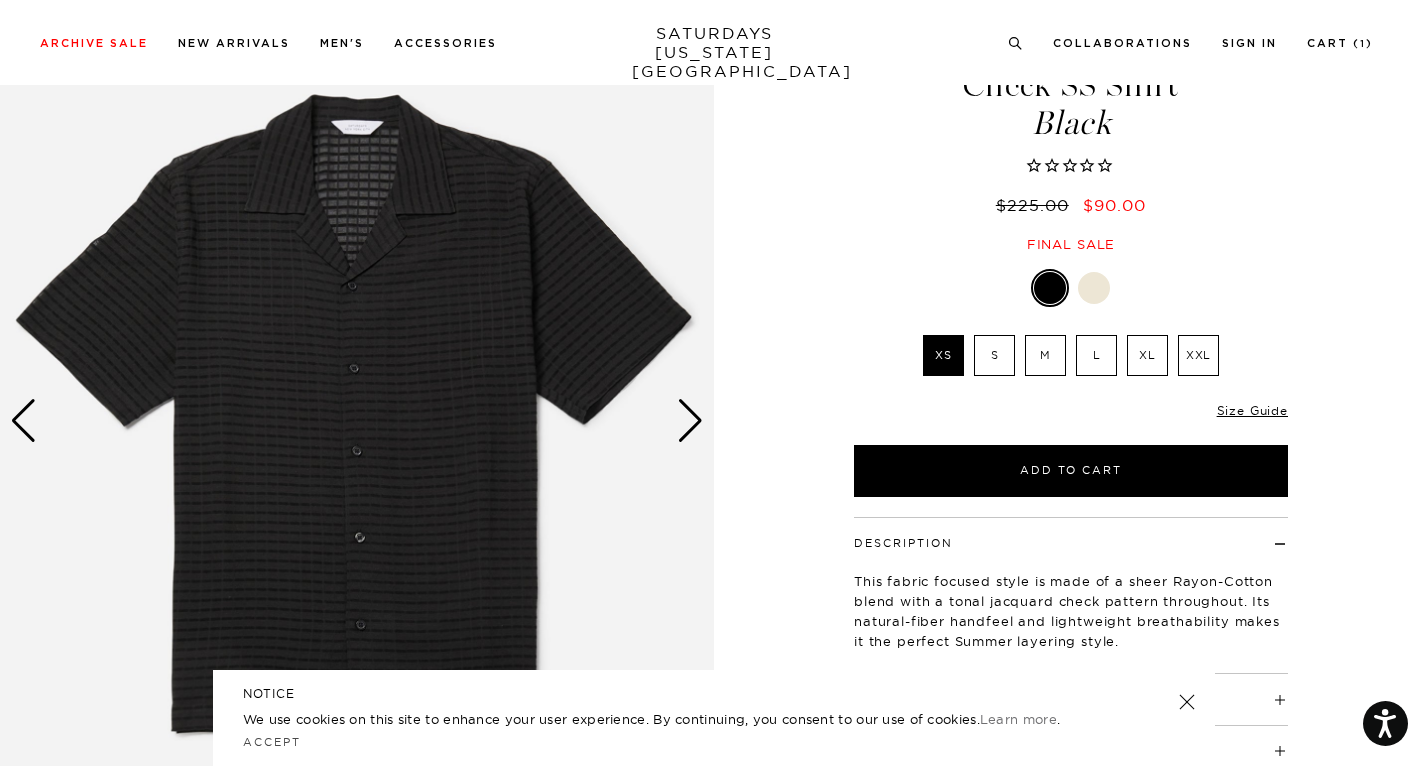 click on "XL" at bounding box center (1147, 355) 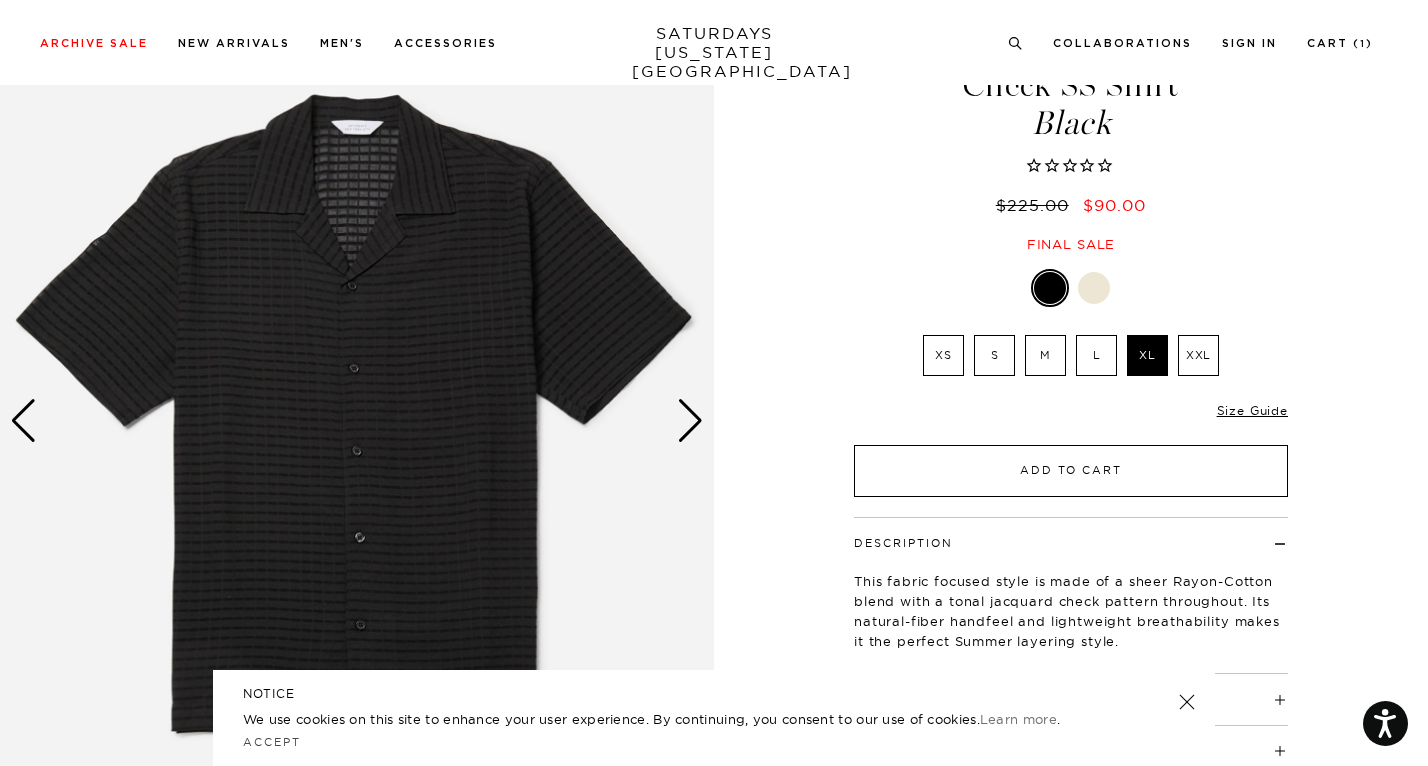 click on "Add to Cart" at bounding box center (1071, 471) 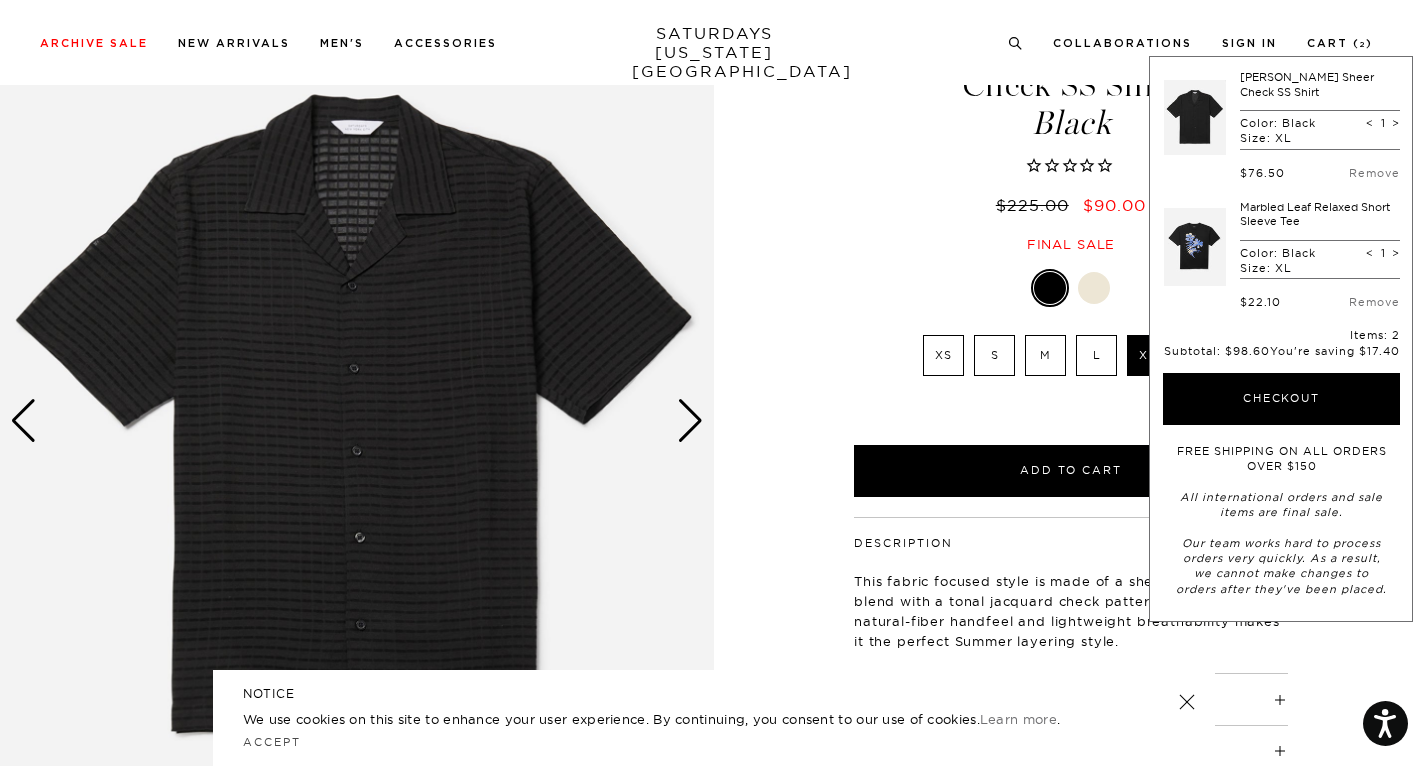 click at bounding box center [357, 421] 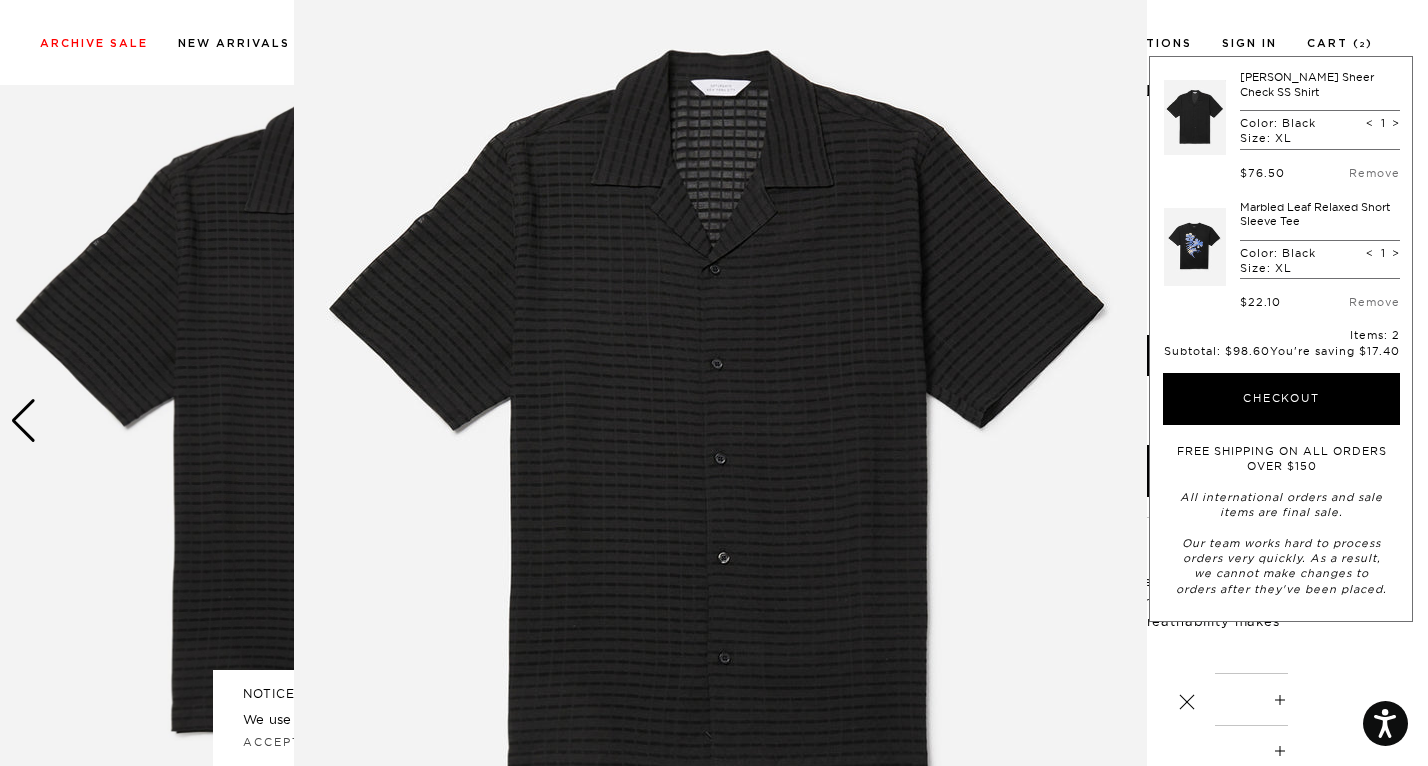 scroll, scrollTop: 86, scrollLeft: 0, axis: vertical 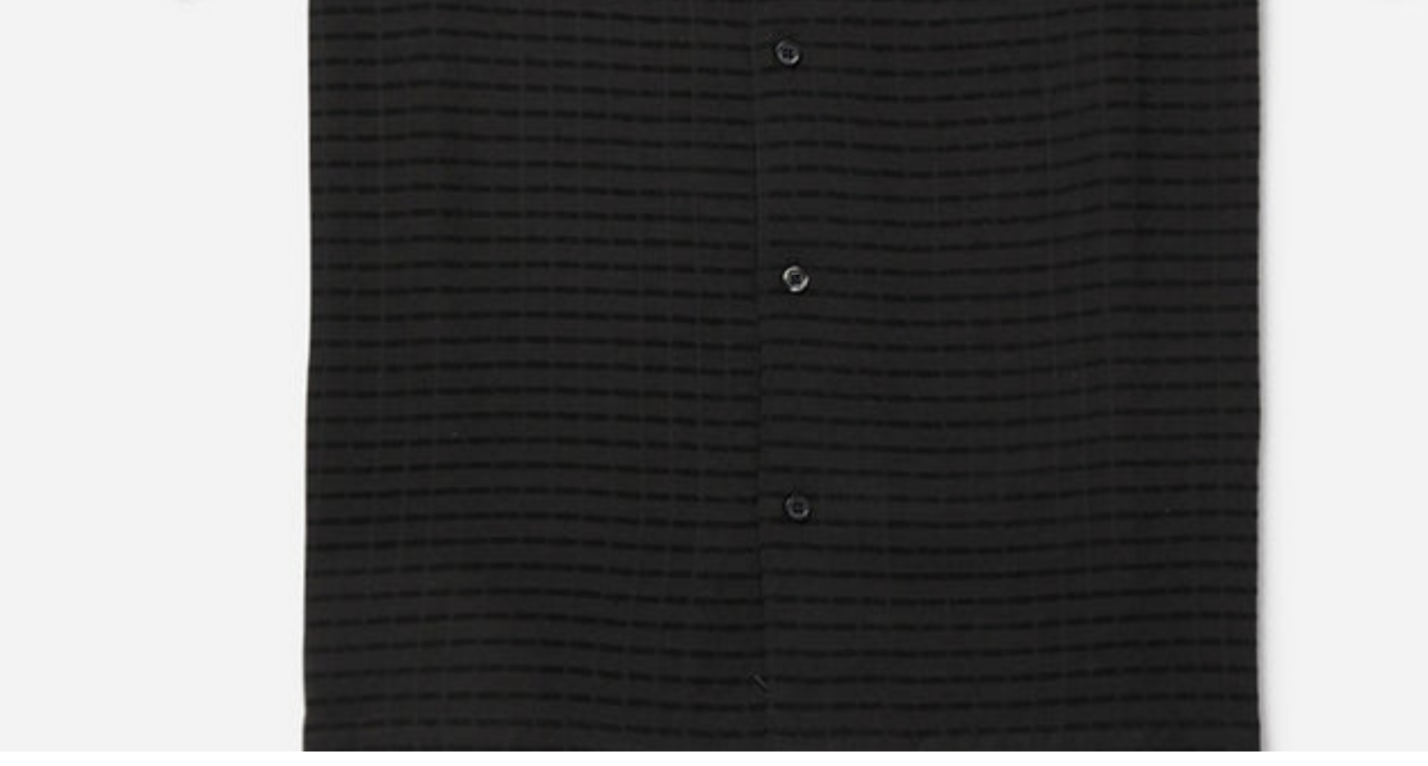 click at bounding box center (720, 426) 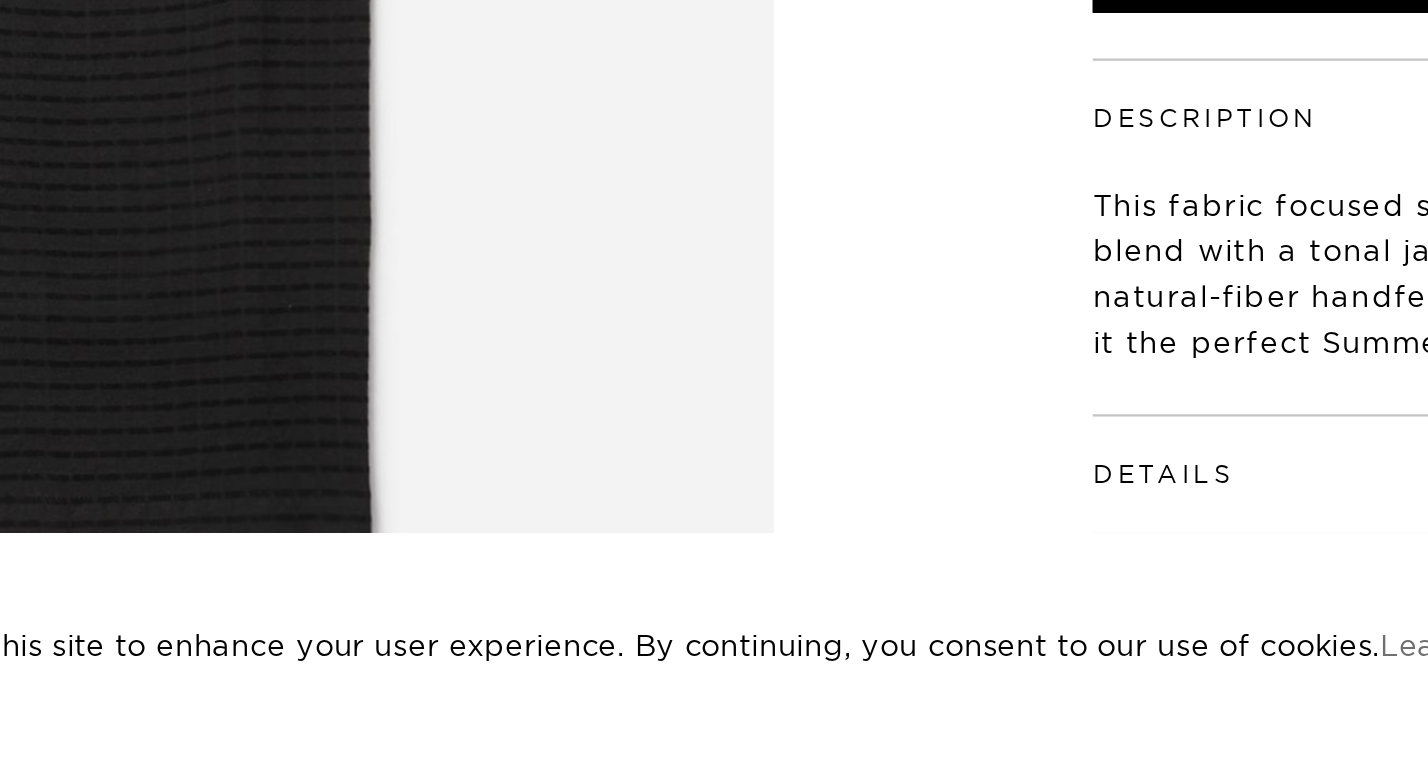 scroll, scrollTop: 0, scrollLeft: 0, axis: both 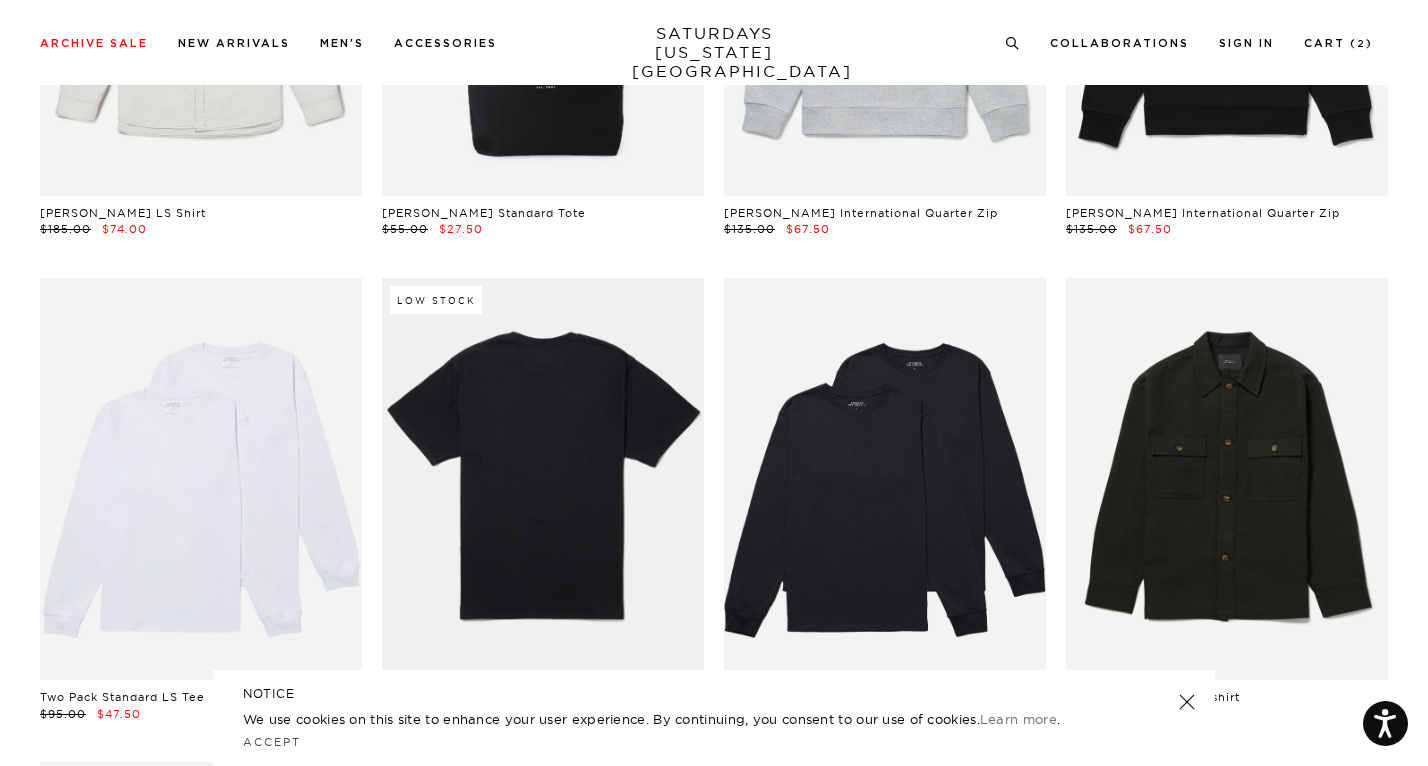click at bounding box center (543, 479) 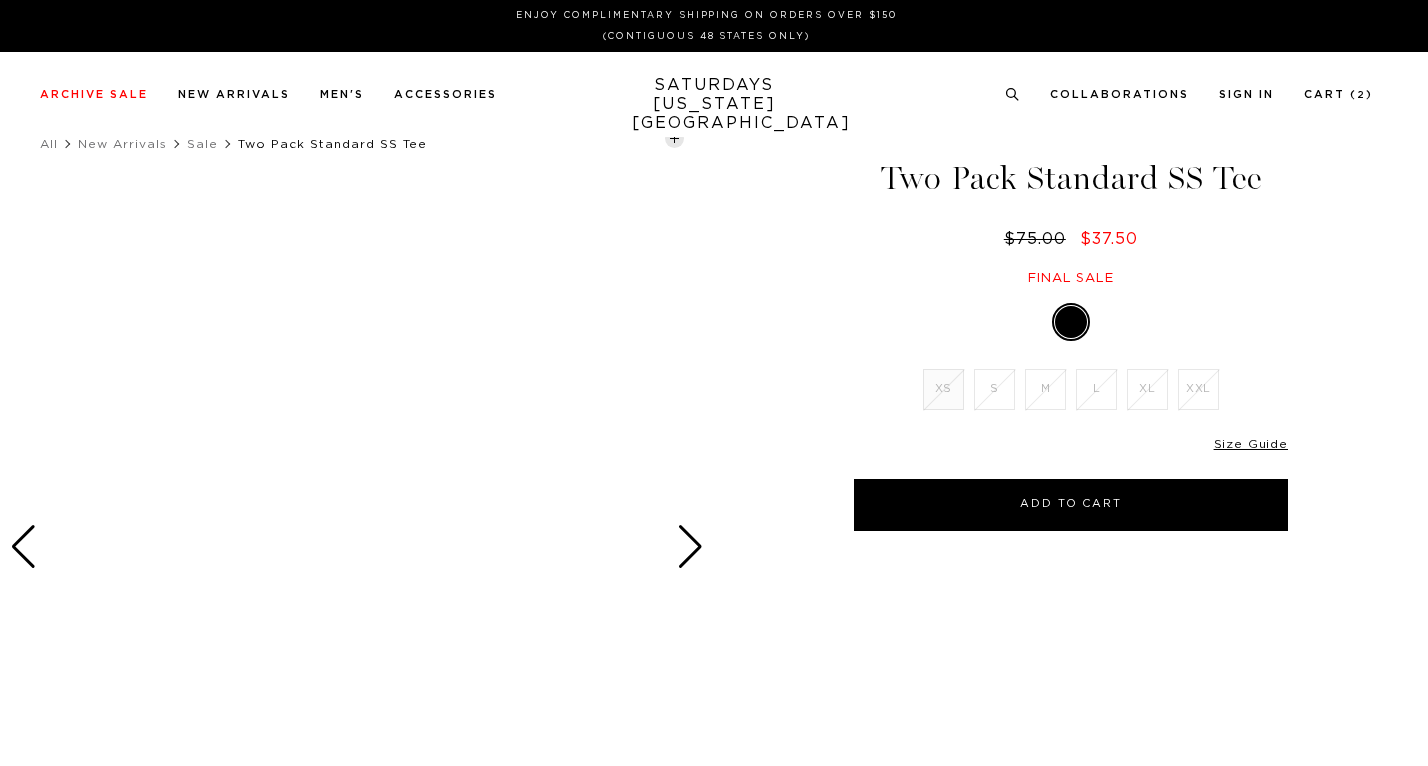 scroll, scrollTop: 0, scrollLeft: 0, axis: both 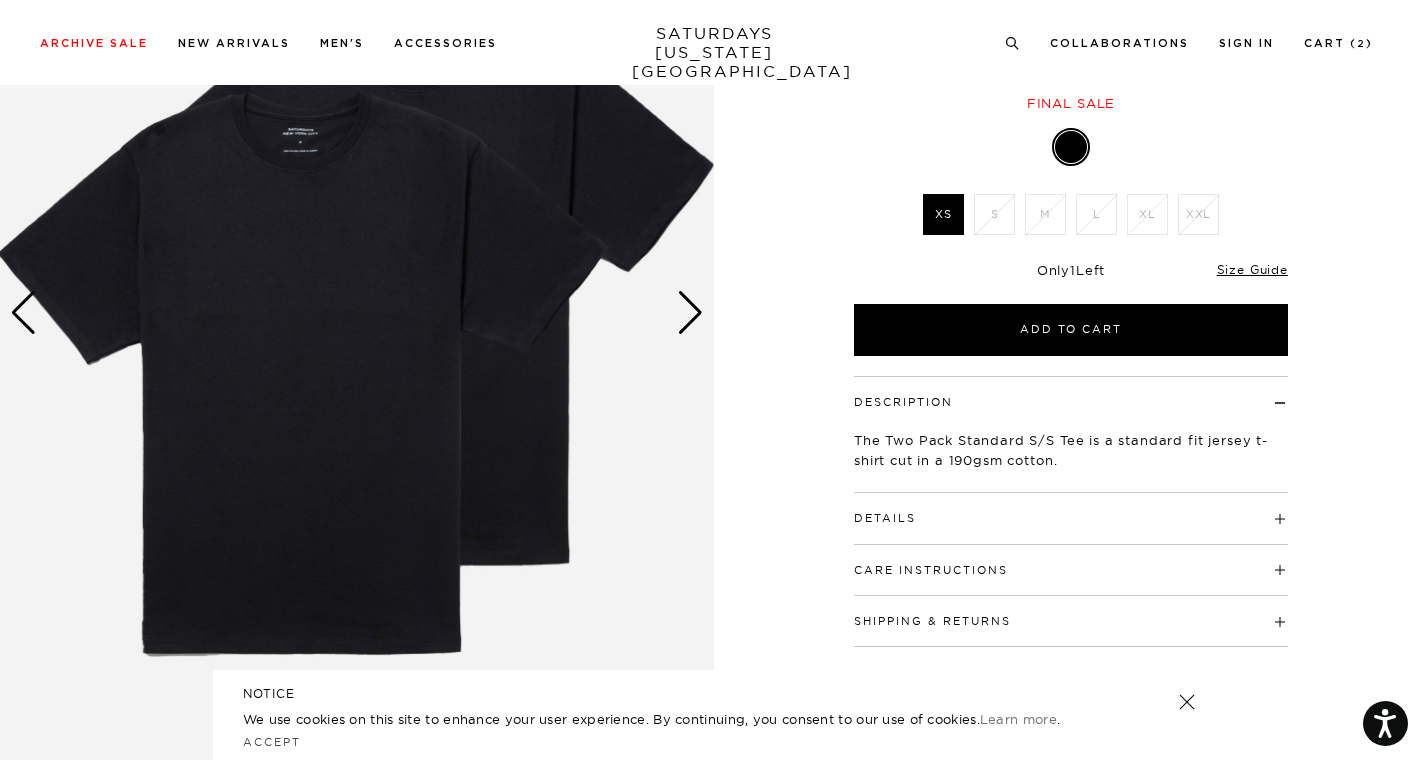 click at bounding box center (690, 313) 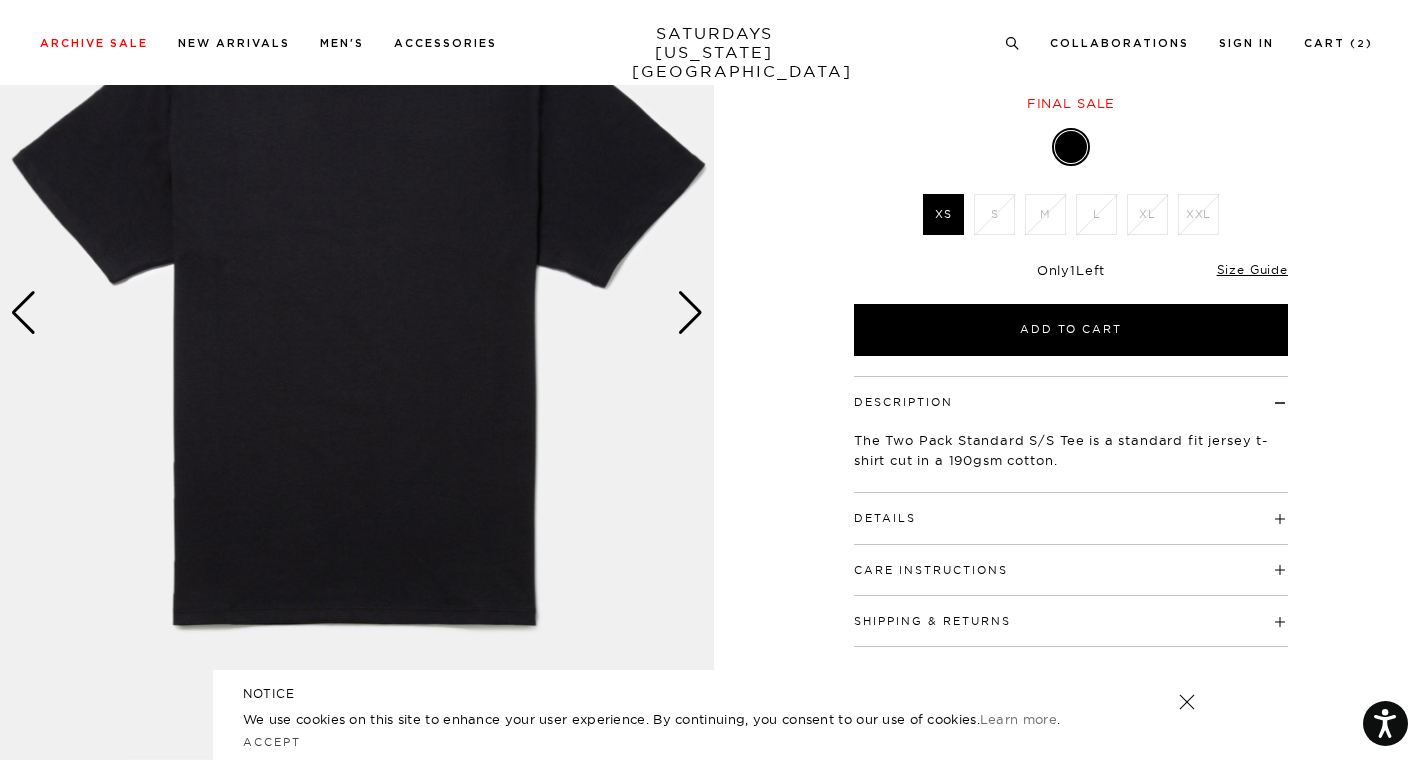 click at bounding box center [690, 313] 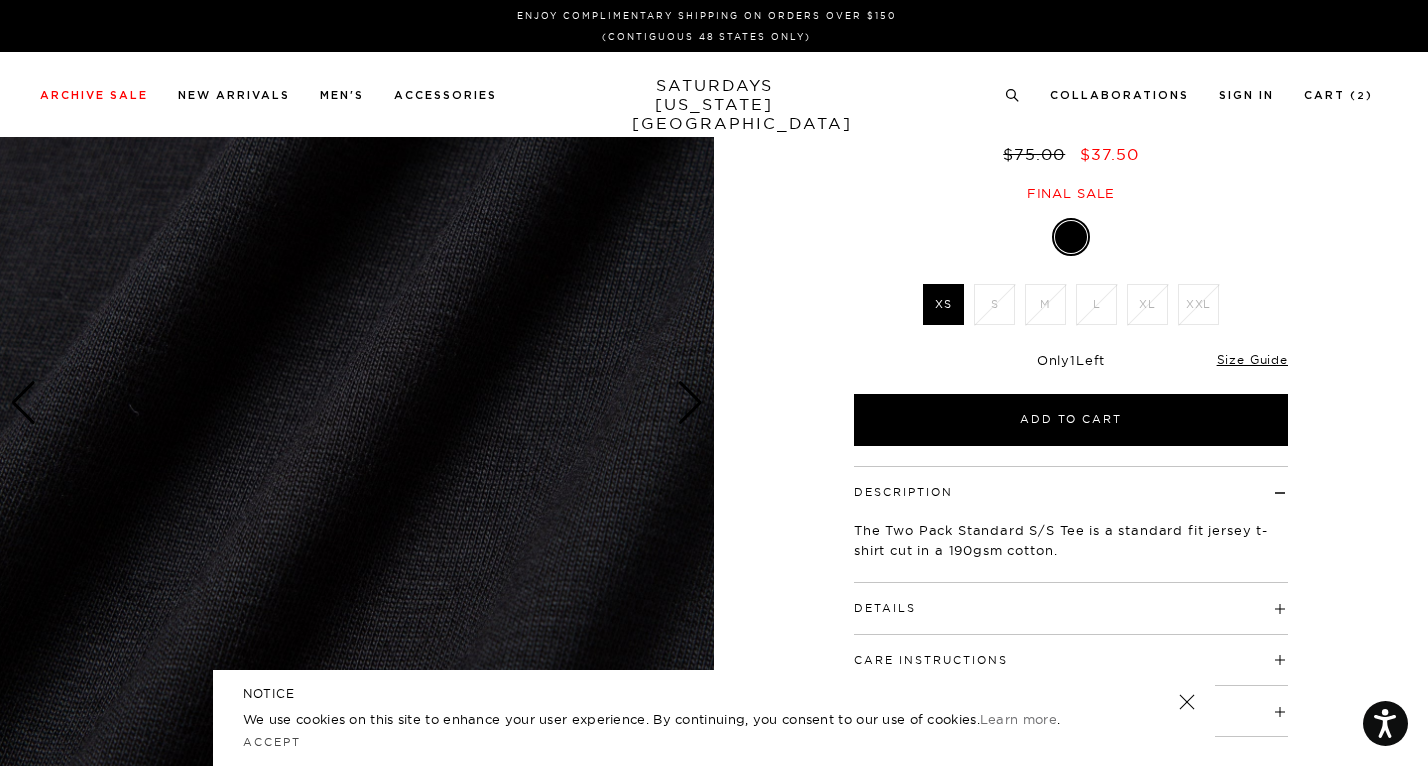scroll, scrollTop: 0, scrollLeft: 0, axis: both 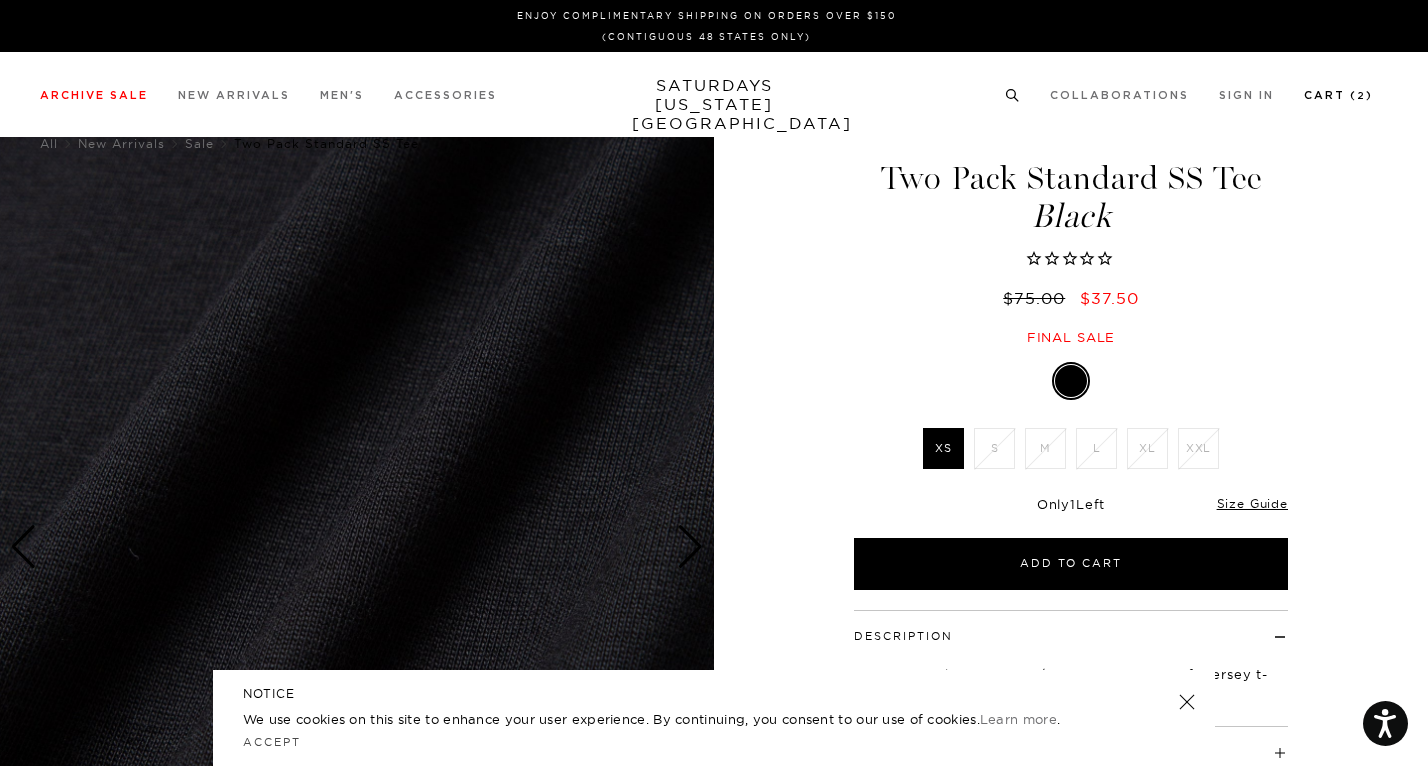 click on "Cart ( 2 )" at bounding box center [1338, 95] 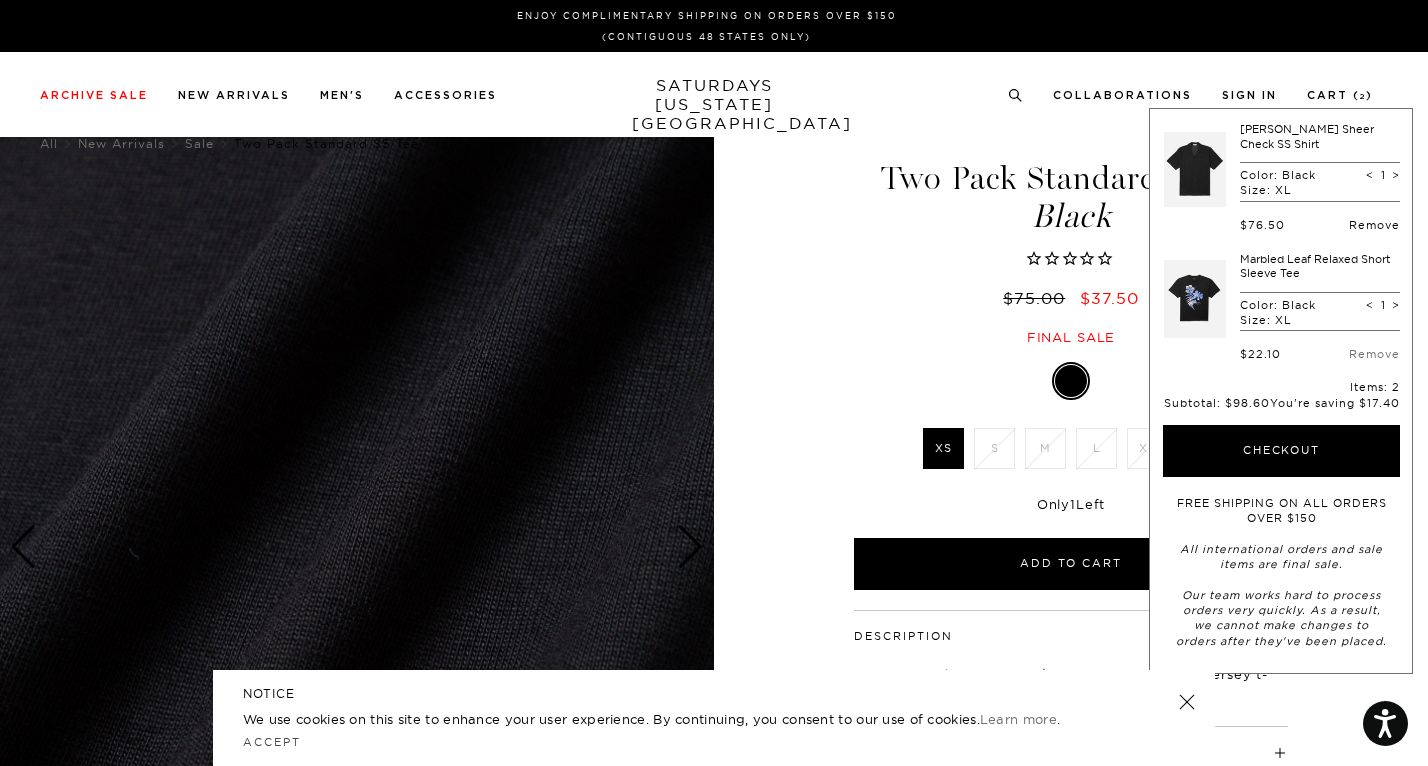 click on "Remove" at bounding box center (1374, 225) 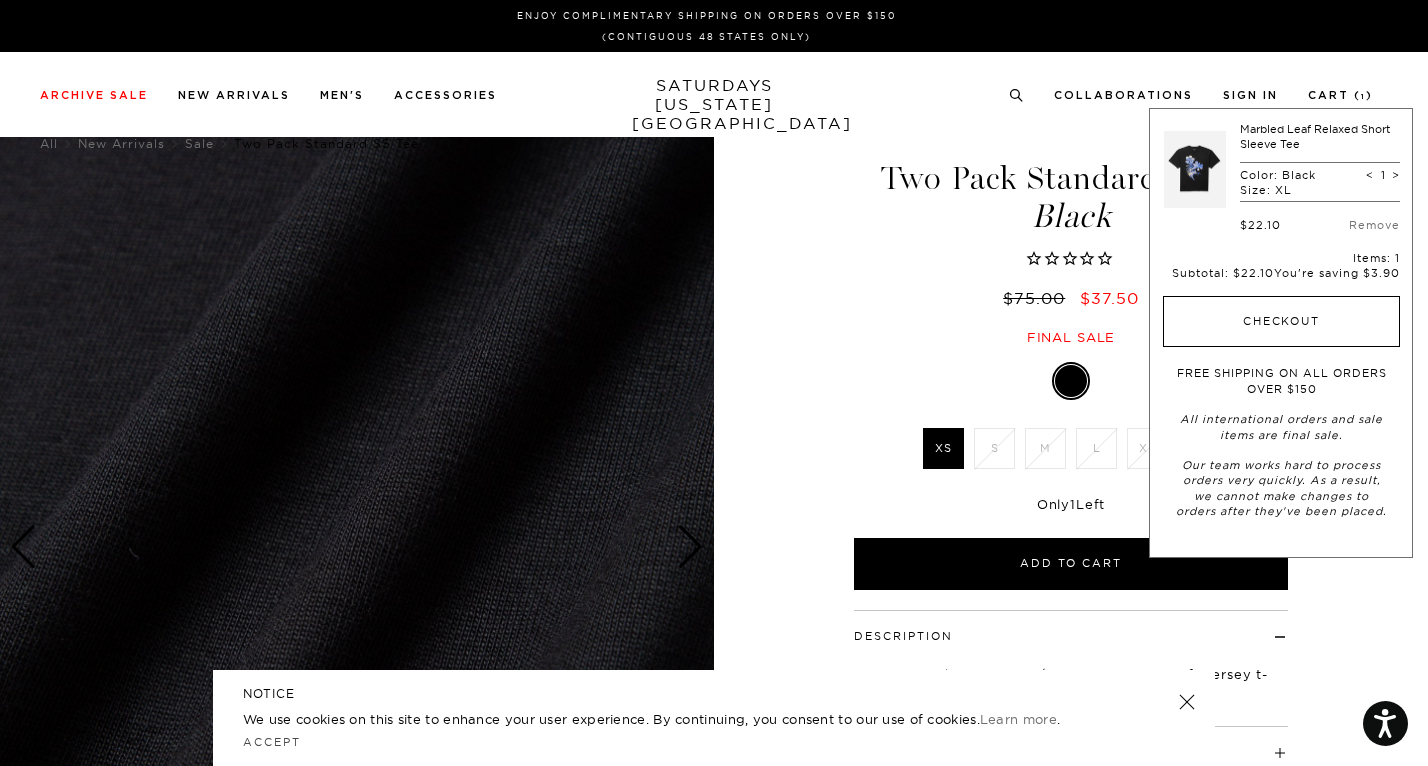 click on "Checkout" at bounding box center (1281, 322) 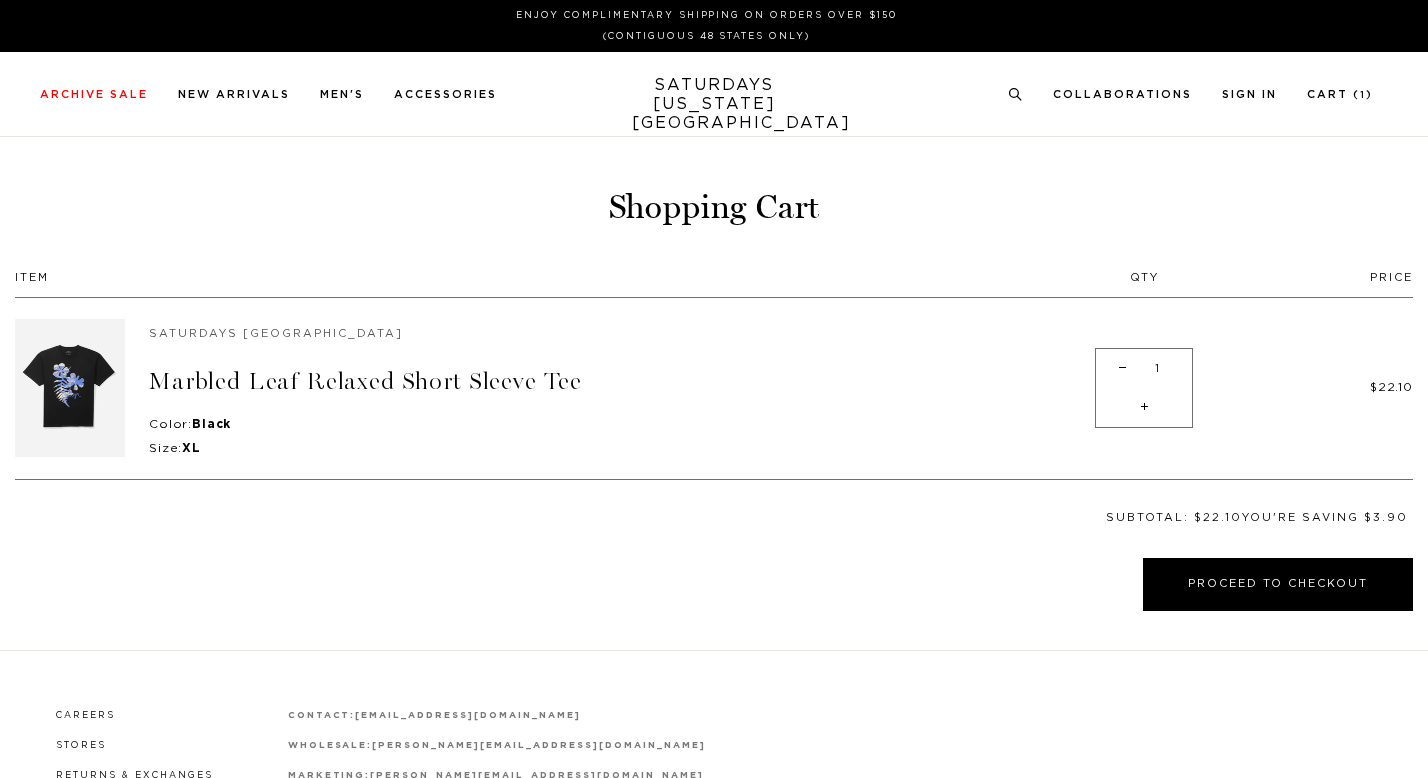 scroll, scrollTop: 0, scrollLeft: 0, axis: both 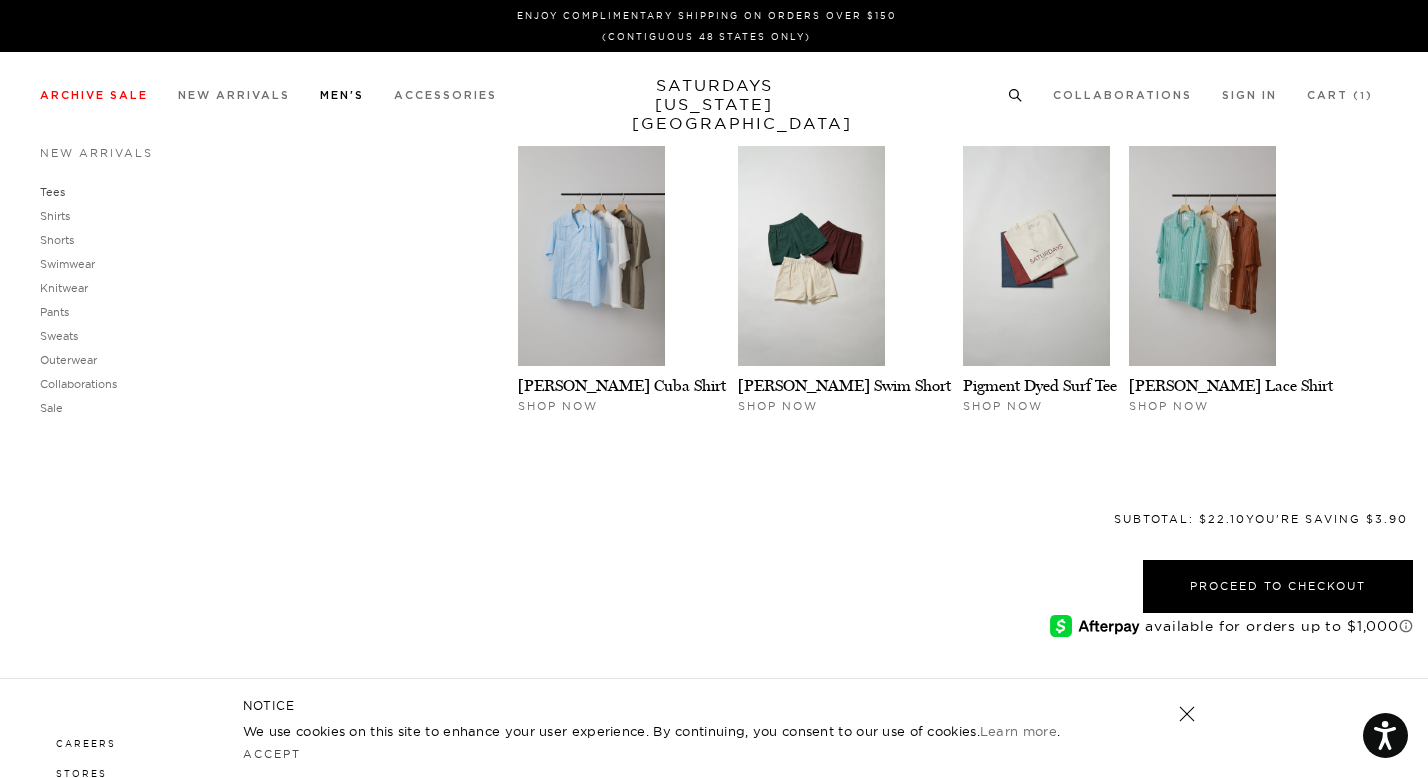 click on "Tees" at bounding box center (52, 192) 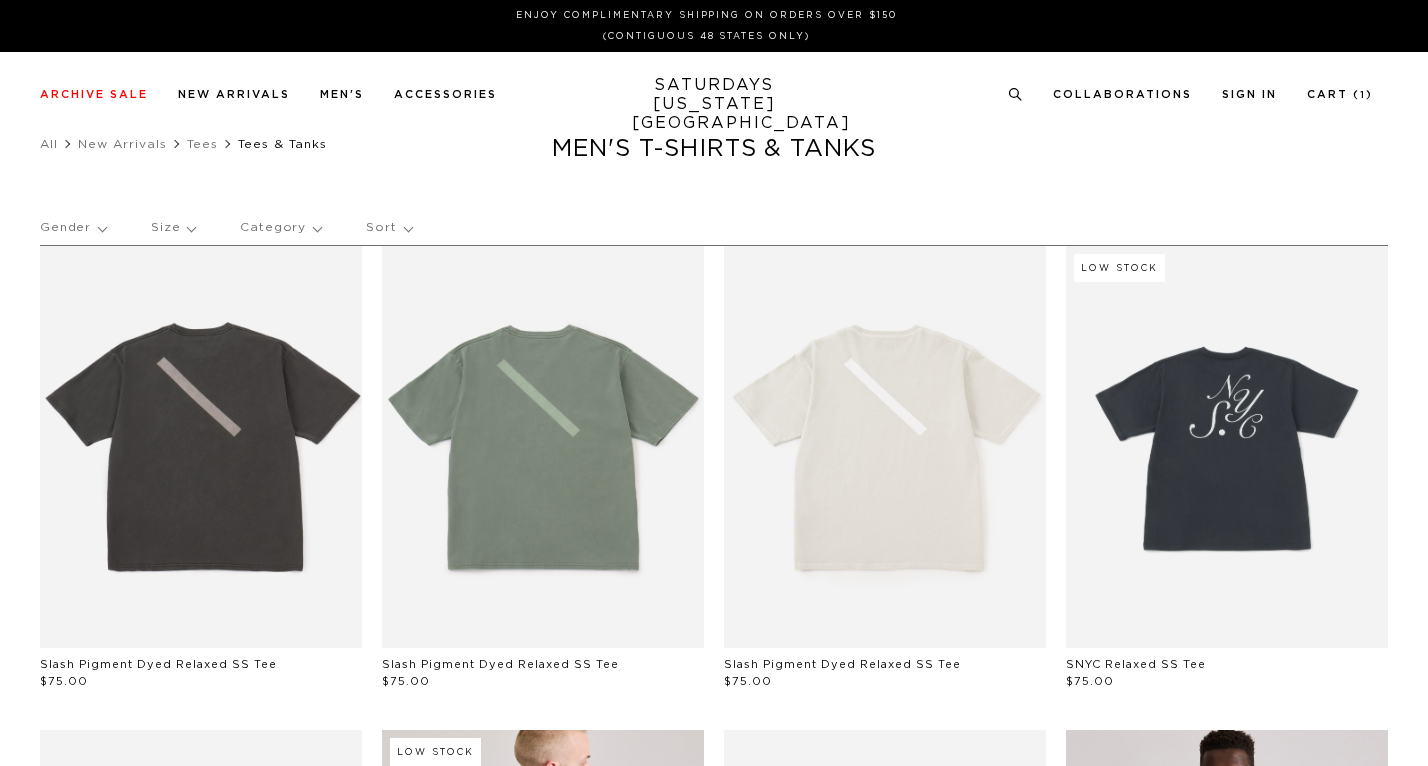 scroll, scrollTop: 0, scrollLeft: 0, axis: both 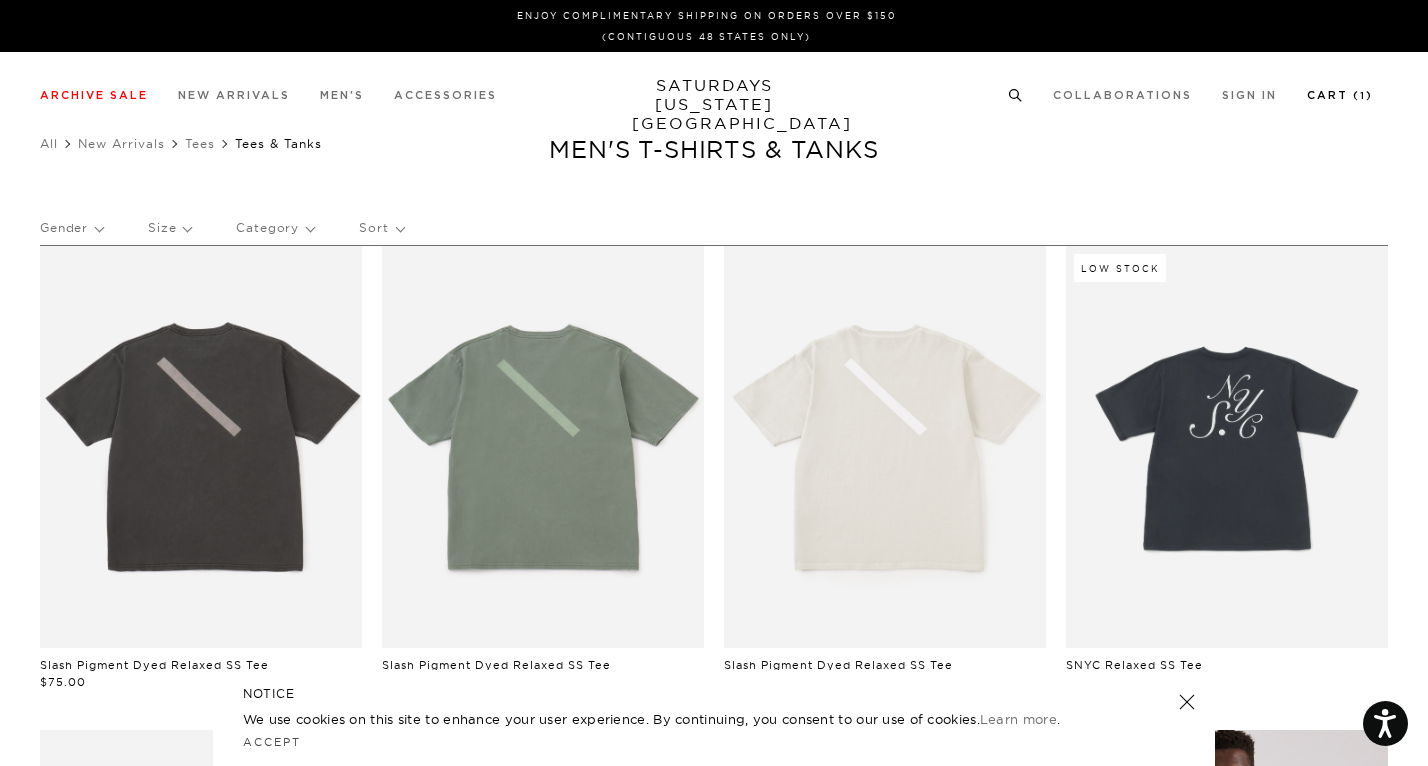 click on "Cart ( 1 )" at bounding box center (1340, 95) 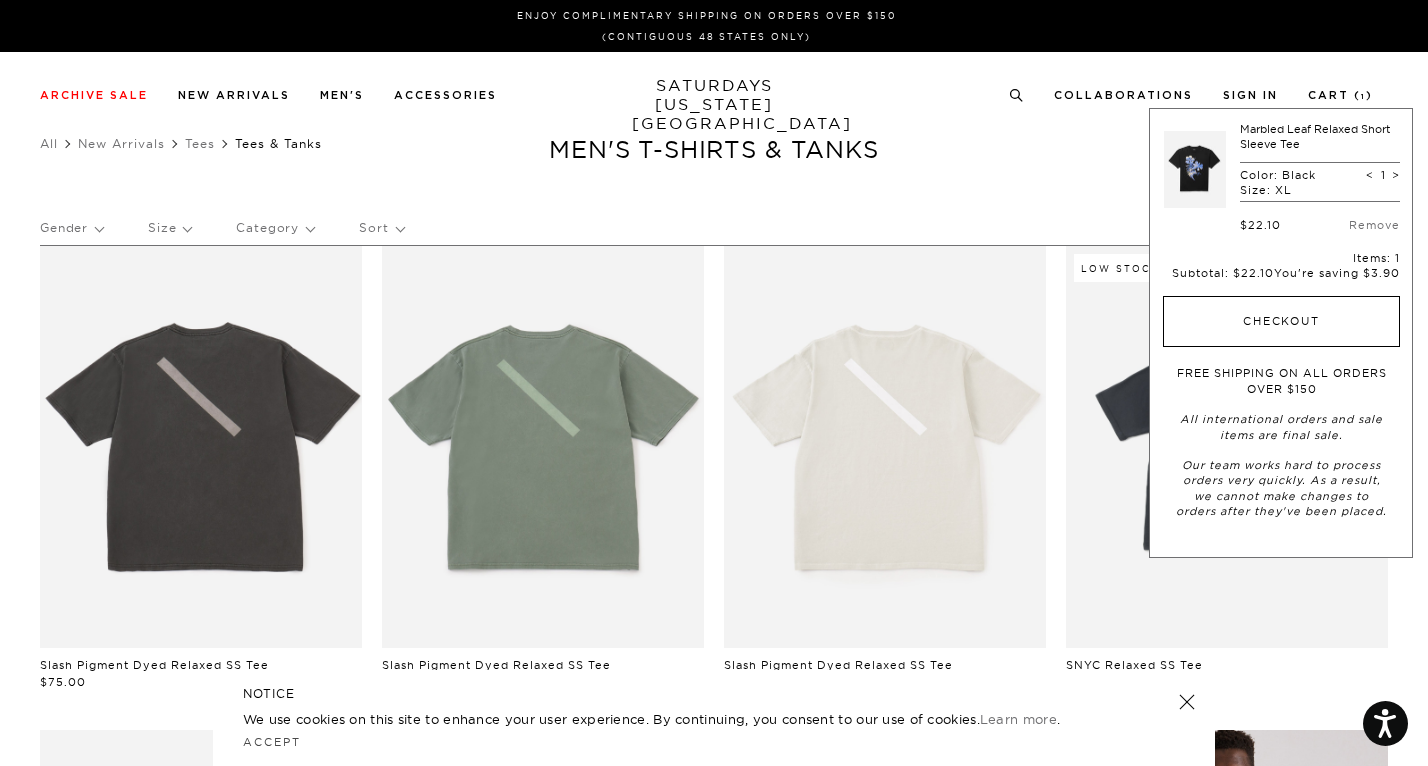 click on "Checkout" at bounding box center [1281, 322] 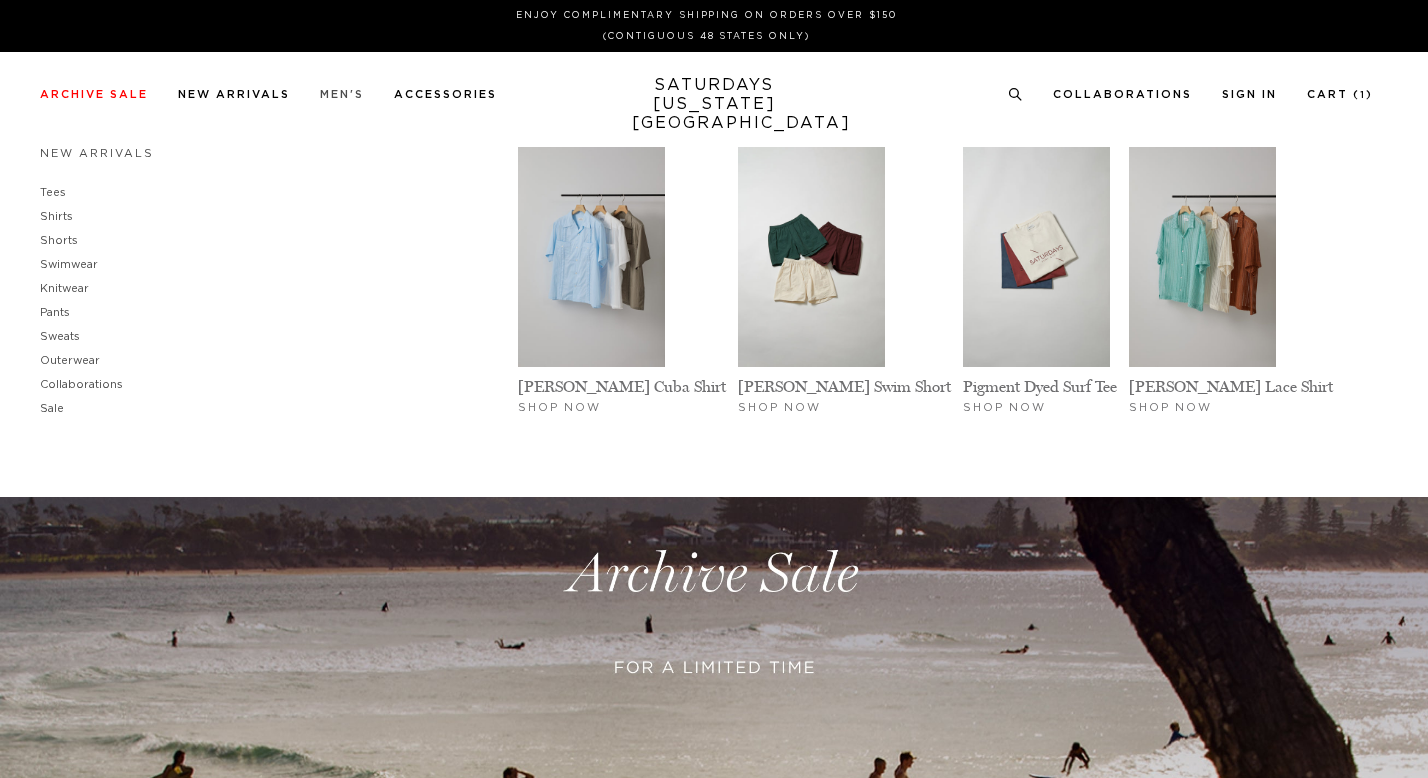 scroll, scrollTop: 0, scrollLeft: 0, axis: both 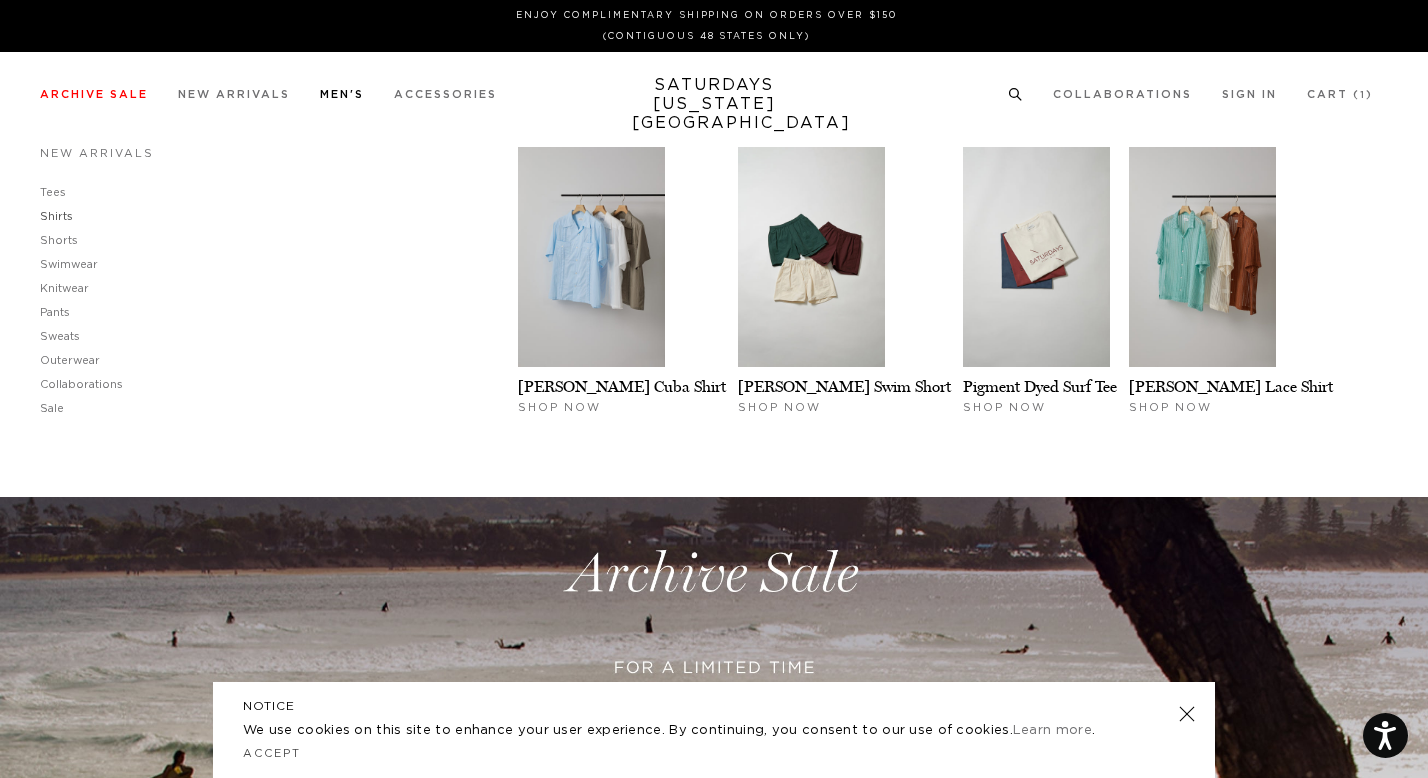 click on "Shirts" at bounding box center [56, 216] 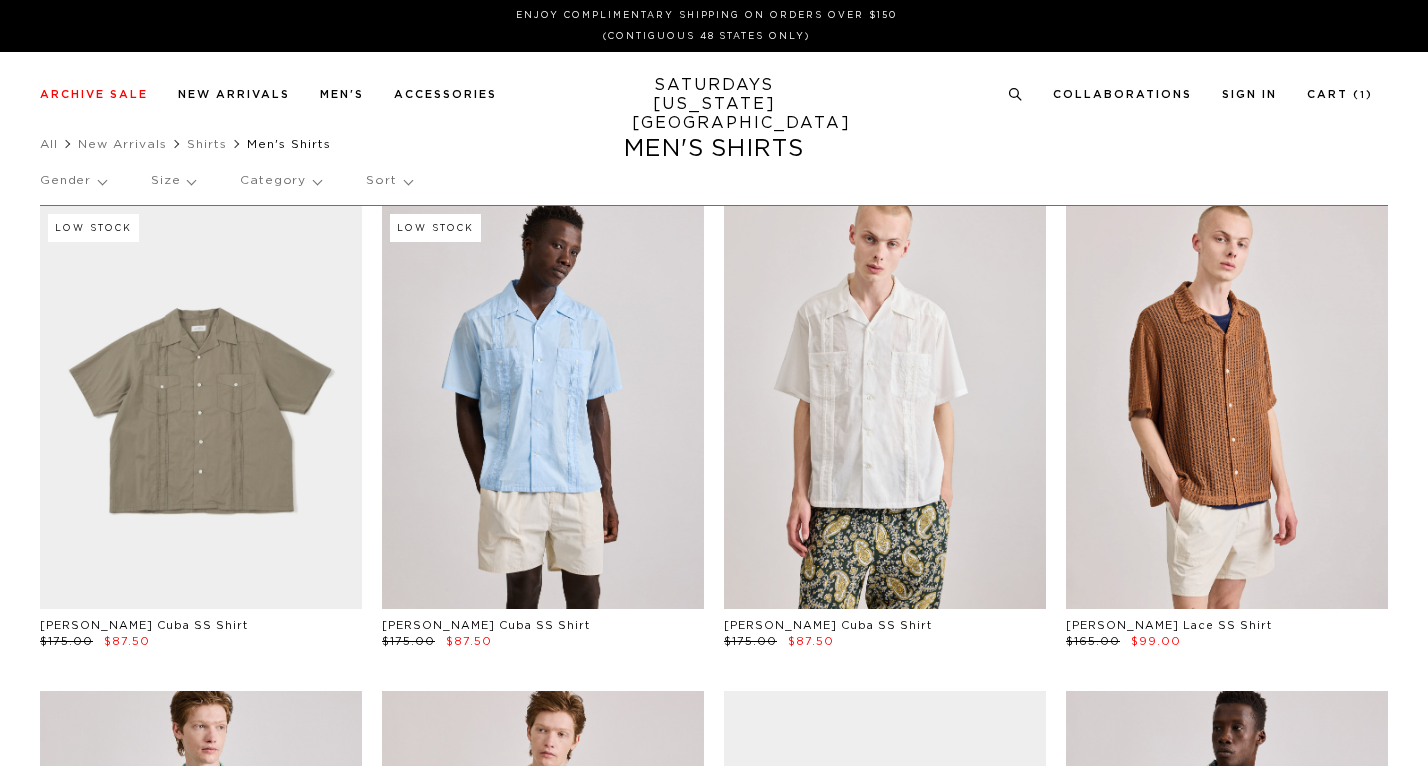 scroll, scrollTop: 0, scrollLeft: 0, axis: both 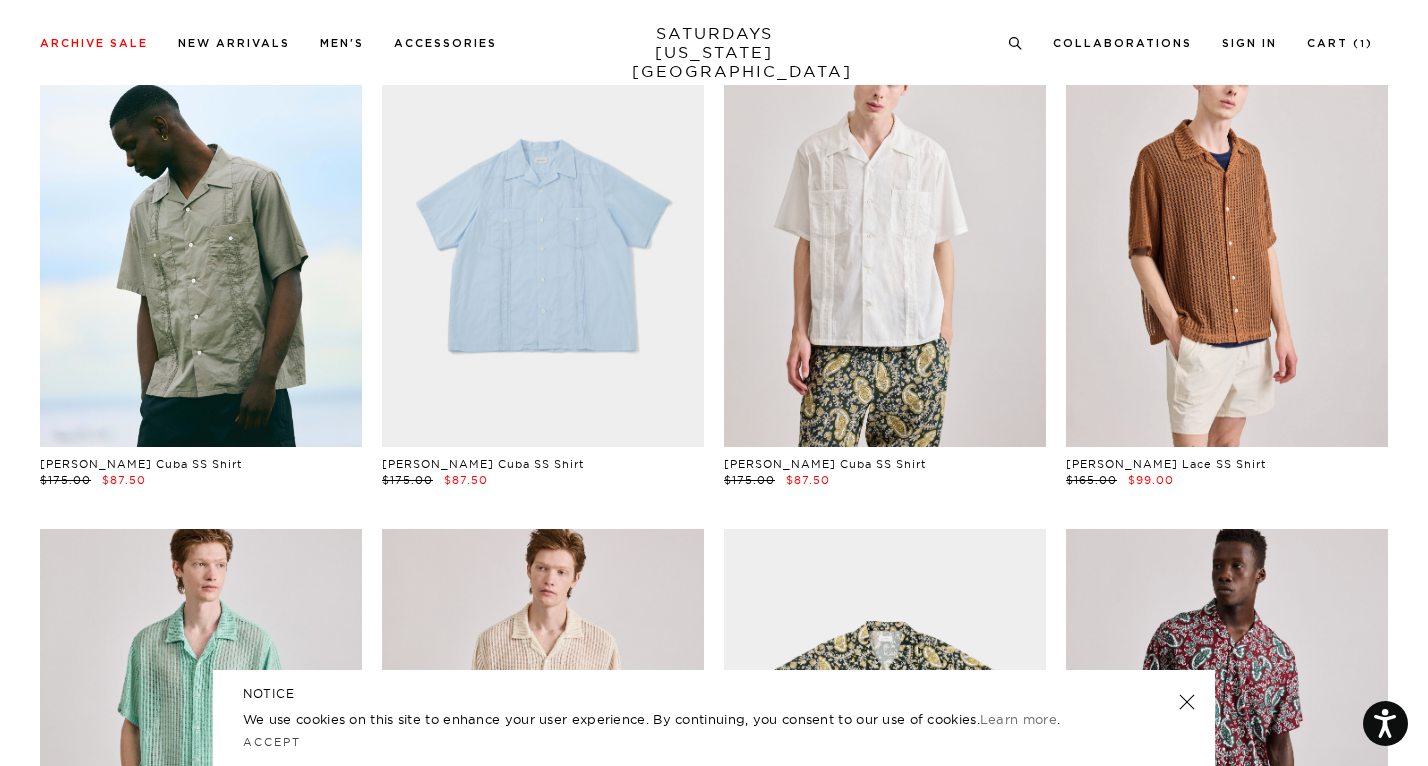 click at bounding box center [201, 245] 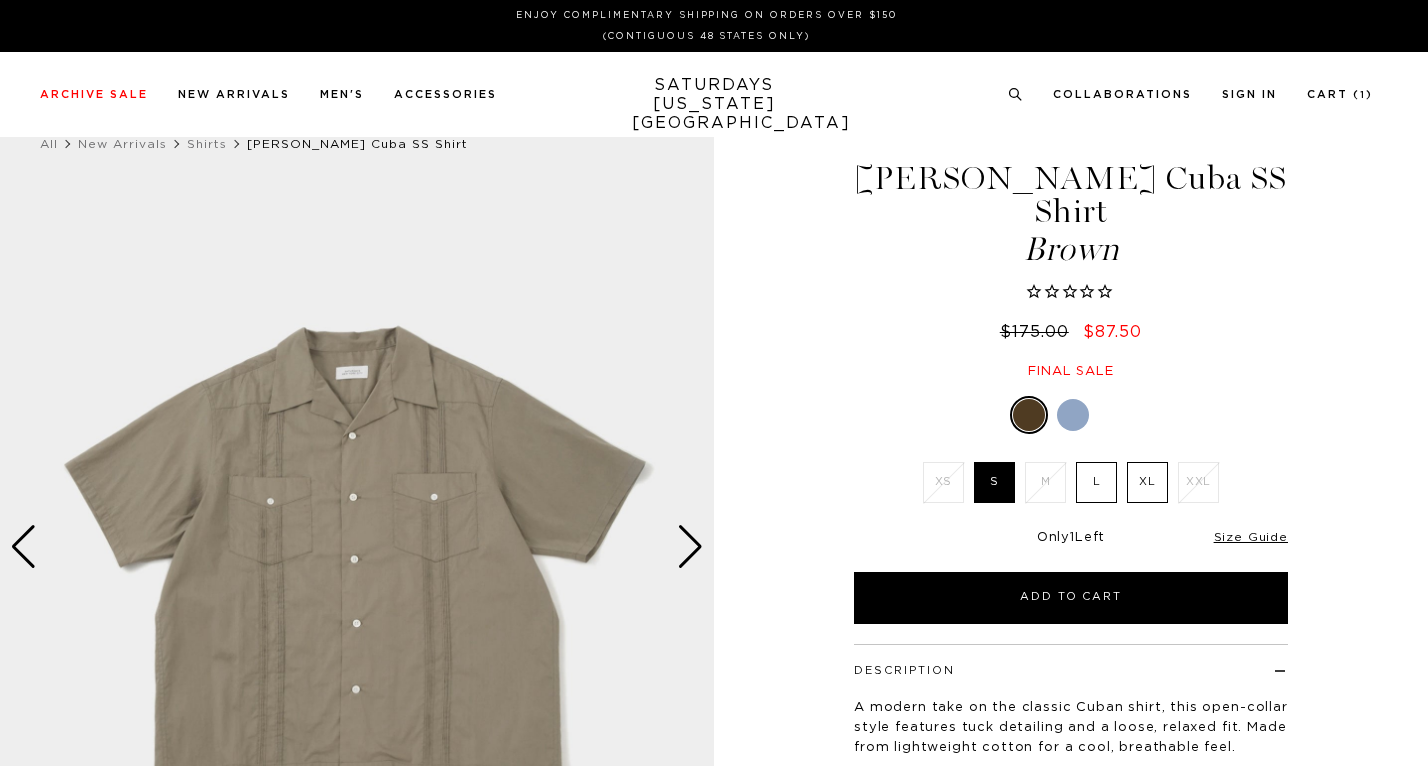scroll, scrollTop: 0, scrollLeft: 0, axis: both 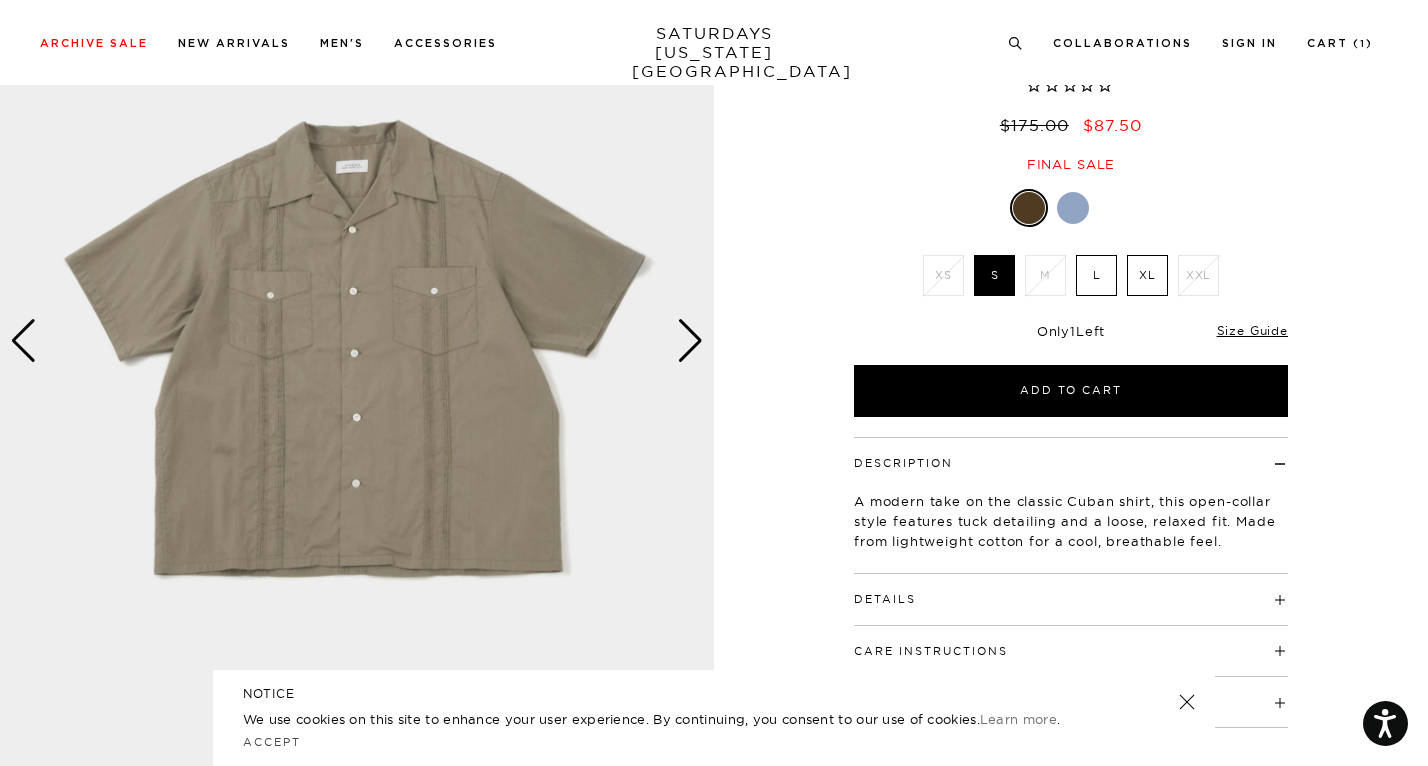 click at bounding box center (357, 341) 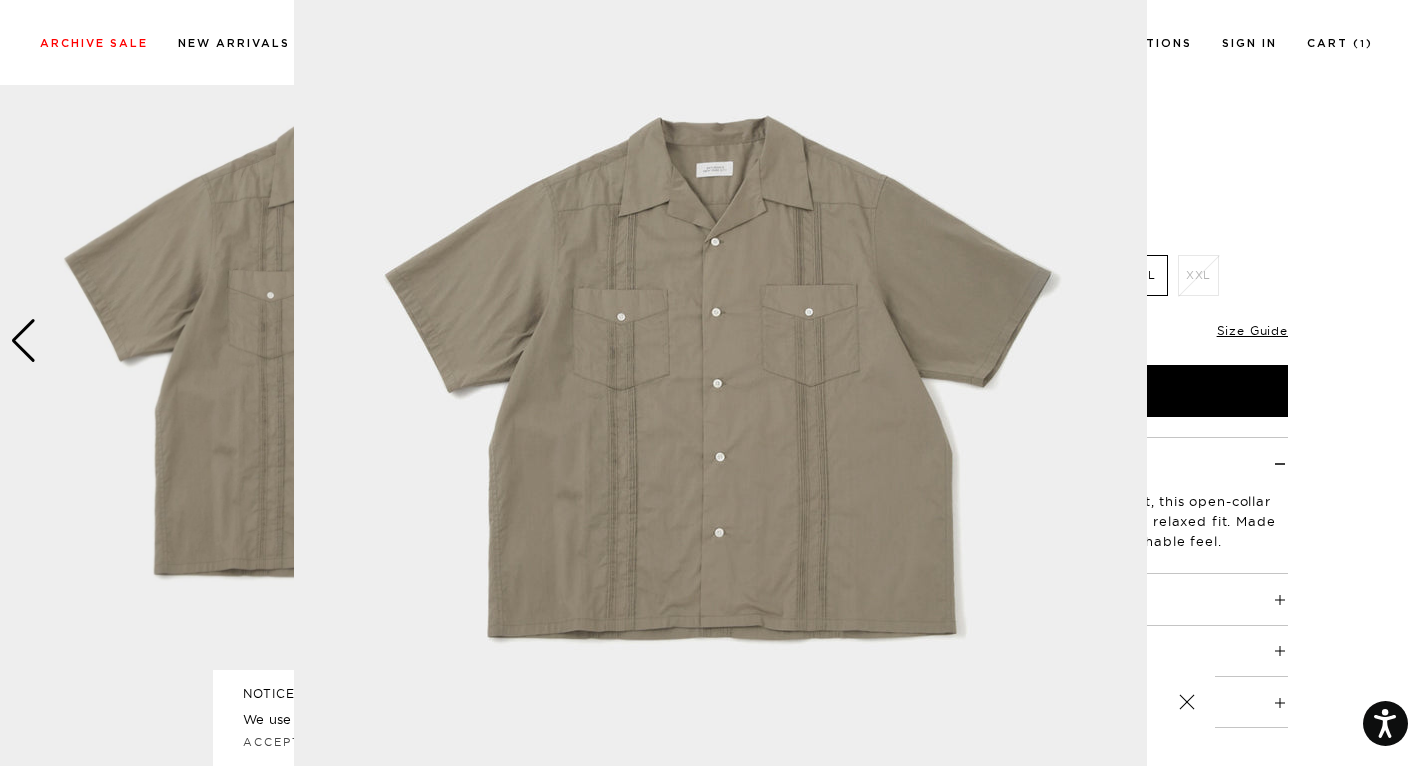 scroll, scrollTop: 132, scrollLeft: 0, axis: vertical 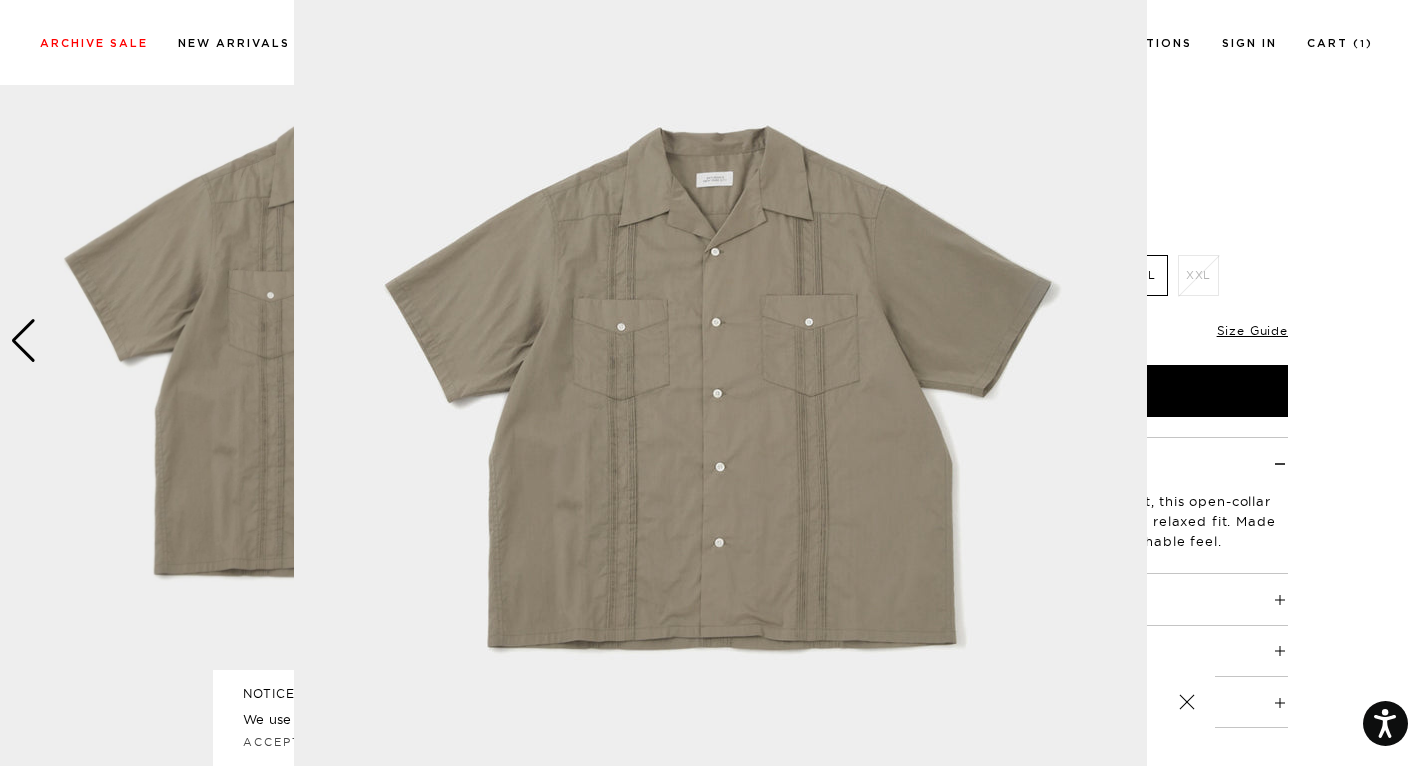click at bounding box center (714, 383) 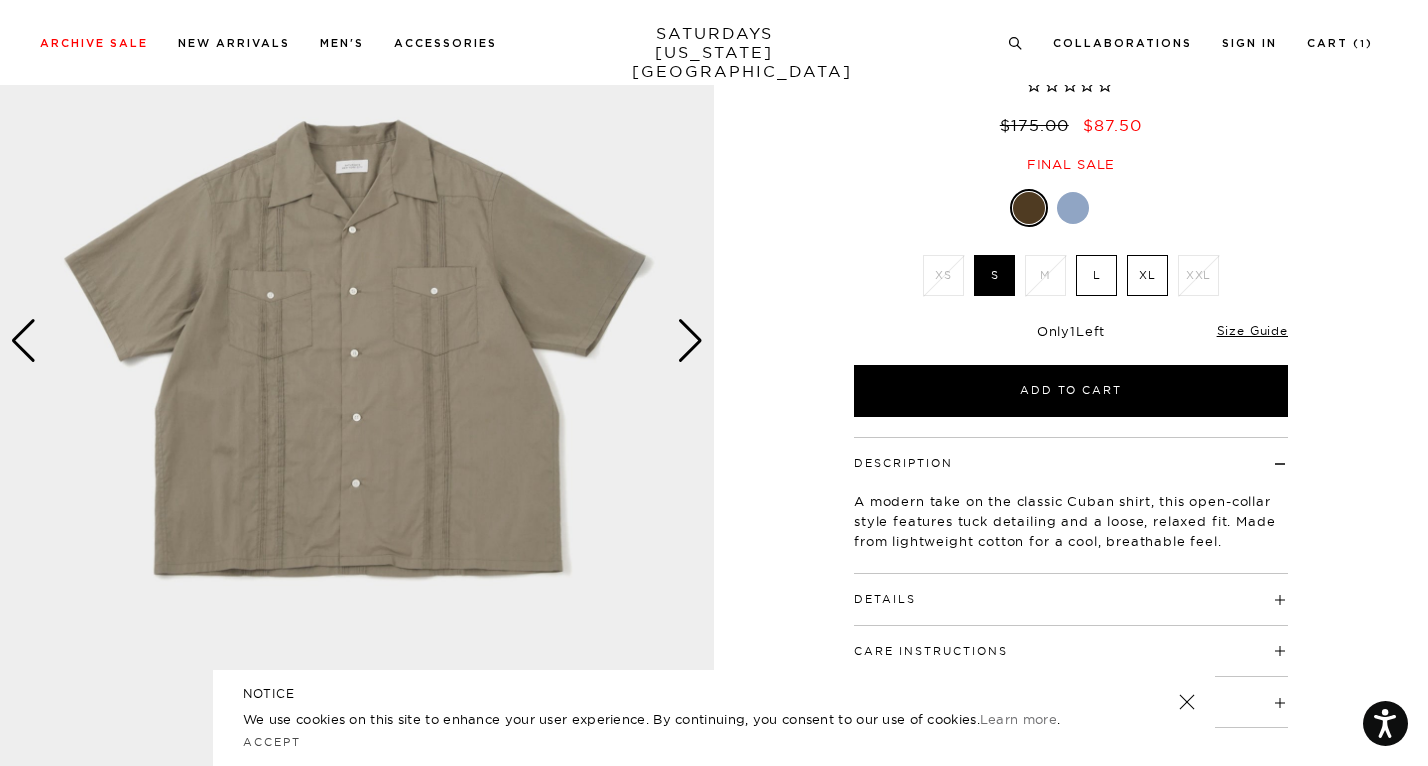 click at bounding box center [690, 341] 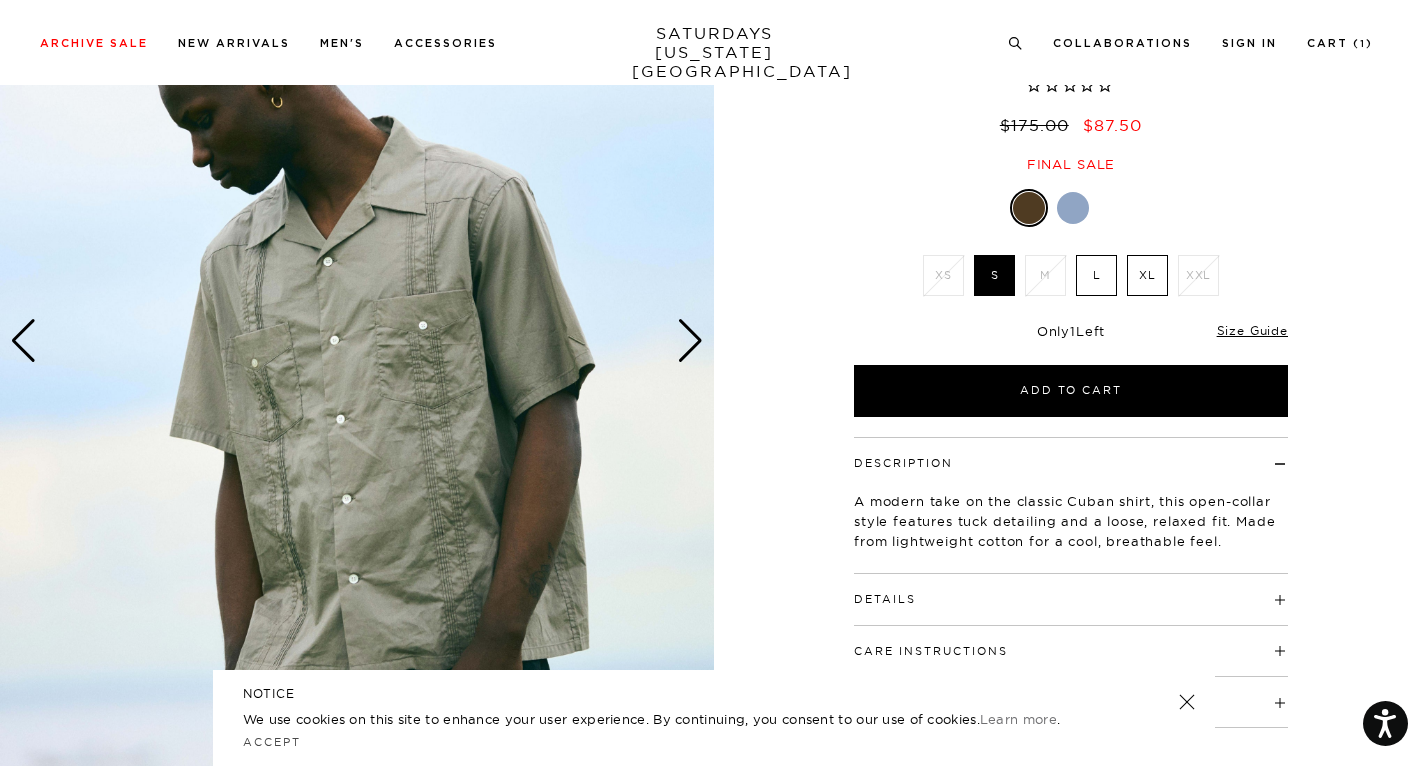 click at bounding box center [1073, 208] 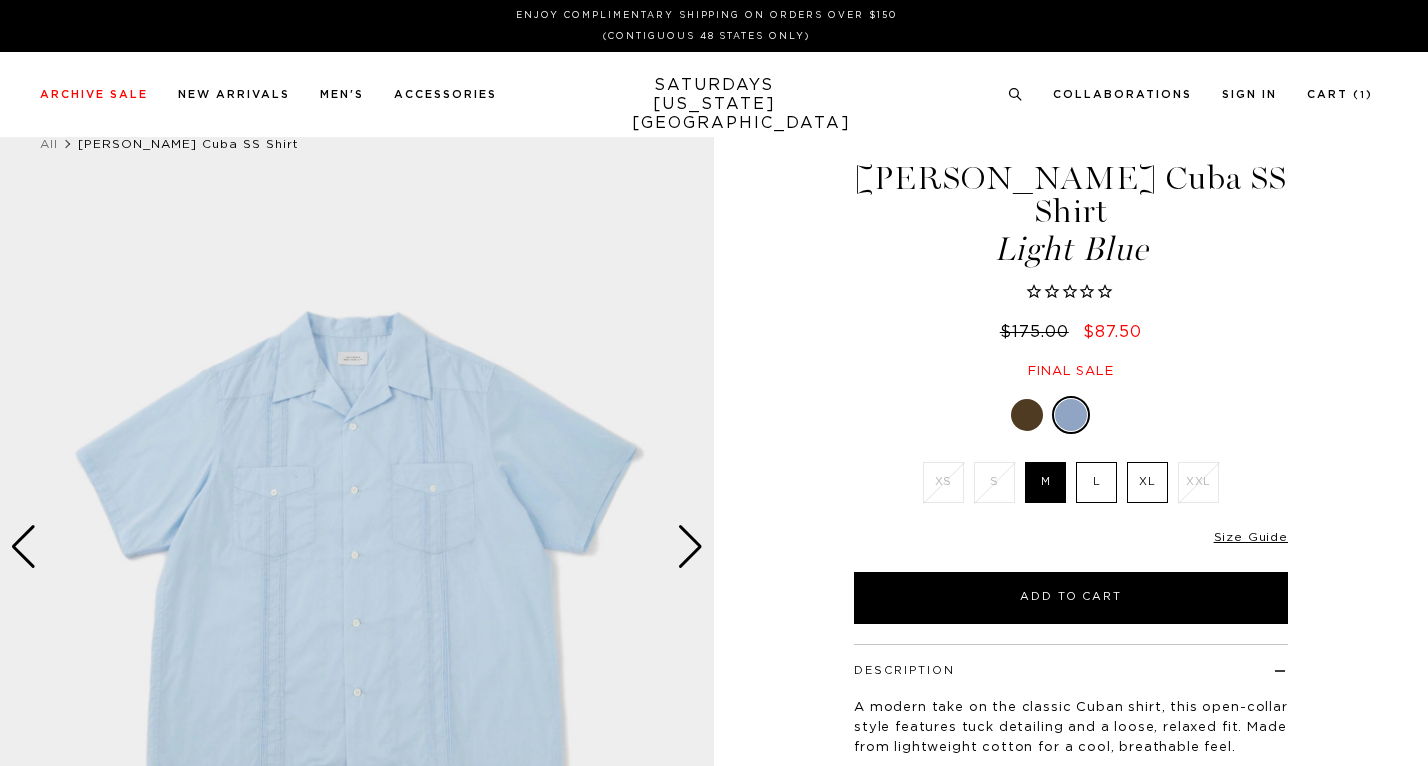 scroll, scrollTop: 0, scrollLeft: 0, axis: both 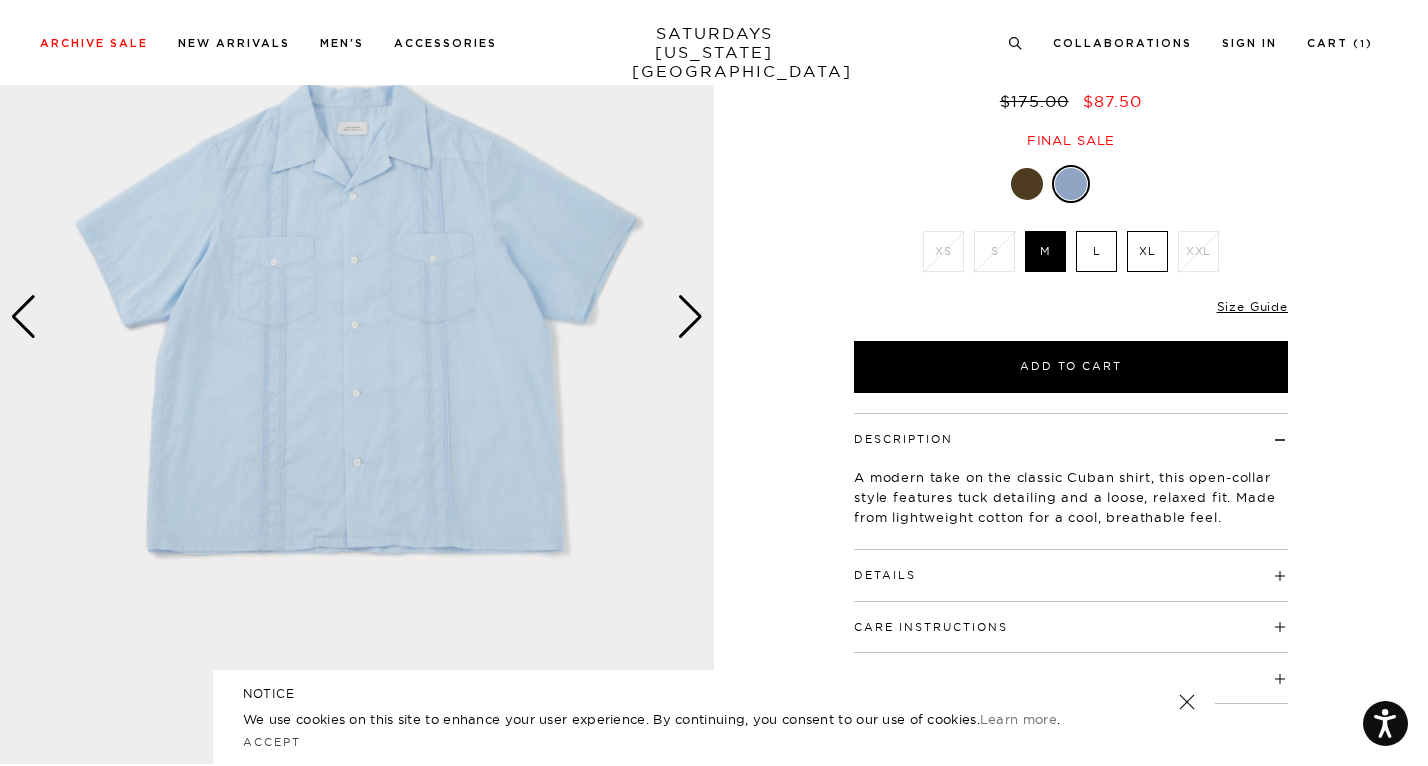 click at bounding box center (1027, 184) 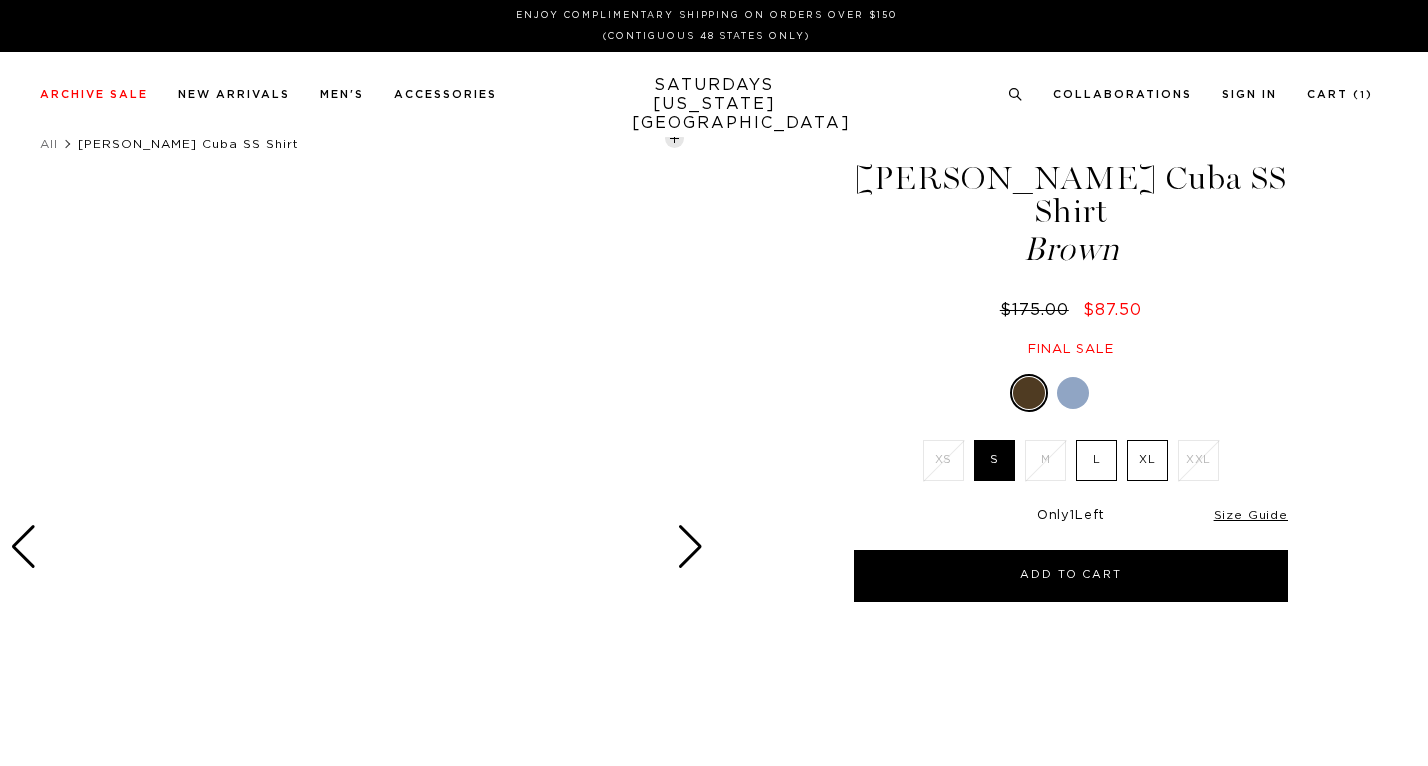scroll, scrollTop: 0, scrollLeft: 0, axis: both 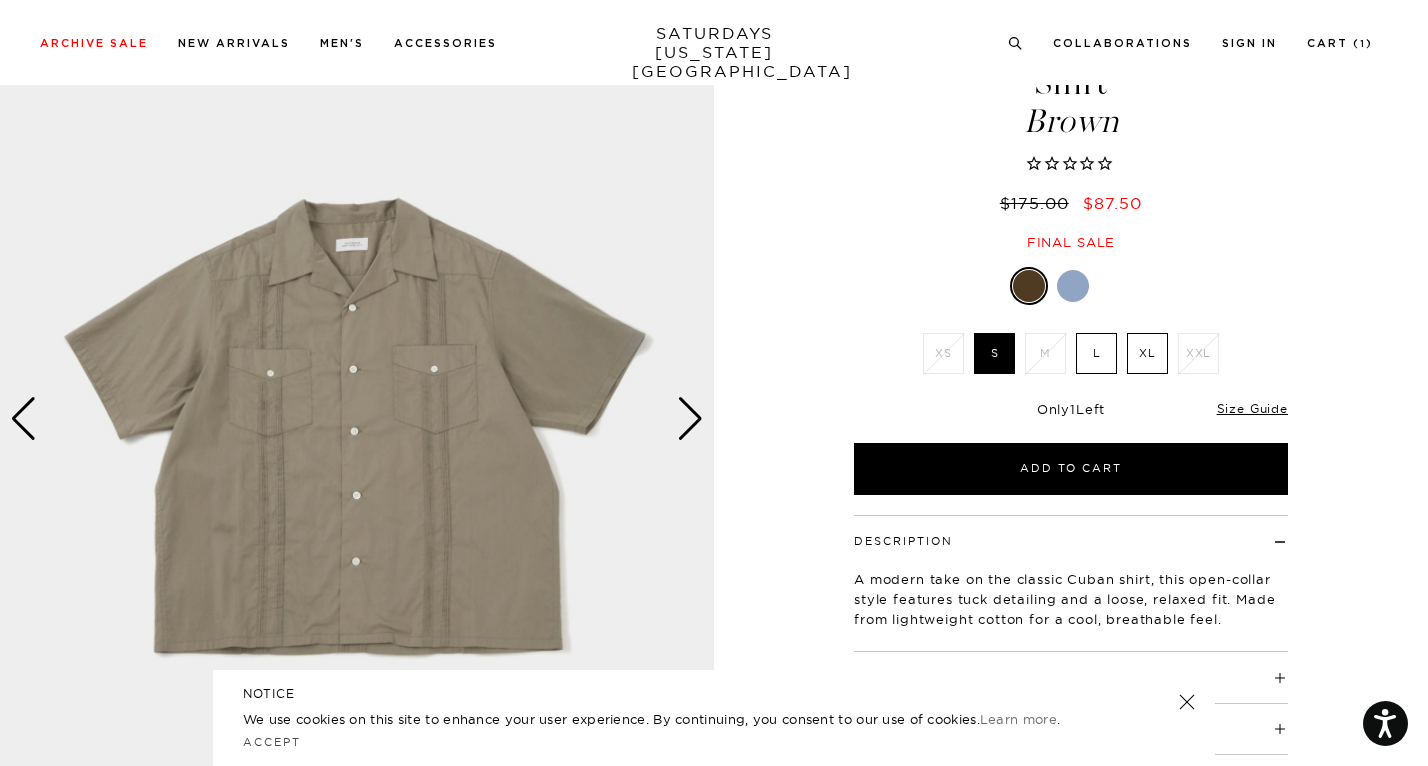 click at bounding box center (357, 419) 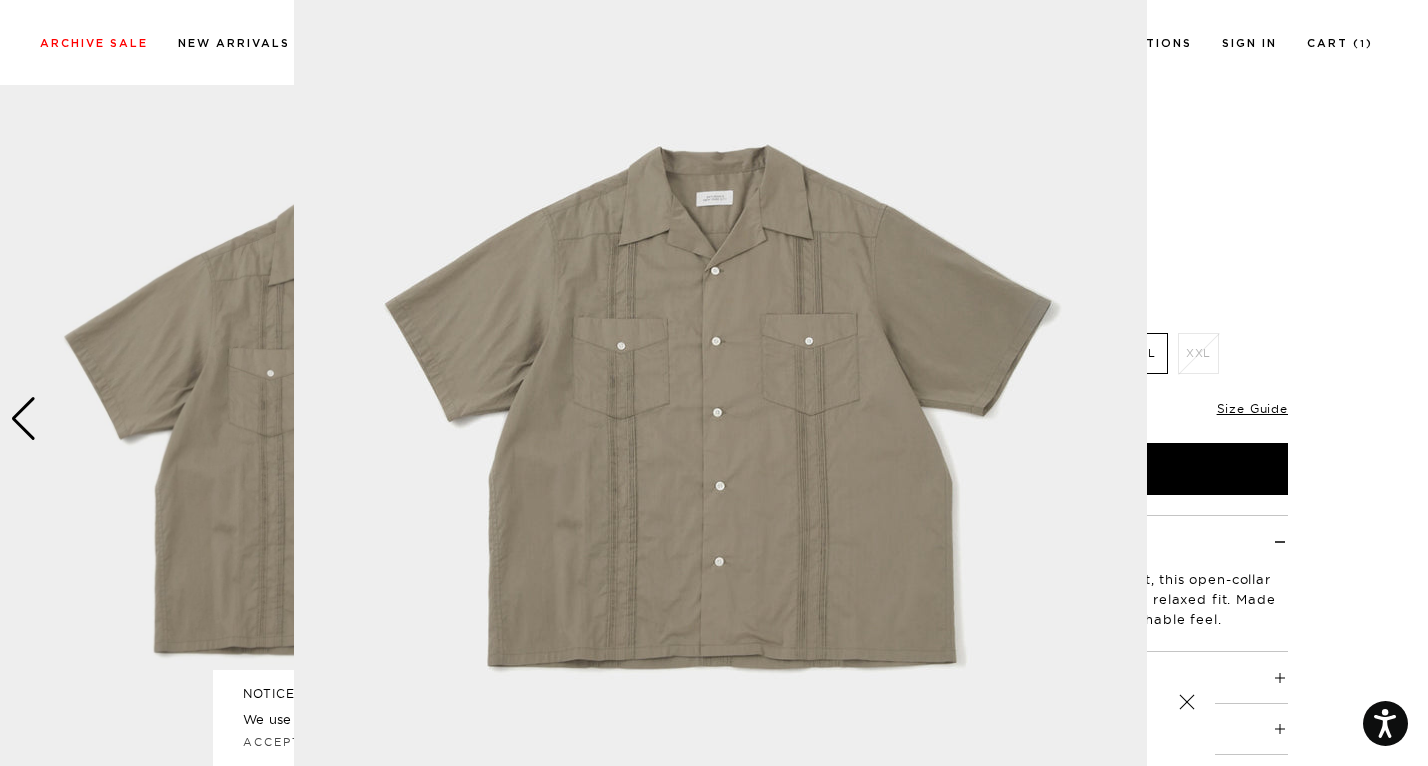scroll, scrollTop: 0, scrollLeft: 0, axis: both 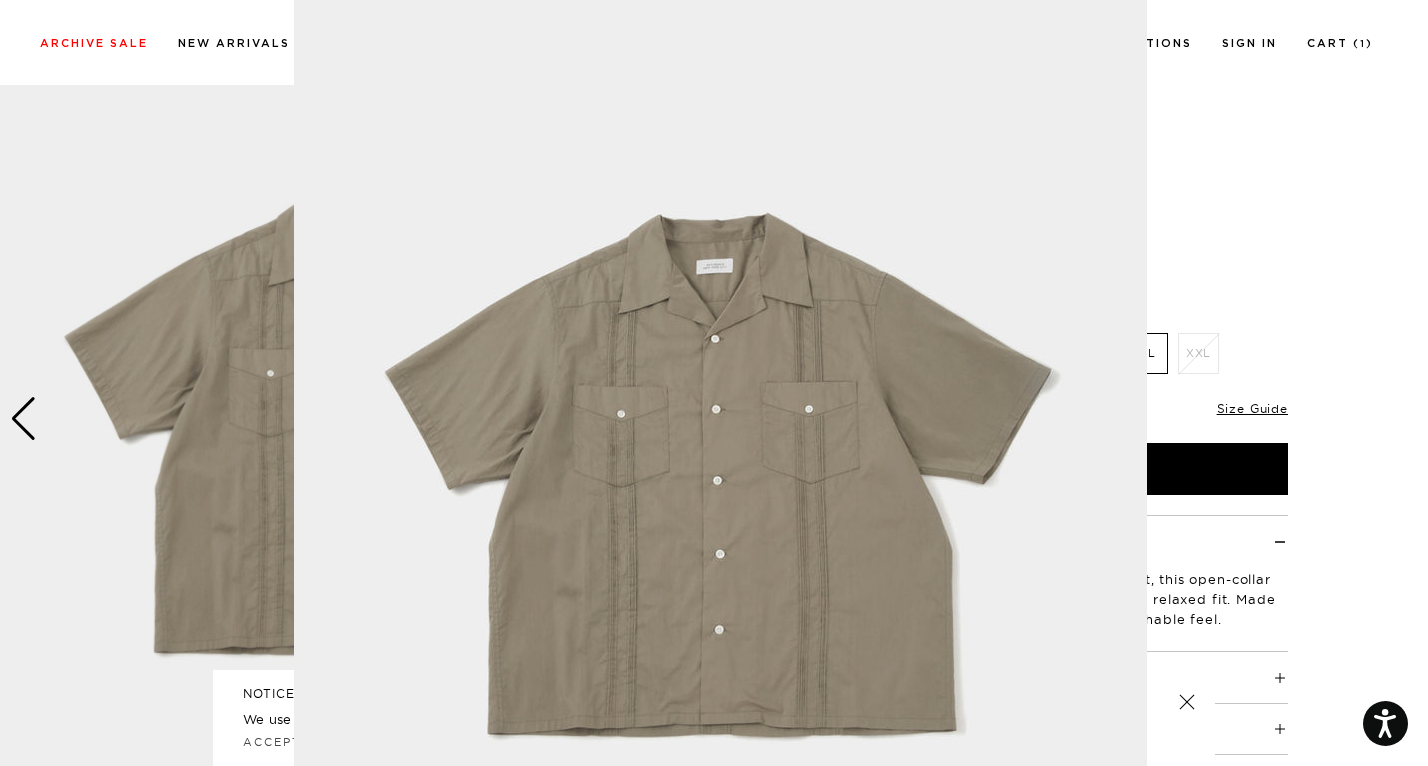 click at bounding box center (714, 383) 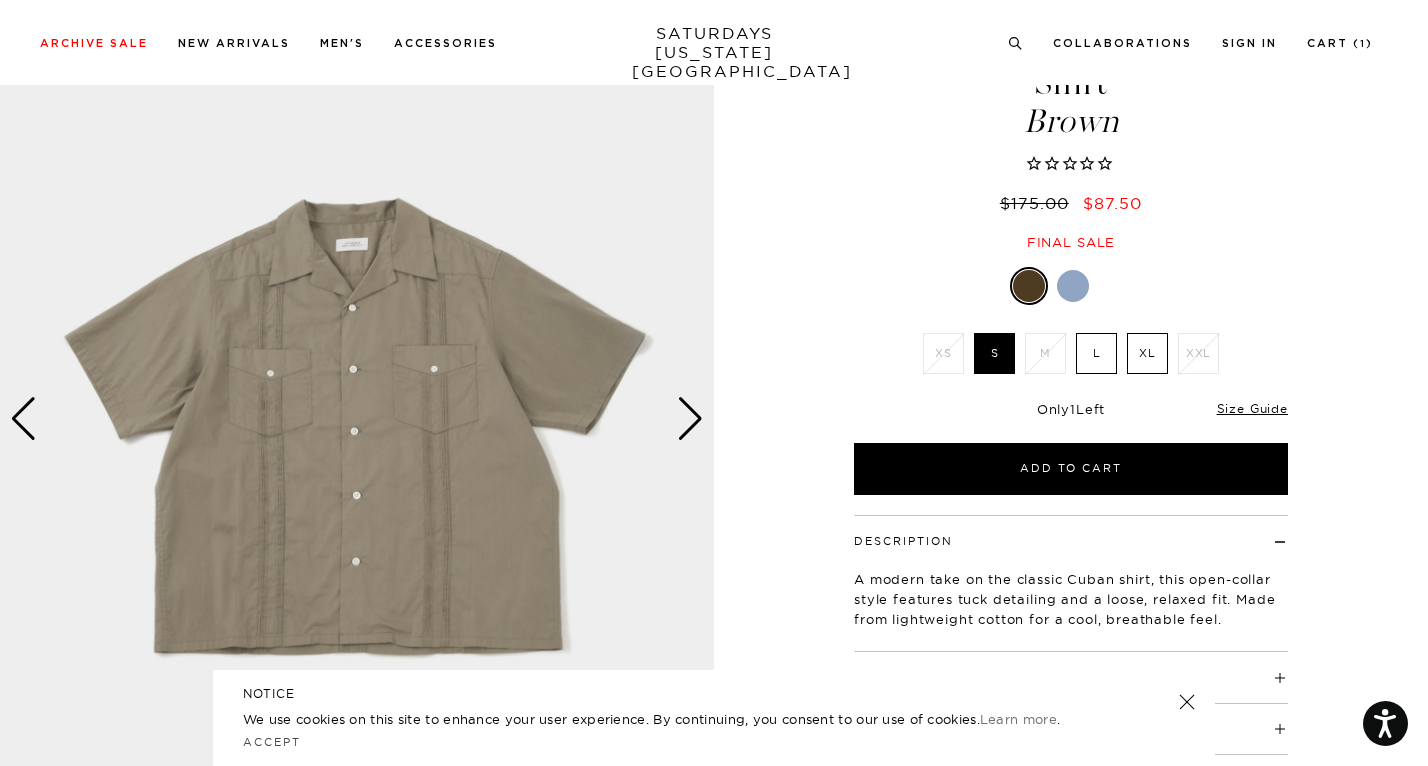click at bounding box center [690, 419] 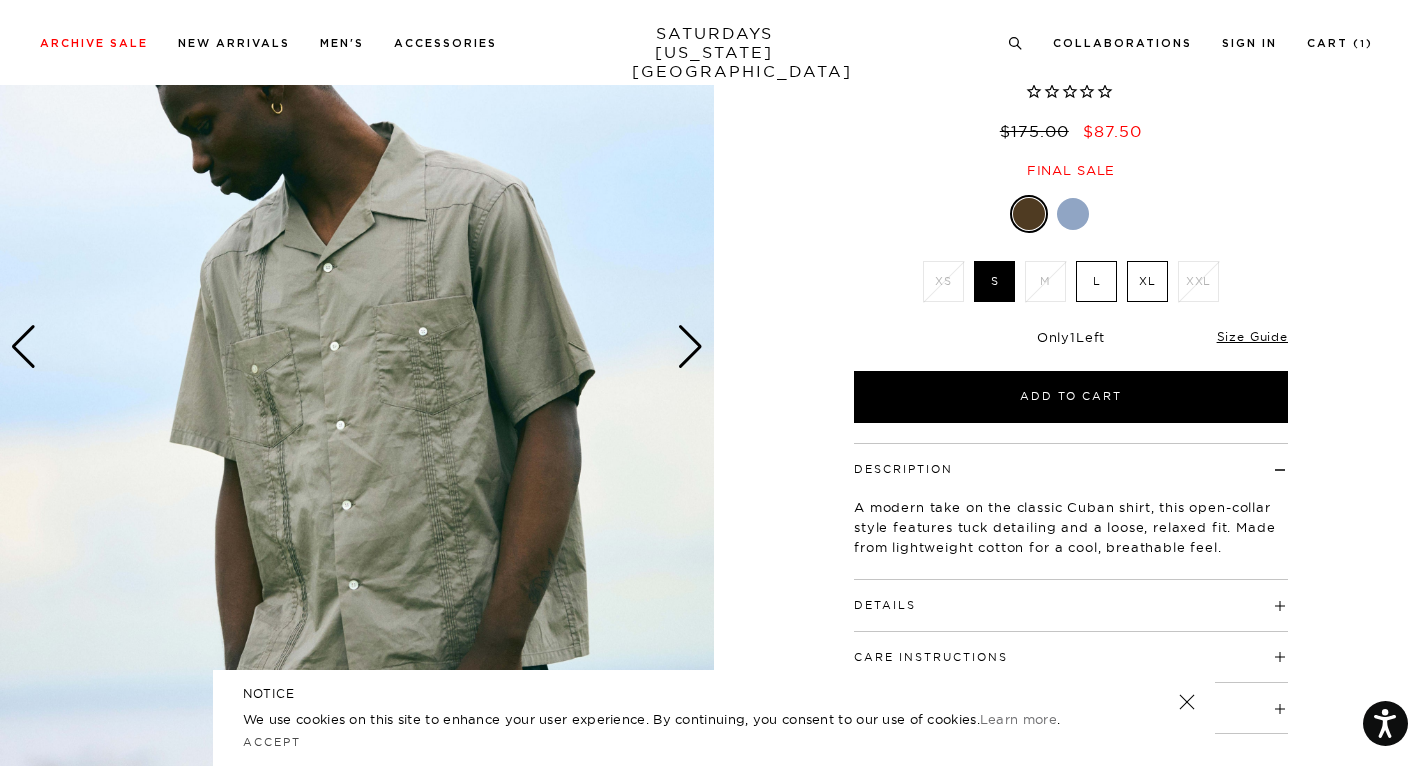 scroll, scrollTop: 202, scrollLeft: 0, axis: vertical 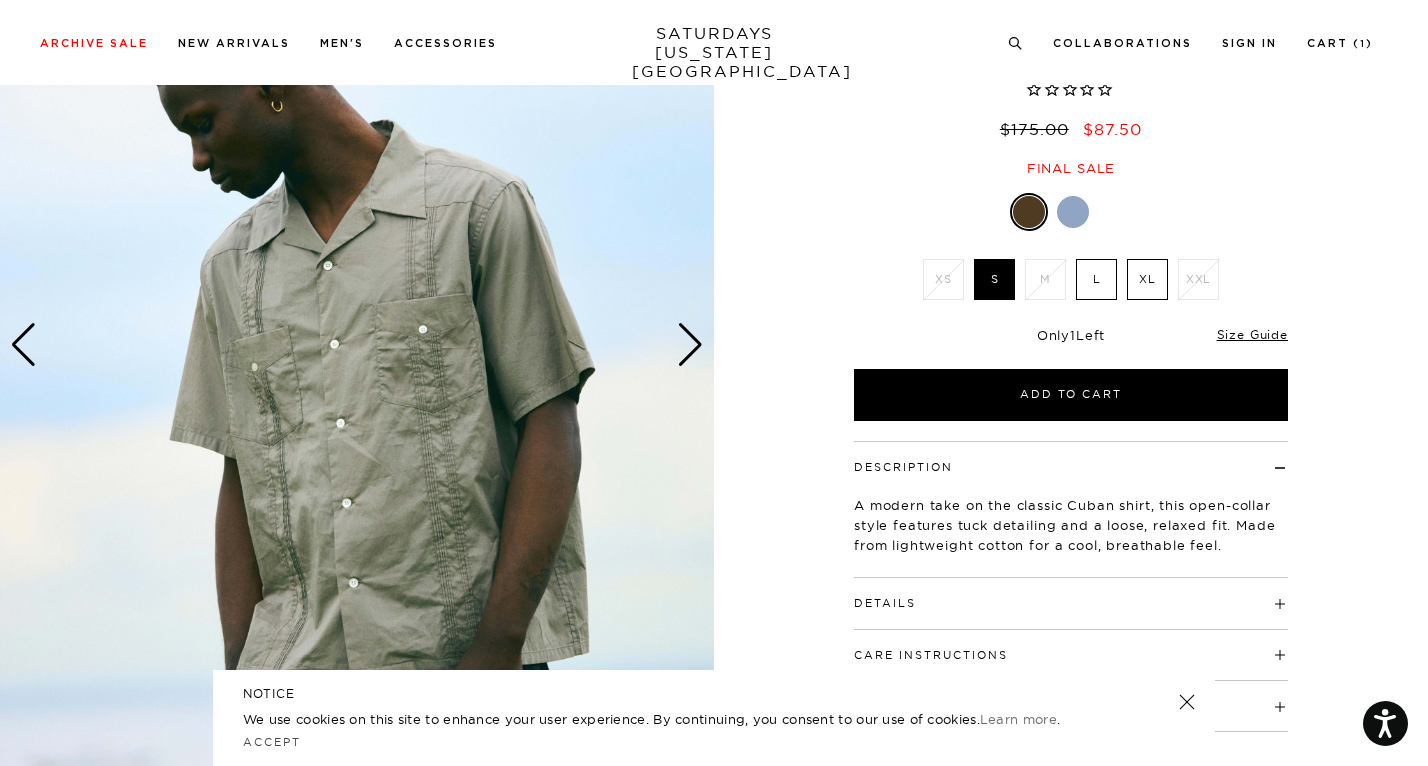 click at bounding box center (690, 345) 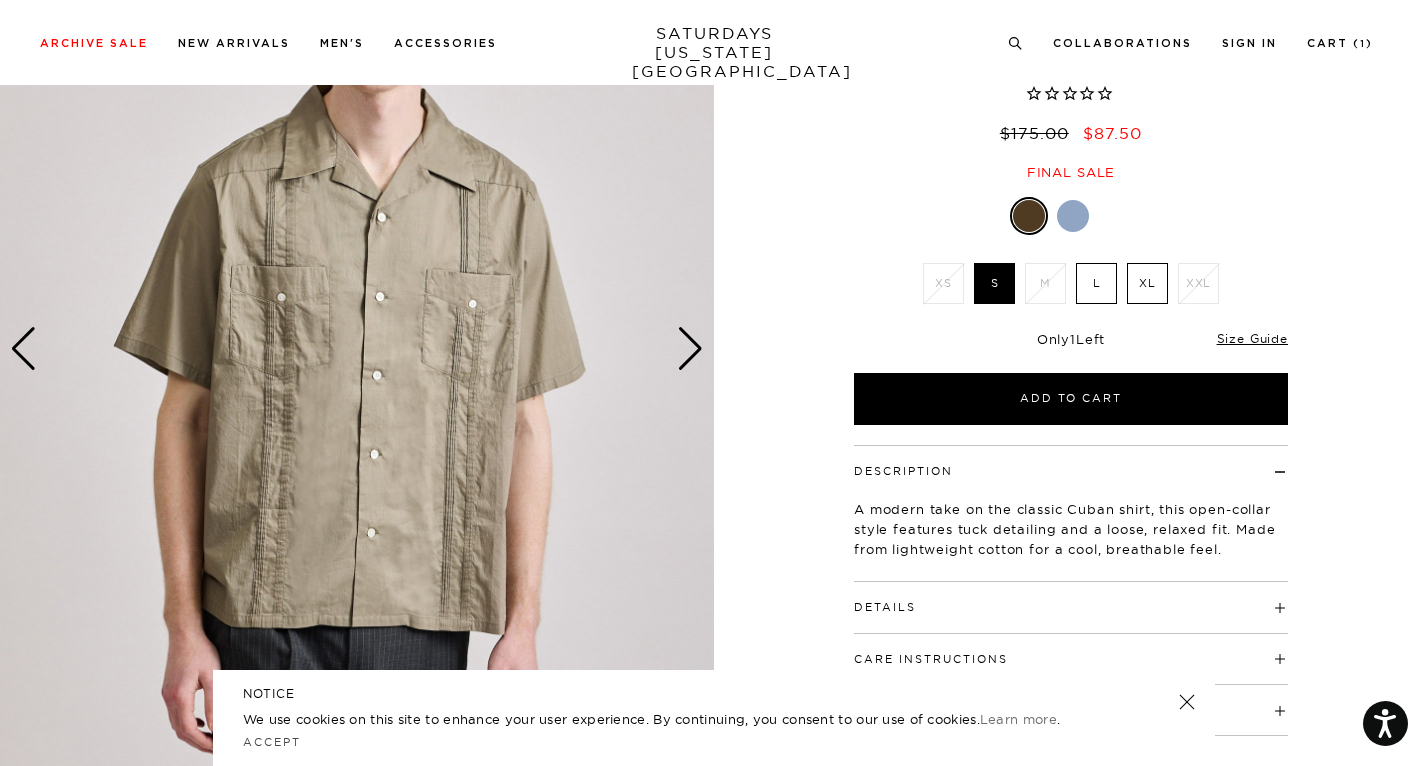 scroll, scrollTop: 193, scrollLeft: 0, axis: vertical 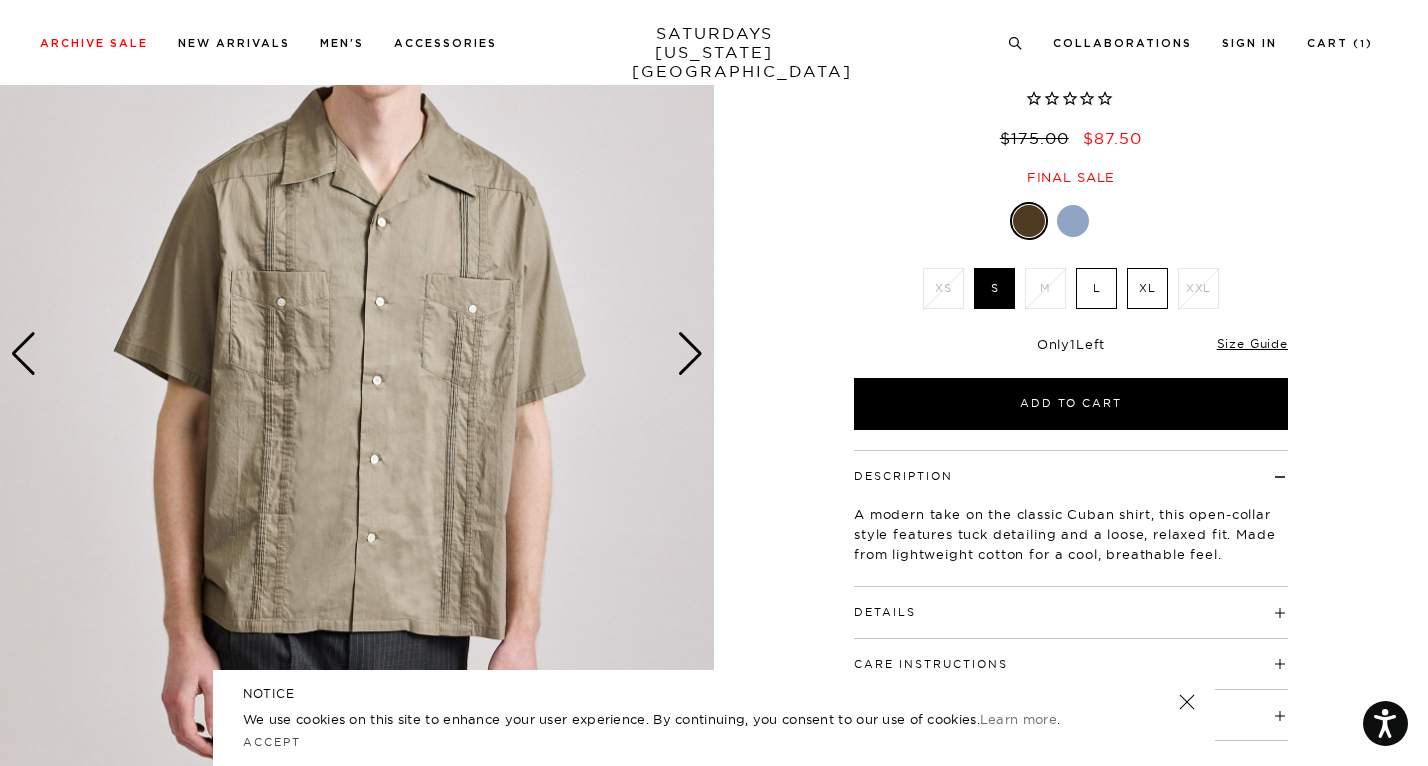 click at bounding box center (690, 354) 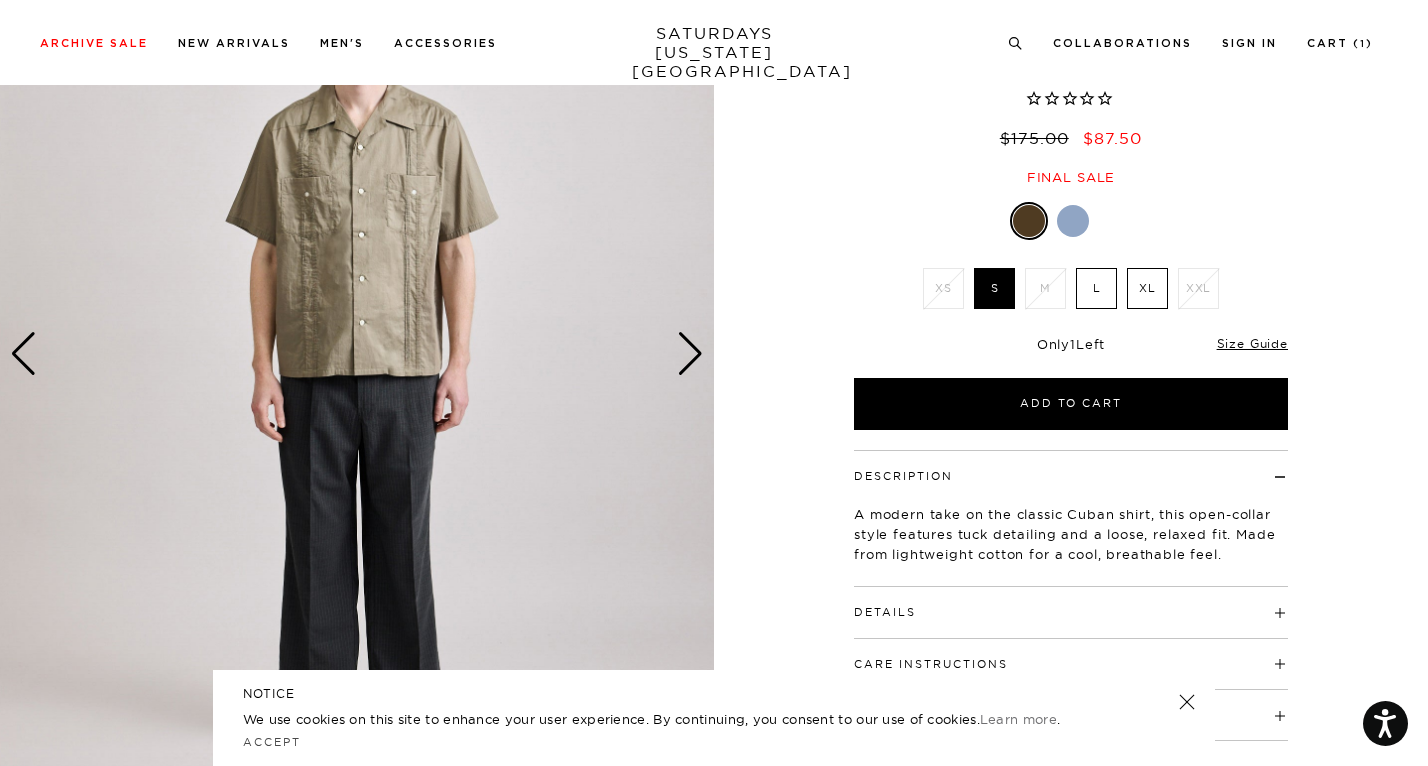 click at bounding box center [690, 354] 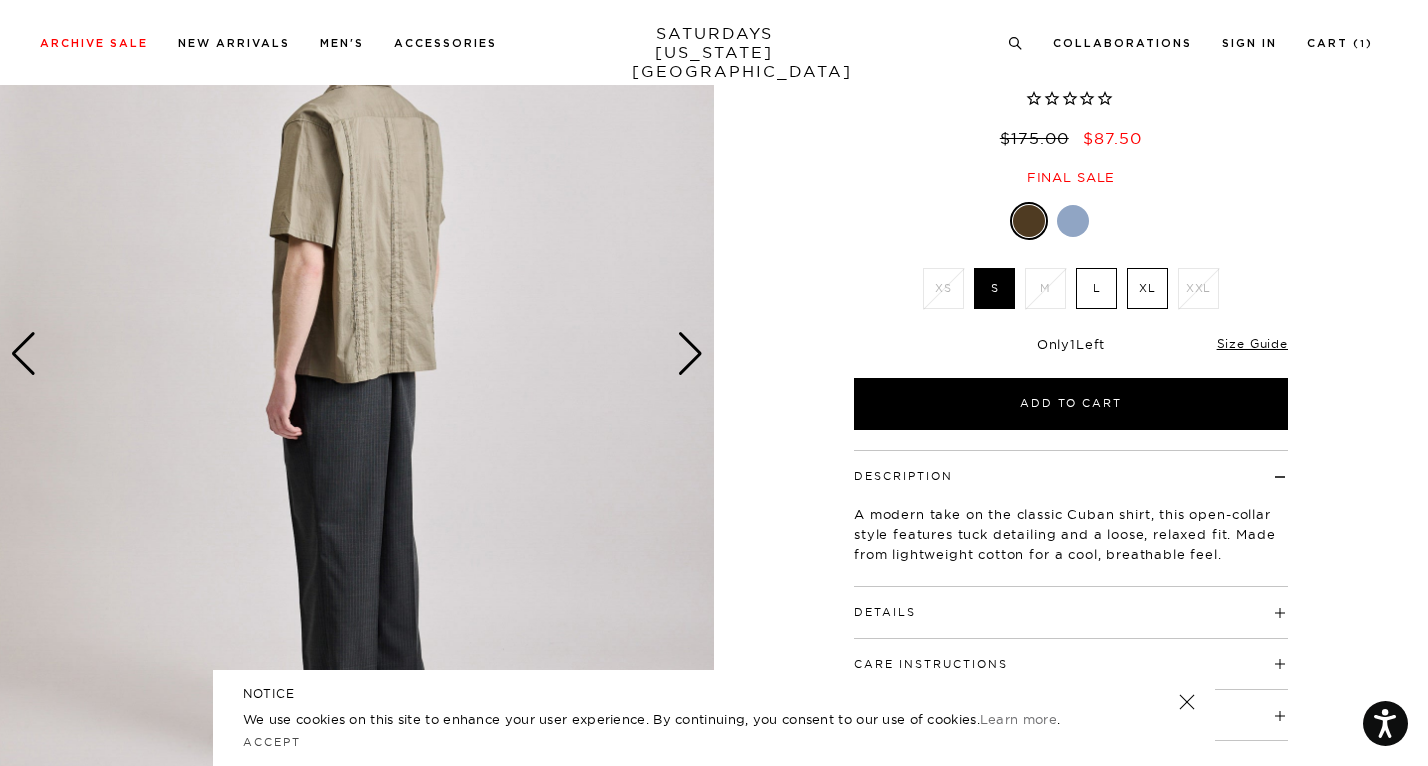 click at bounding box center [357, 354] 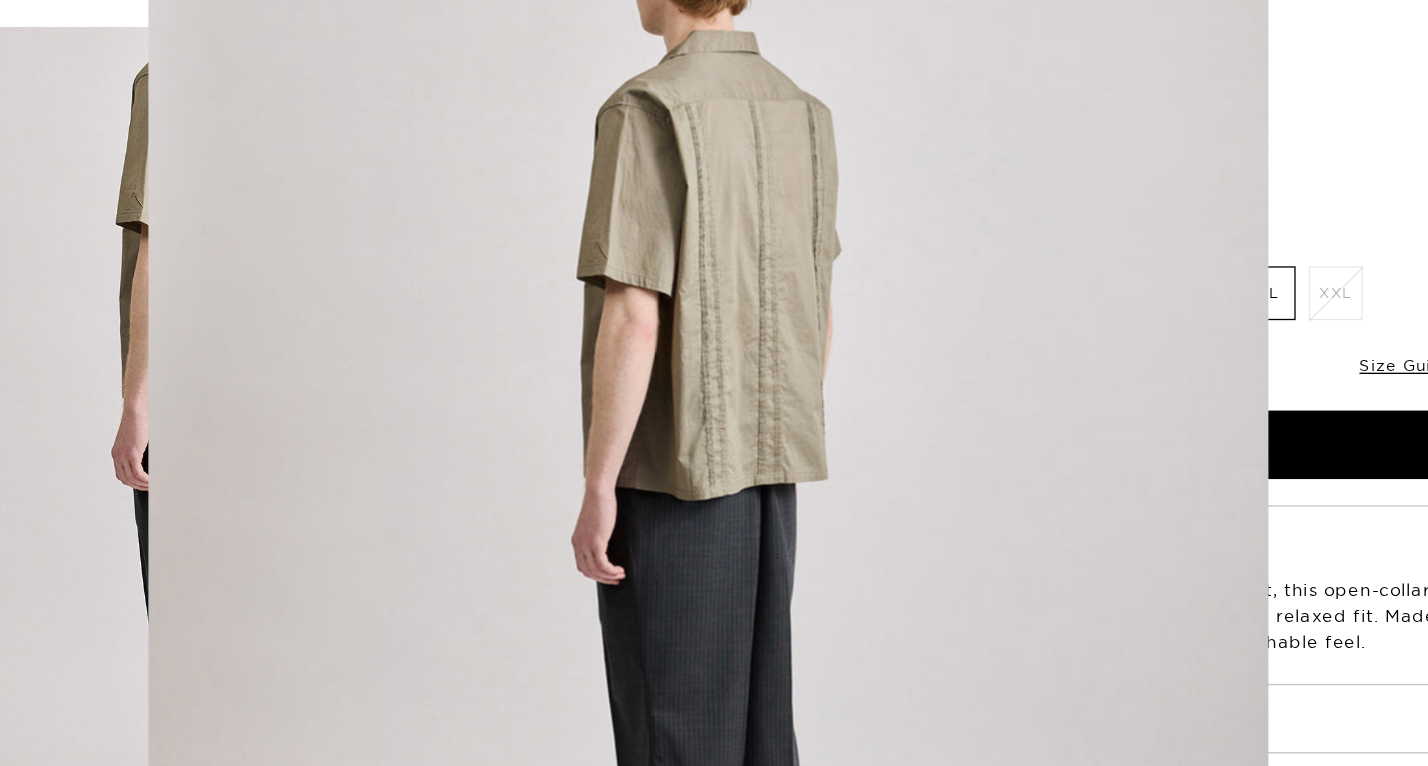 scroll, scrollTop: 115, scrollLeft: 0, axis: vertical 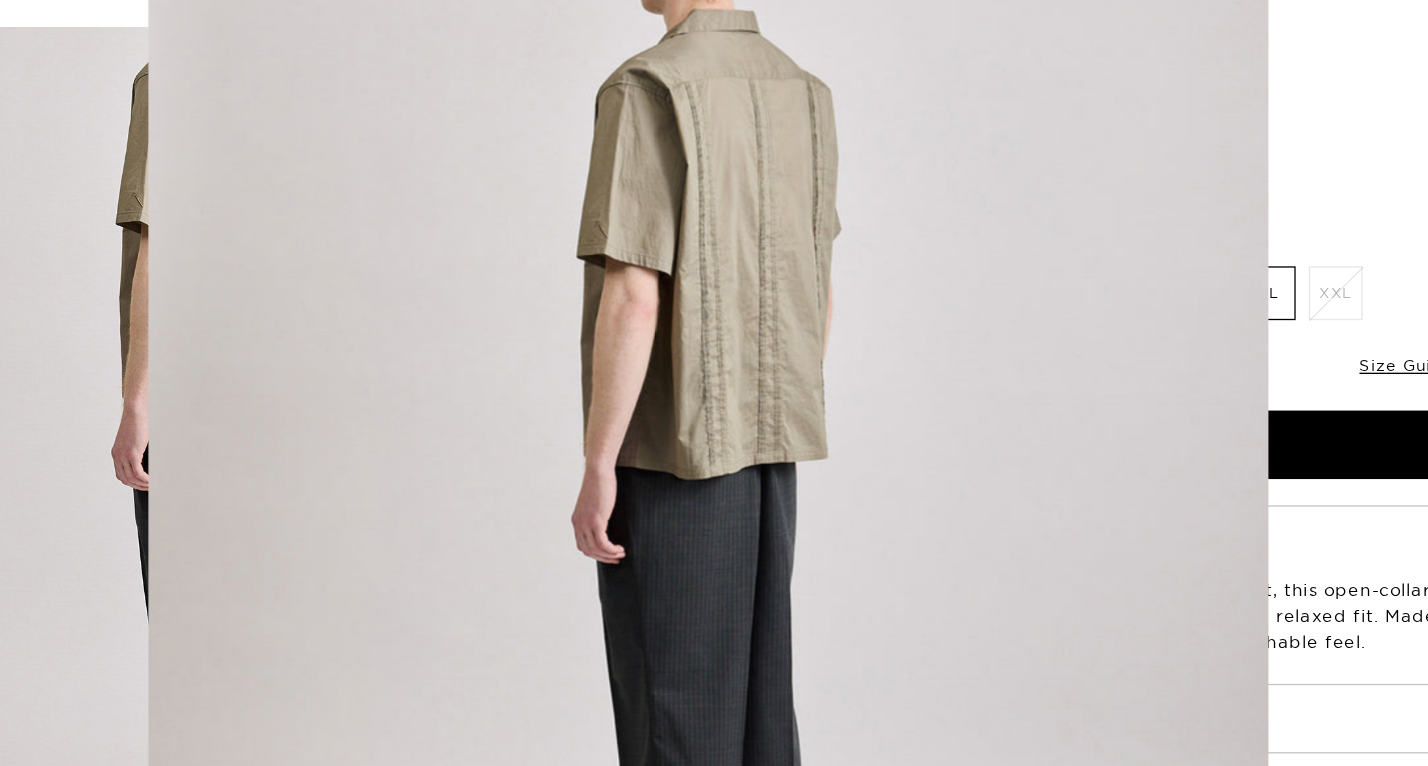 click at bounding box center (714, 383) 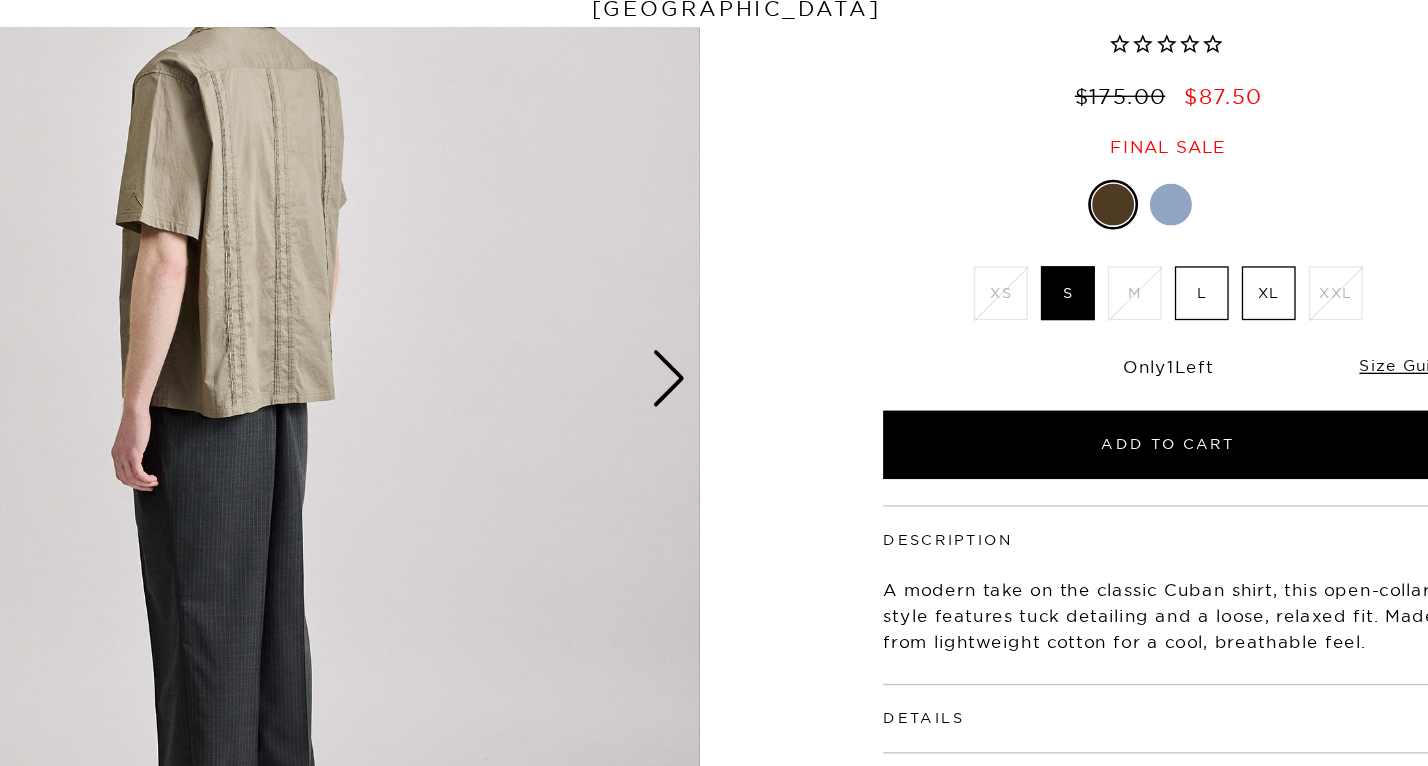 scroll, scrollTop: 0, scrollLeft: 0, axis: both 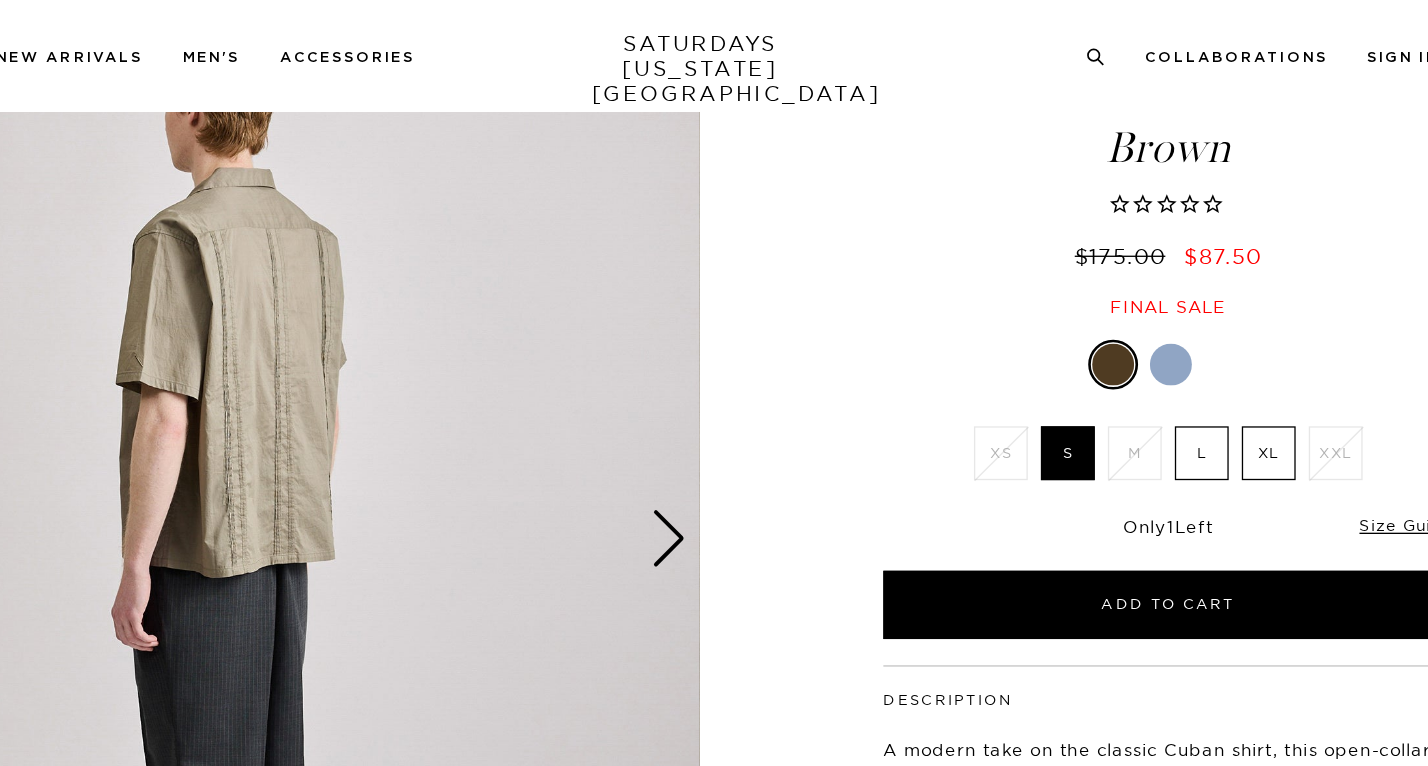 click on "XL" at bounding box center [1147, 345] 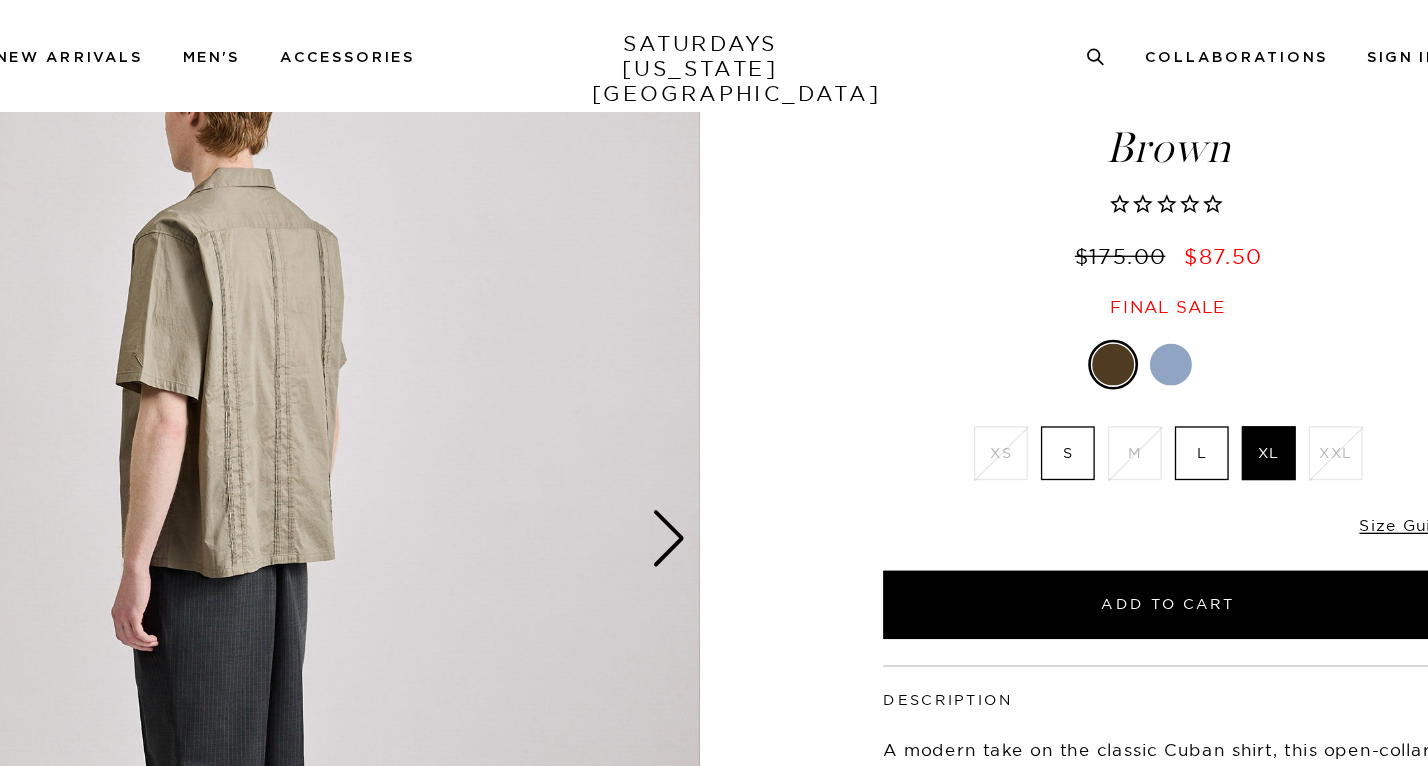 click on "L" at bounding box center [1096, 345] 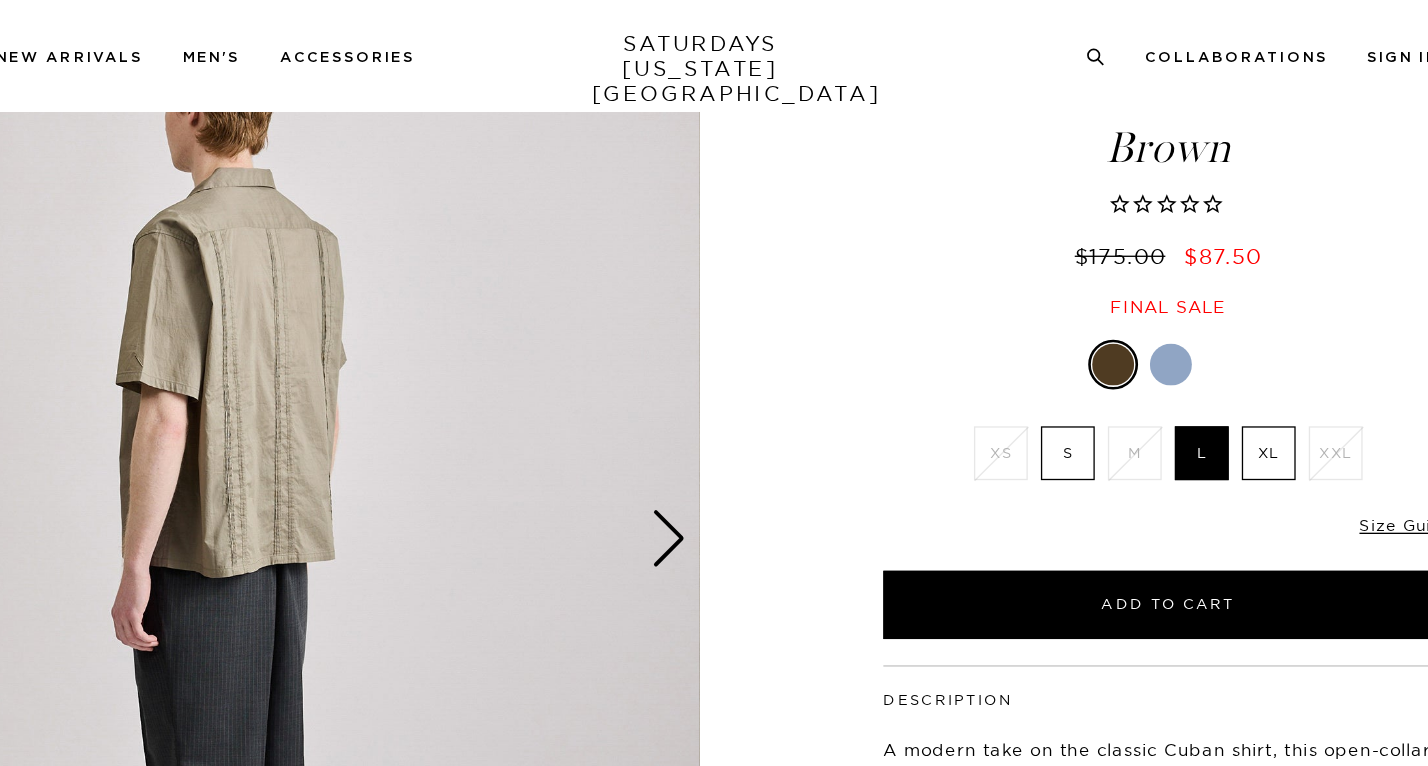 click at bounding box center [690, 411] 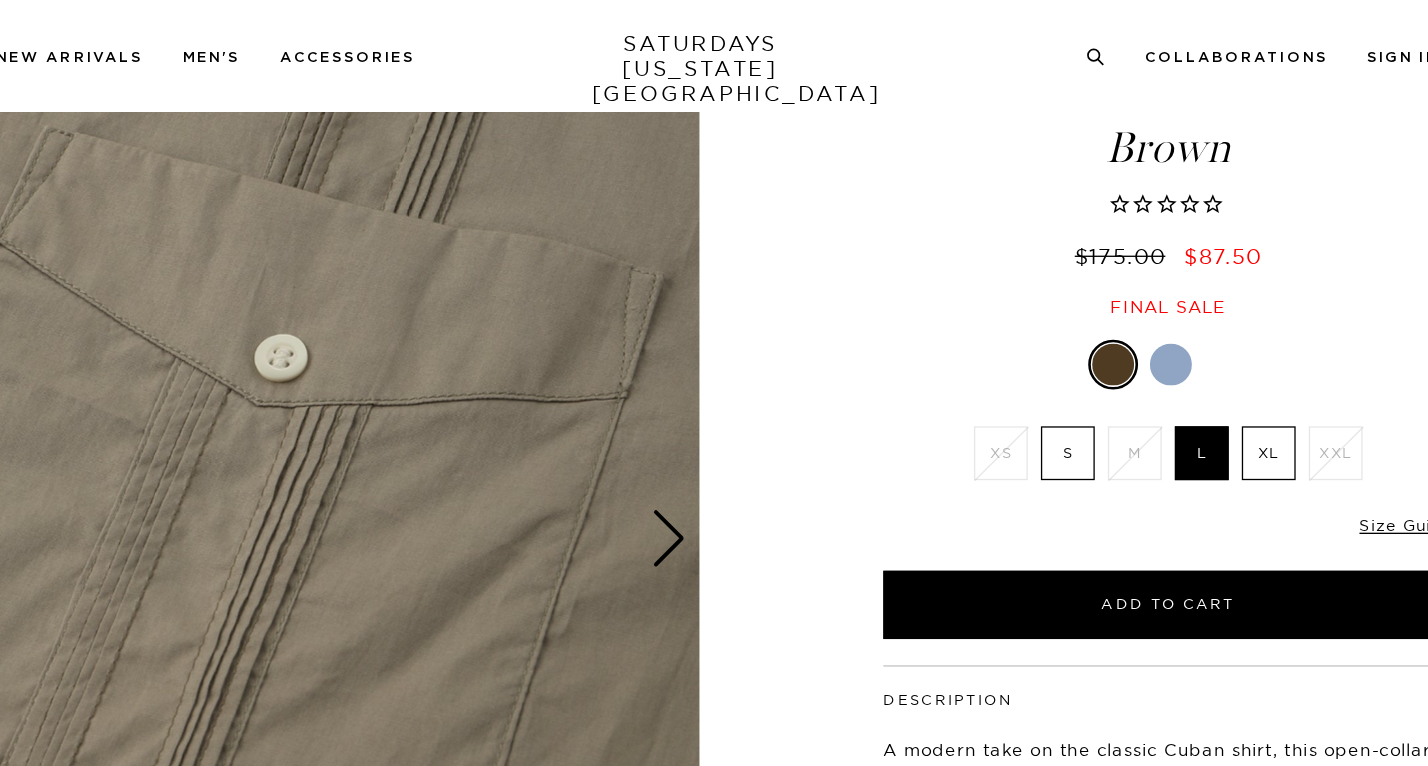 click at bounding box center (690, 411) 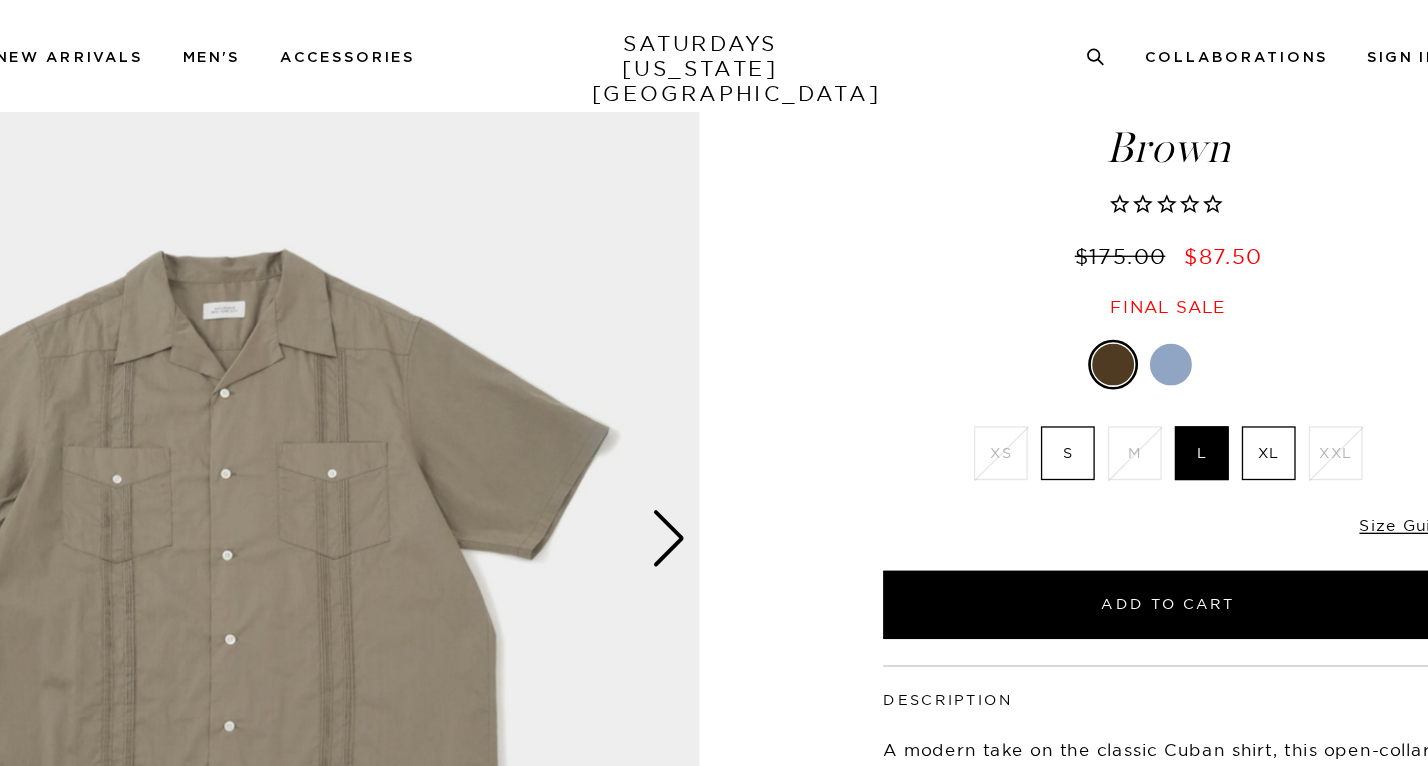 click at bounding box center (-4641, 411) 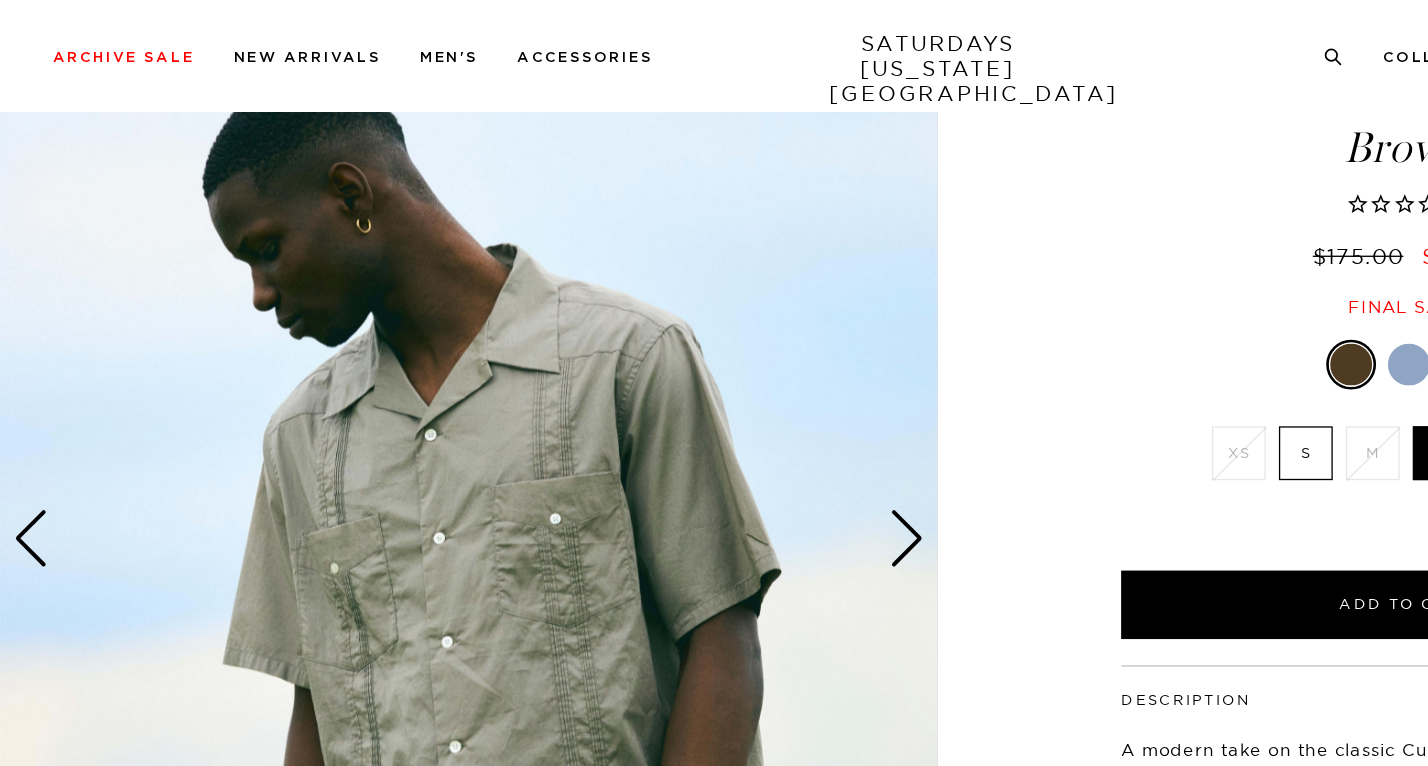 click at bounding box center [357, 411] 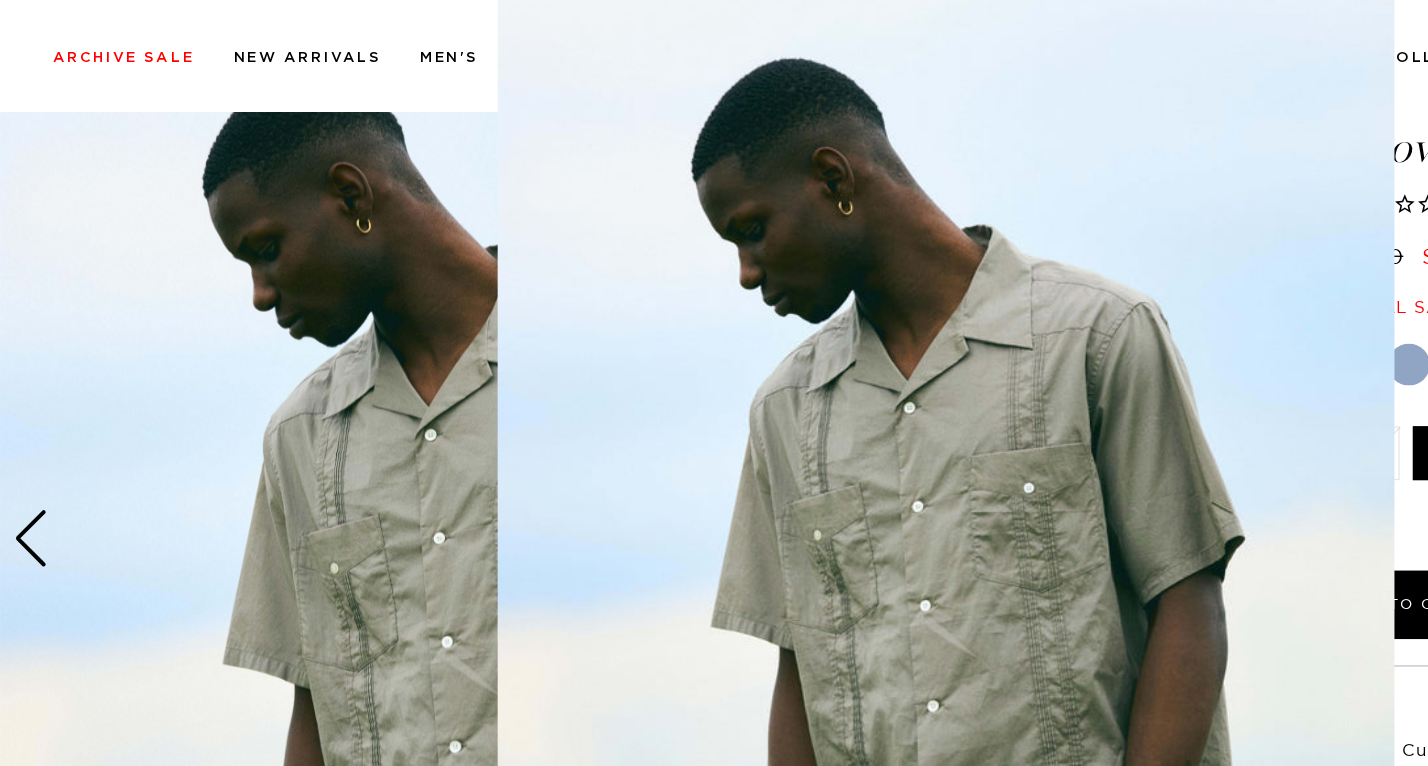 scroll, scrollTop: 127, scrollLeft: 0, axis: vertical 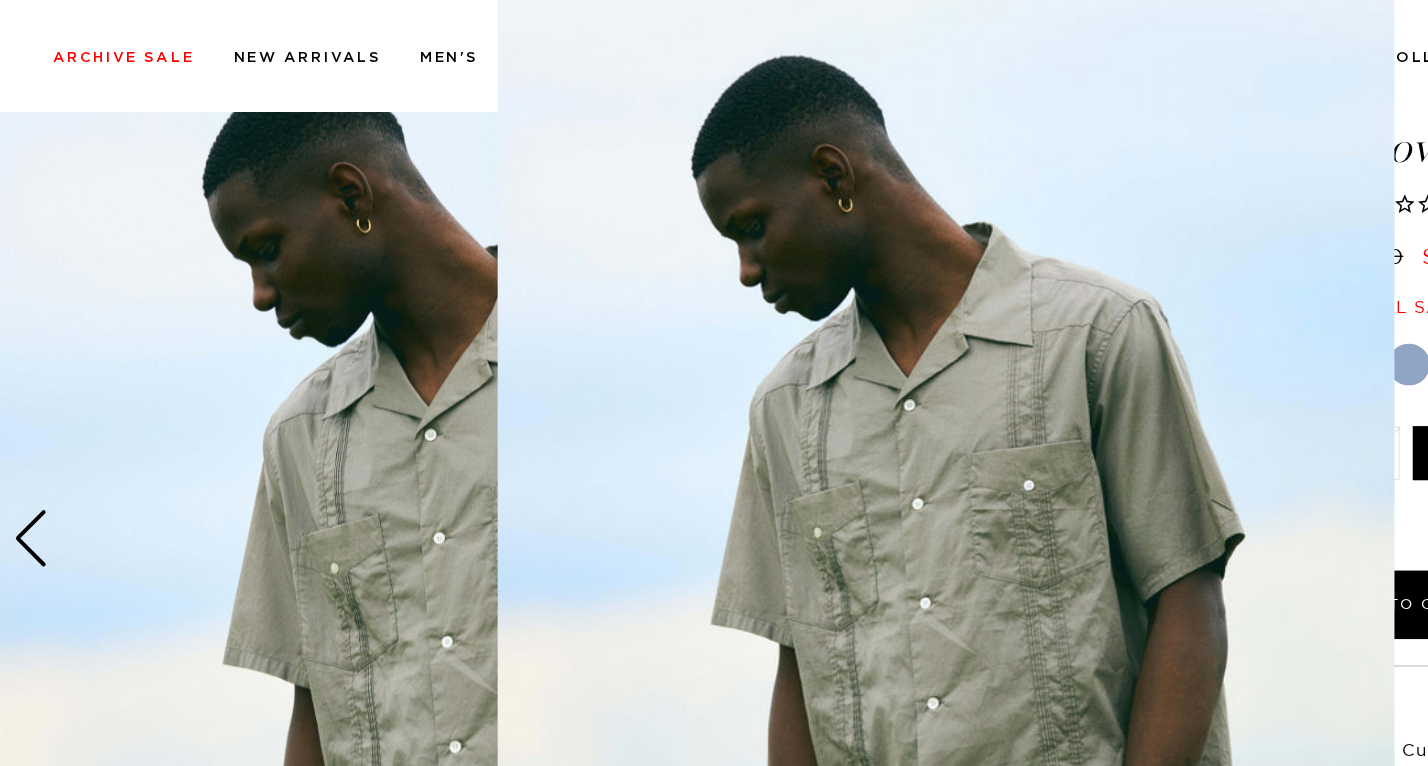 click at bounding box center (714, 383) 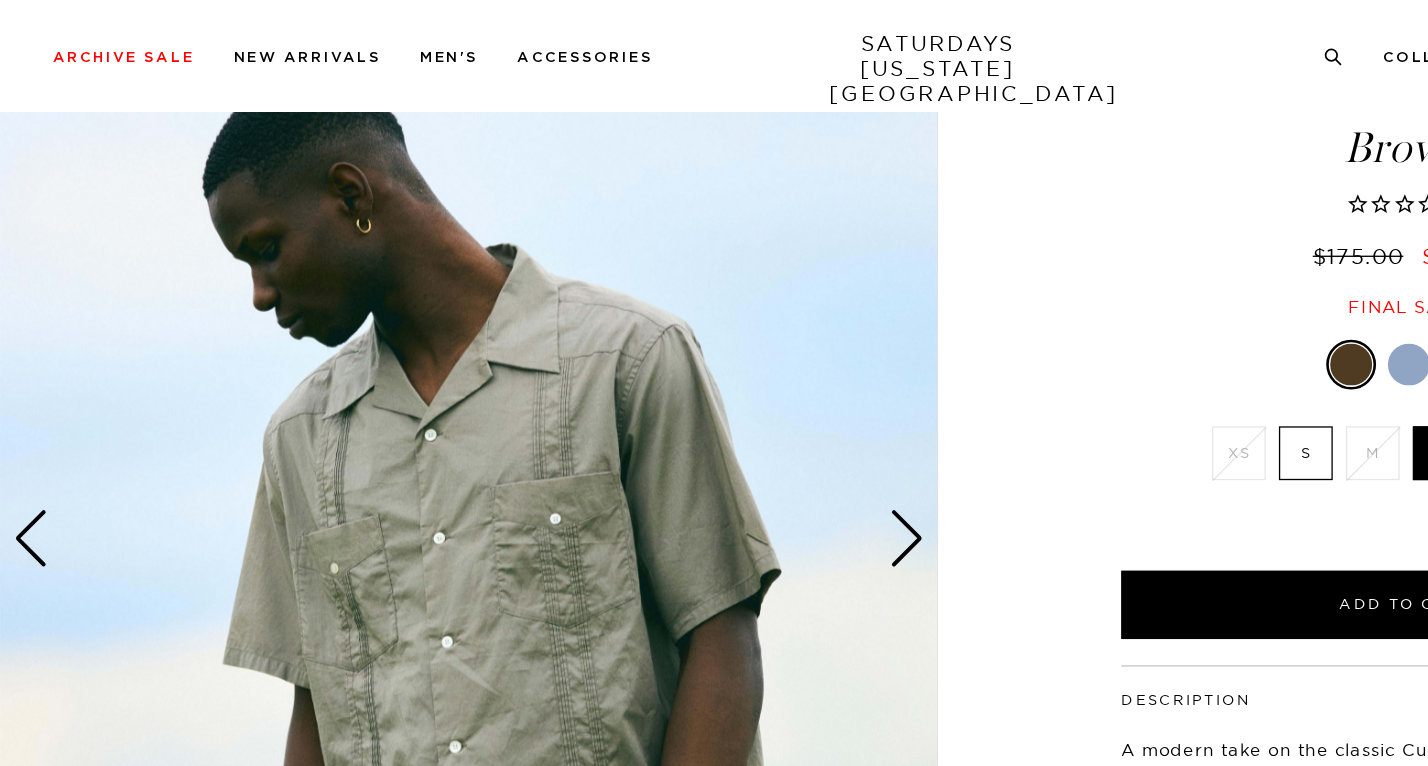 scroll, scrollTop: 0, scrollLeft: 0, axis: both 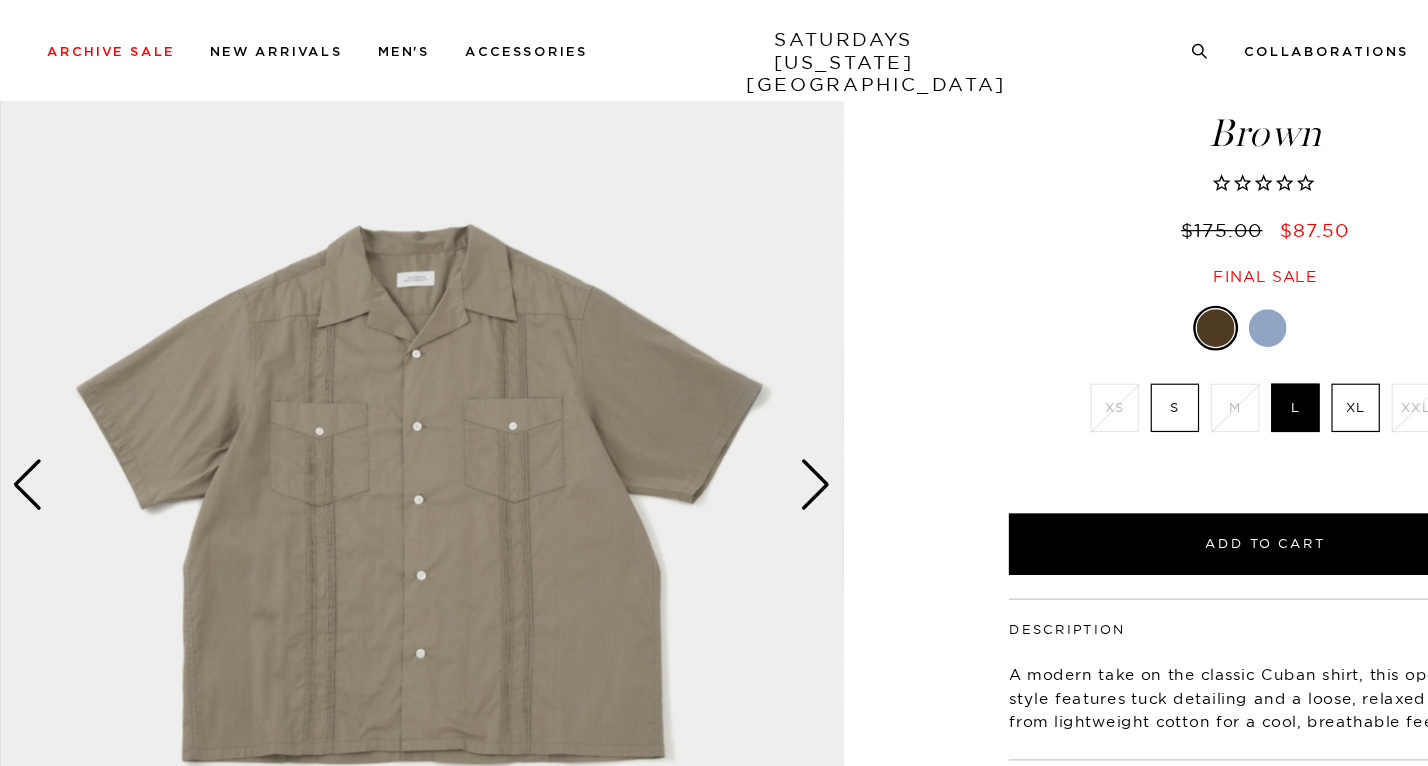 click at bounding box center [357, 411] 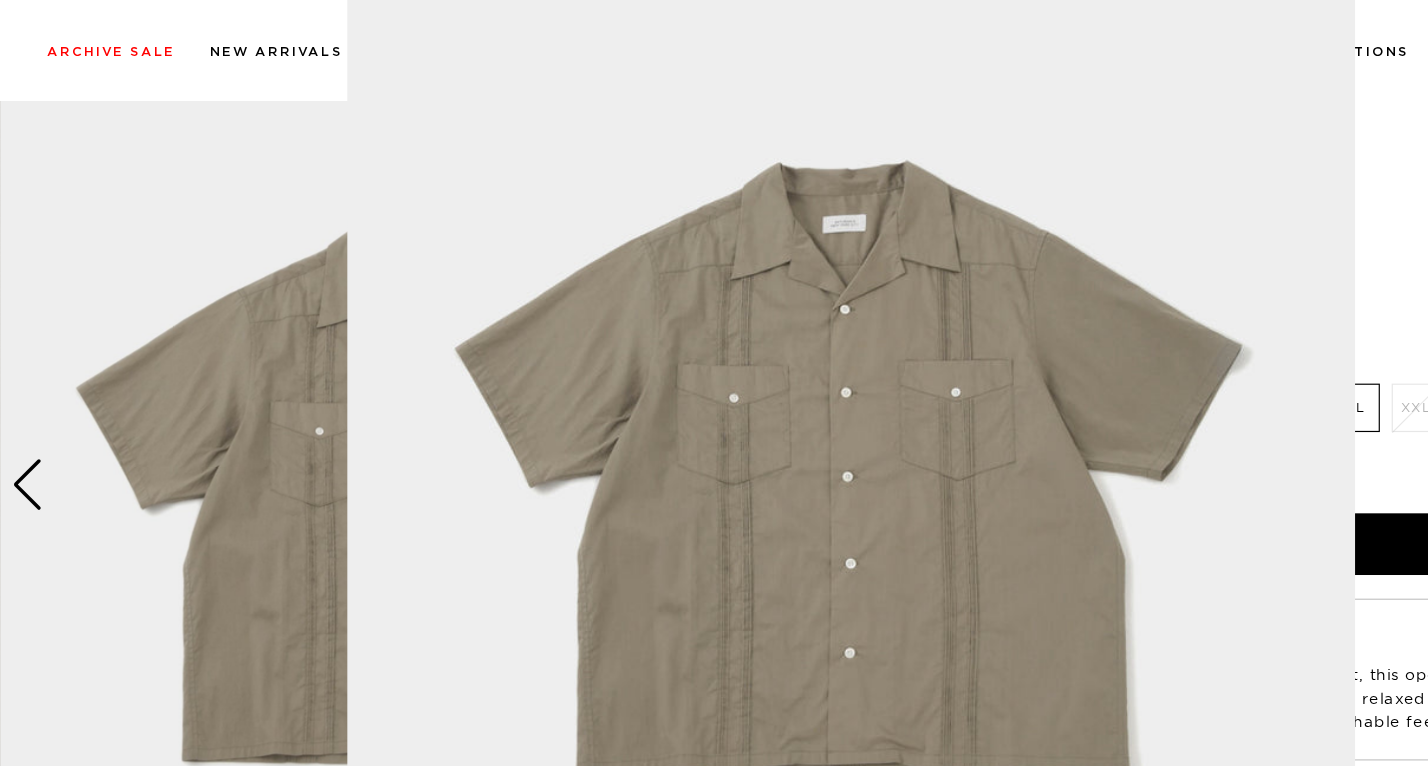 scroll, scrollTop: 121, scrollLeft: 0, axis: vertical 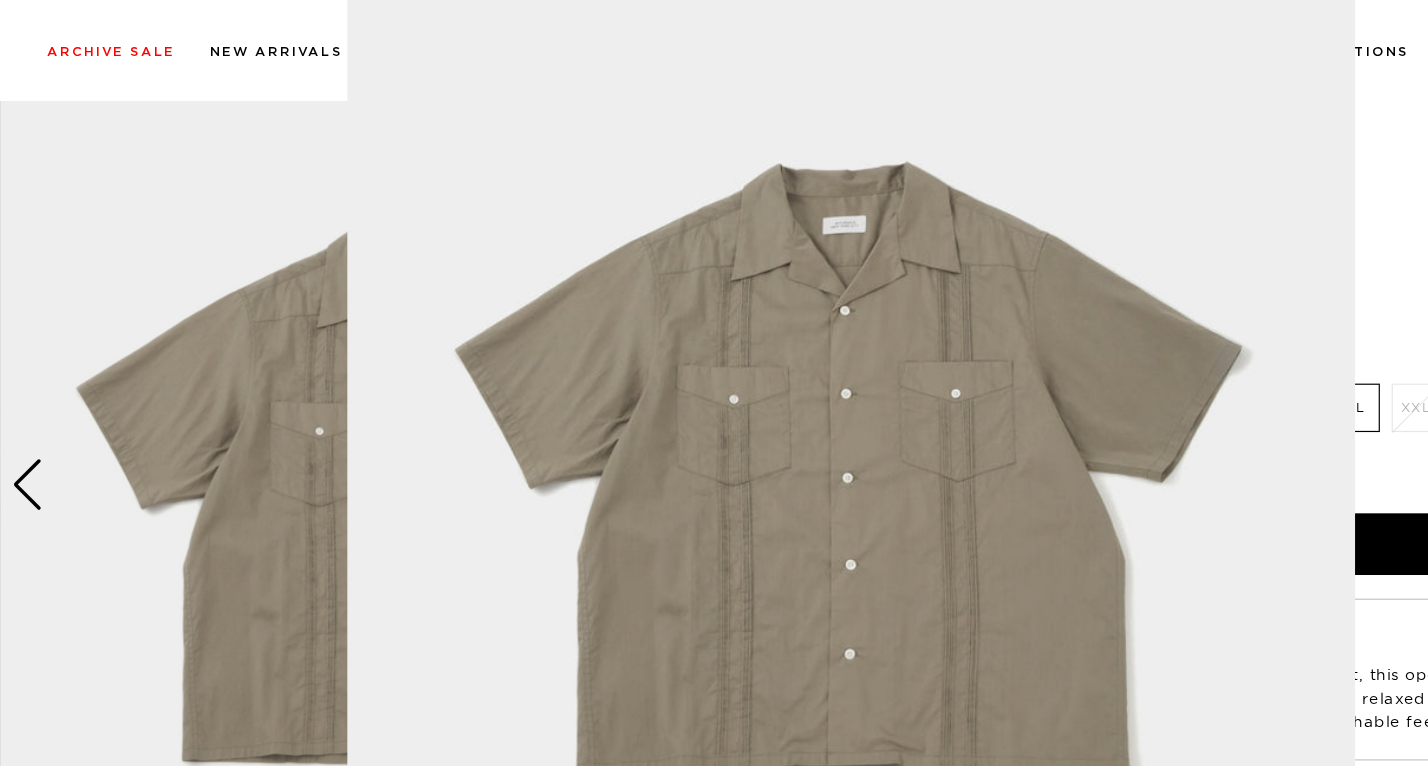 click at bounding box center (714, 383) 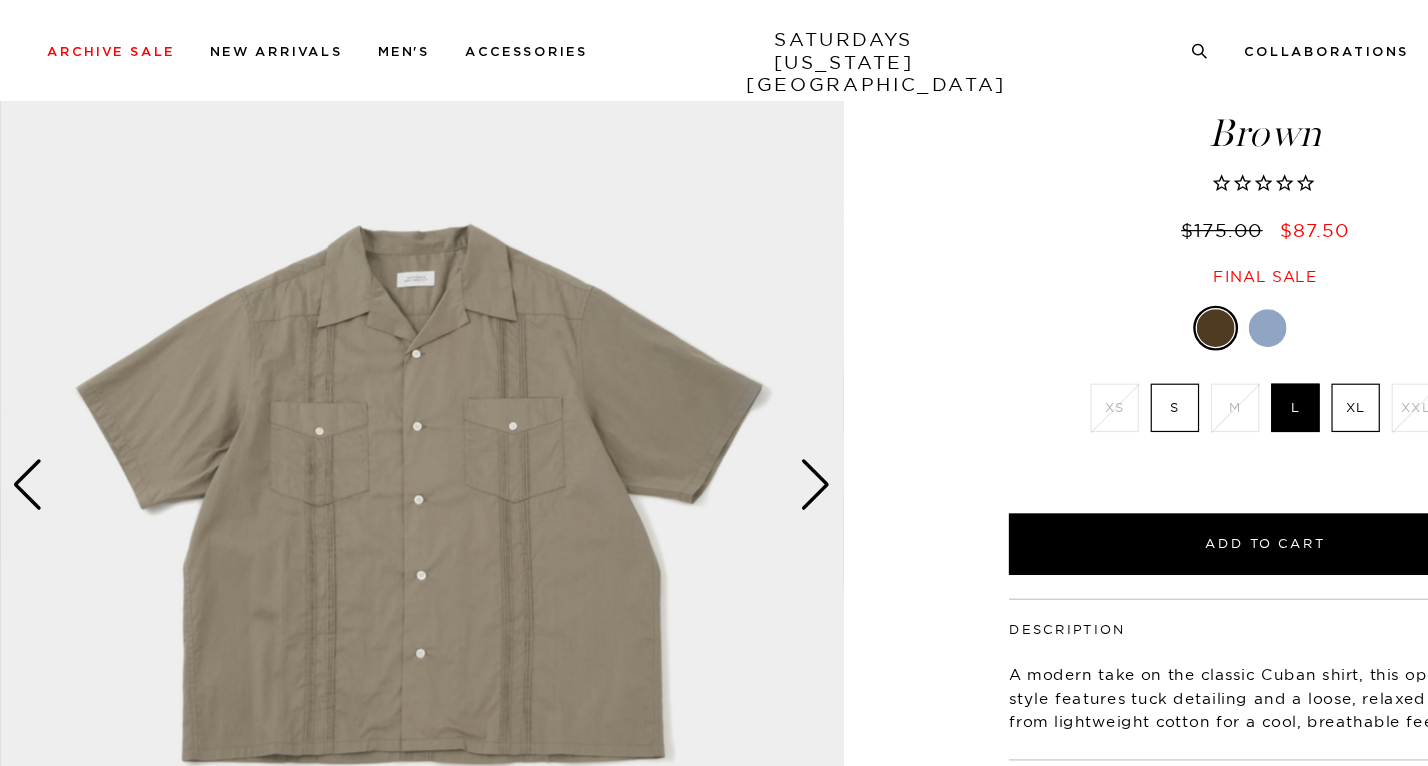scroll, scrollTop: 0, scrollLeft: 0, axis: both 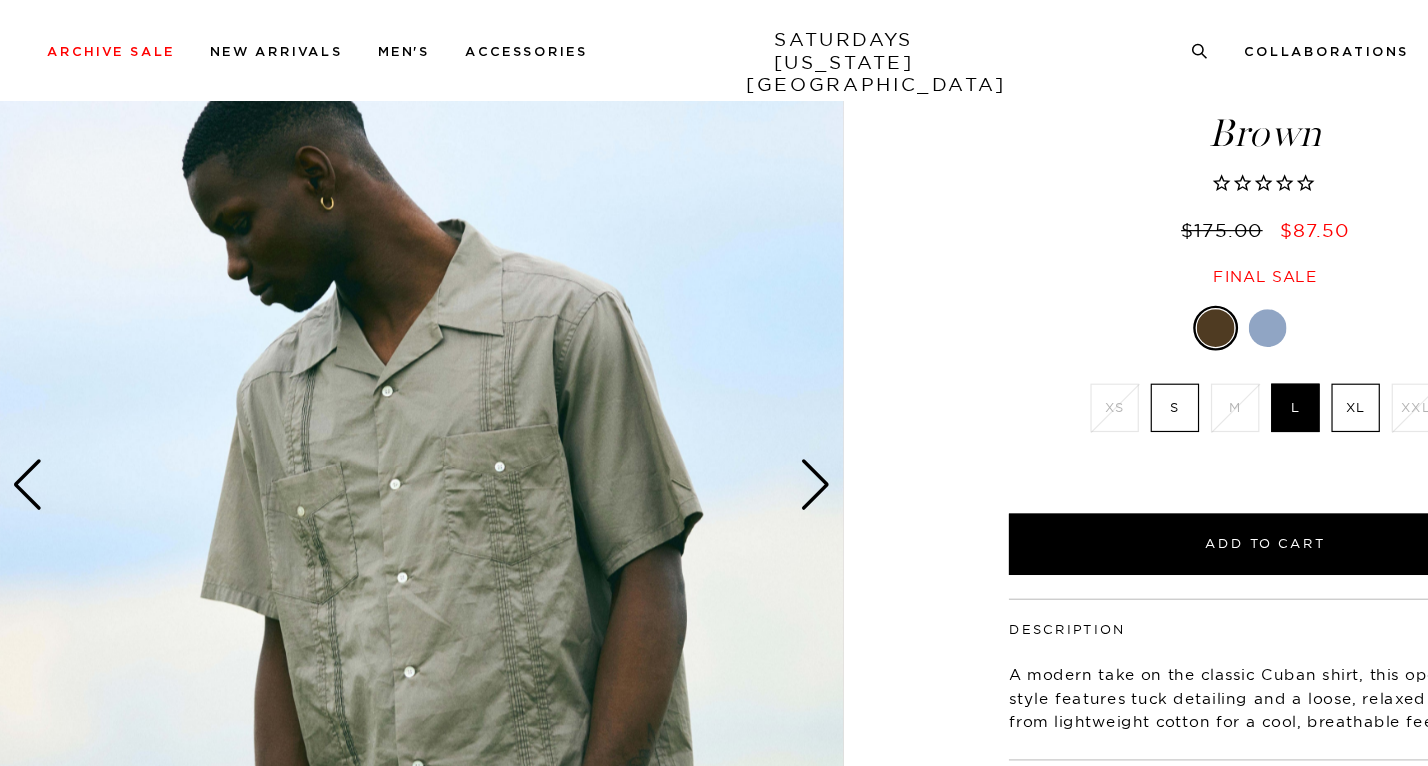 click at bounding box center [357, 411] 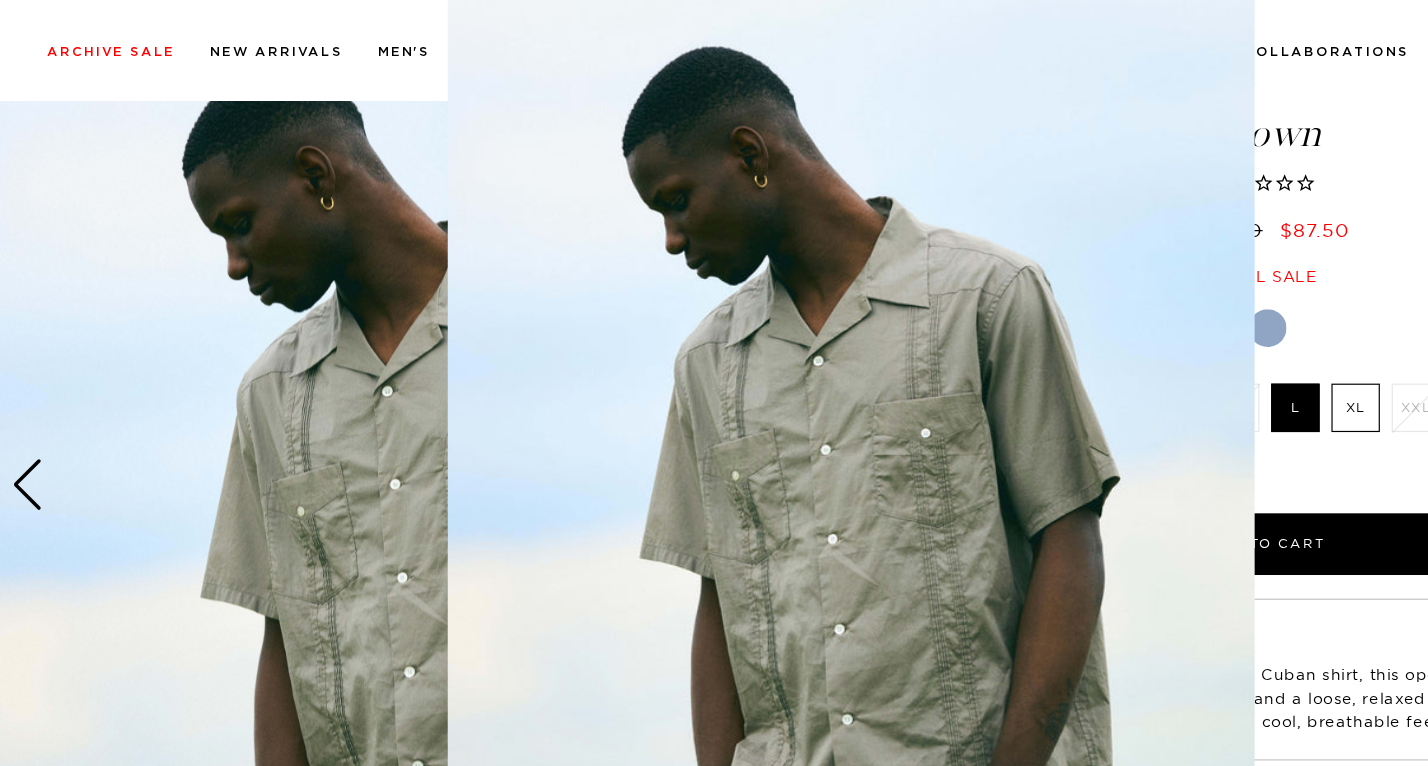 scroll, scrollTop: 131, scrollLeft: 0, axis: vertical 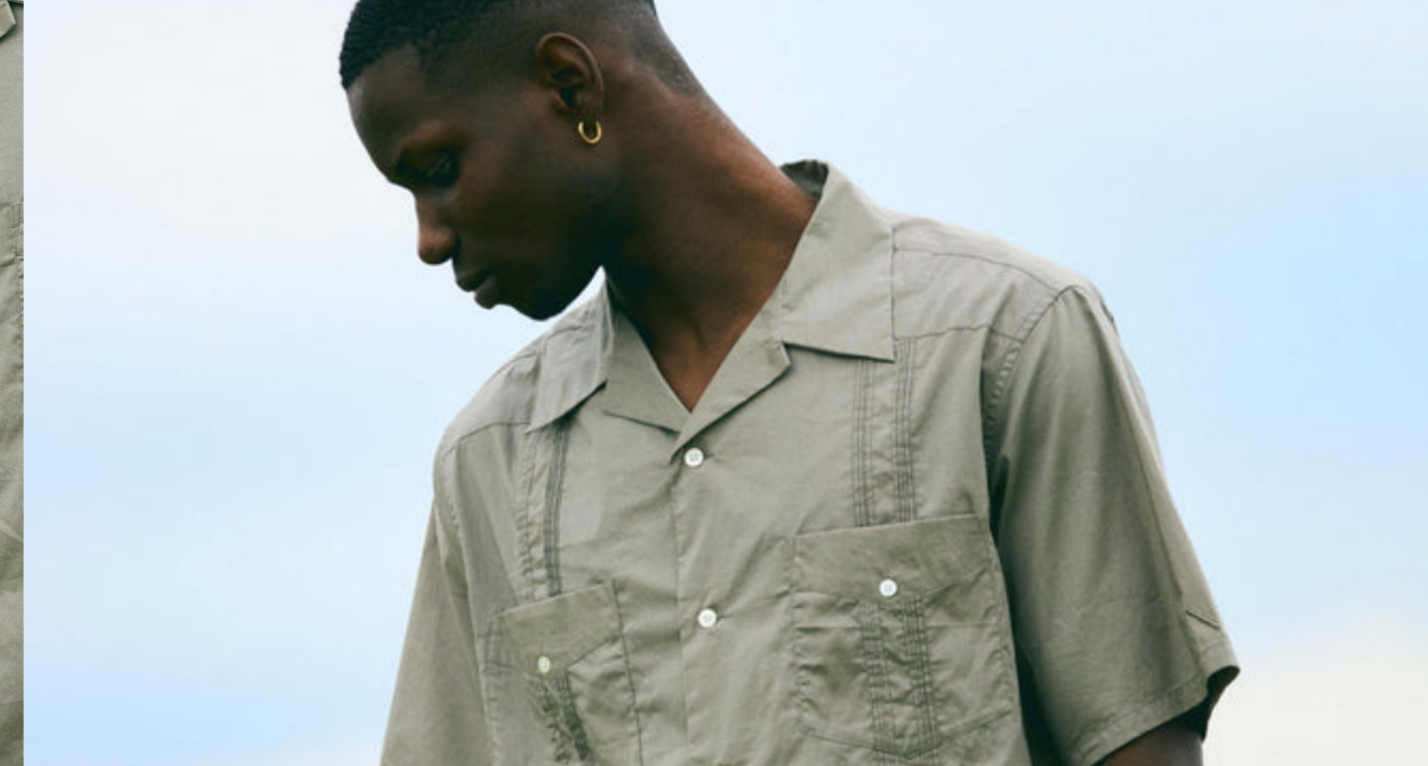 click at bounding box center [714, 383] 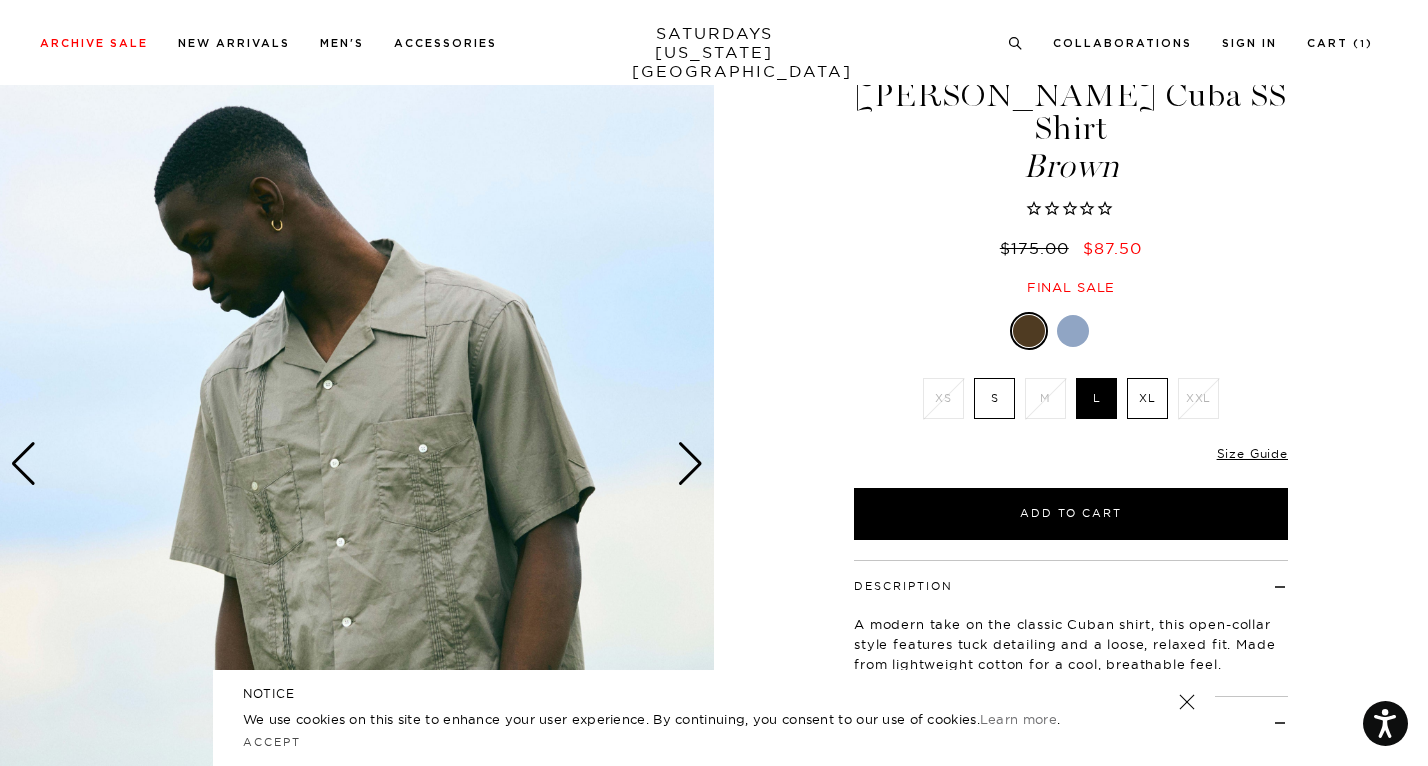 scroll, scrollTop: 68, scrollLeft: 0, axis: vertical 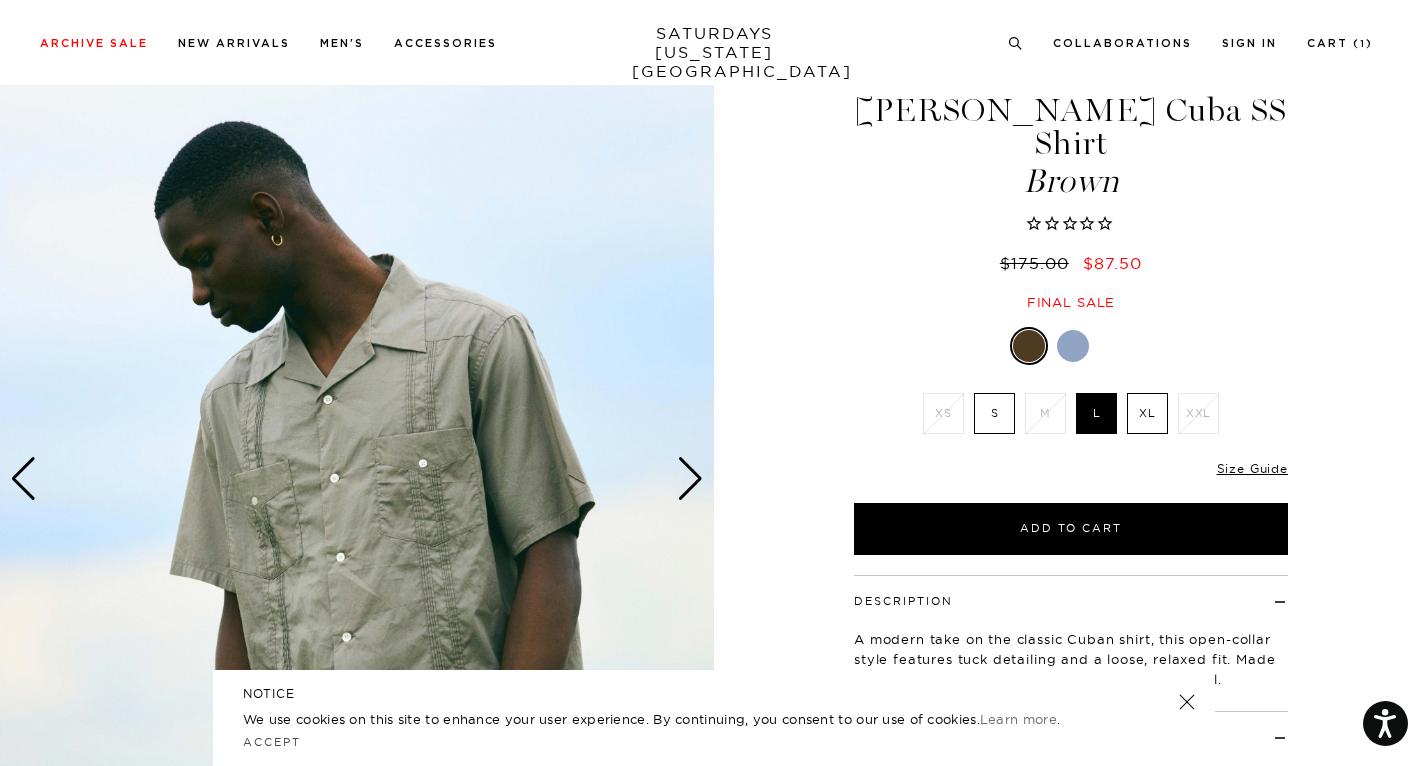 click on "XL" at bounding box center (1147, 413) 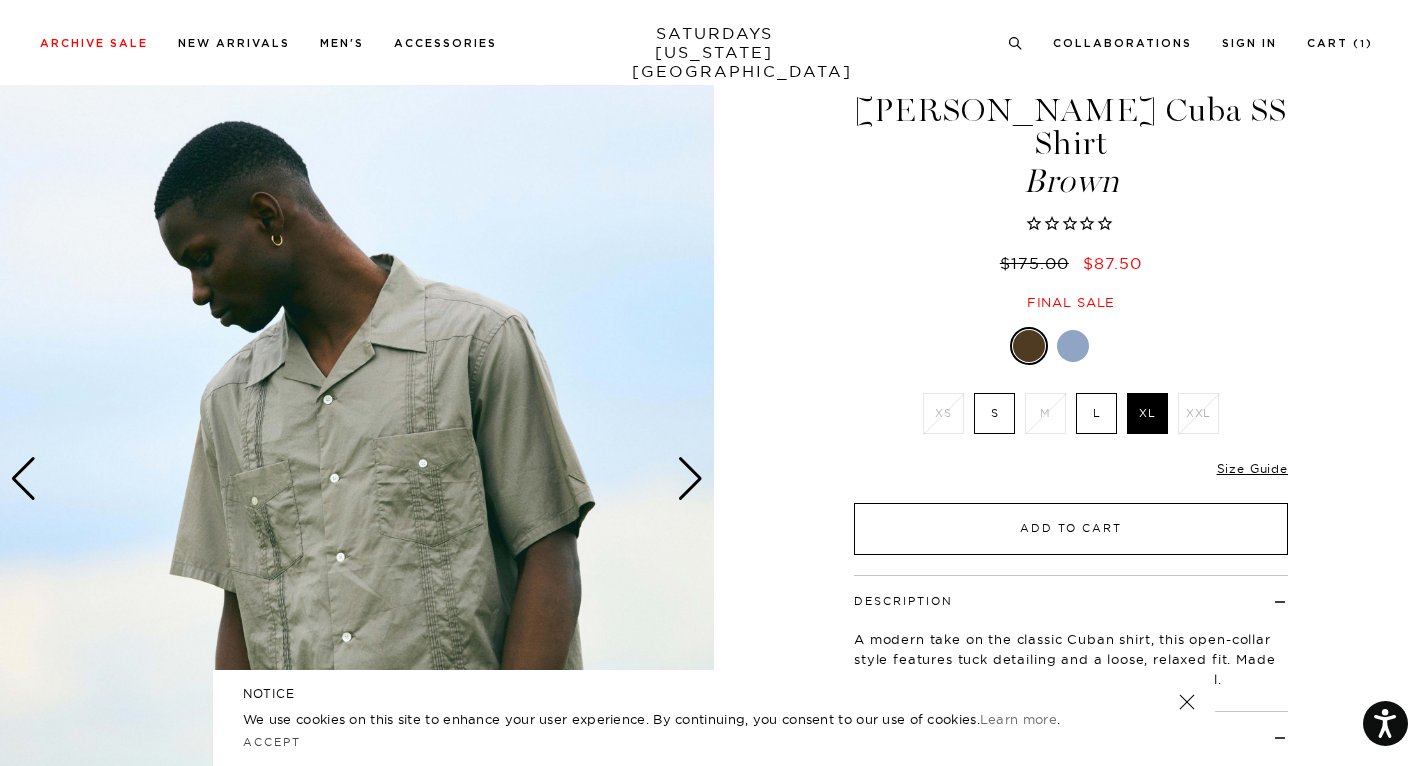 click on "Add to Cart" at bounding box center (1071, 529) 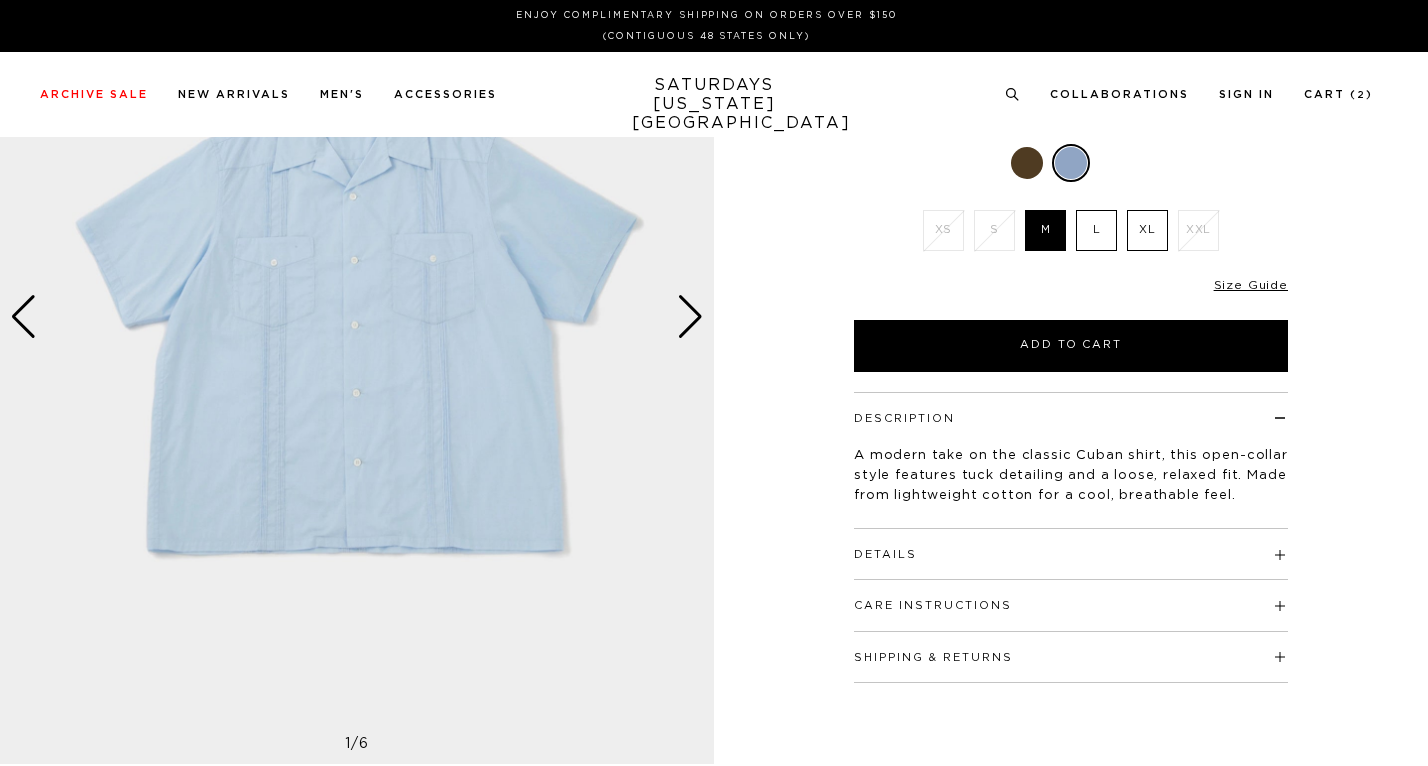 scroll, scrollTop: 230, scrollLeft: 0, axis: vertical 